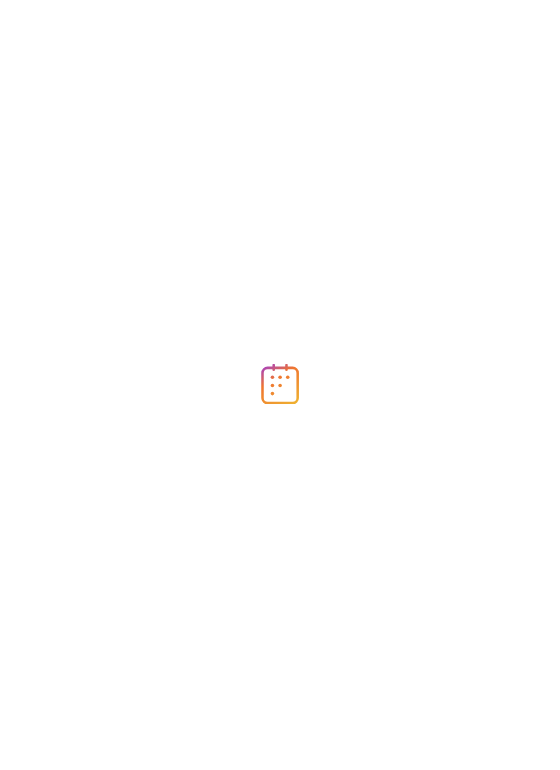 scroll, scrollTop: 0, scrollLeft: 0, axis: both 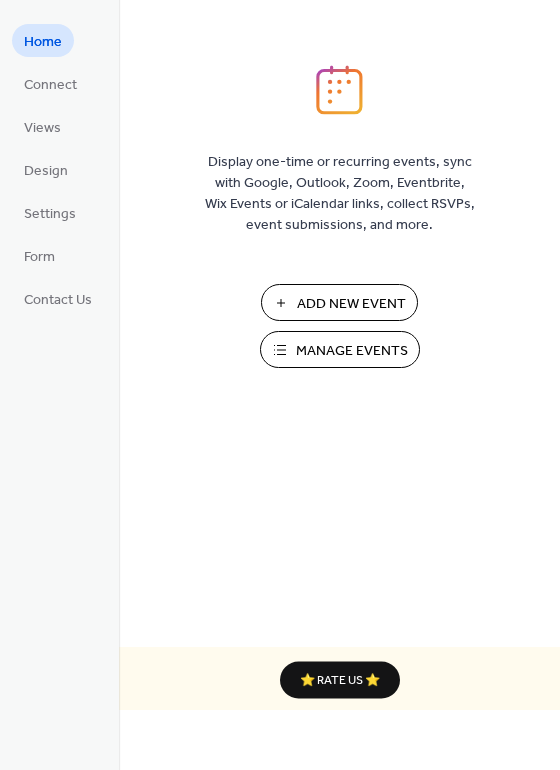 click on "Manage Events" at bounding box center (340, 349) 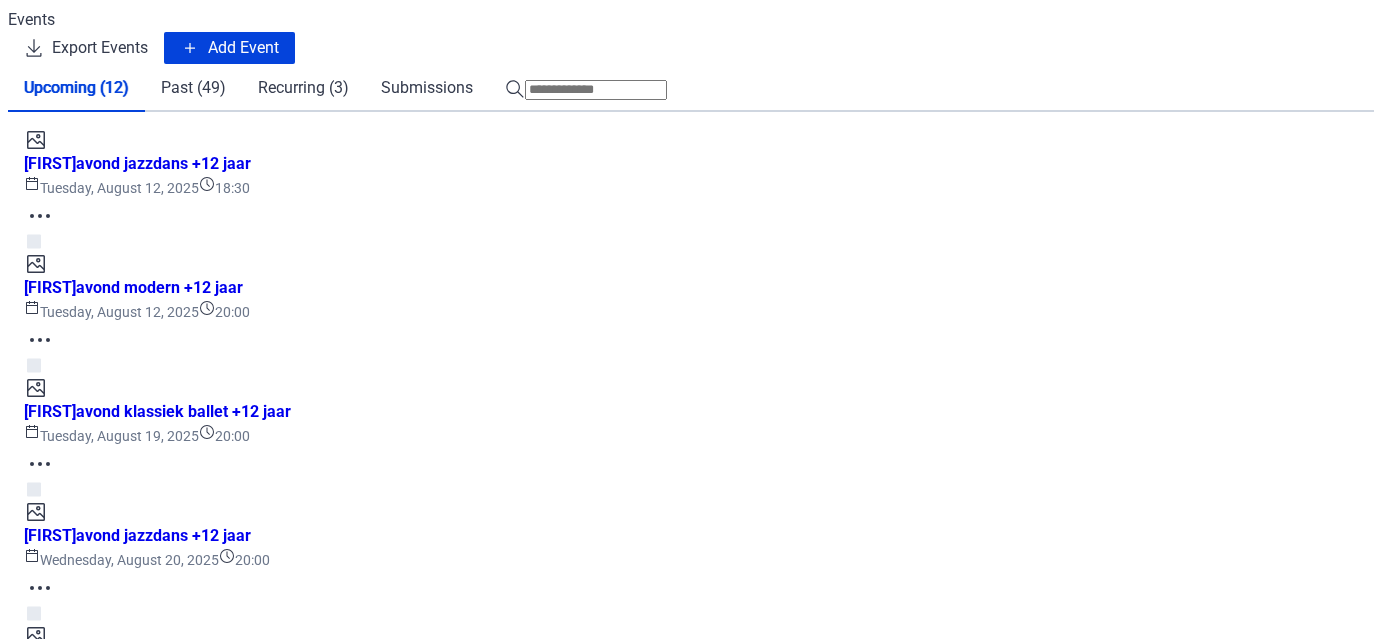scroll, scrollTop: 0, scrollLeft: 0, axis: both 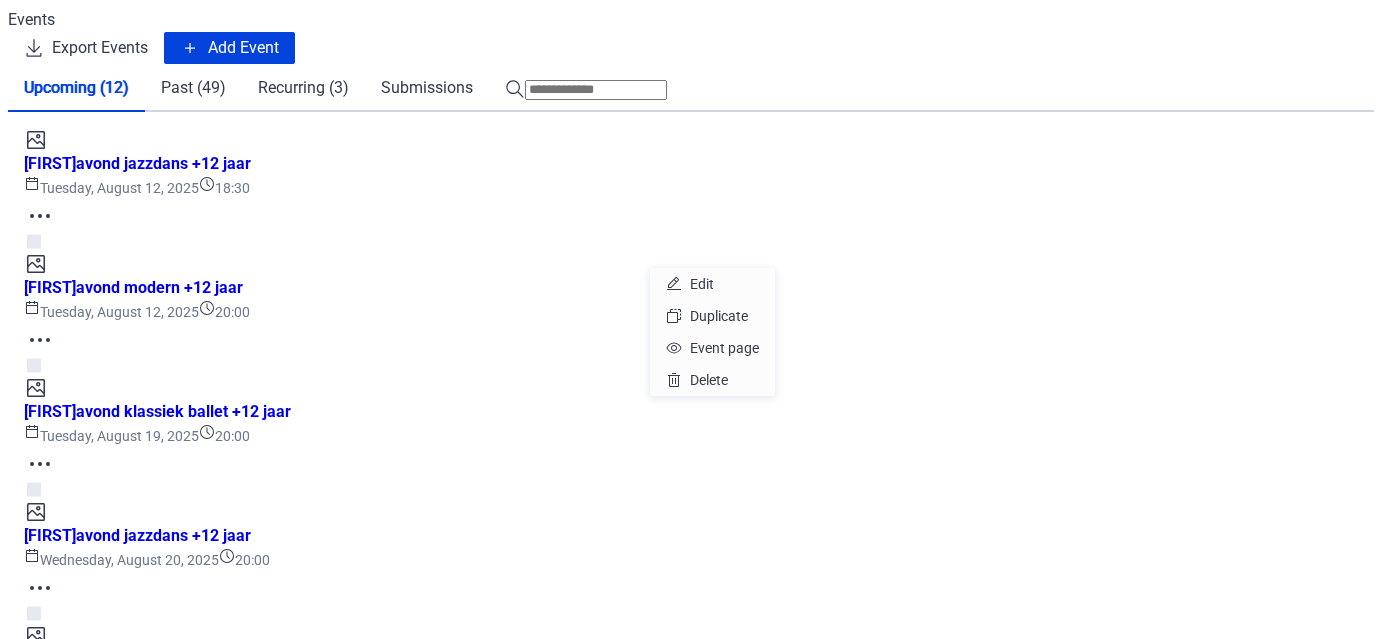 click 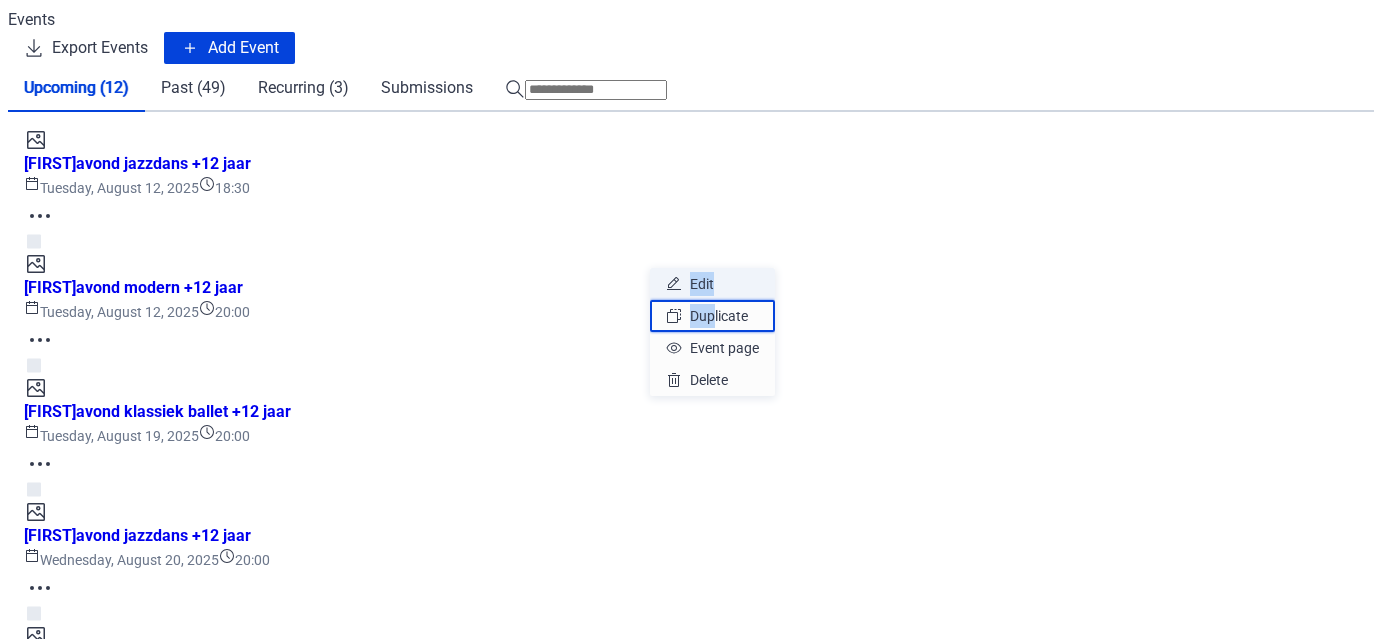 drag, startPoint x: 712, startPoint y: 299, endPoint x: 674, endPoint y: 286, distance: 40.16217 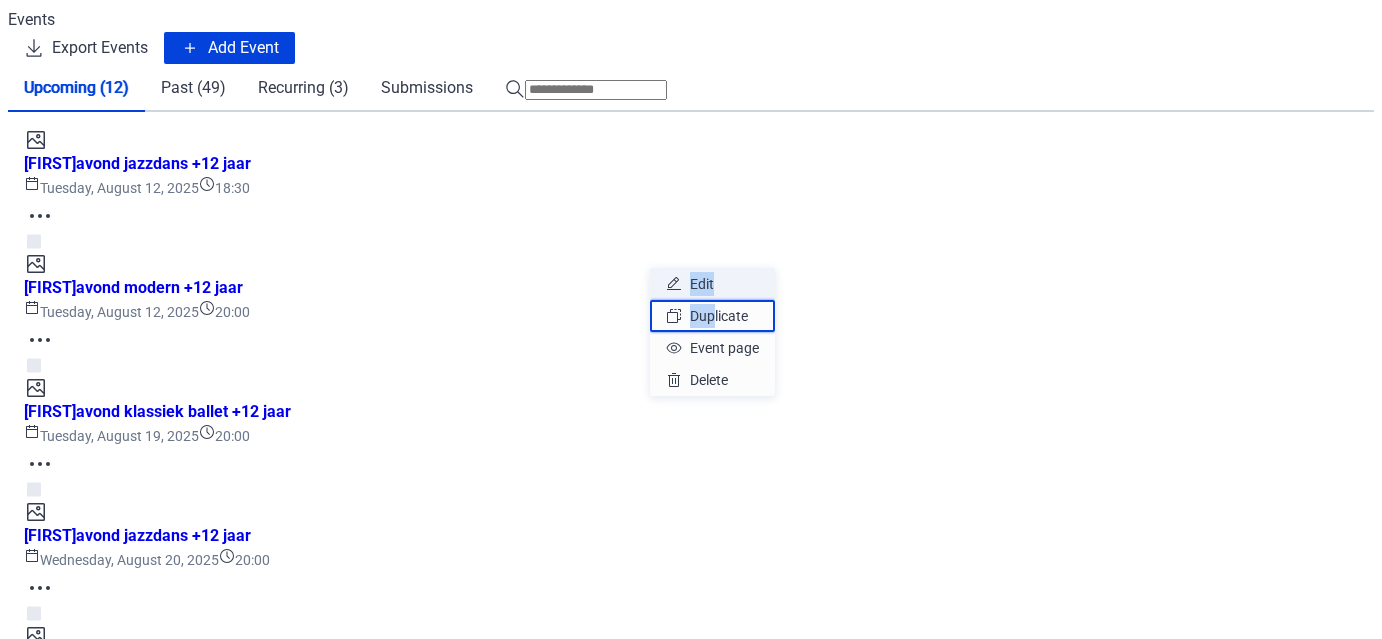 click on "Edit Duplicate Event page Delete" at bounding box center (712, 332) 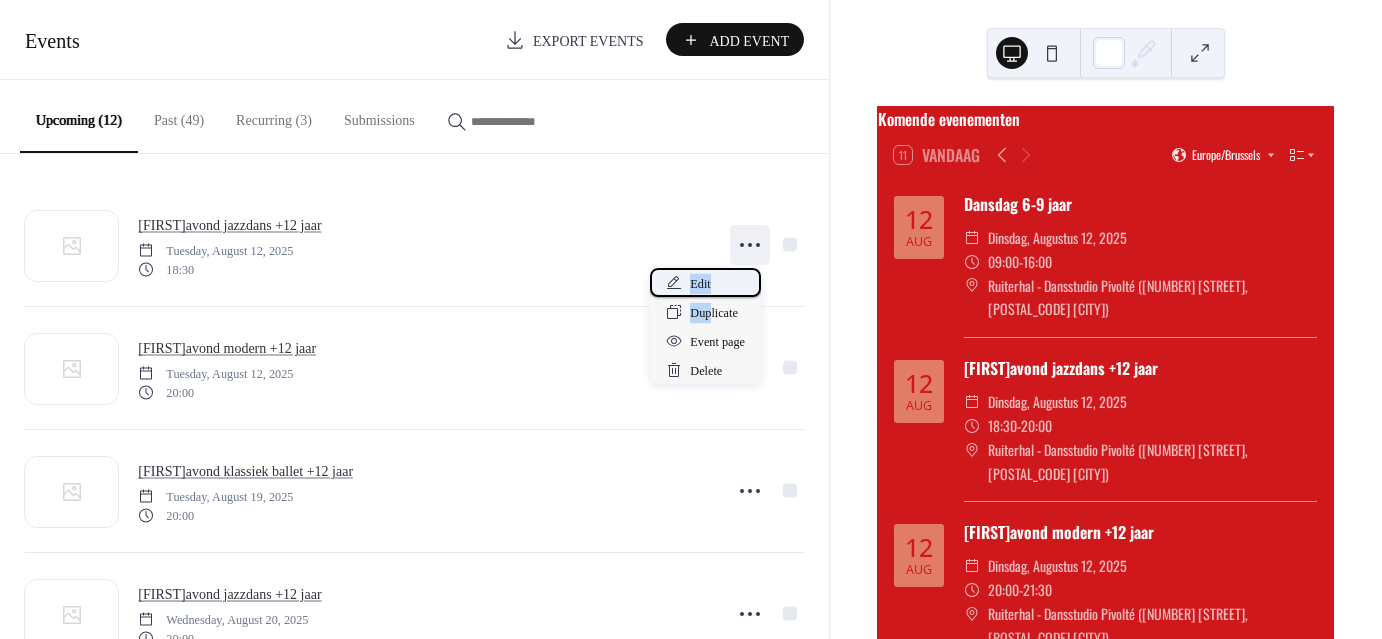 click on "Edit" at bounding box center (705, 282) 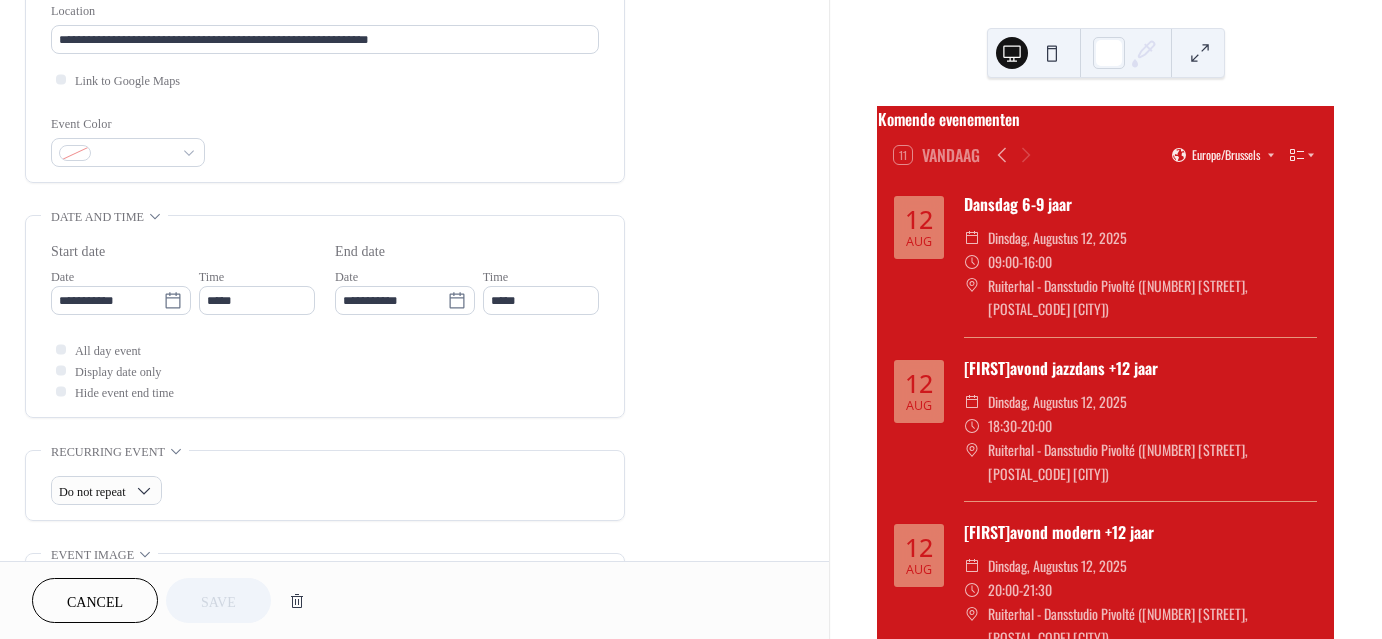 scroll, scrollTop: 439, scrollLeft: 0, axis: vertical 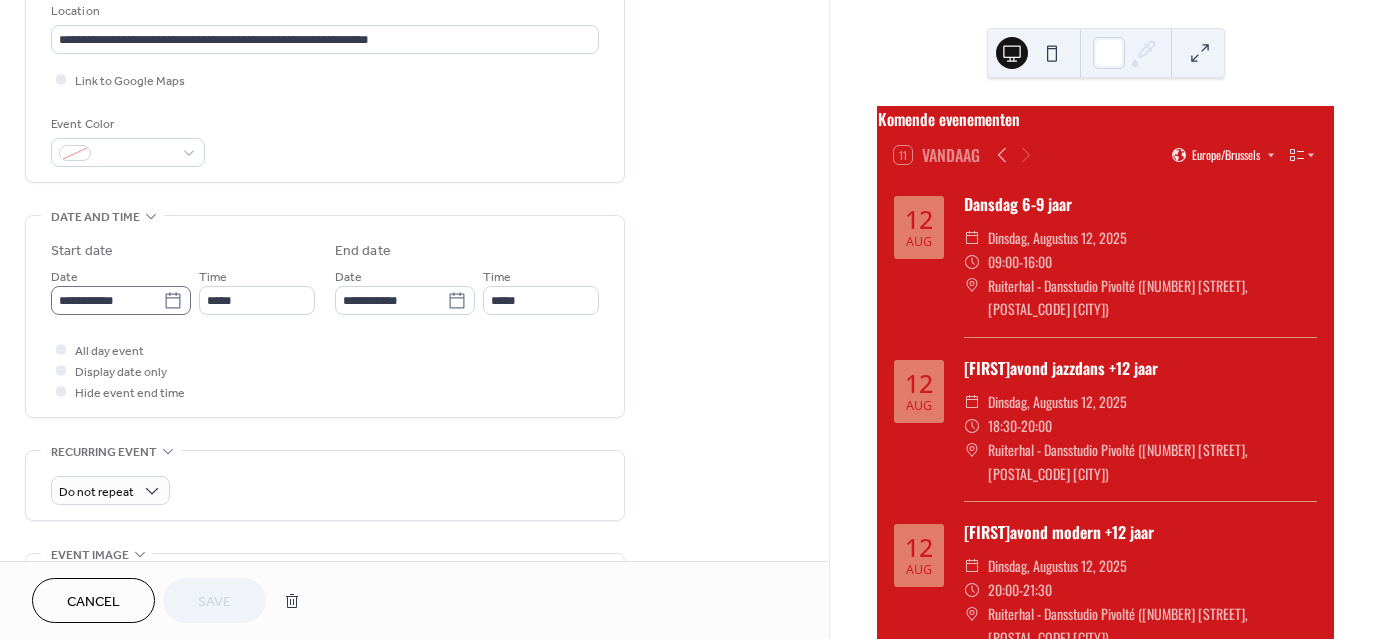 click 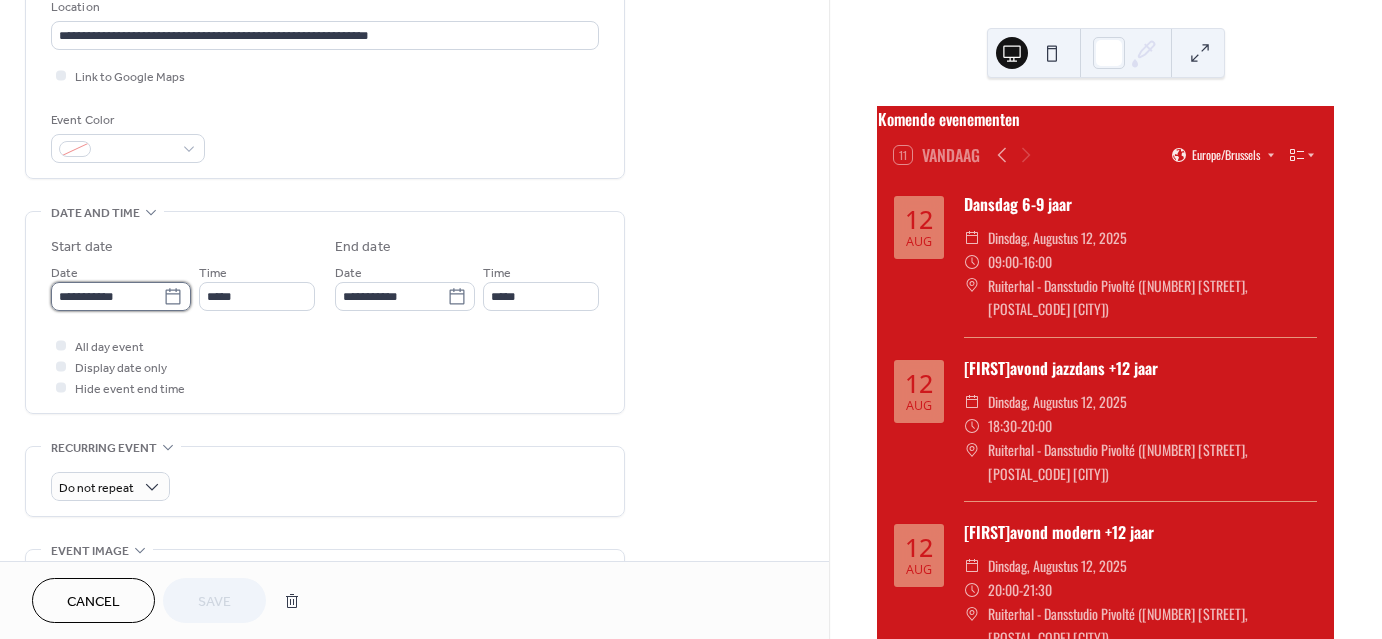click on "**********" at bounding box center [107, 296] 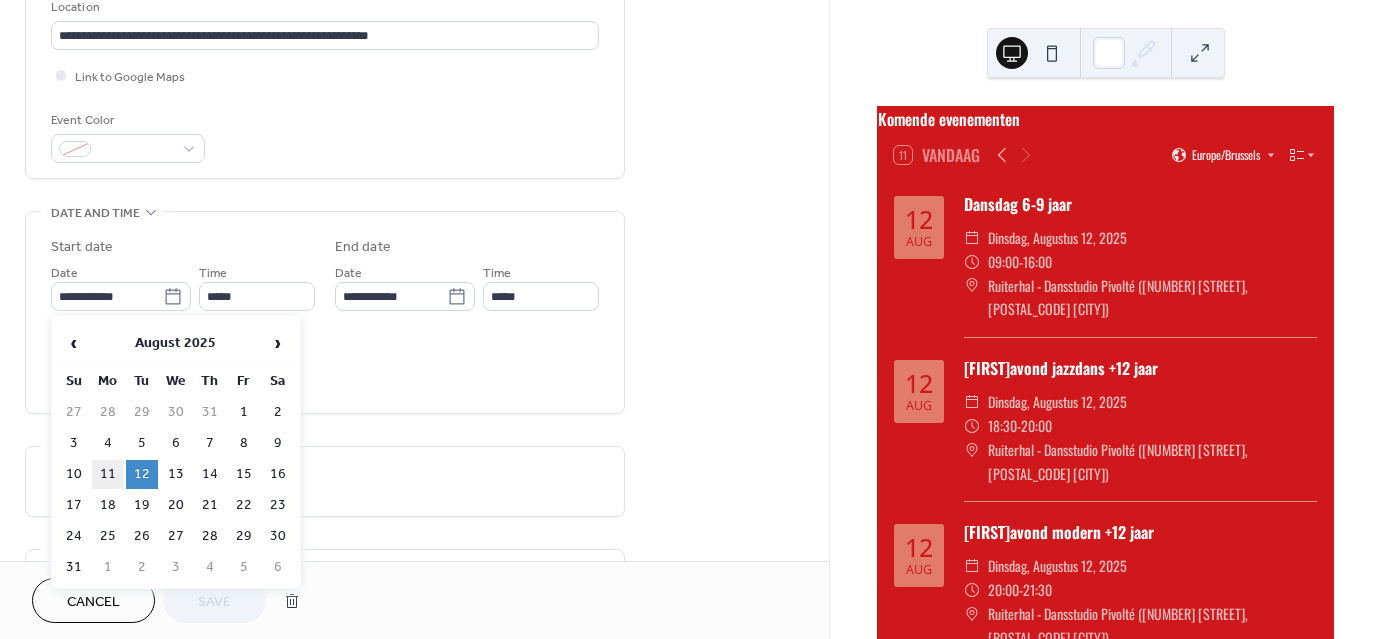 click on "11" at bounding box center (108, 474) 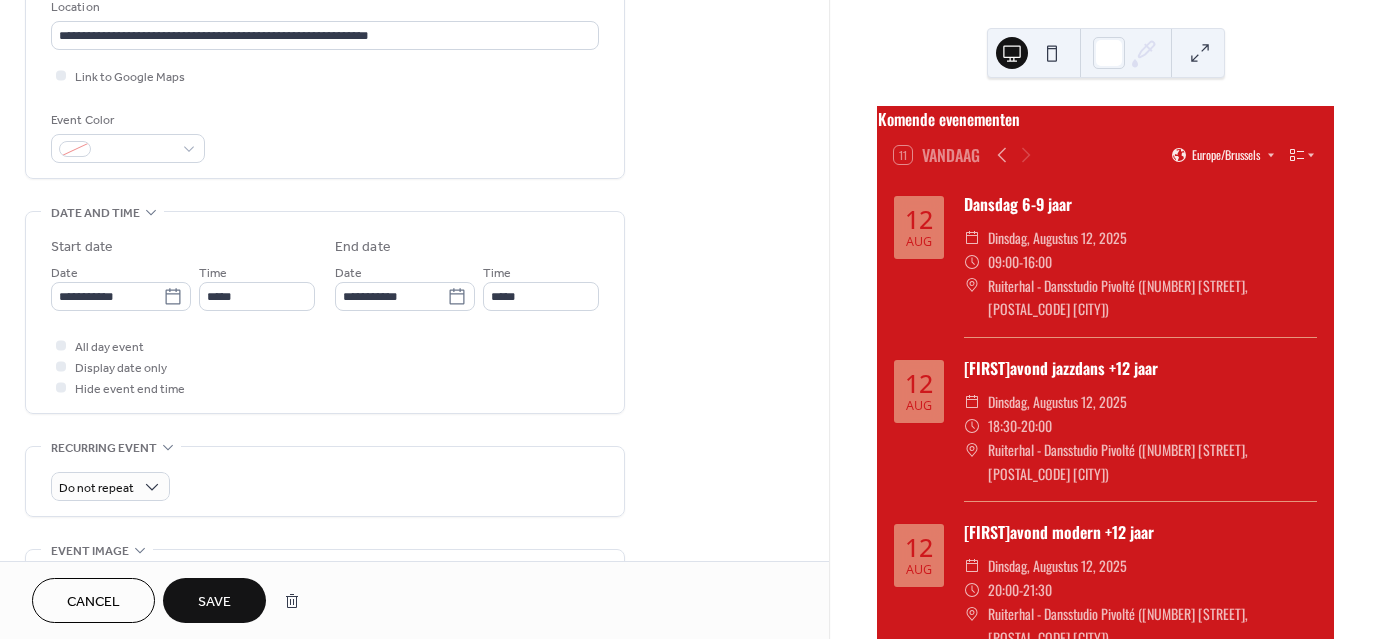 click on "Save" at bounding box center [214, 600] 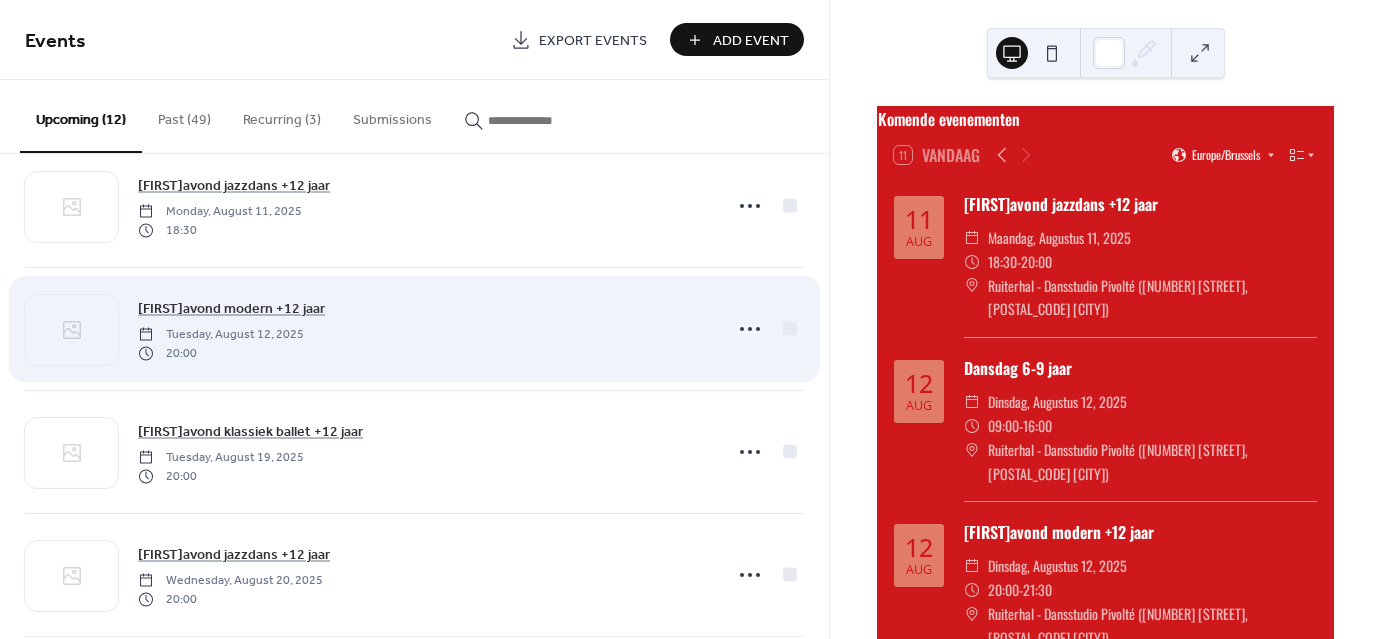 scroll, scrollTop: 38, scrollLeft: 0, axis: vertical 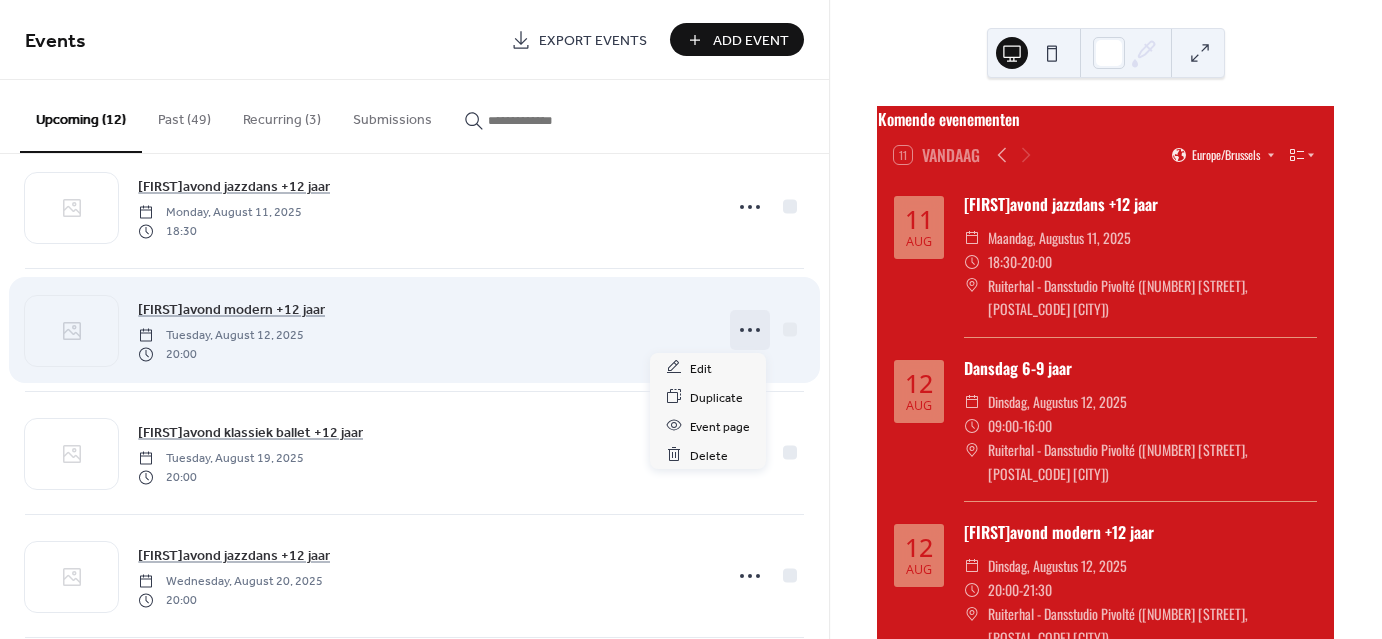 click 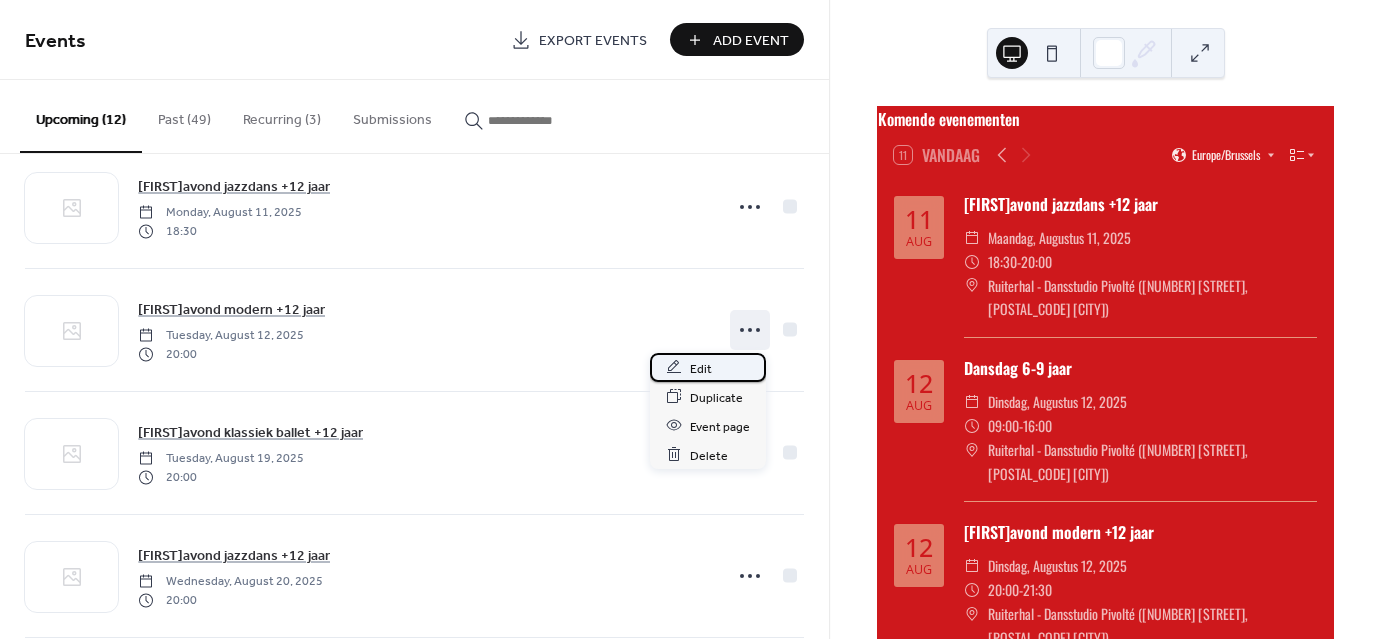 click on "Edit" at bounding box center [708, 367] 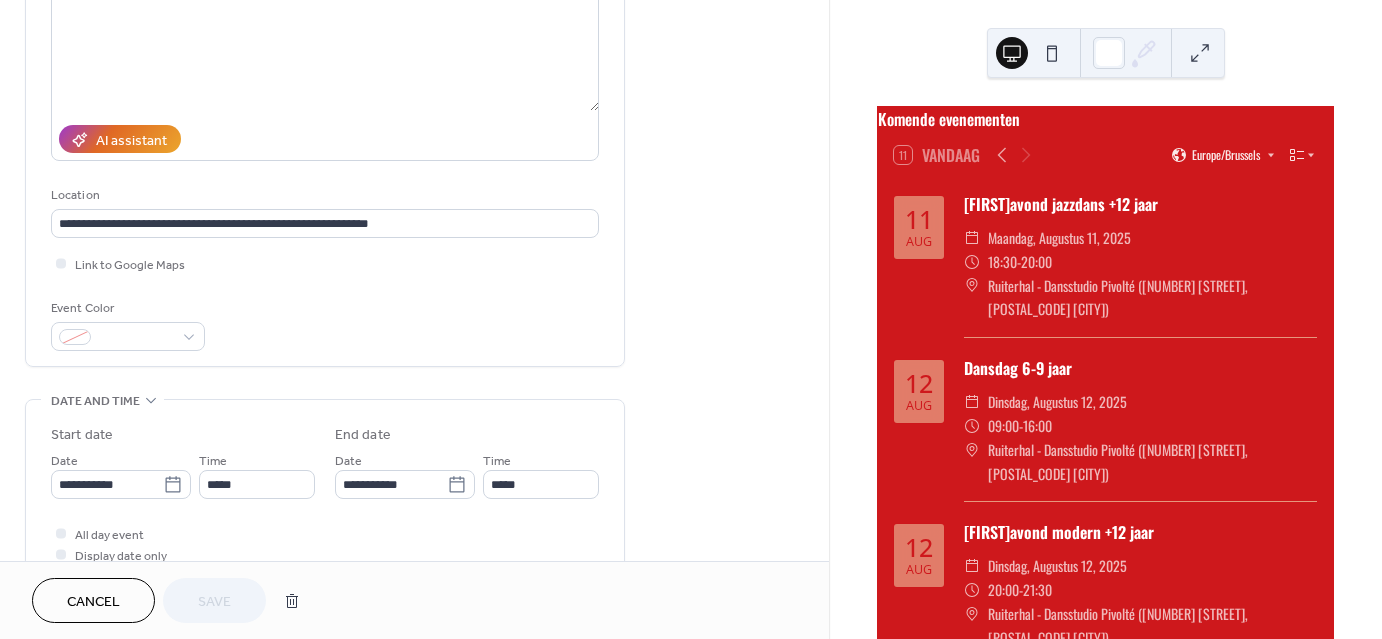 scroll, scrollTop: 320, scrollLeft: 0, axis: vertical 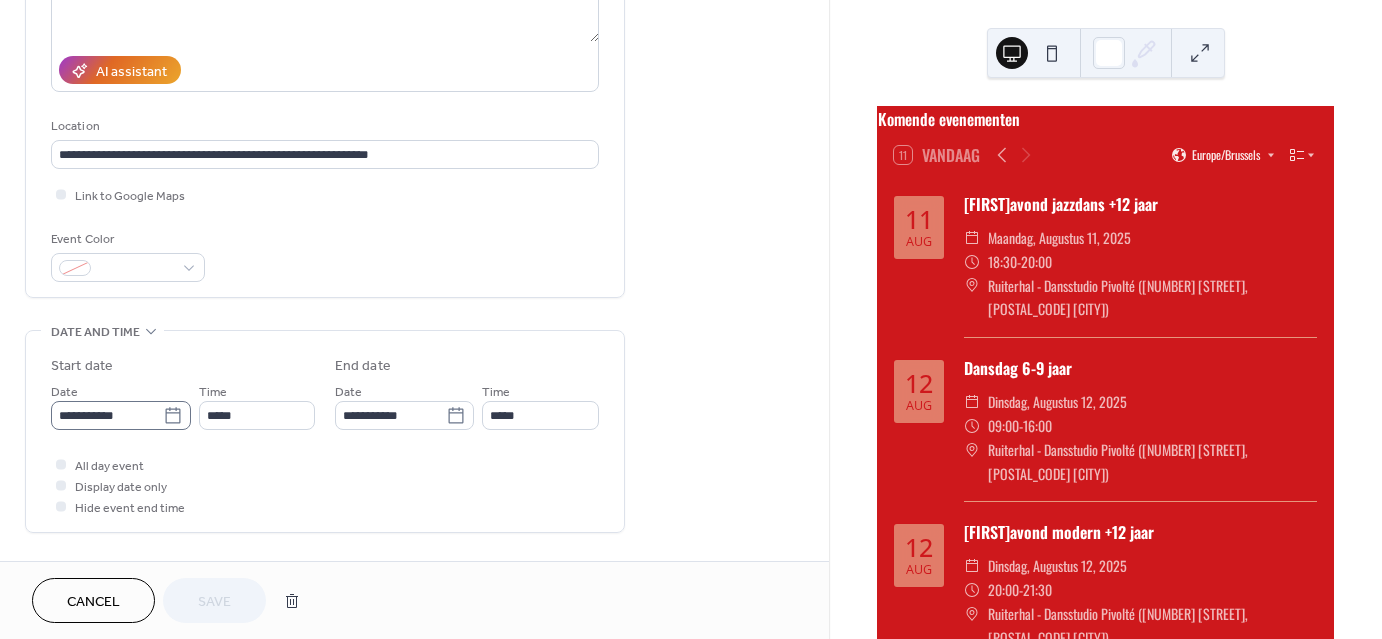 click 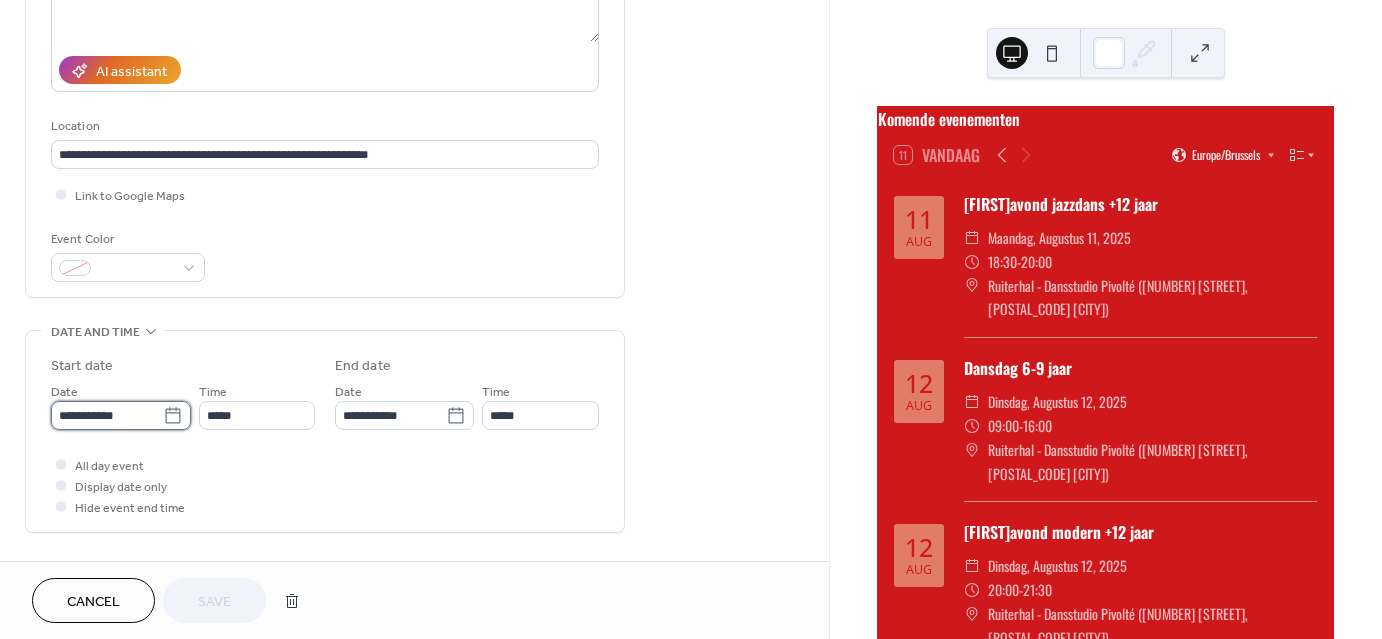 click on "**********" at bounding box center [107, 415] 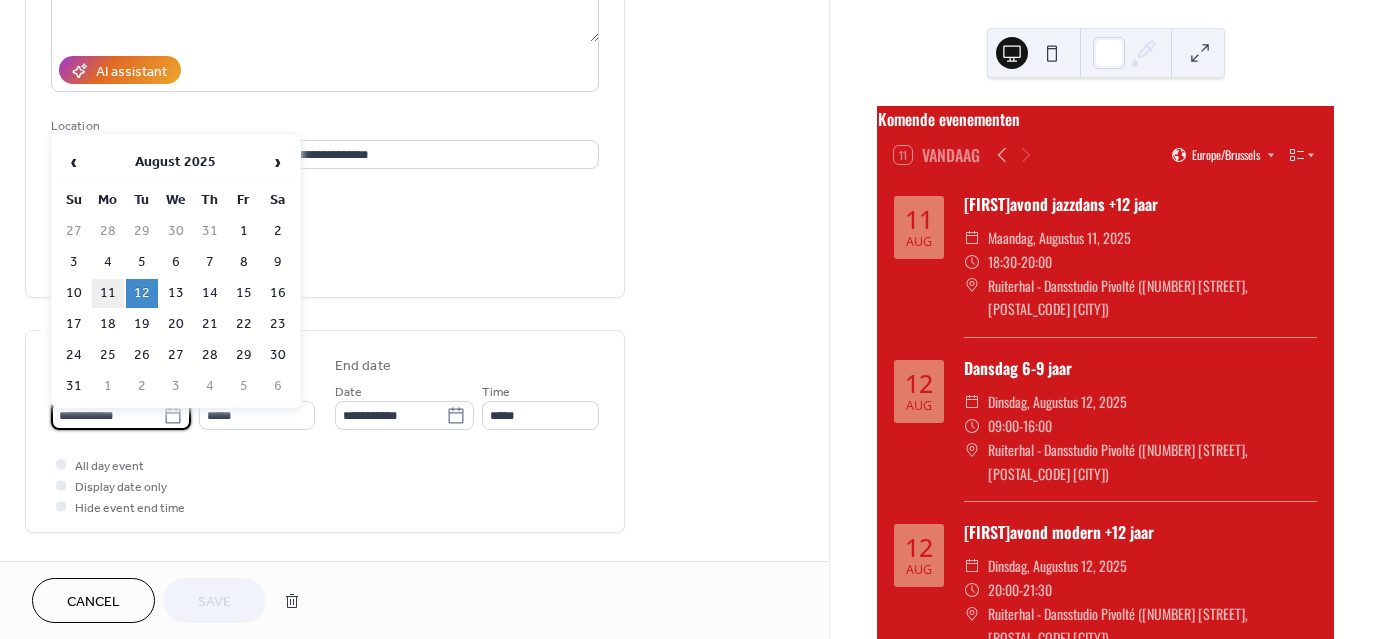 click on "11" at bounding box center [108, 293] 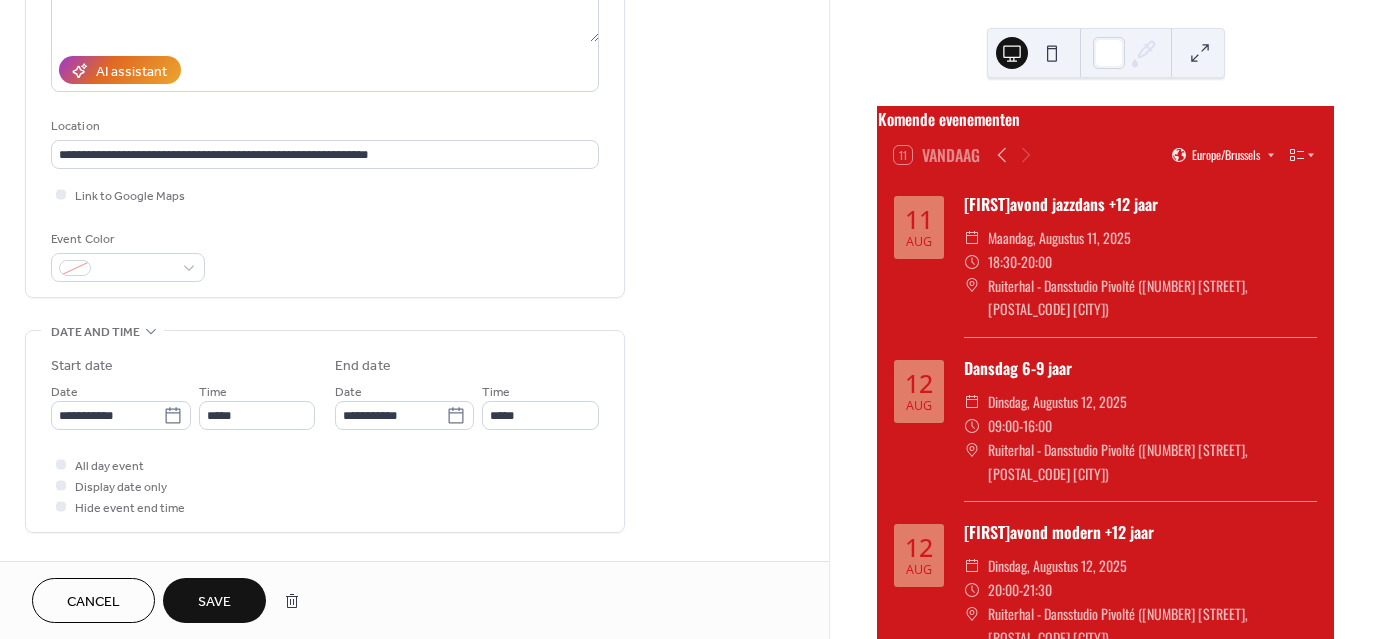 click on "Save" at bounding box center [214, 600] 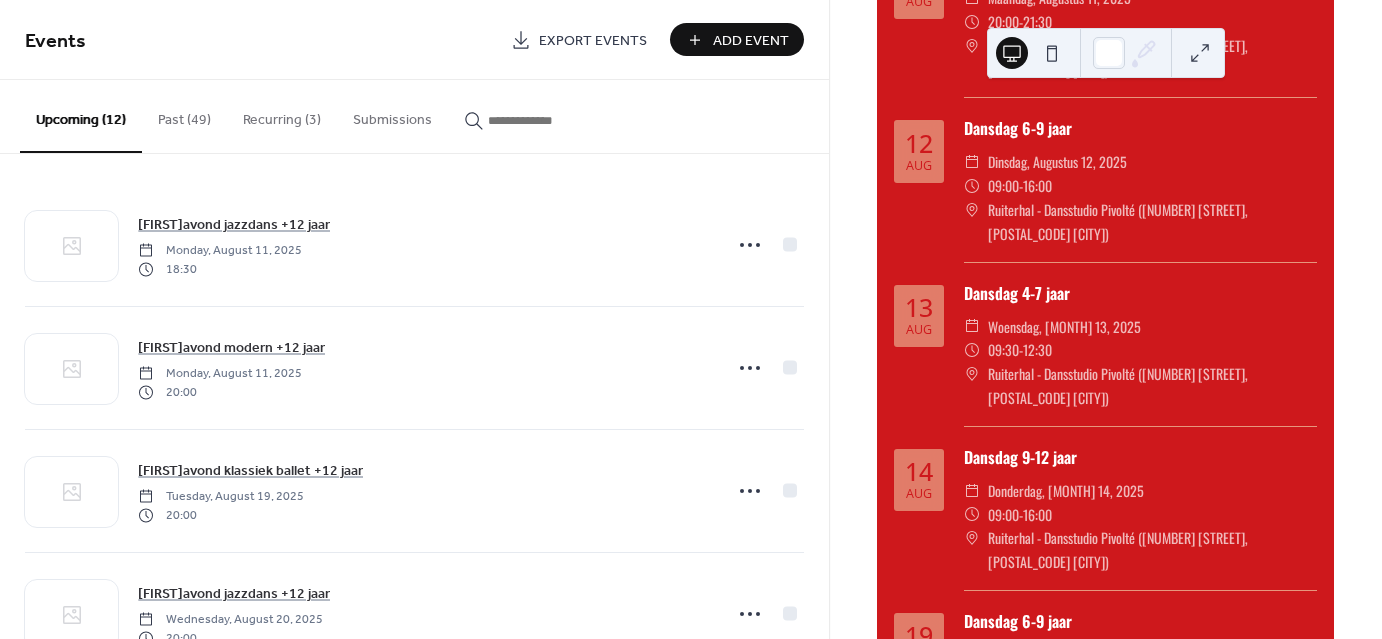scroll, scrollTop: 0, scrollLeft: 0, axis: both 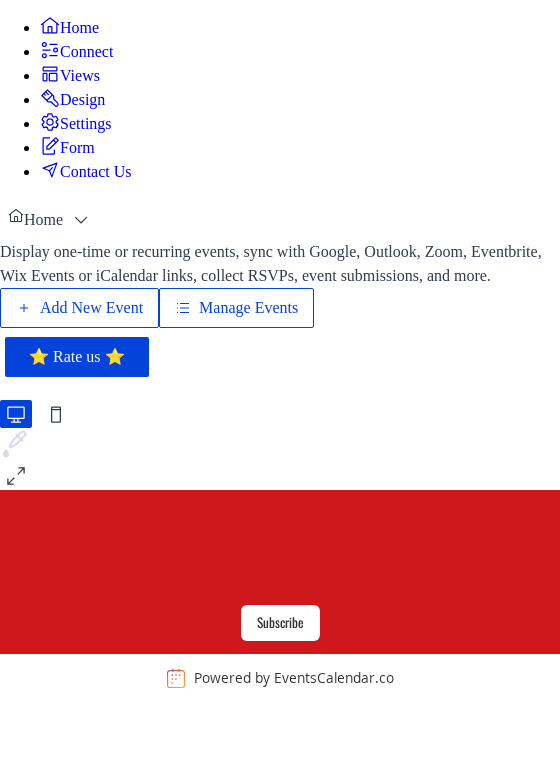 click on "Manage Events" at bounding box center (248, 308) 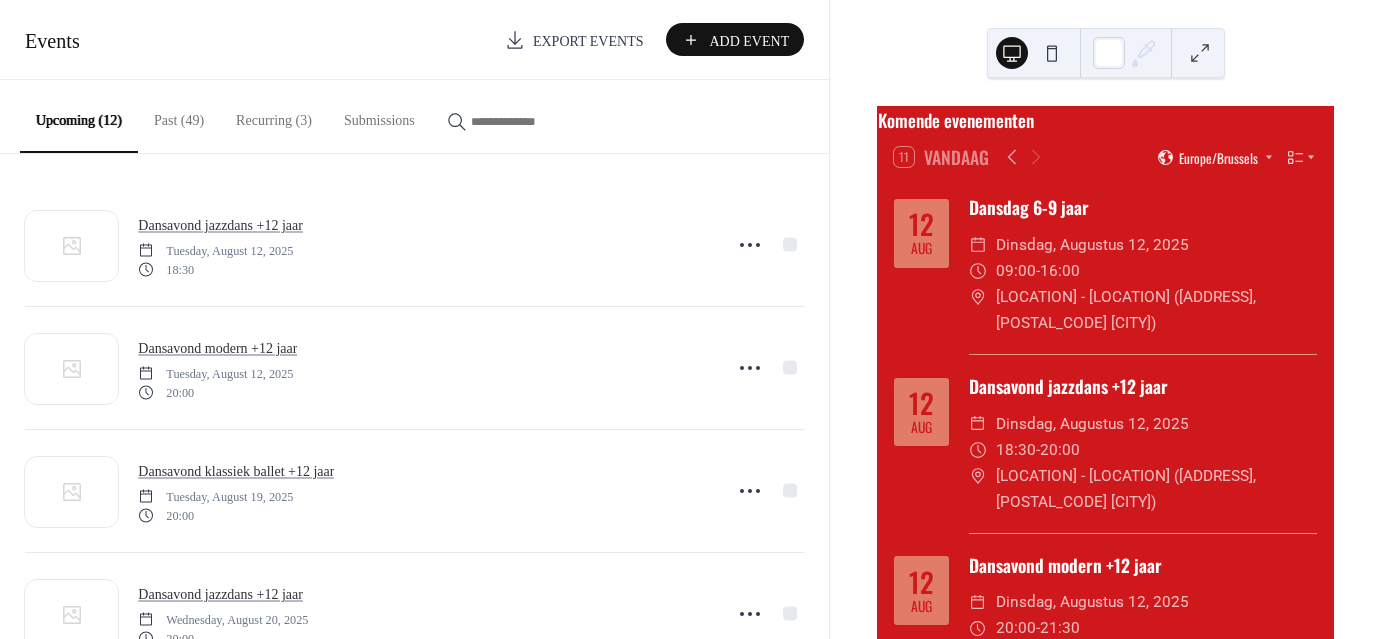 scroll, scrollTop: 0, scrollLeft: 0, axis: both 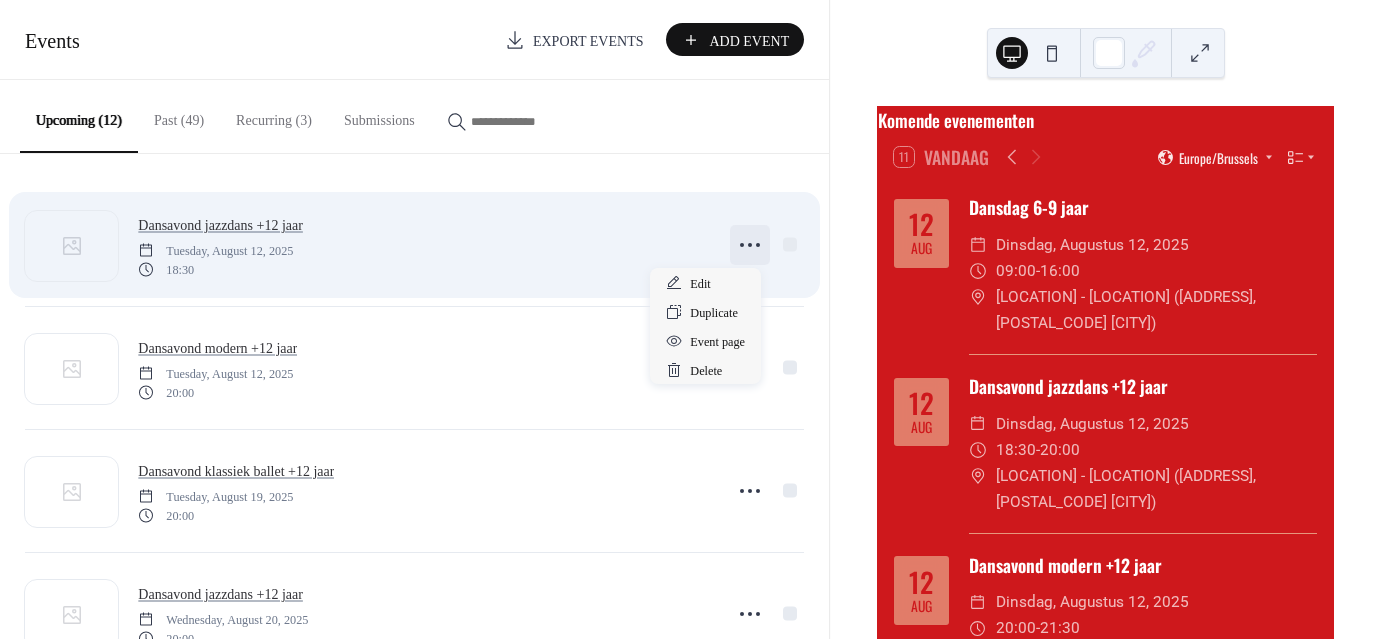 click 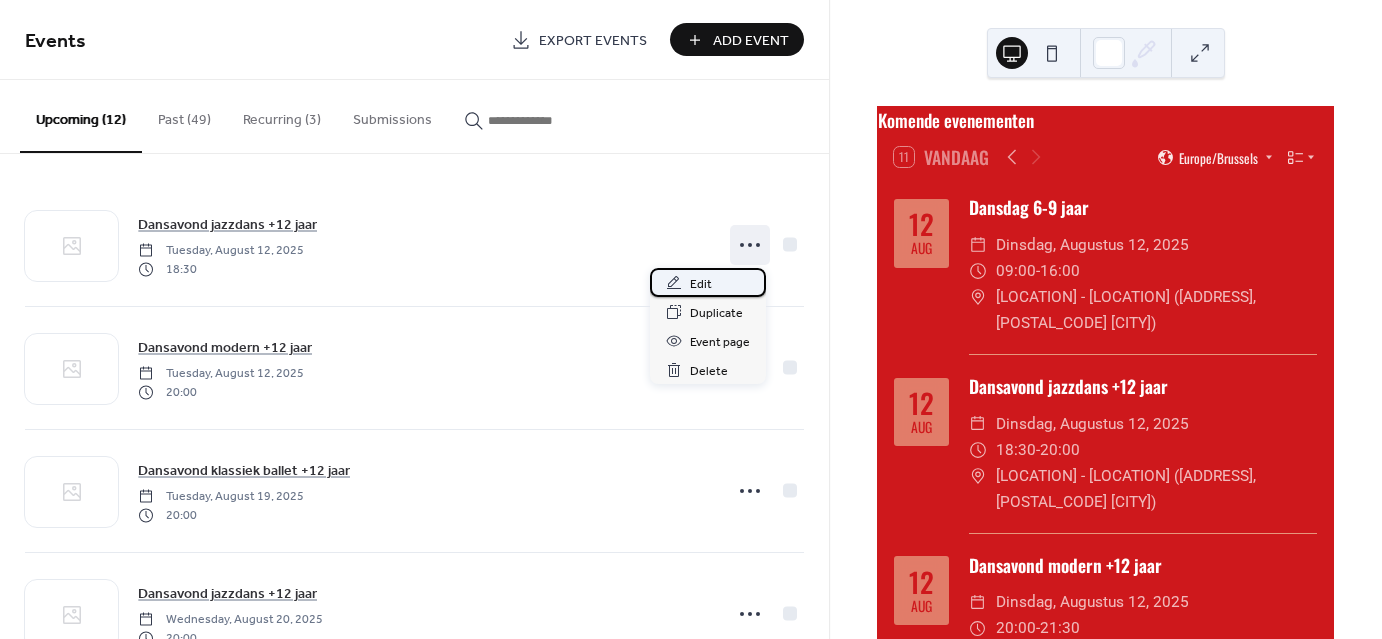 click on "Edit" at bounding box center [701, 284] 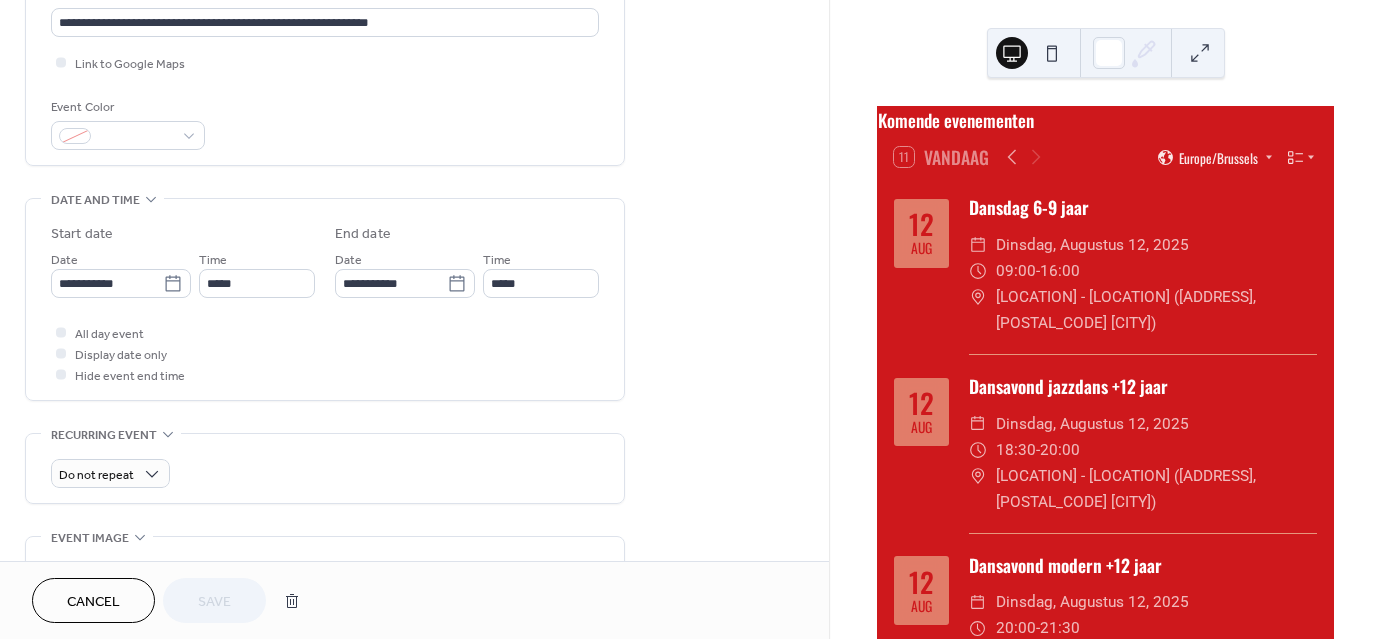 scroll, scrollTop: 460, scrollLeft: 0, axis: vertical 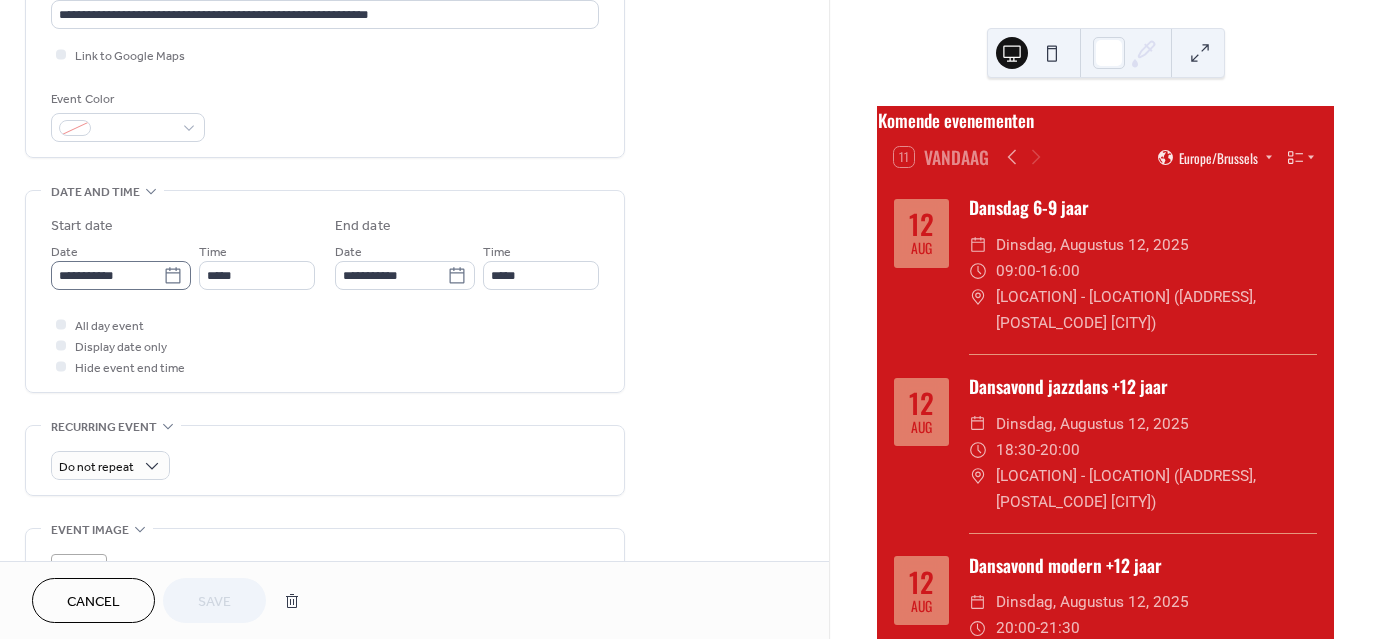 click 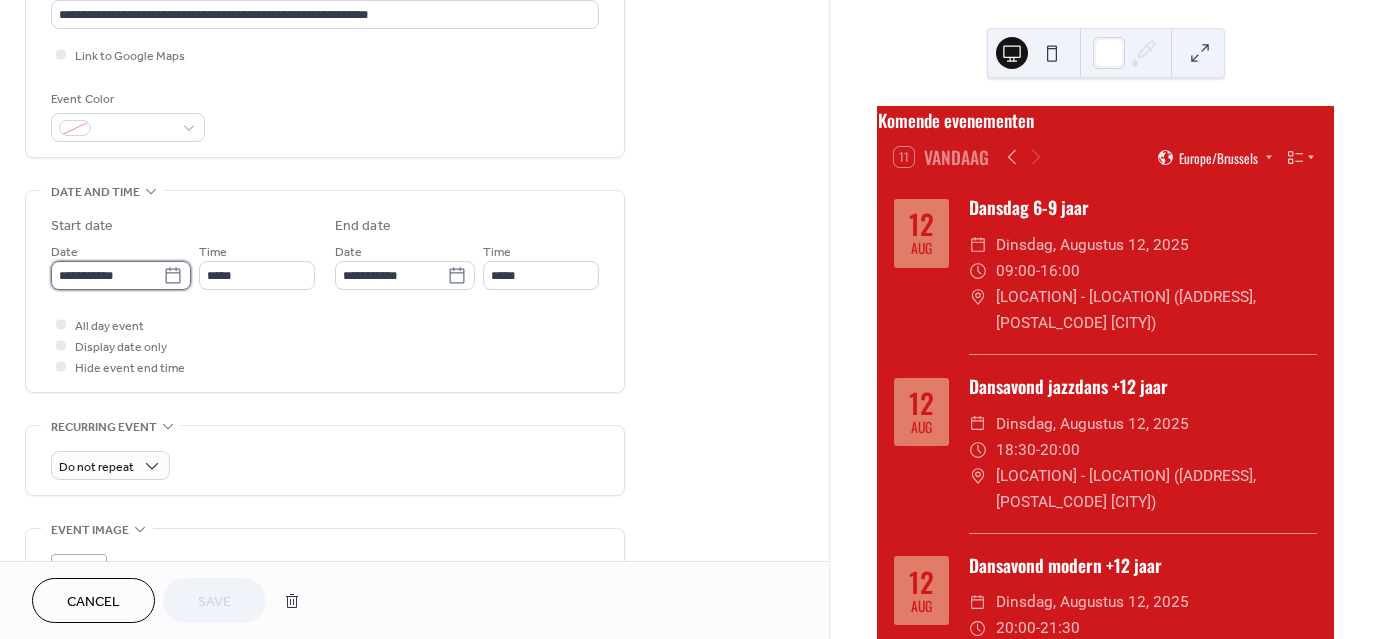 click on "**********" at bounding box center (107, 275) 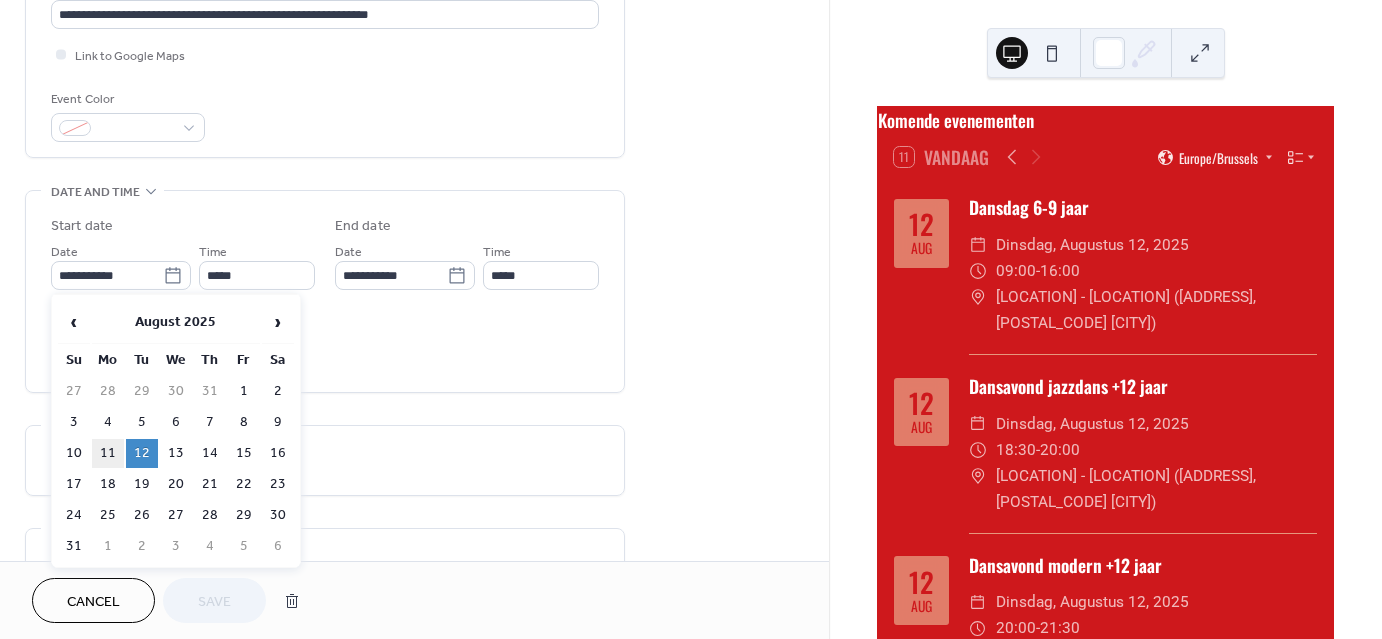 click on "11" at bounding box center [108, 453] 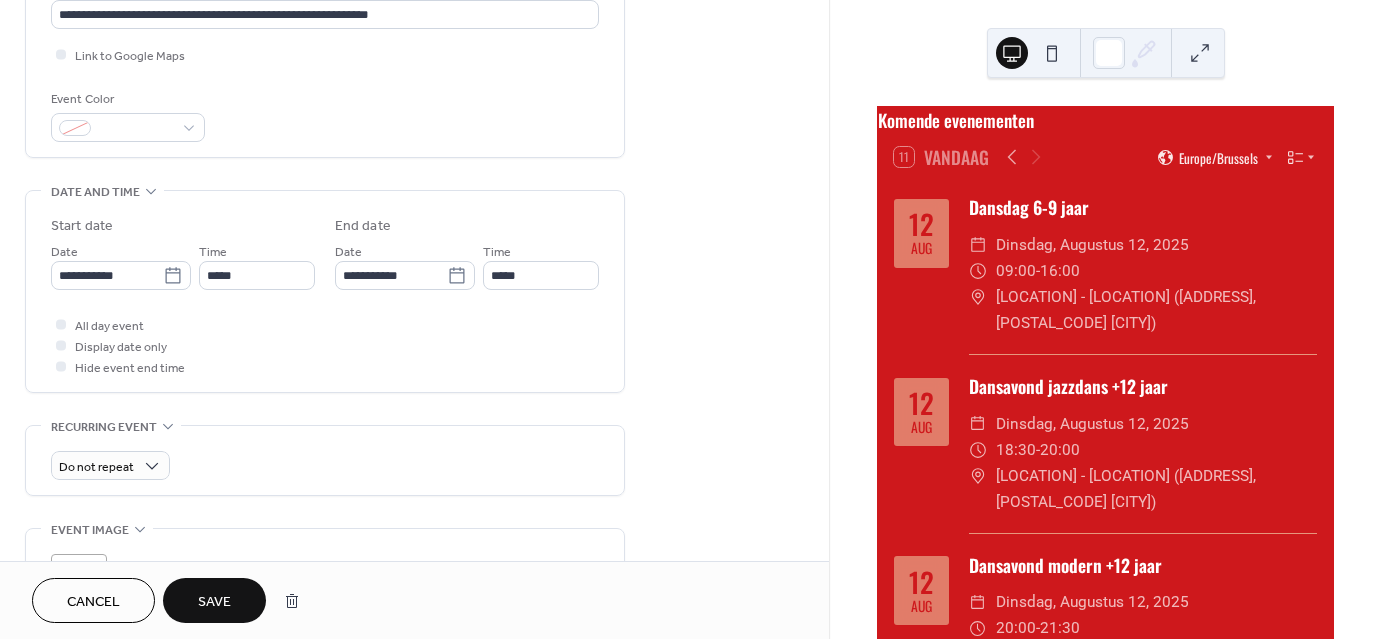 click on "Save" at bounding box center [214, 602] 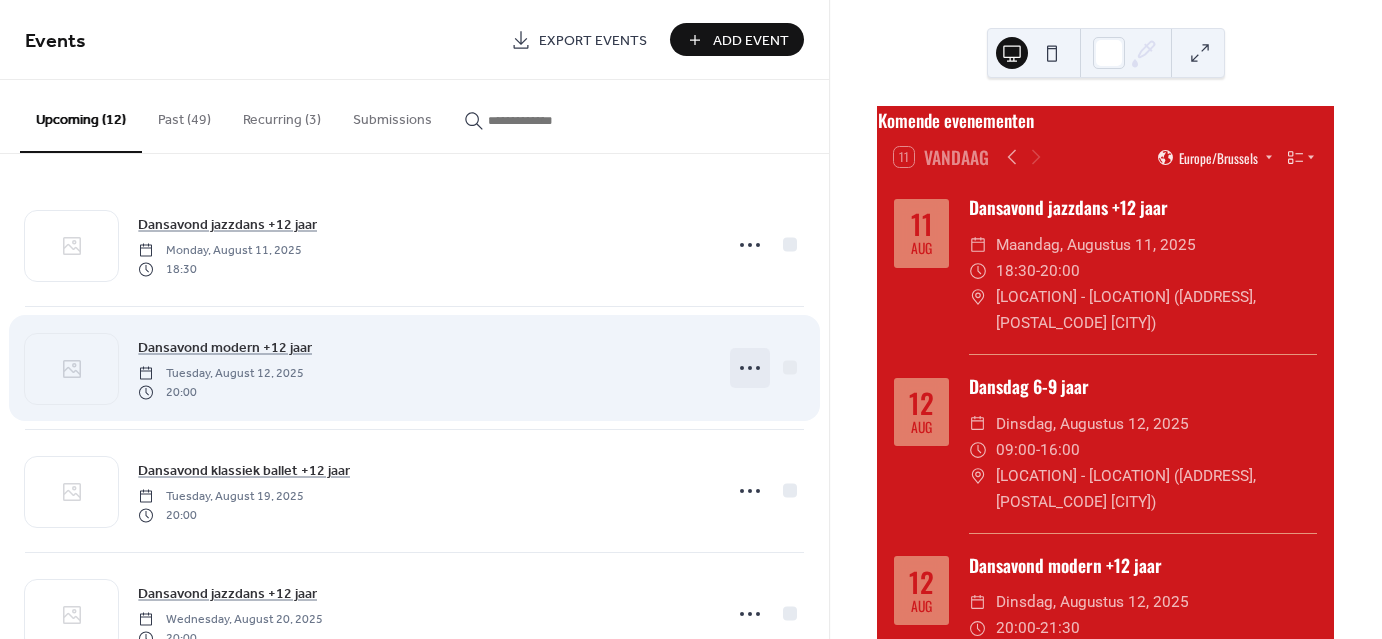 click 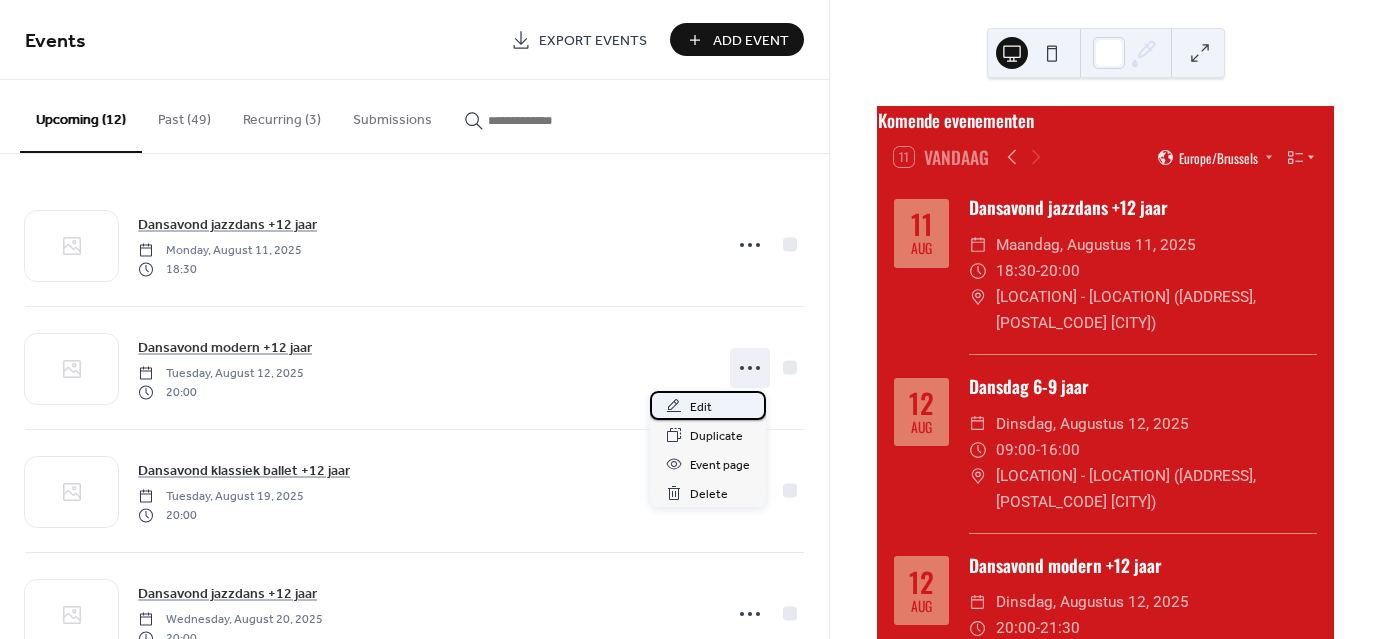 click on "Edit" at bounding box center [708, 405] 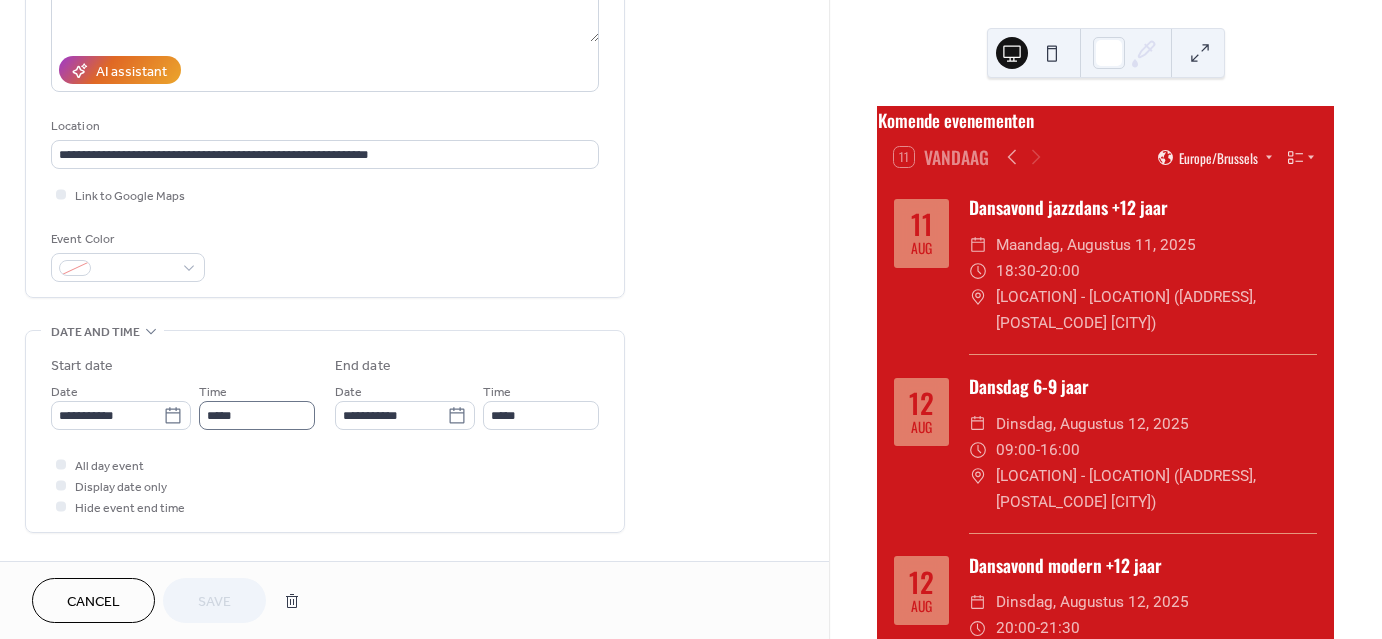 scroll, scrollTop: 323, scrollLeft: 0, axis: vertical 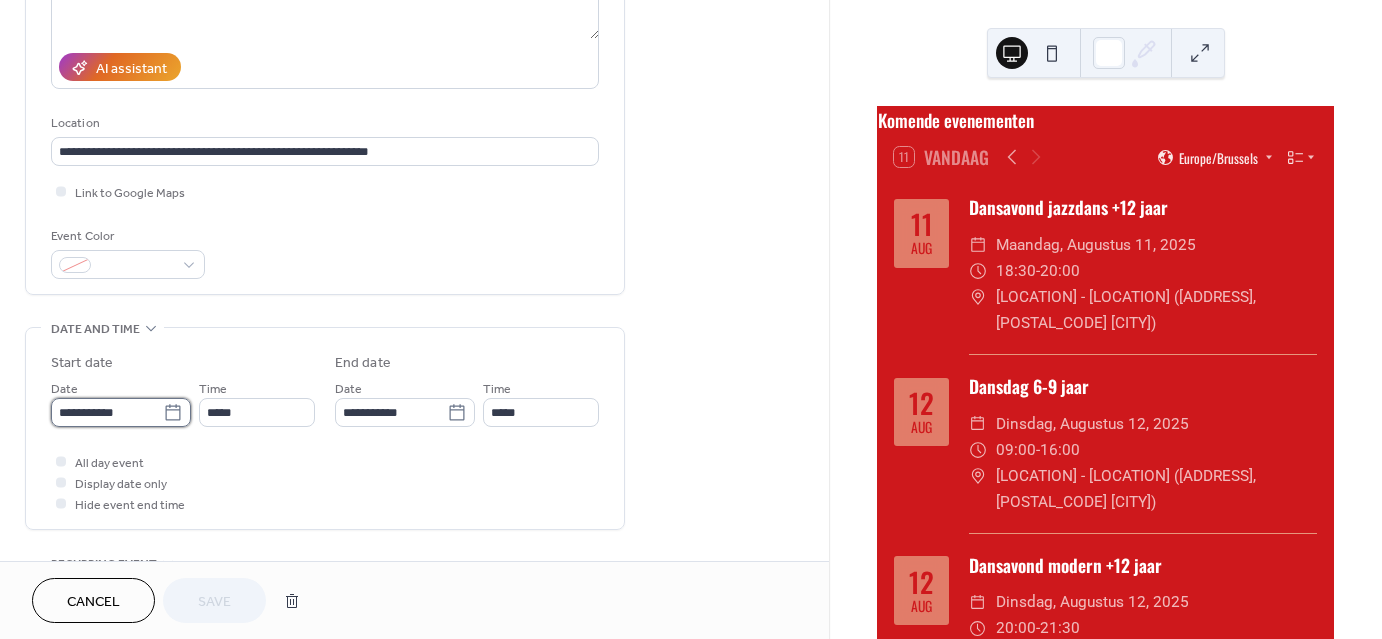 click on "**********" at bounding box center [107, 412] 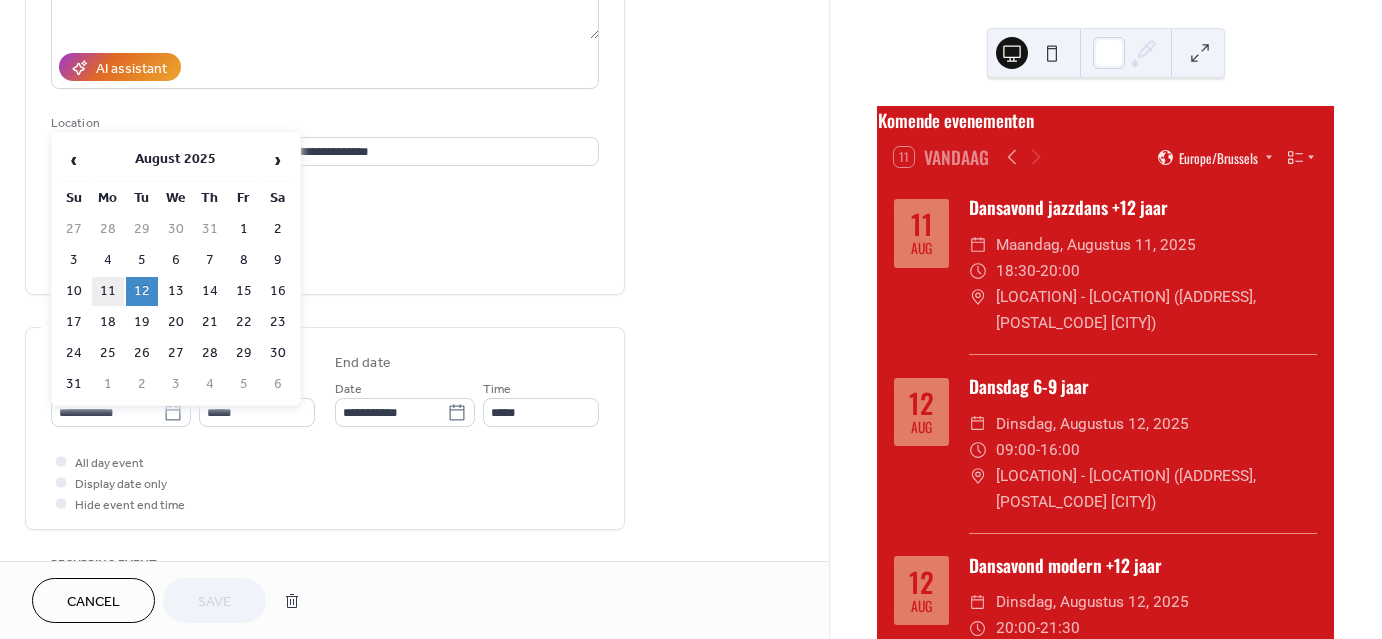 click on "11" at bounding box center (108, 291) 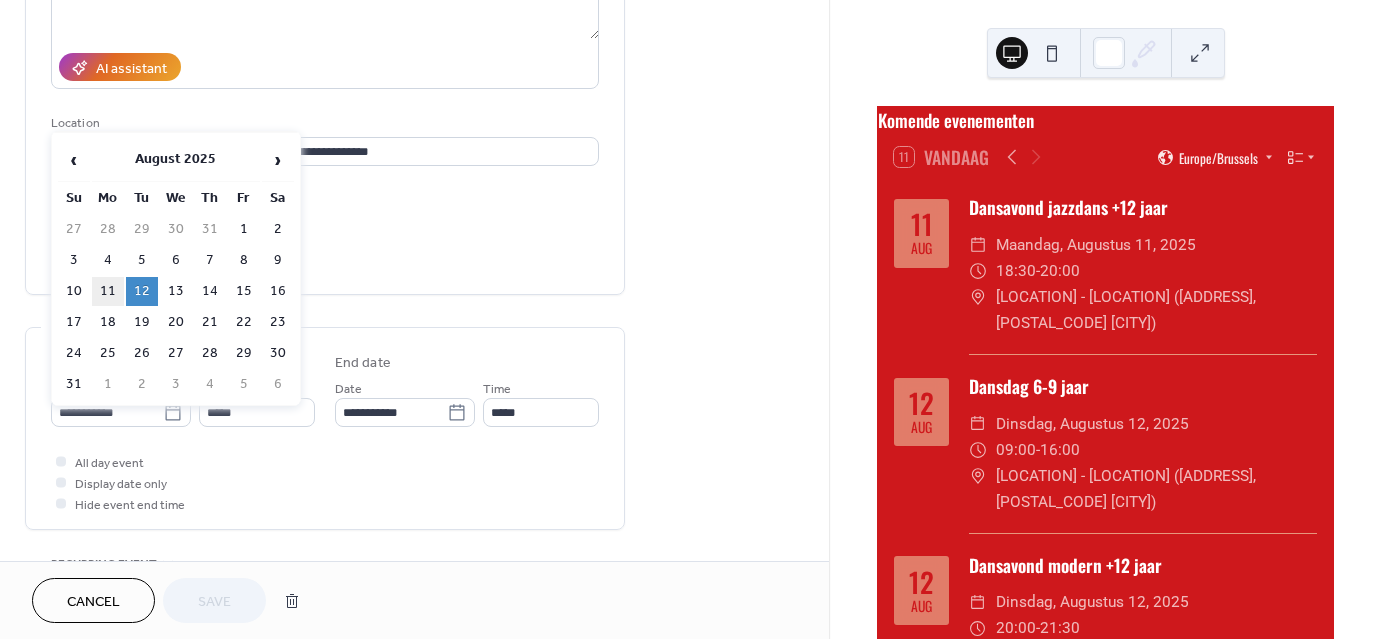 type on "**********" 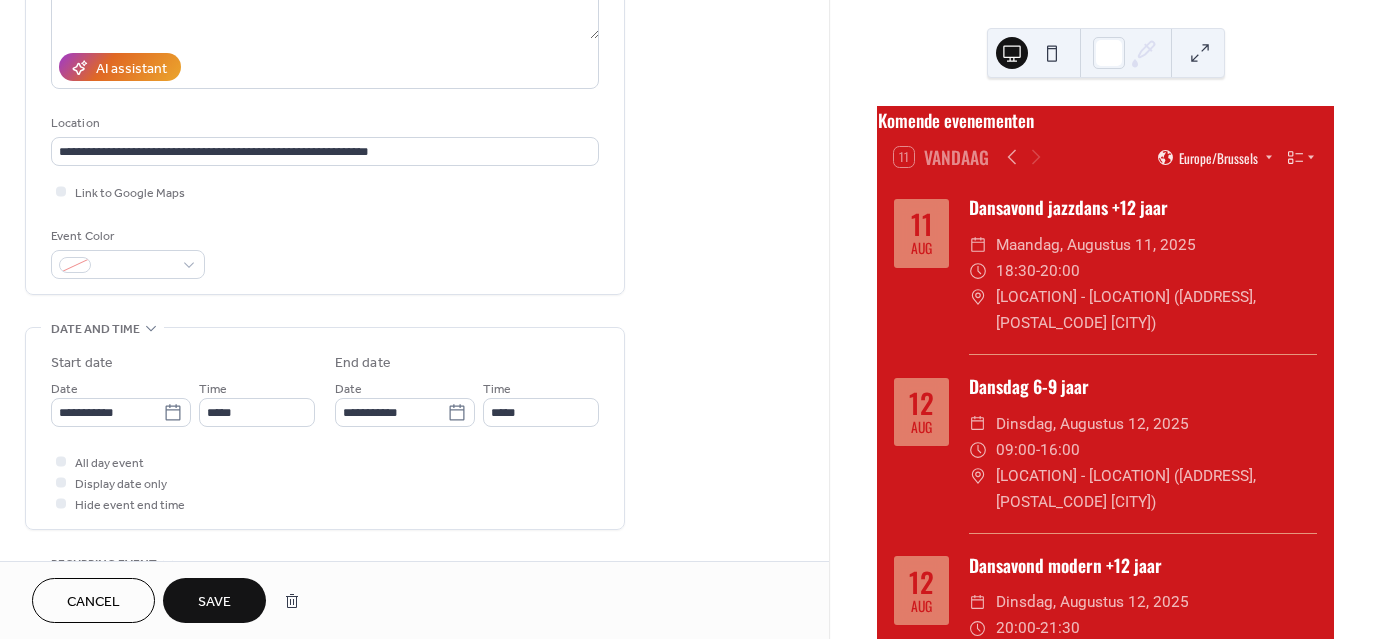 click on "Save" at bounding box center [214, 602] 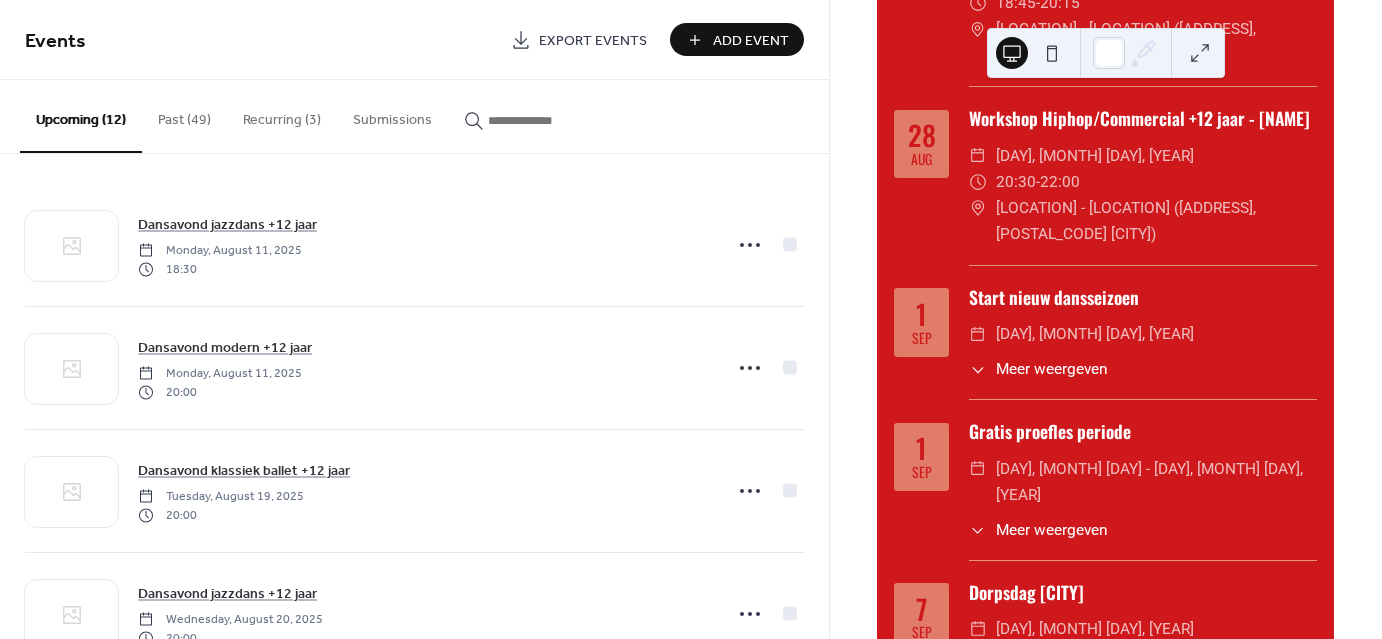 scroll, scrollTop: 3400, scrollLeft: 0, axis: vertical 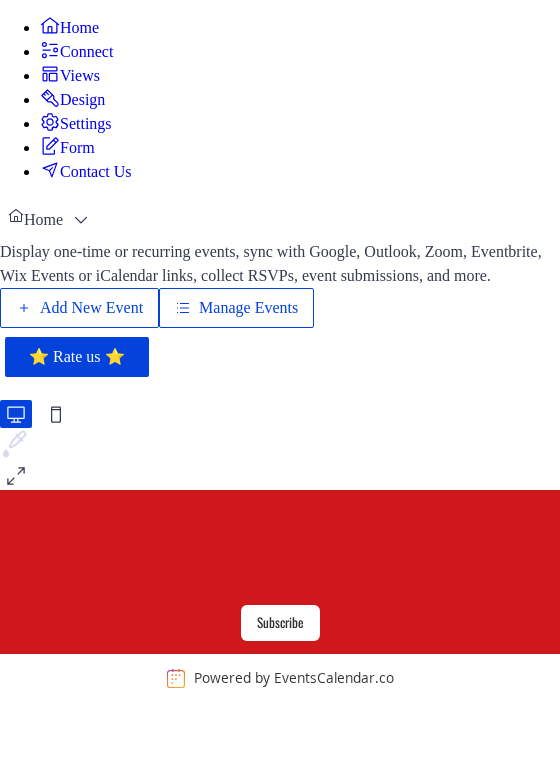 click on "Manage Events" at bounding box center (236, 308) 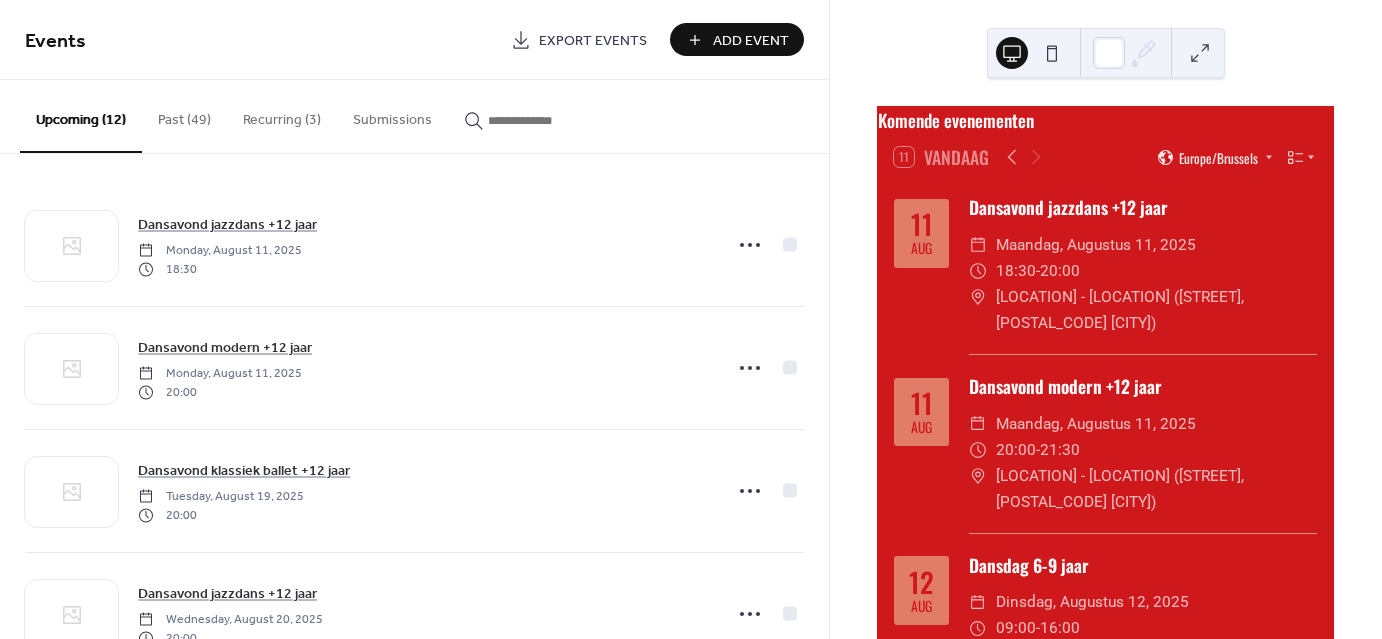 scroll, scrollTop: 0, scrollLeft: 0, axis: both 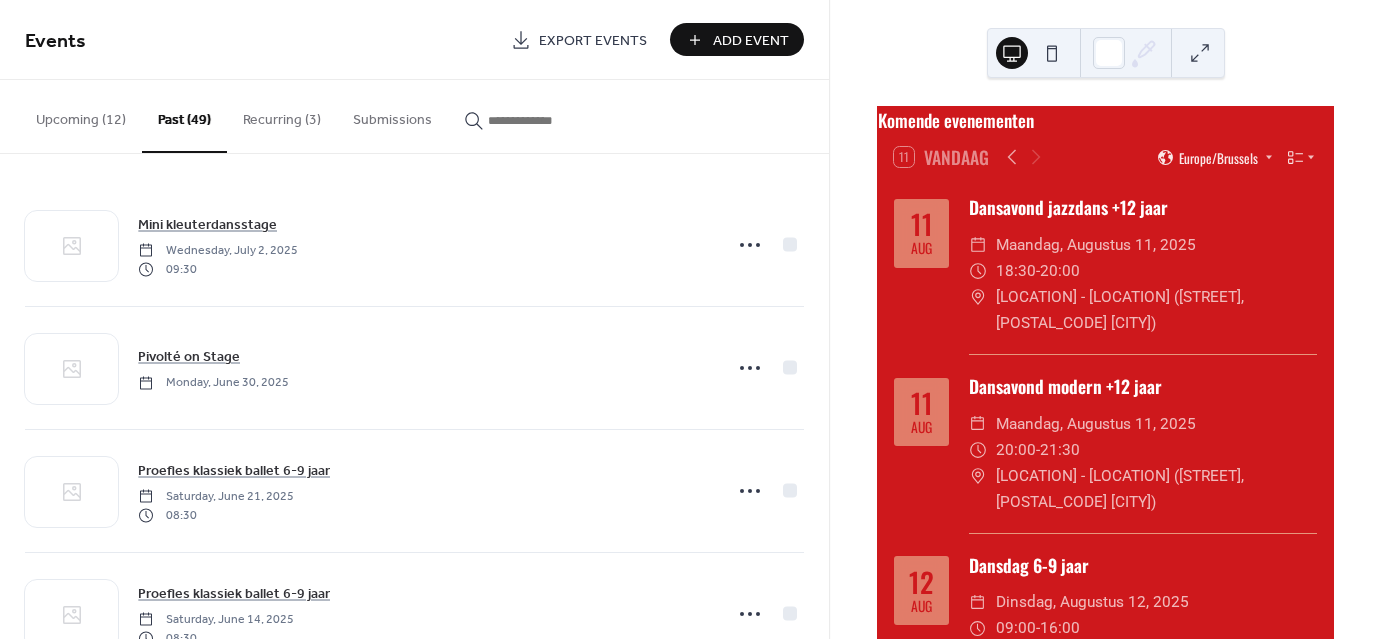 click on "Upcoming  (12)" at bounding box center [81, 115] 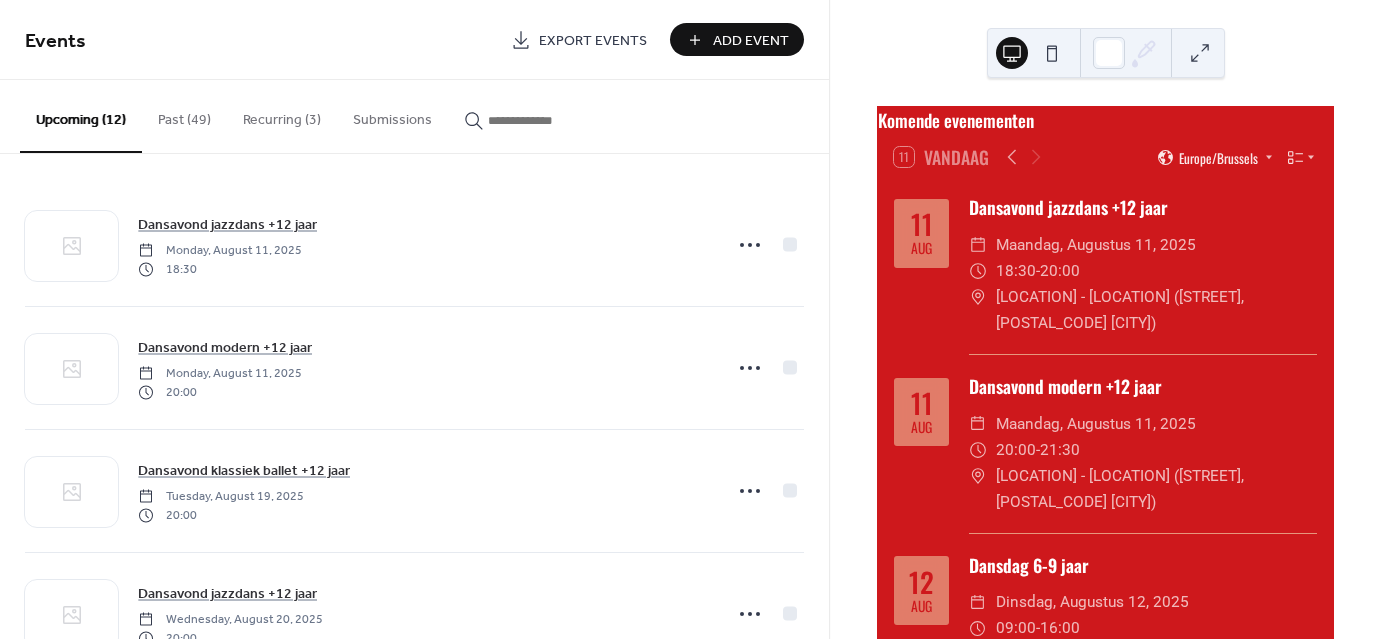 click on "Add Event" at bounding box center (751, 41) 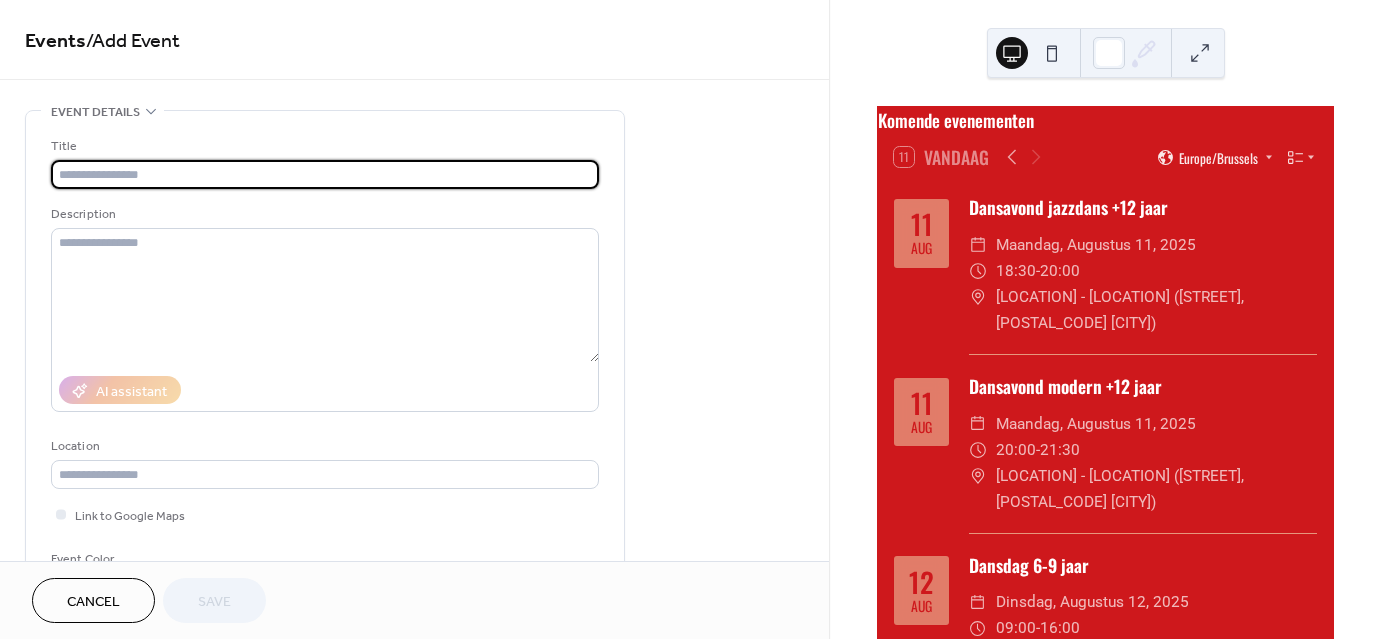 click at bounding box center [325, 174] 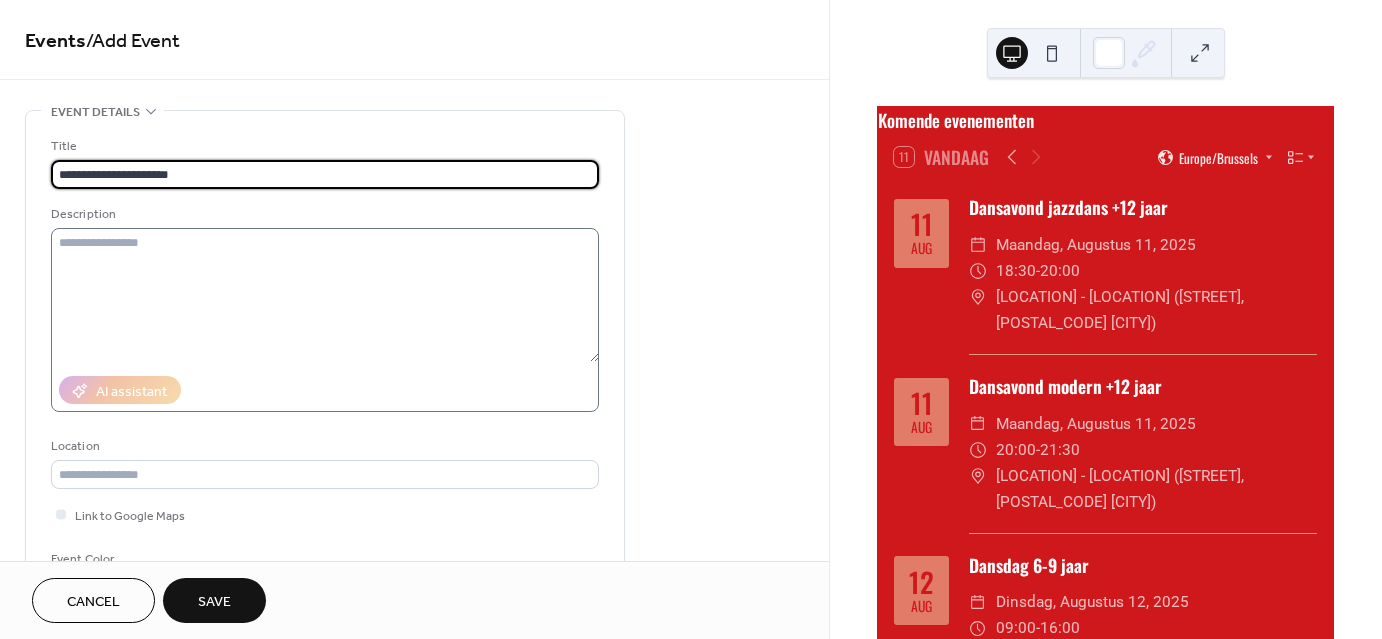 type on "**********" 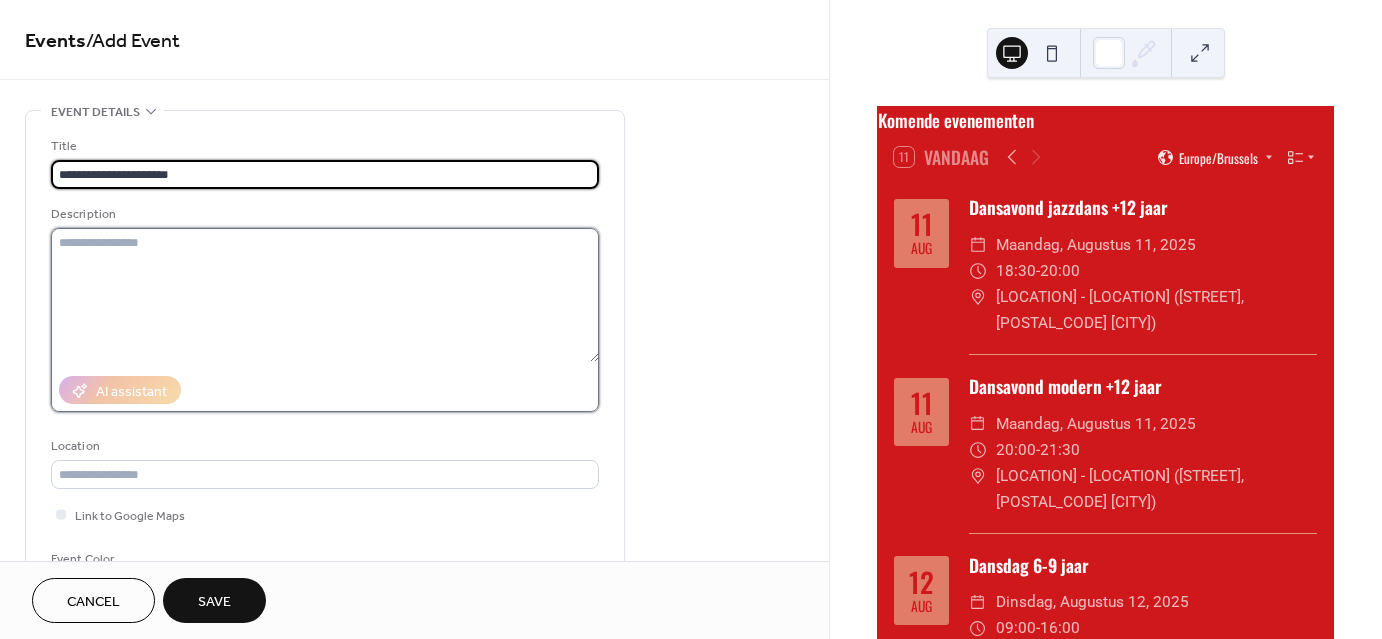 click at bounding box center [325, 295] 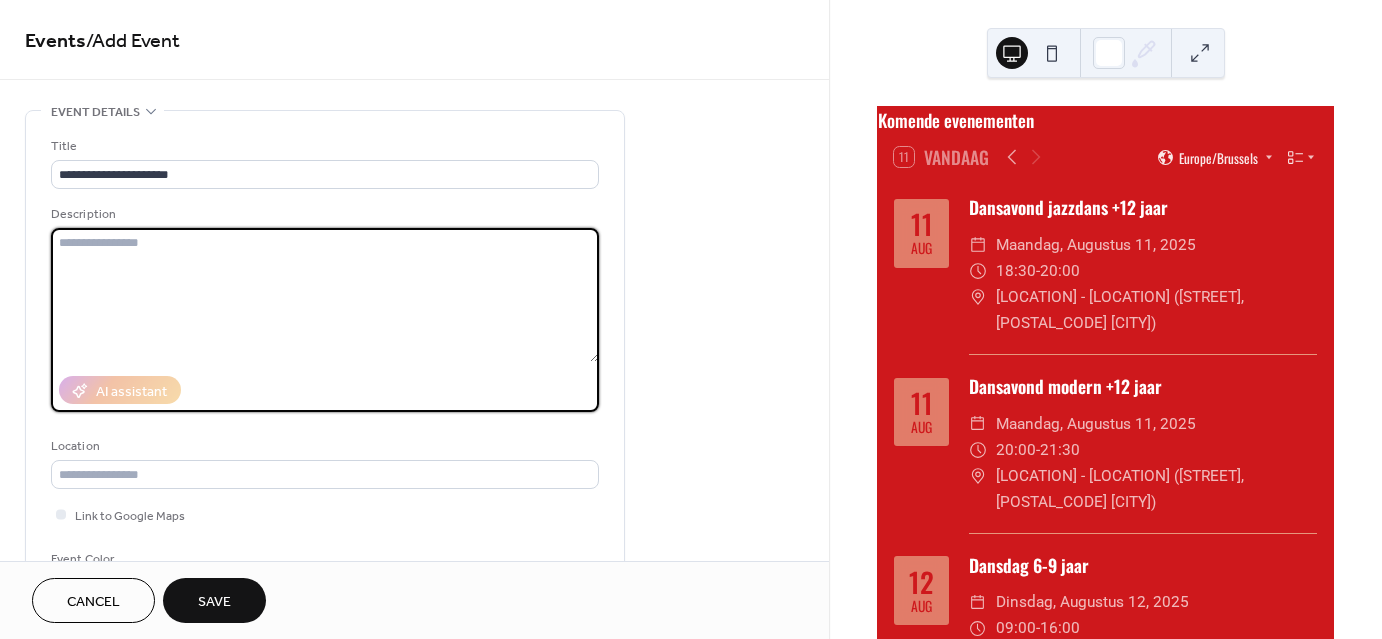paste on "**********" 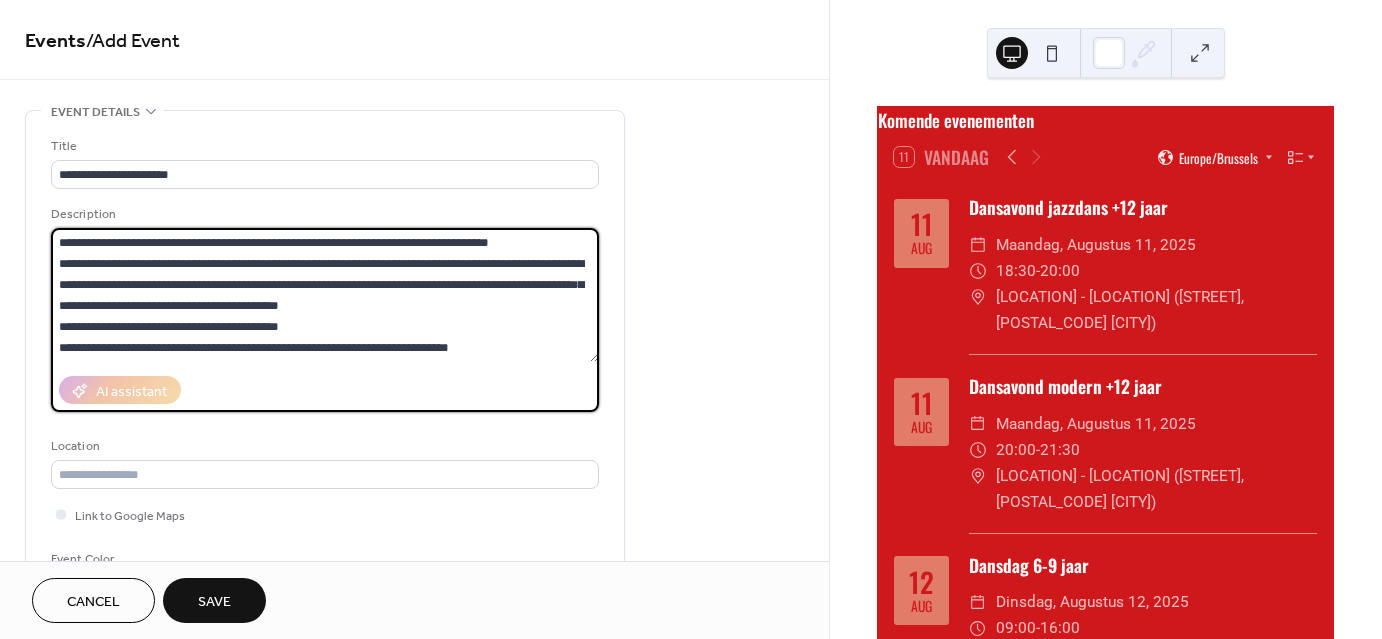 click on "**********" at bounding box center [325, 295] 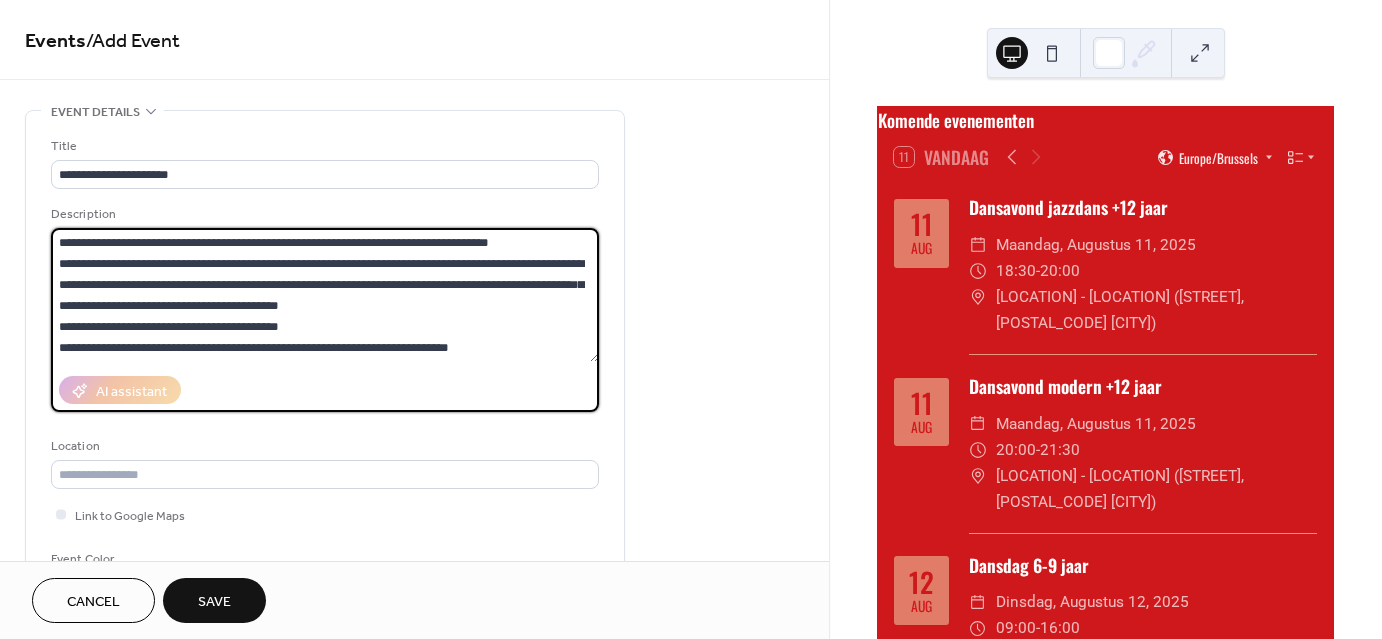 drag, startPoint x: 500, startPoint y: 247, endPoint x: -77, endPoint y: 222, distance: 577.5413 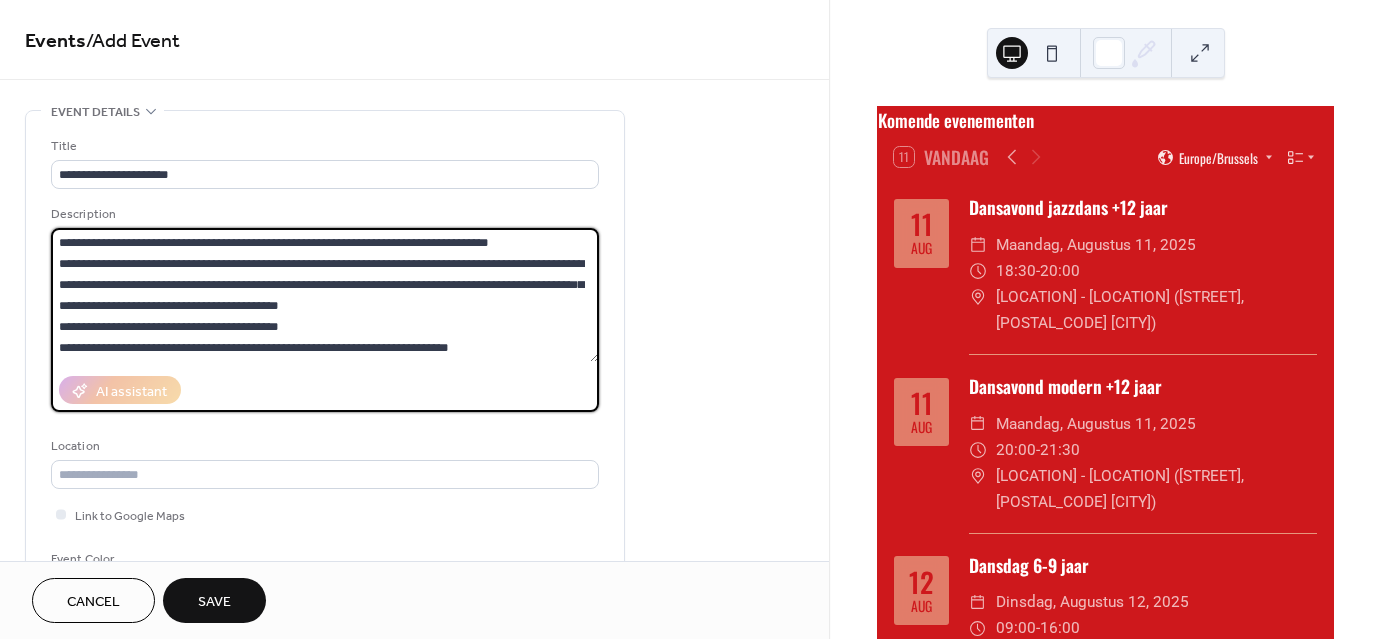 click on "**********" at bounding box center [691, 319] 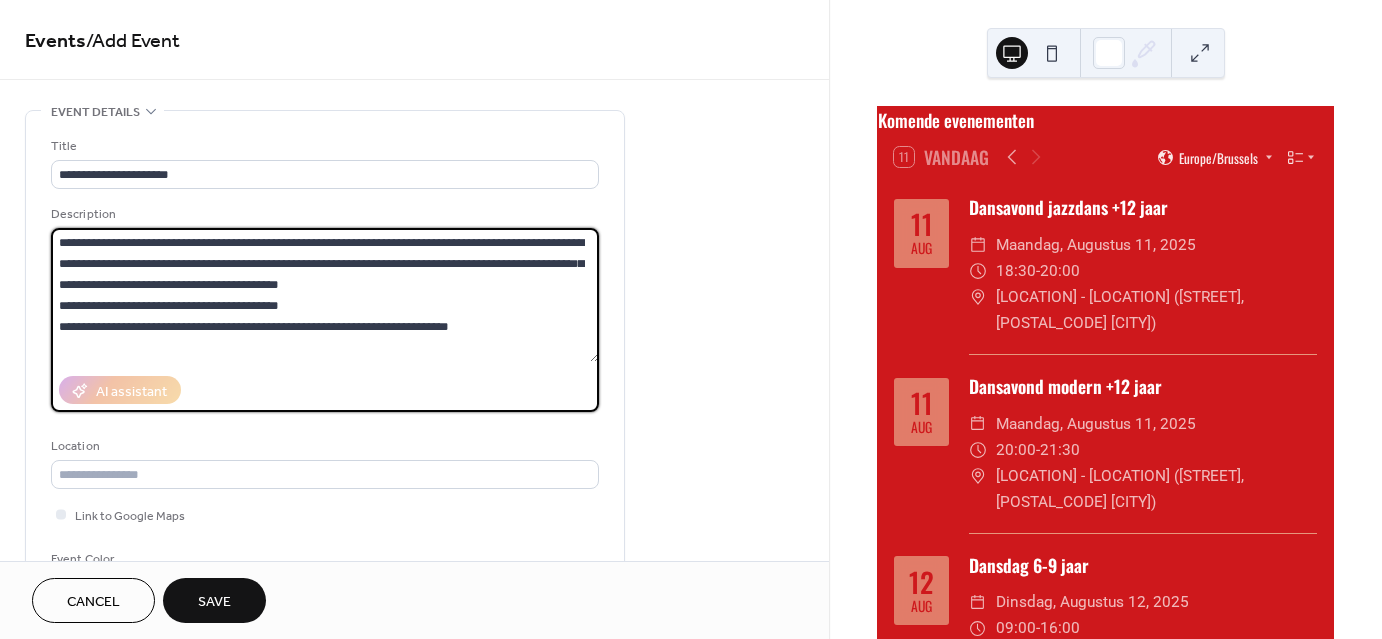 click on "**********" at bounding box center (325, 295) 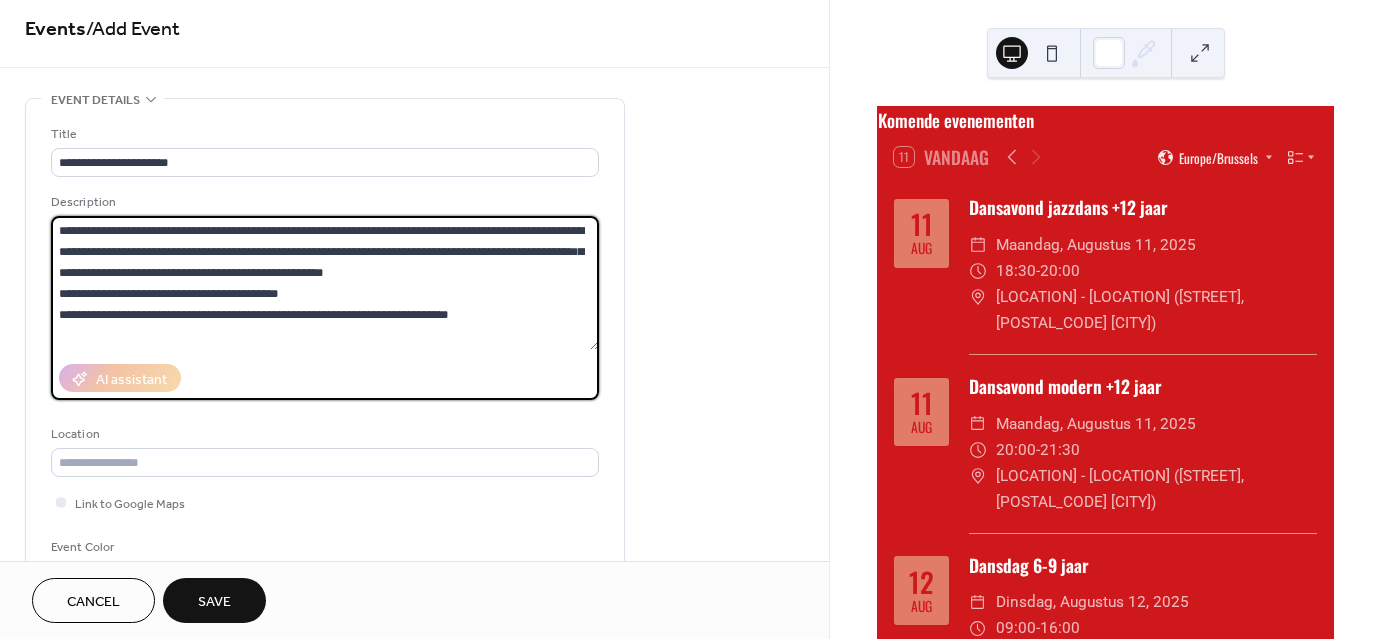 scroll, scrollTop: 0, scrollLeft: 0, axis: both 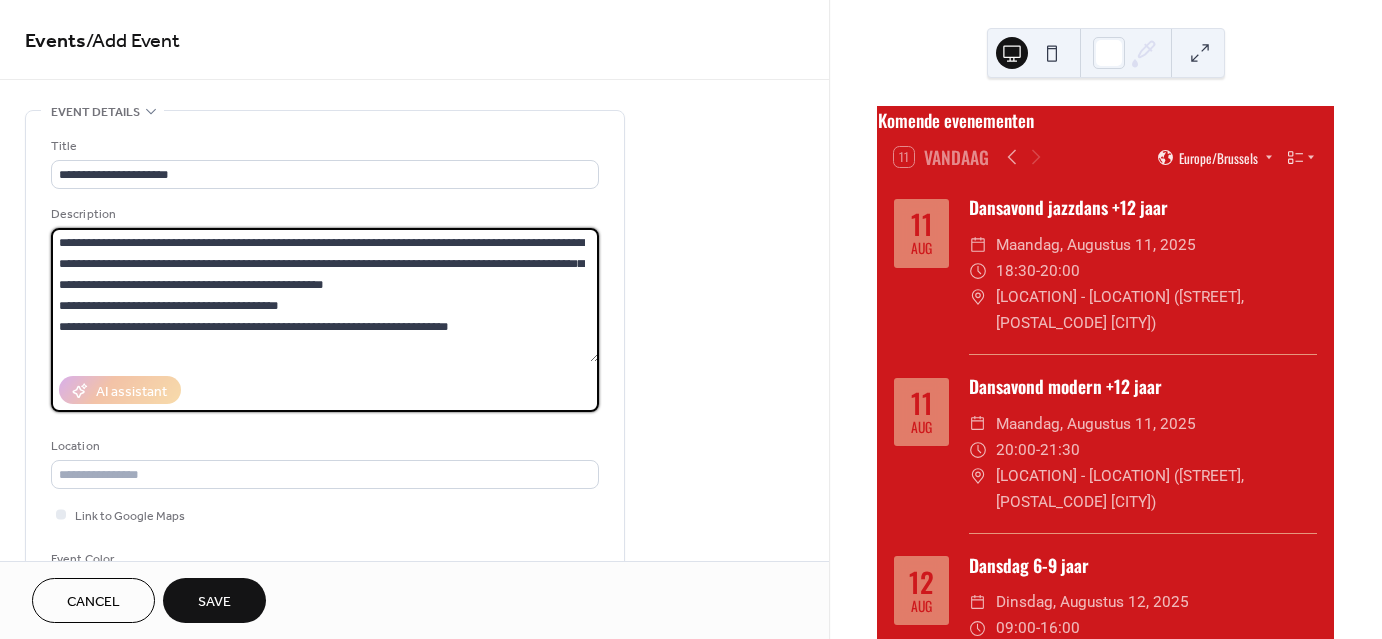drag, startPoint x: 412, startPoint y: 235, endPoint x: 501, endPoint y: 286, distance: 102.5768 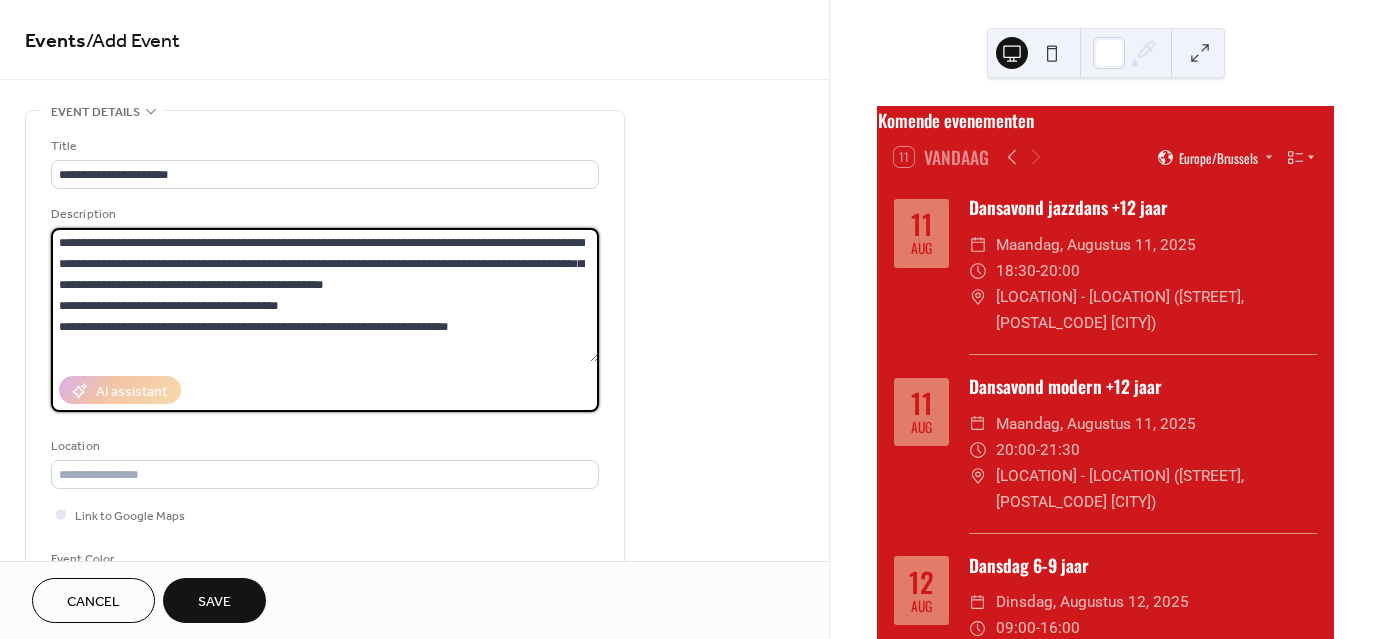 click on "**********" at bounding box center (325, 295) 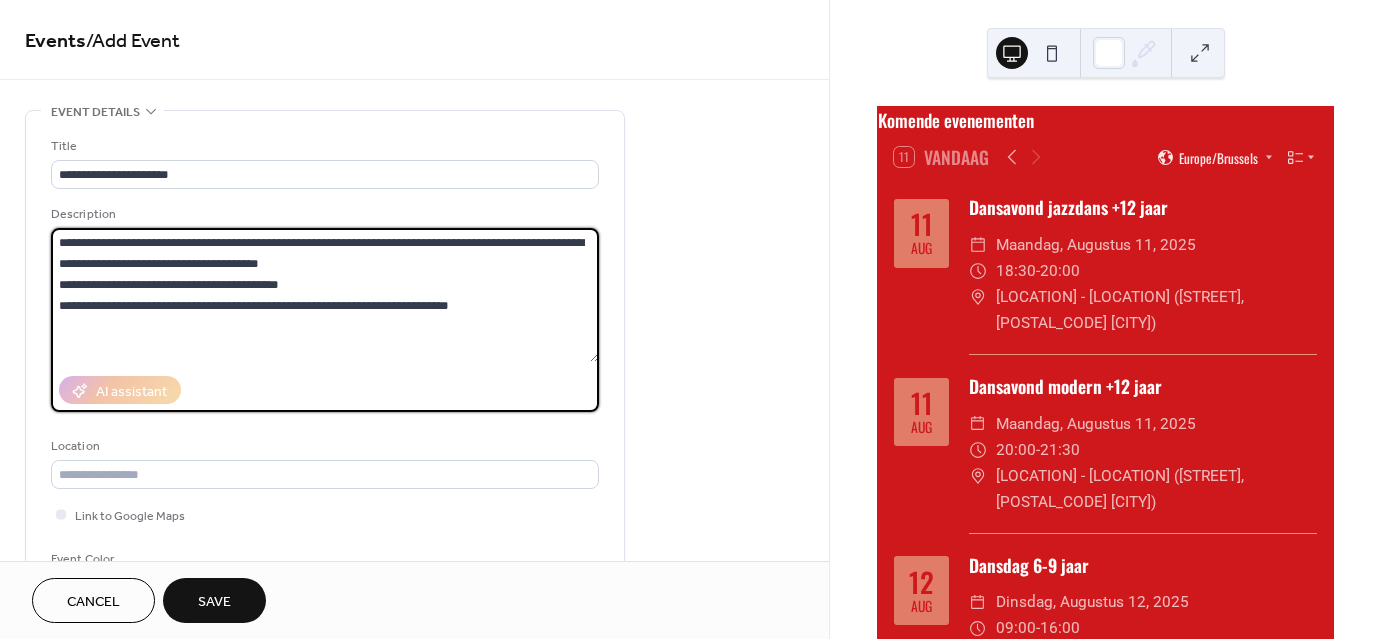scroll, scrollTop: 15, scrollLeft: 0, axis: vertical 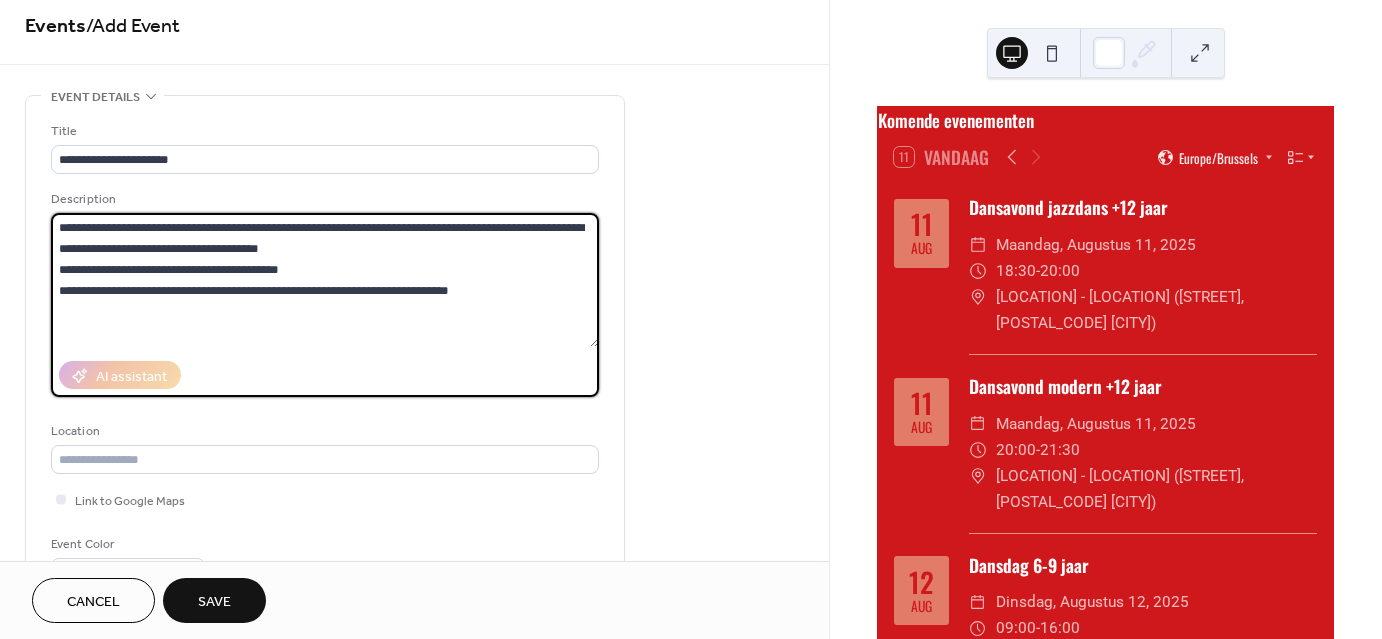 click on "**********" at bounding box center (325, 280) 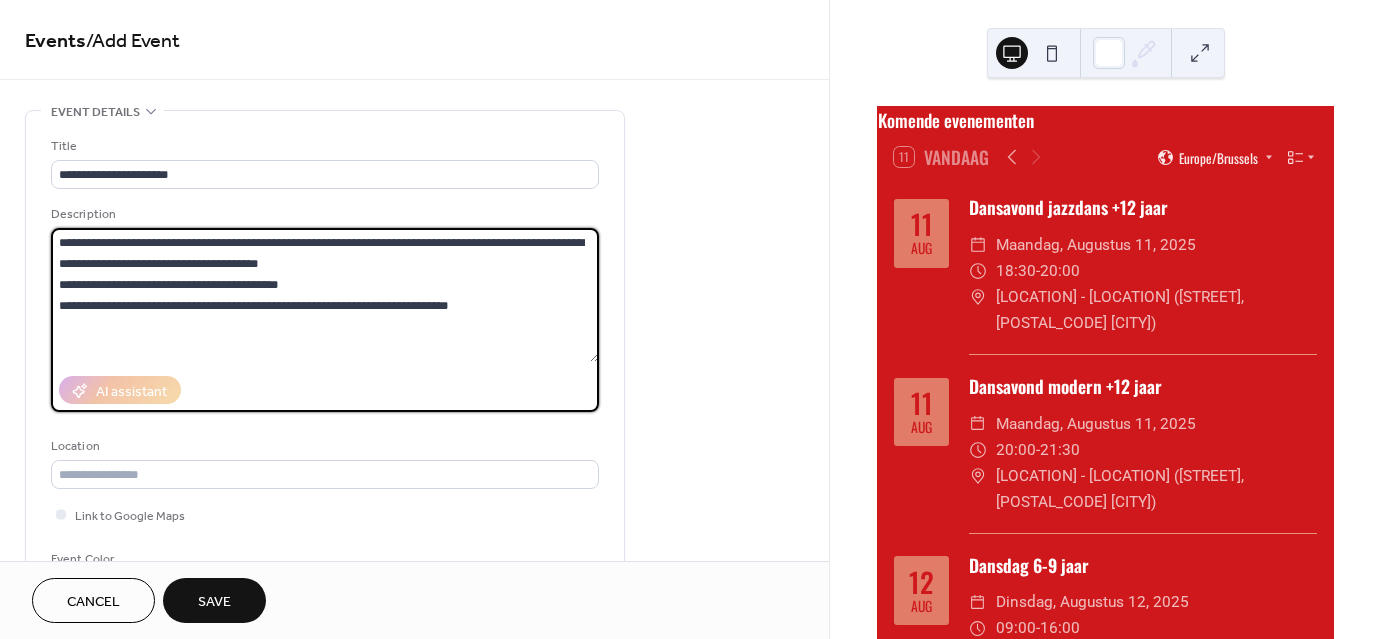 click on "**********" at bounding box center (325, 295) 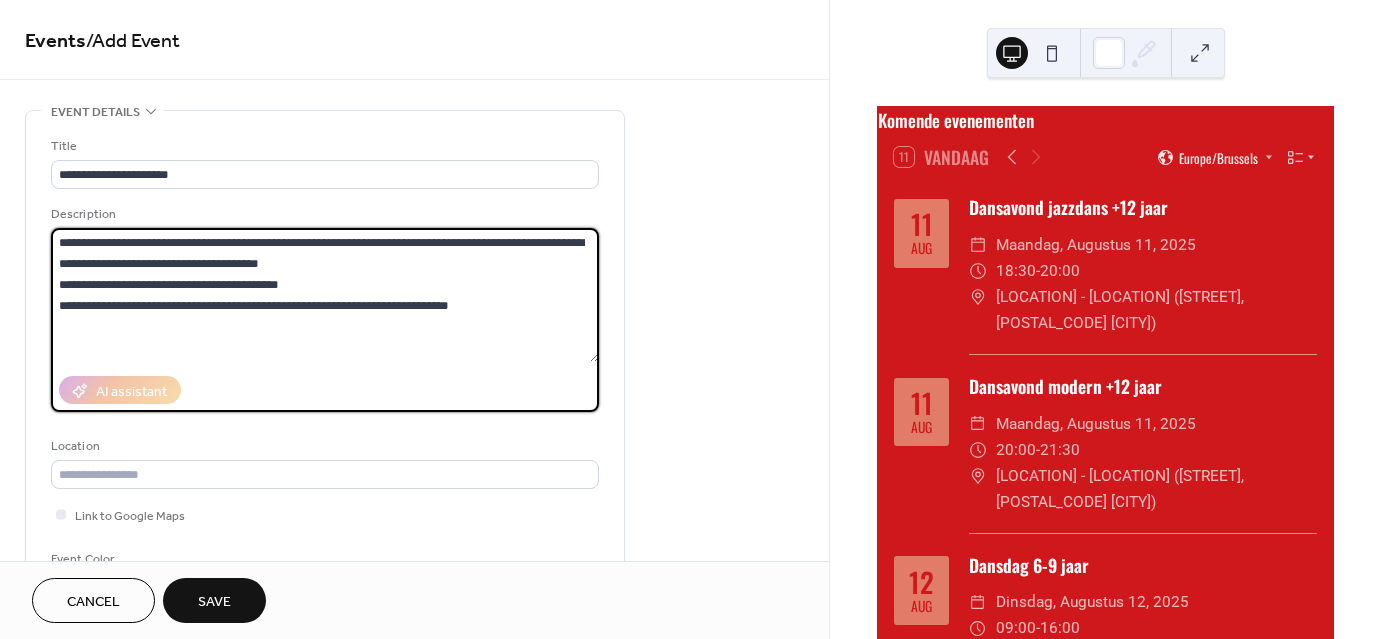 drag, startPoint x: 373, startPoint y: 261, endPoint x: 45, endPoint y: 268, distance: 328.07468 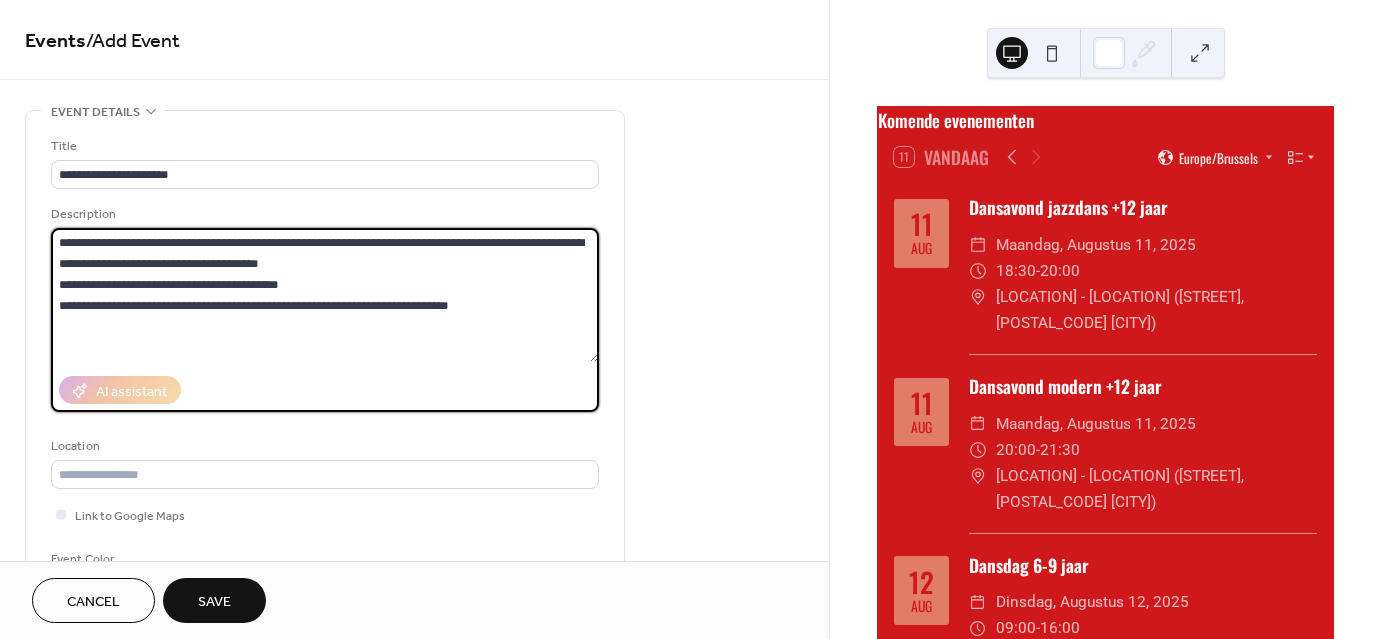 click on "**********" at bounding box center (325, 364) 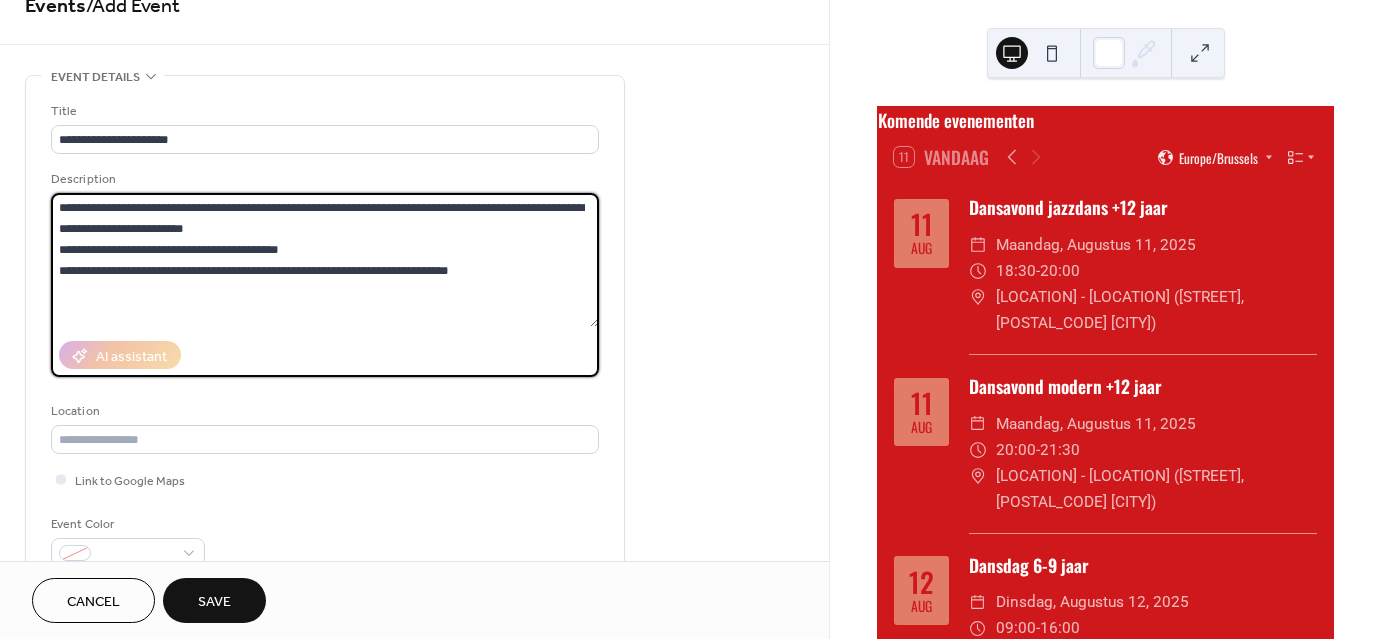 scroll, scrollTop: 0, scrollLeft: 0, axis: both 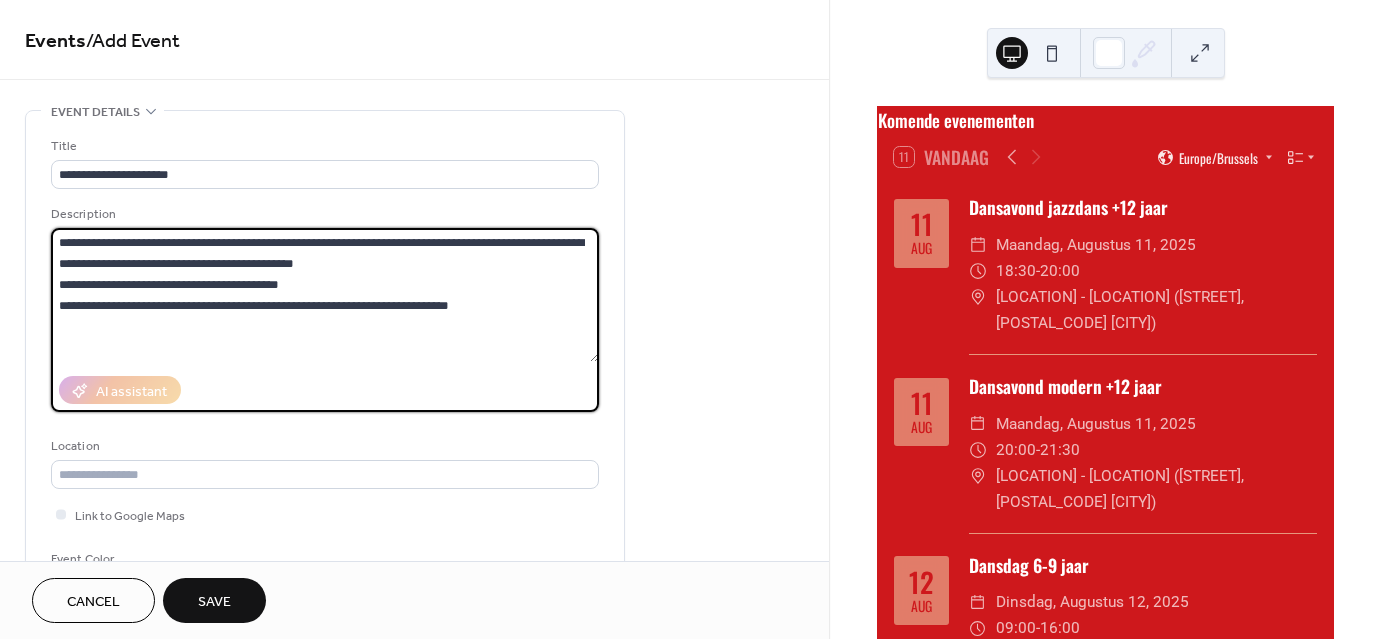 drag, startPoint x: 532, startPoint y: 308, endPoint x: 262, endPoint y: 315, distance: 270.09073 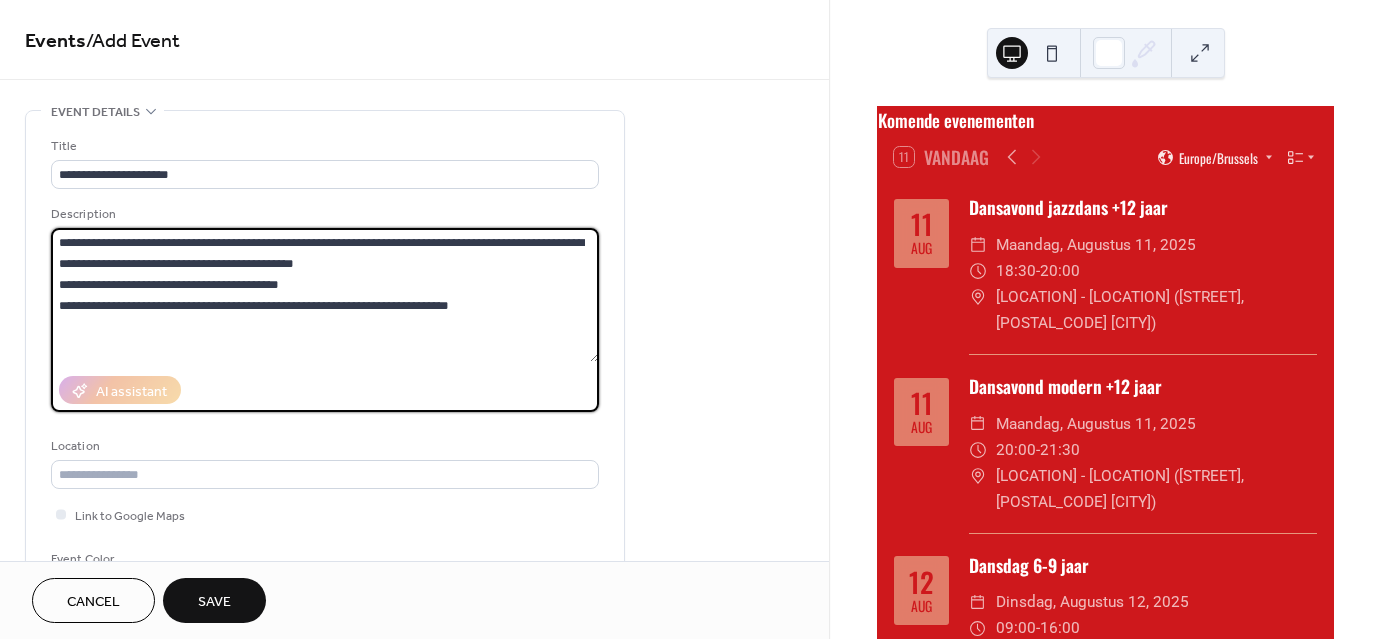 click on "**********" at bounding box center (325, 295) 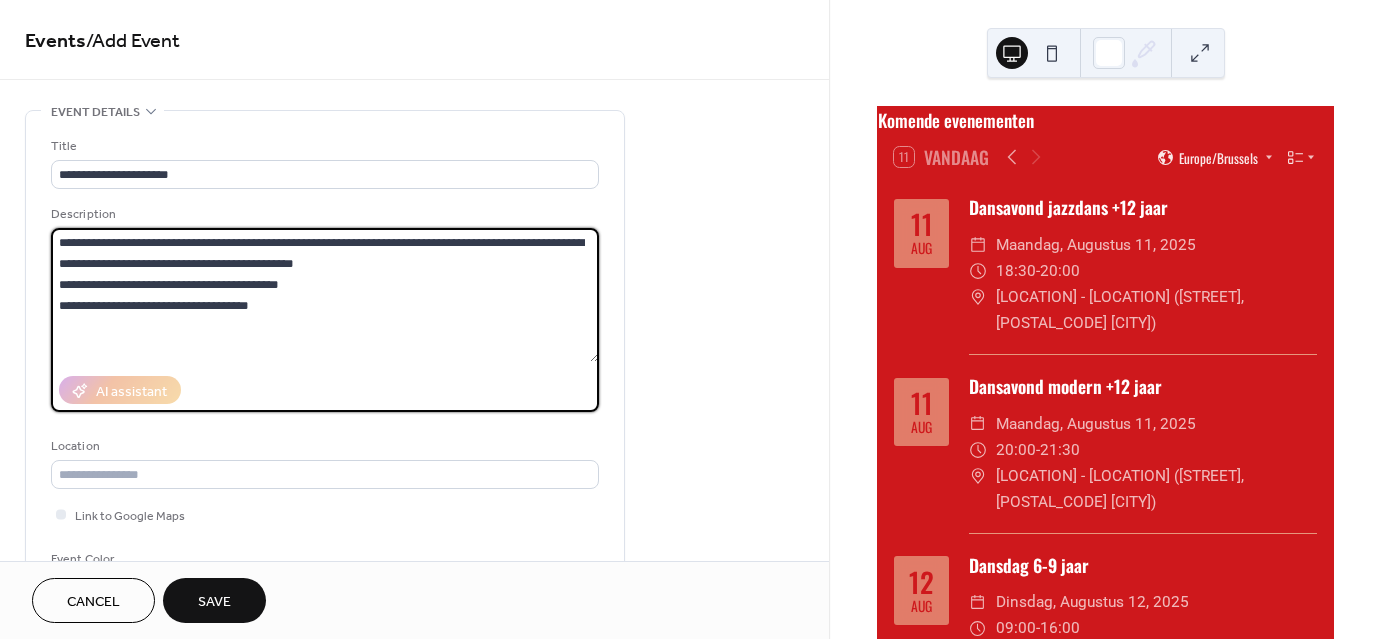 drag, startPoint x: 322, startPoint y: 287, endPoint x: 200, endPoint y: 277, distance: 122.40915 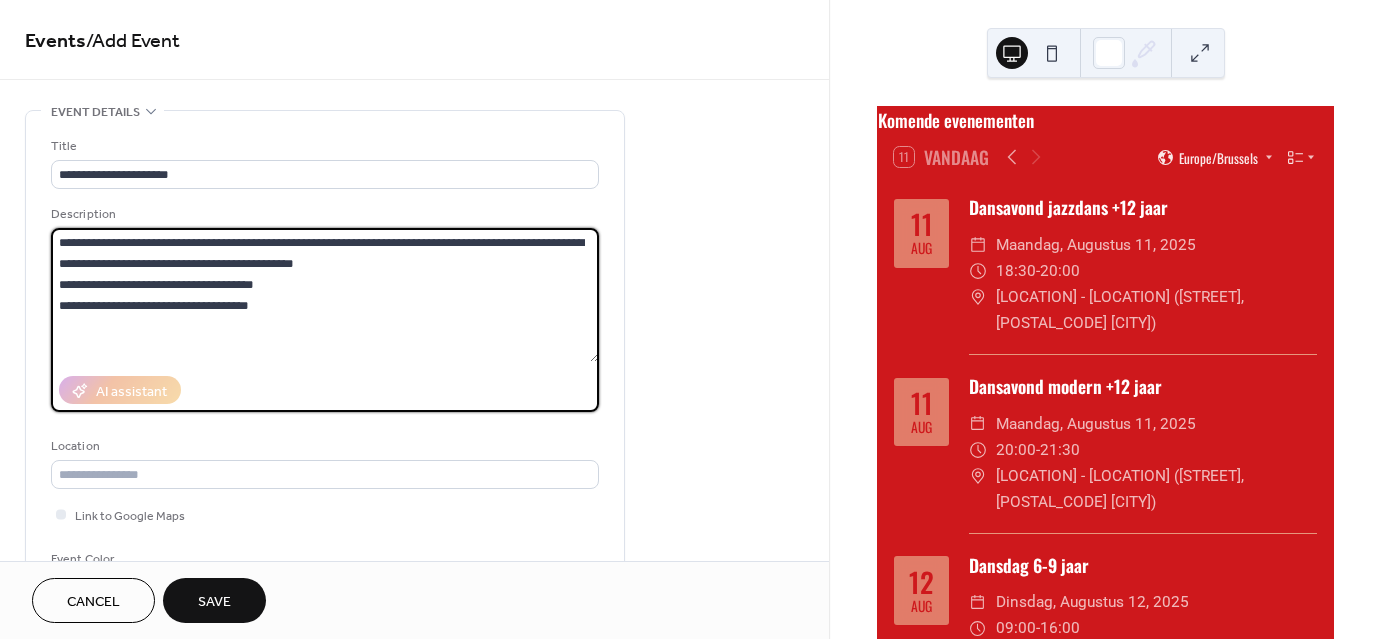 click on "**********" at bounding box center (325, 295) 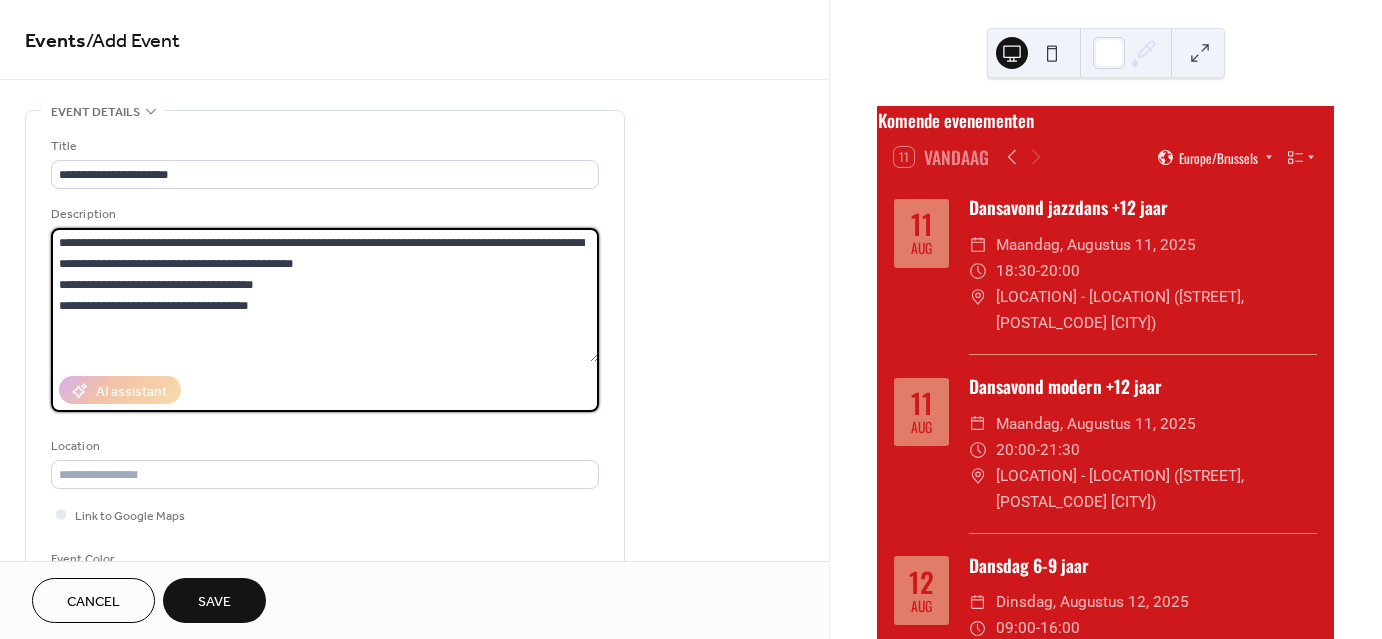 drag, startPoint x: 376, startPoint y: 261, endPoint x: 280, endPoint y: 265, distance: 96.0833 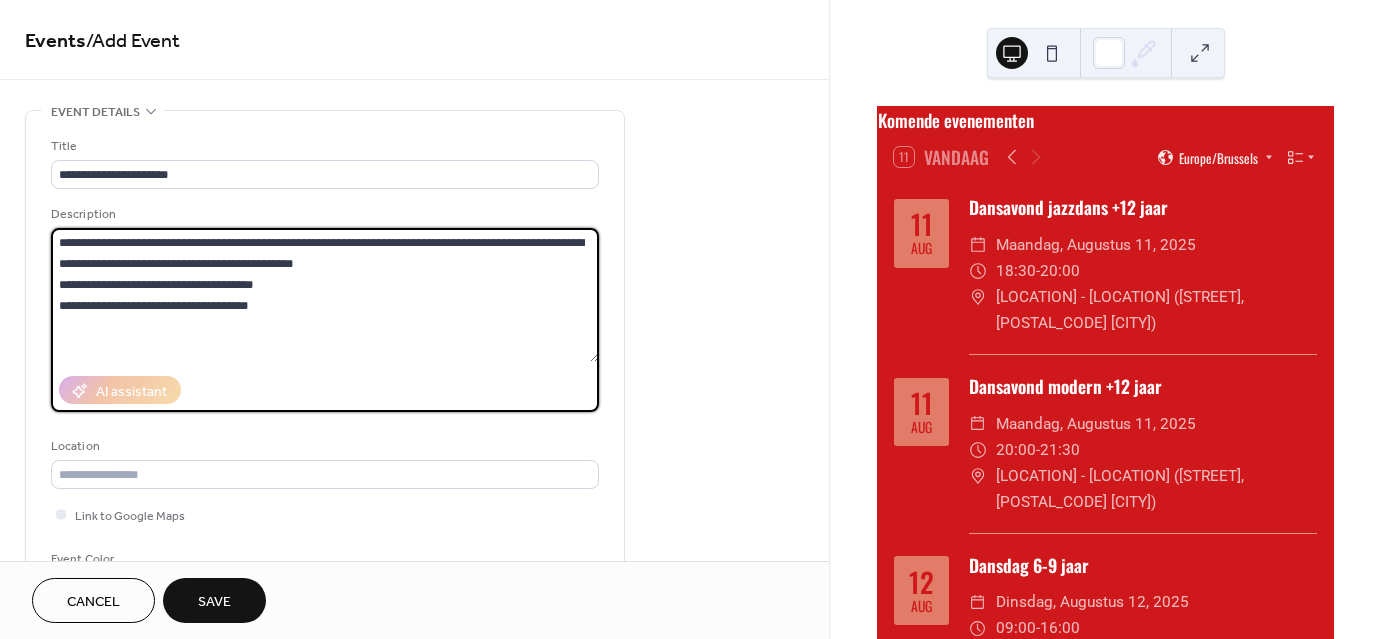click on "**********" at bounding box center (325, 295) 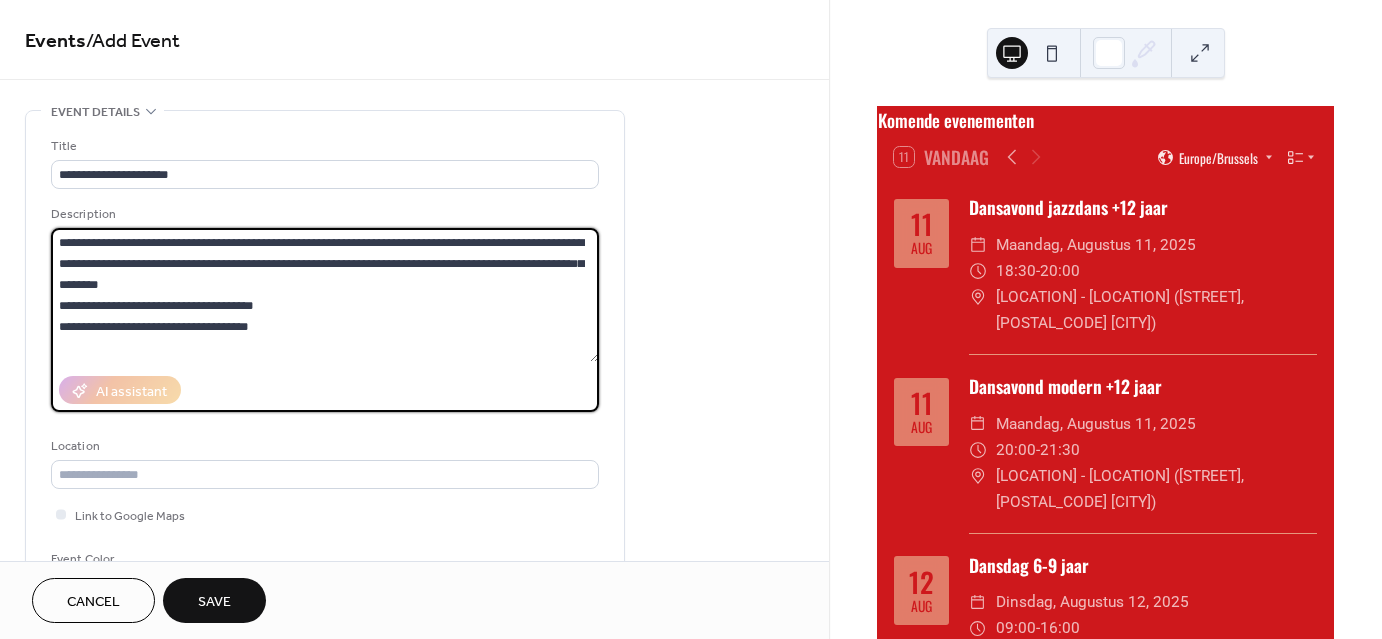 drag, startPoint x: 216, startPoint y: 281, endPoint x: 468, endPoint y: 259, distance: 252.9585 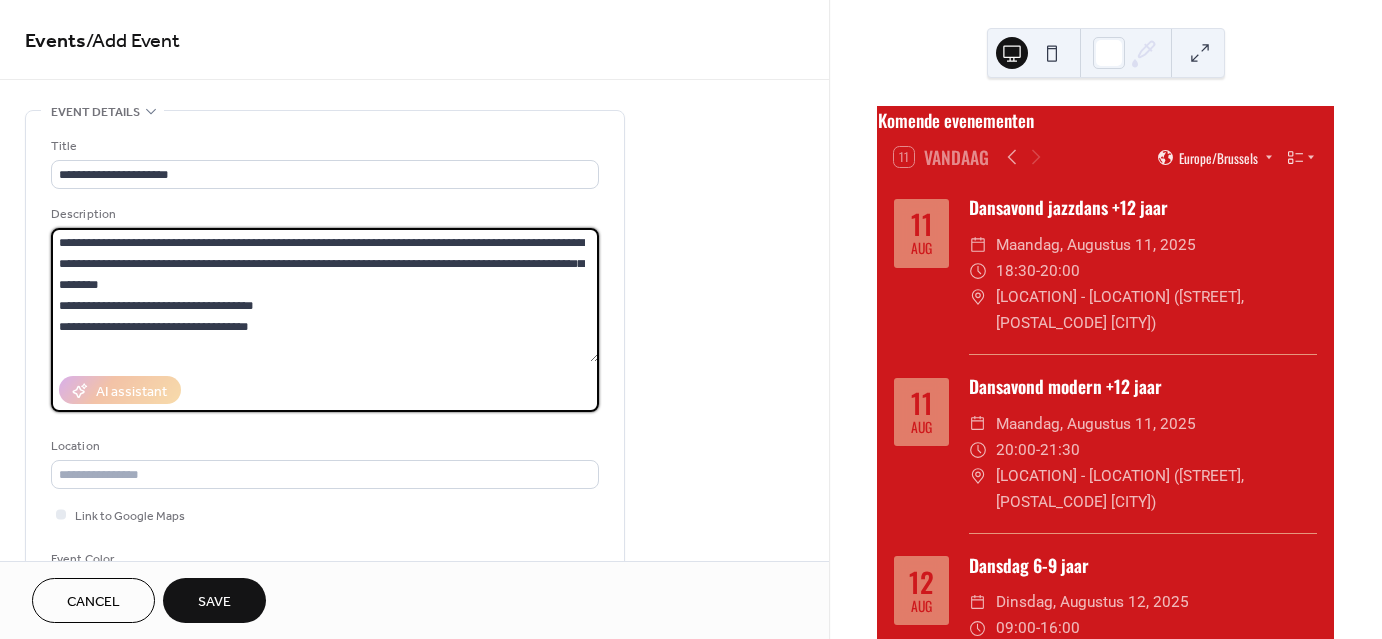 click on "**********" at bounding box center (325, 295) 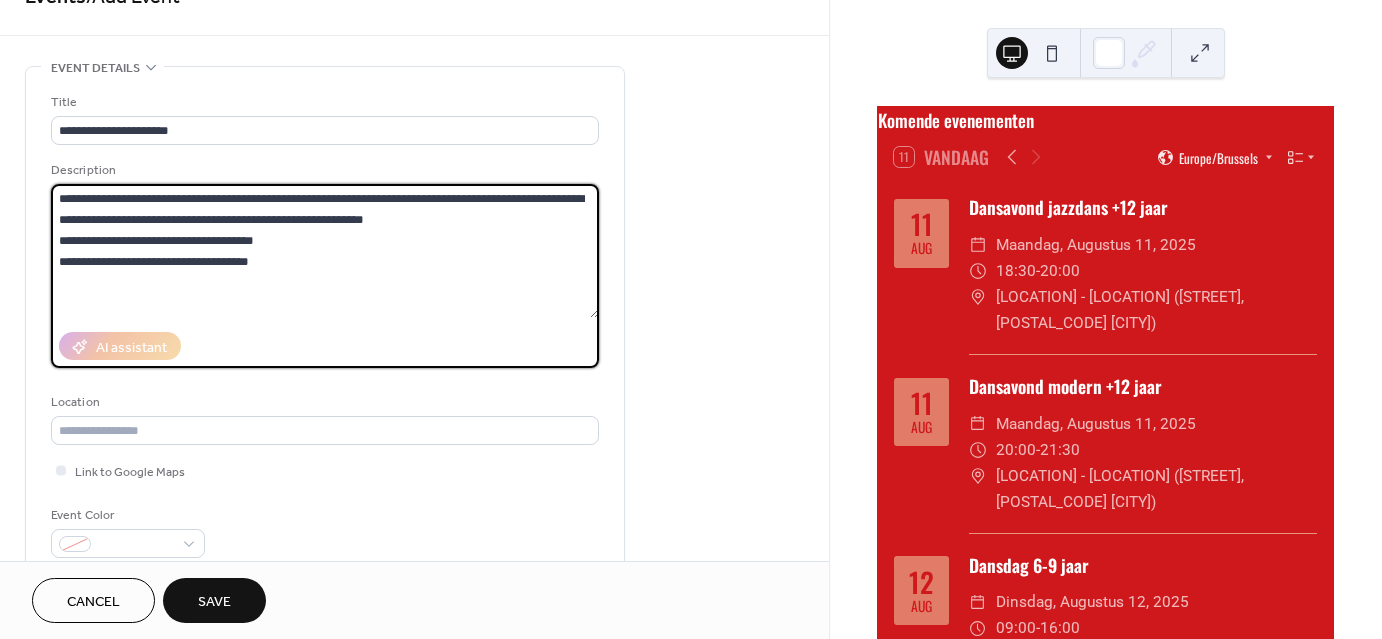scroll, scrollTop: 47, scrollLeft: 0, axis: vertical 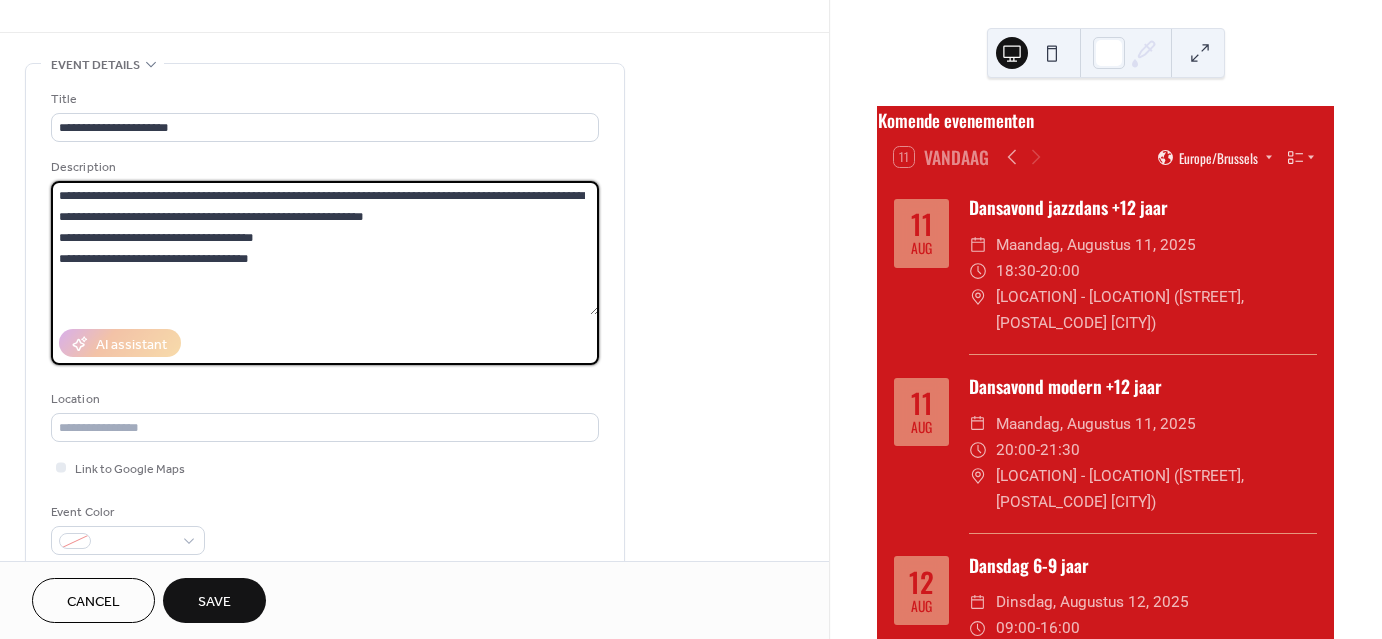 click on "**********" at bounding box center [325, 248] 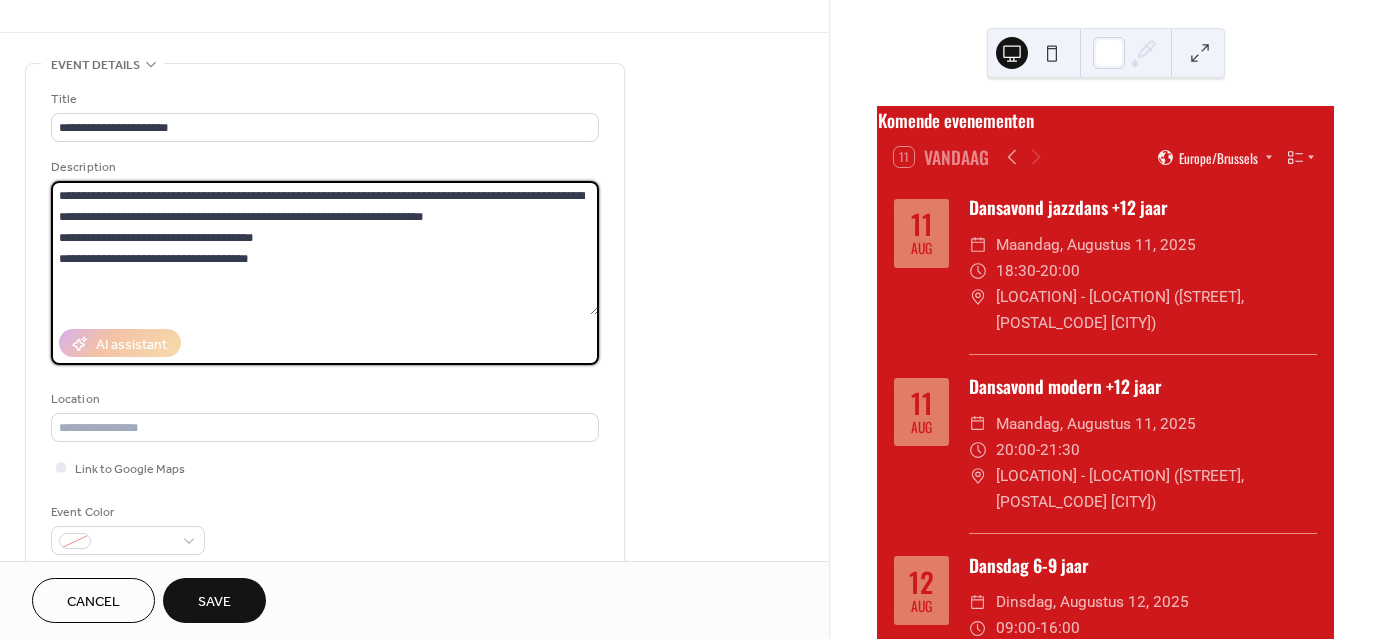 click on "**********" at bounding box center (325, 273) 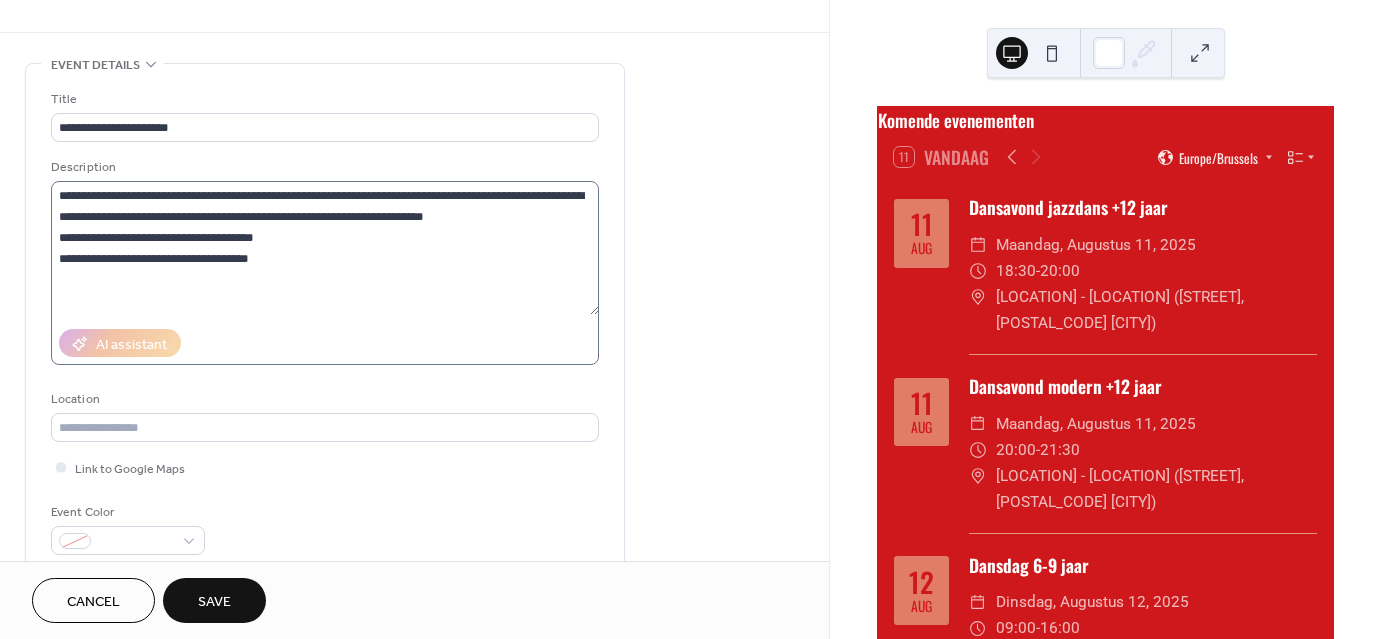 click on "**********" at bounding box center (325, 273) 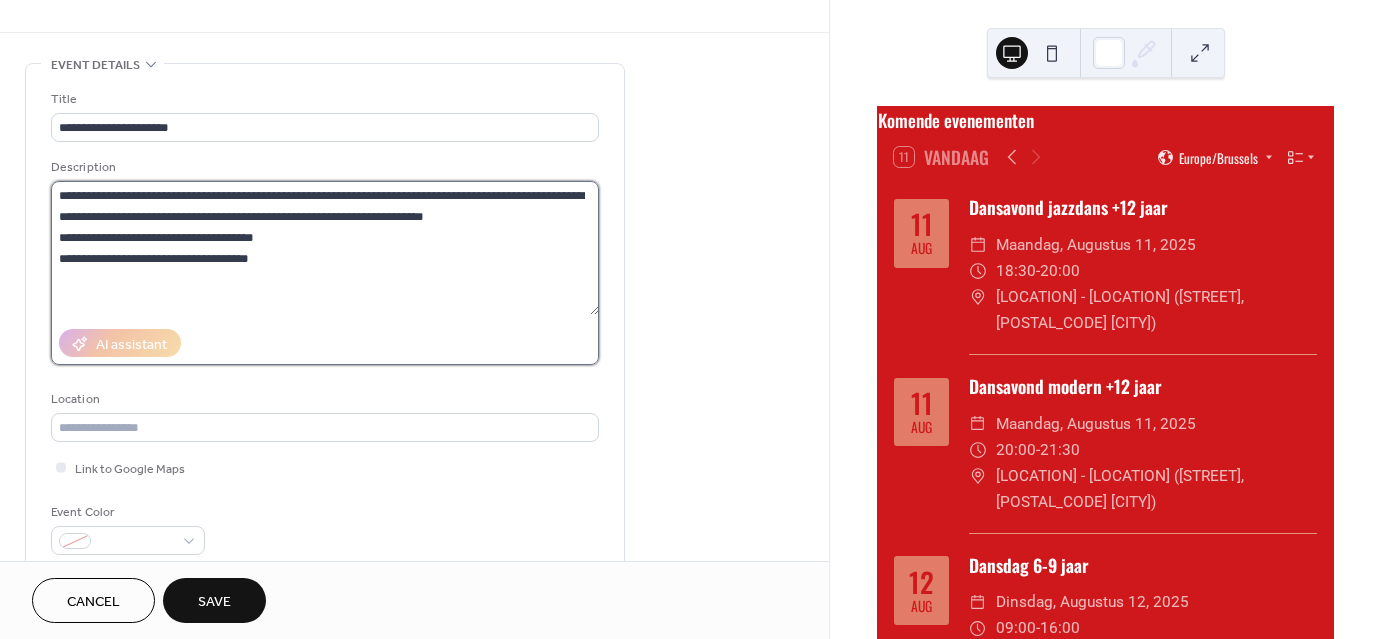 click on "**********" at bounding box center (325, 248) 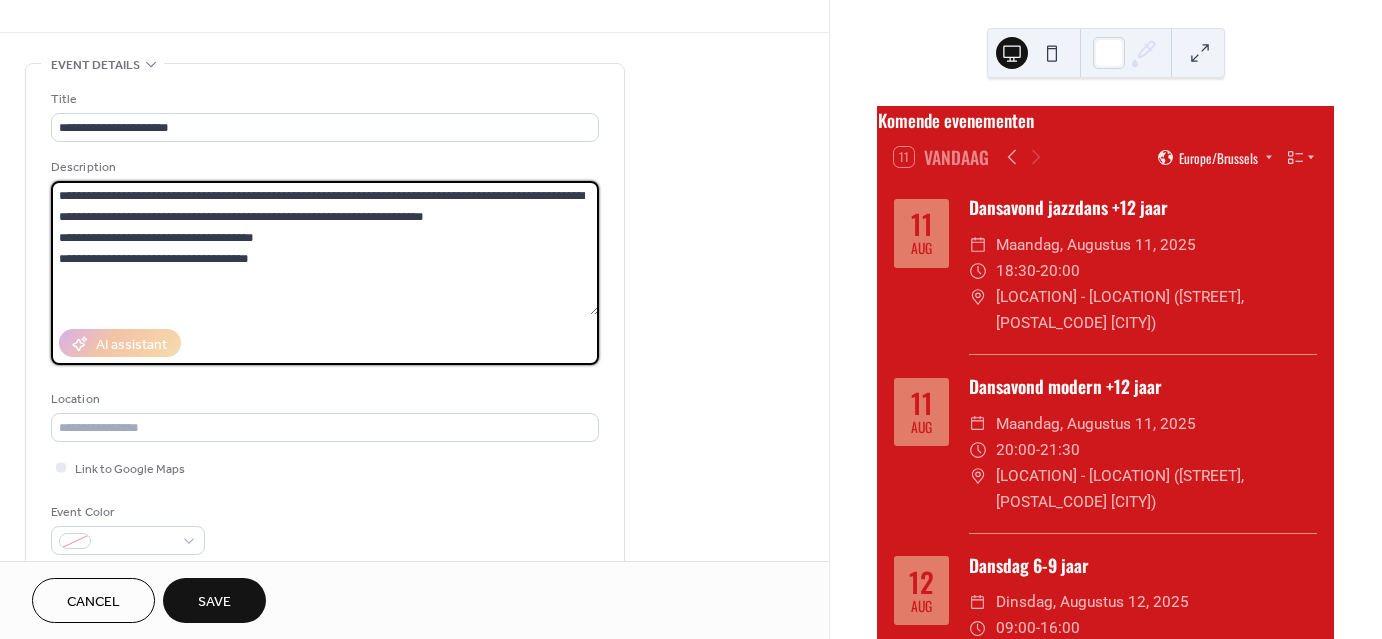 drag, startPoint x: 529, startPoint y: 216, endPoint x: 432, endPoint y: 217, distance: 97.00516 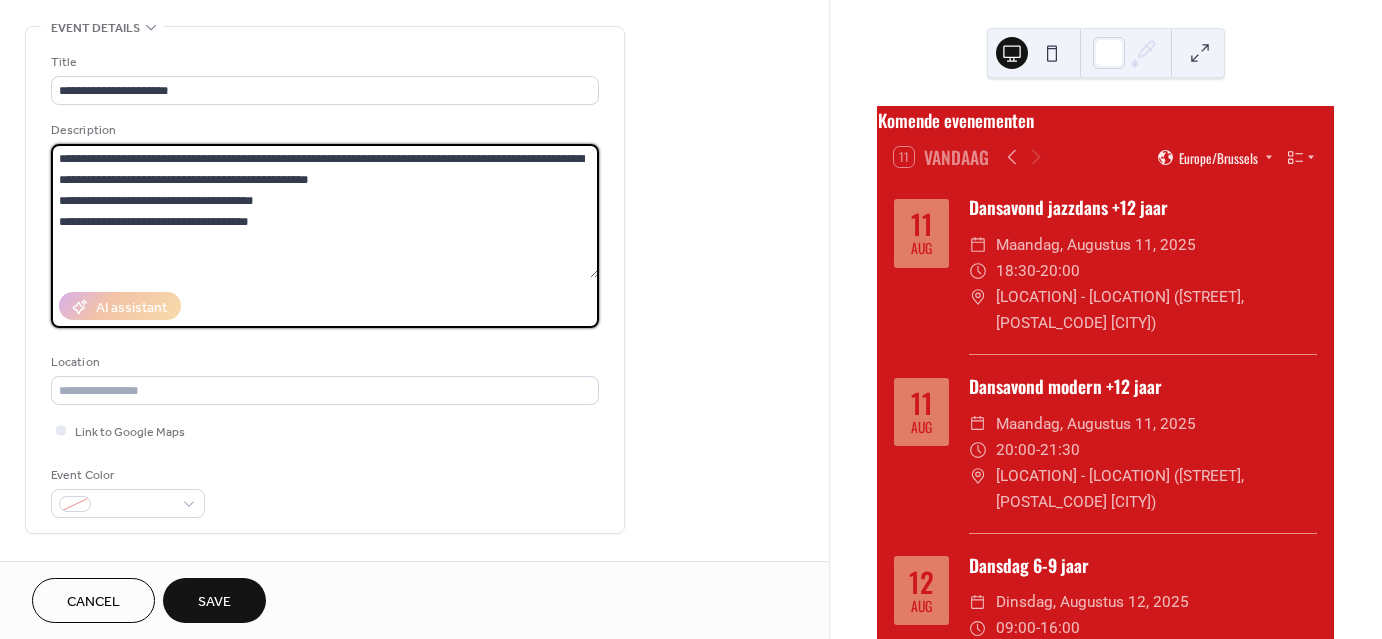scroll, scrollTop: 84, scrollLeft: 0, axis: vertical 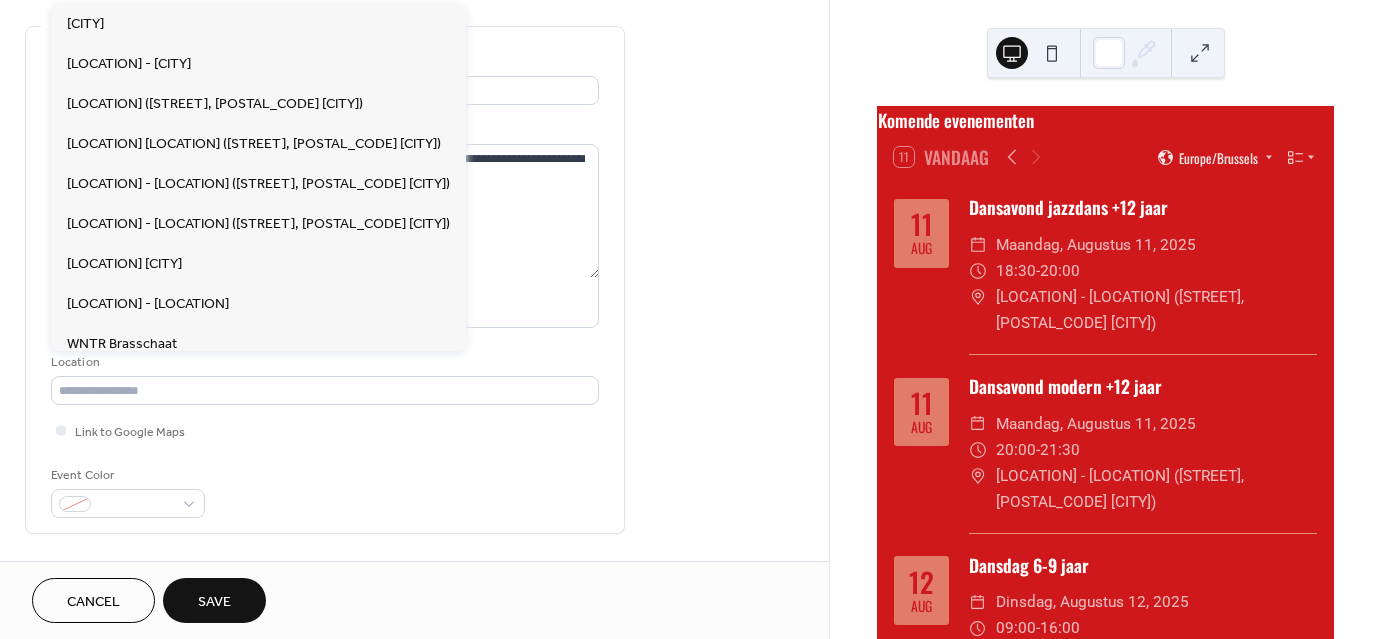 click on "Location" at bounding box center (325, 378) 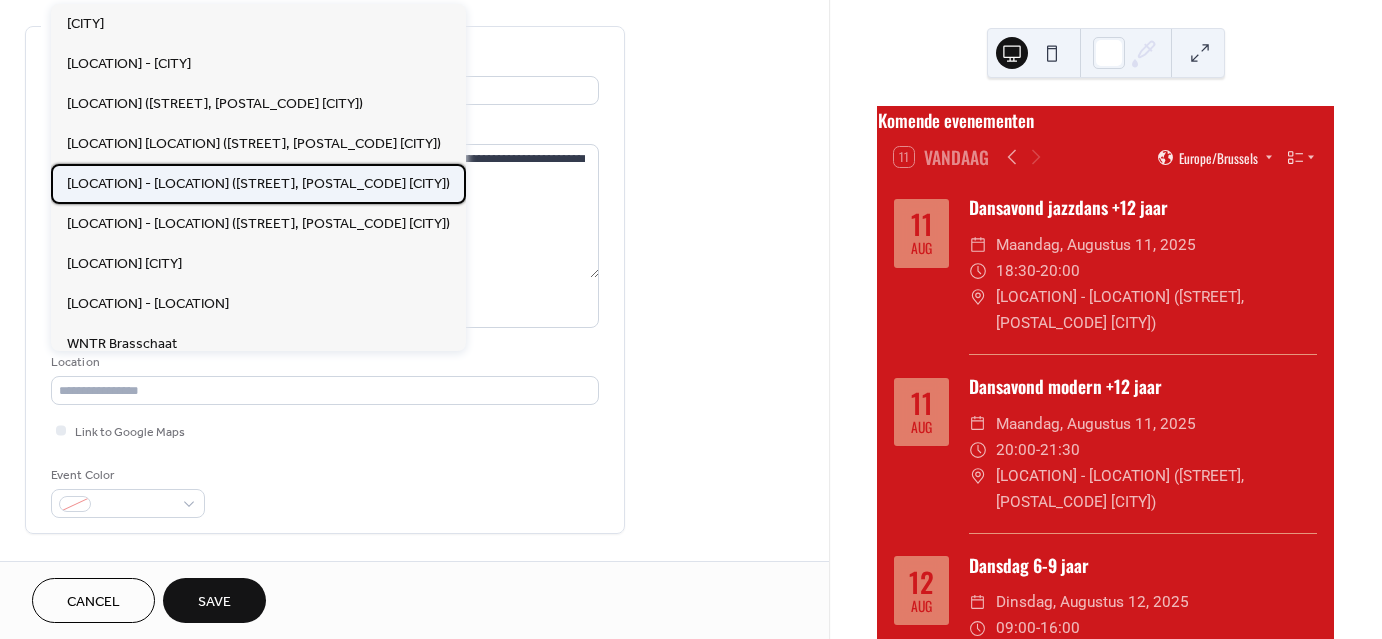 click on "Ruiterhal - Dansstudio Pivolté ([NUMBER] [STREET], [POSTAL_CODE] [CITY])" at bounding box center (258, 184) 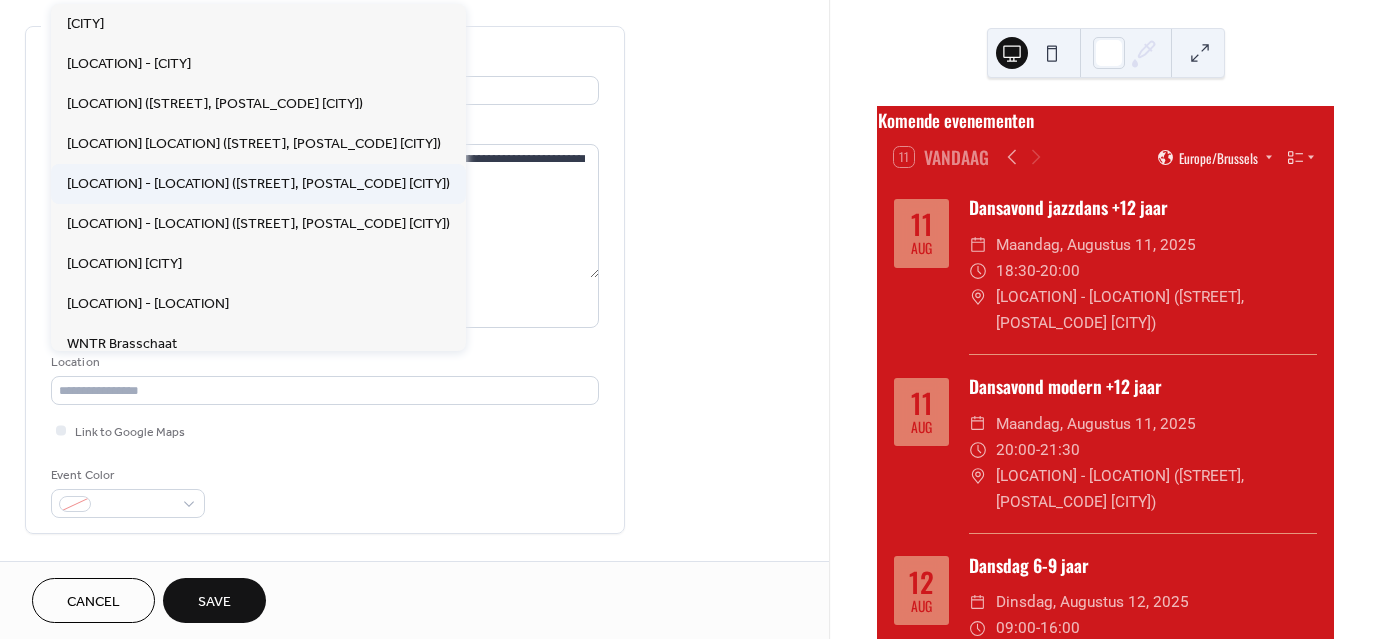 type on "**********" 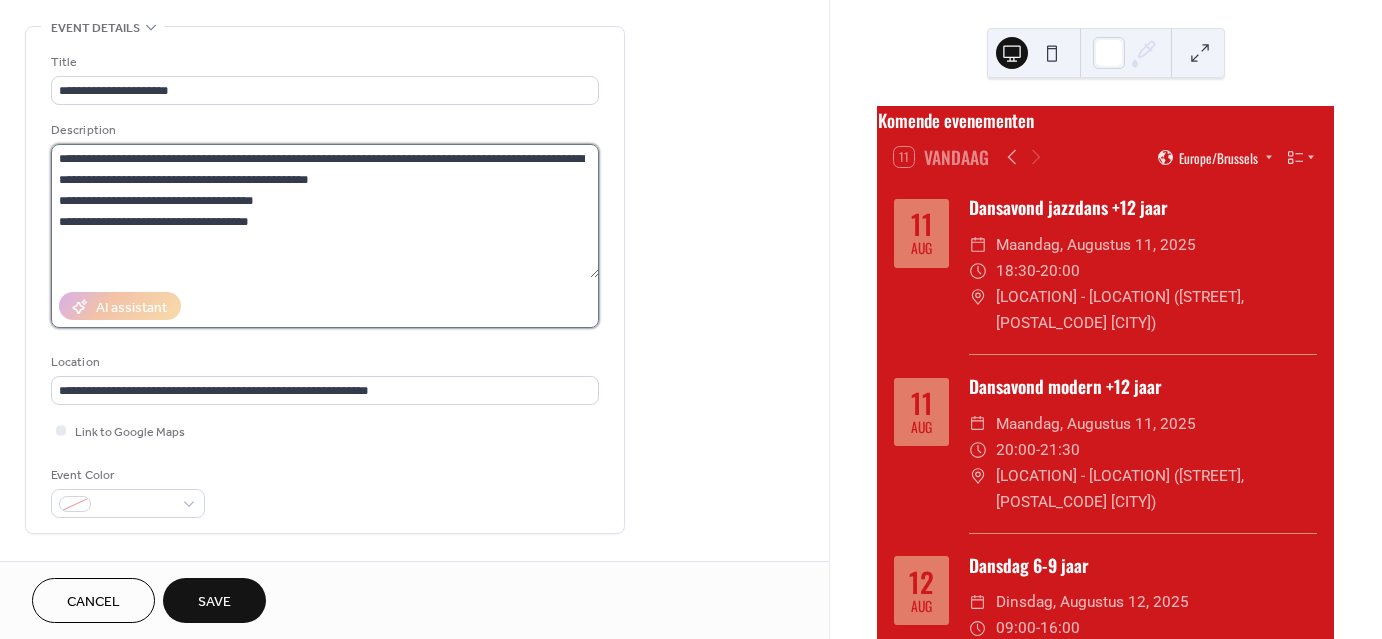 click on "**********" at bounding box center [325, 211] 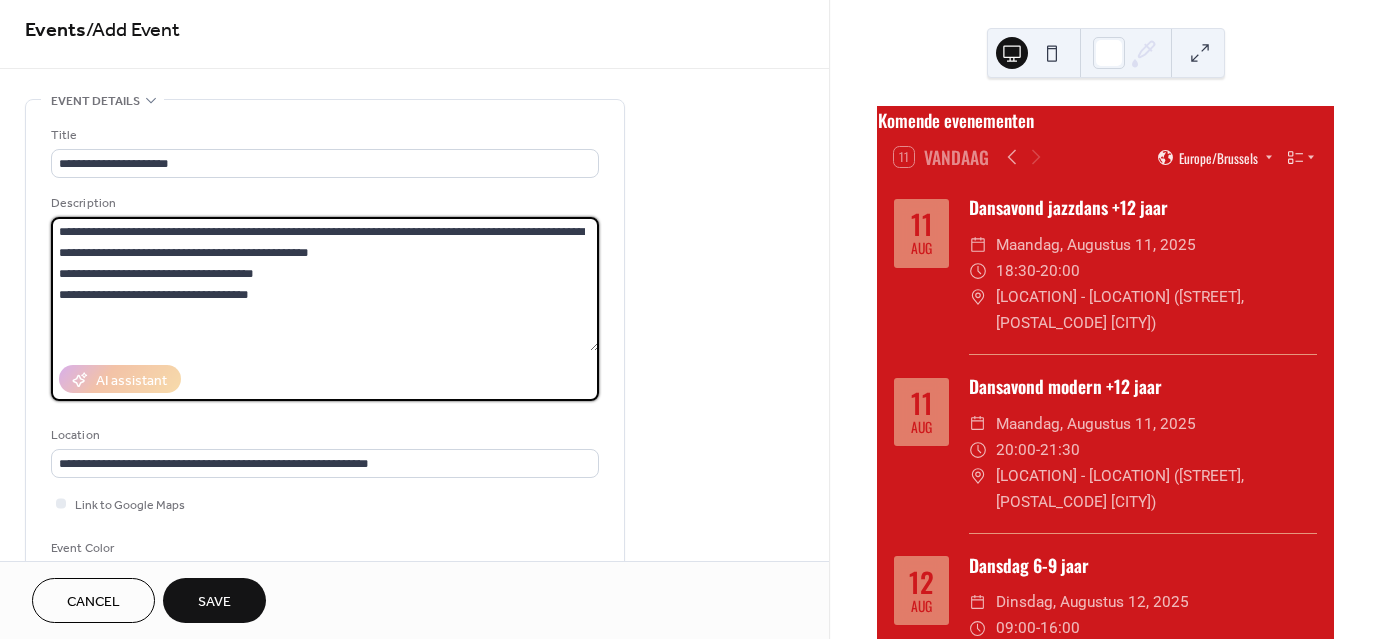 scroll, scrollTop: 0, scrollLeft: 0, axis: both 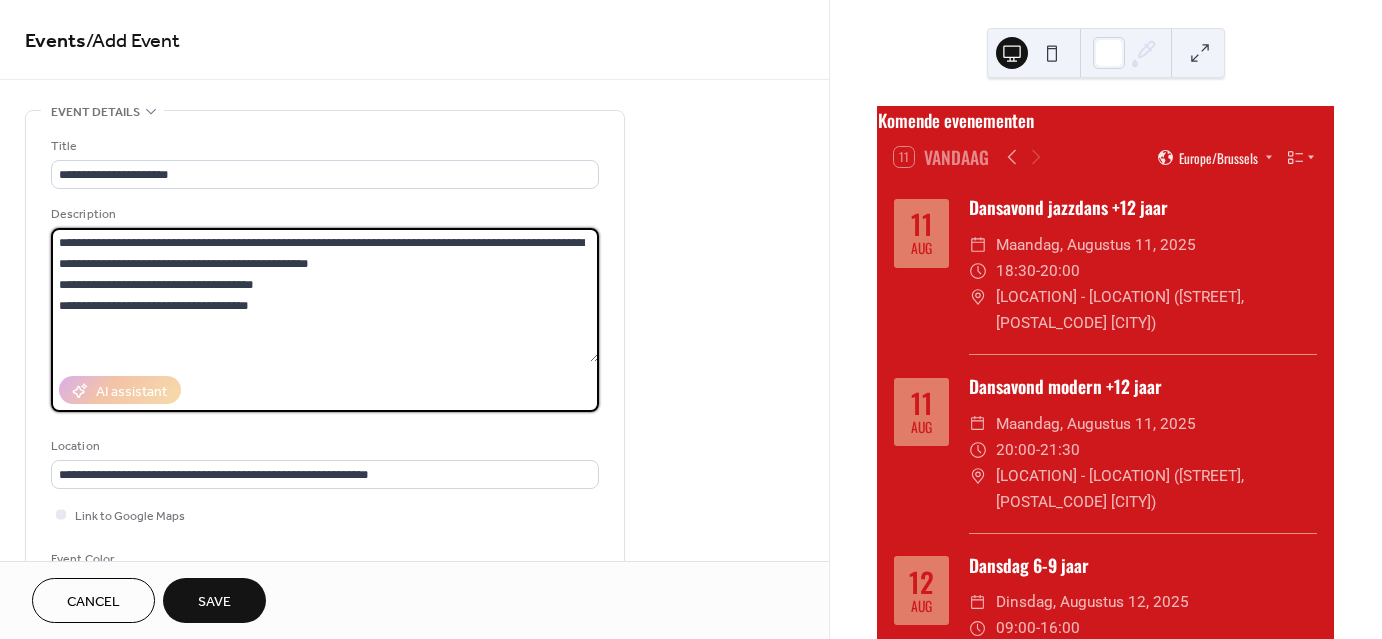 click on "**********" at bounding box center [325, 295] 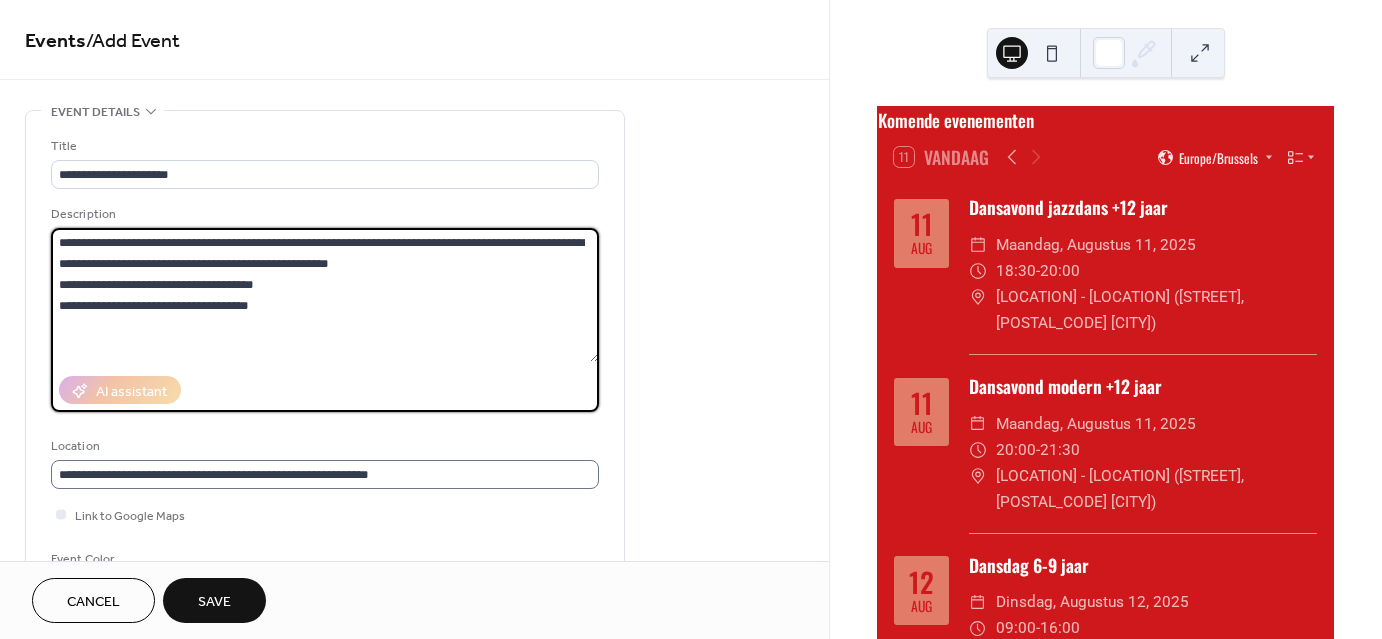 scroll, scrollTop: 1, scrollLeft: 0, axis: vertical 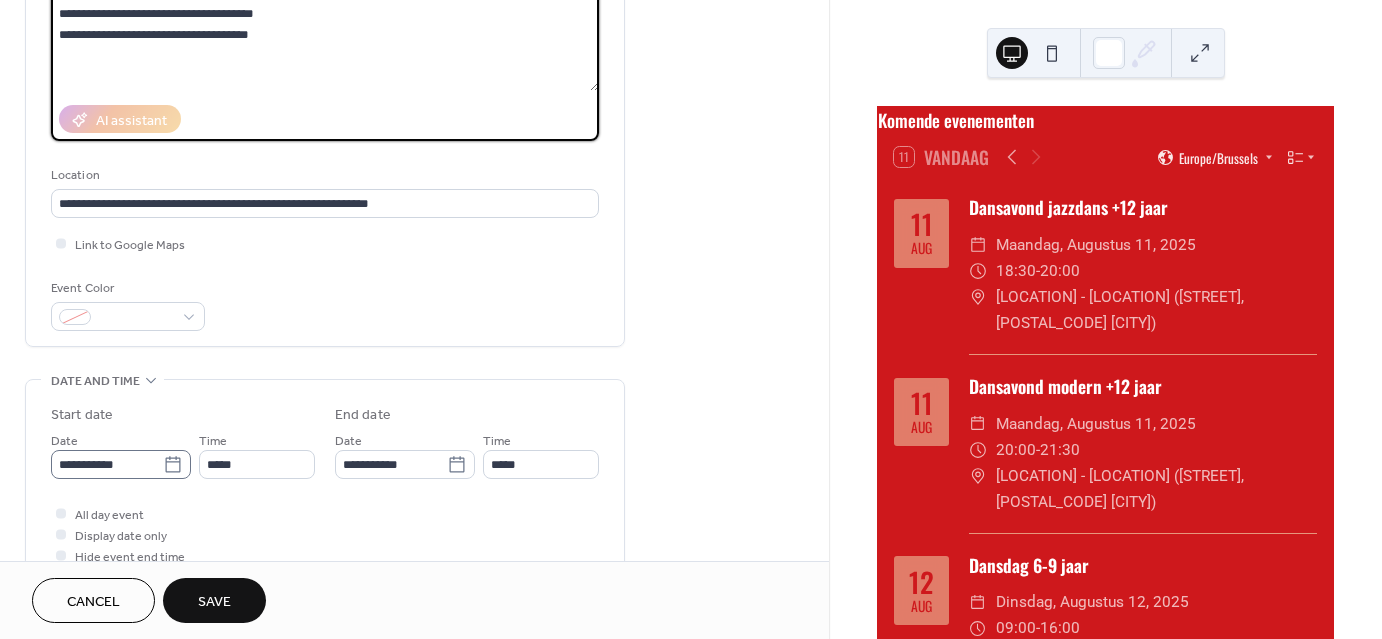 type on "**********" 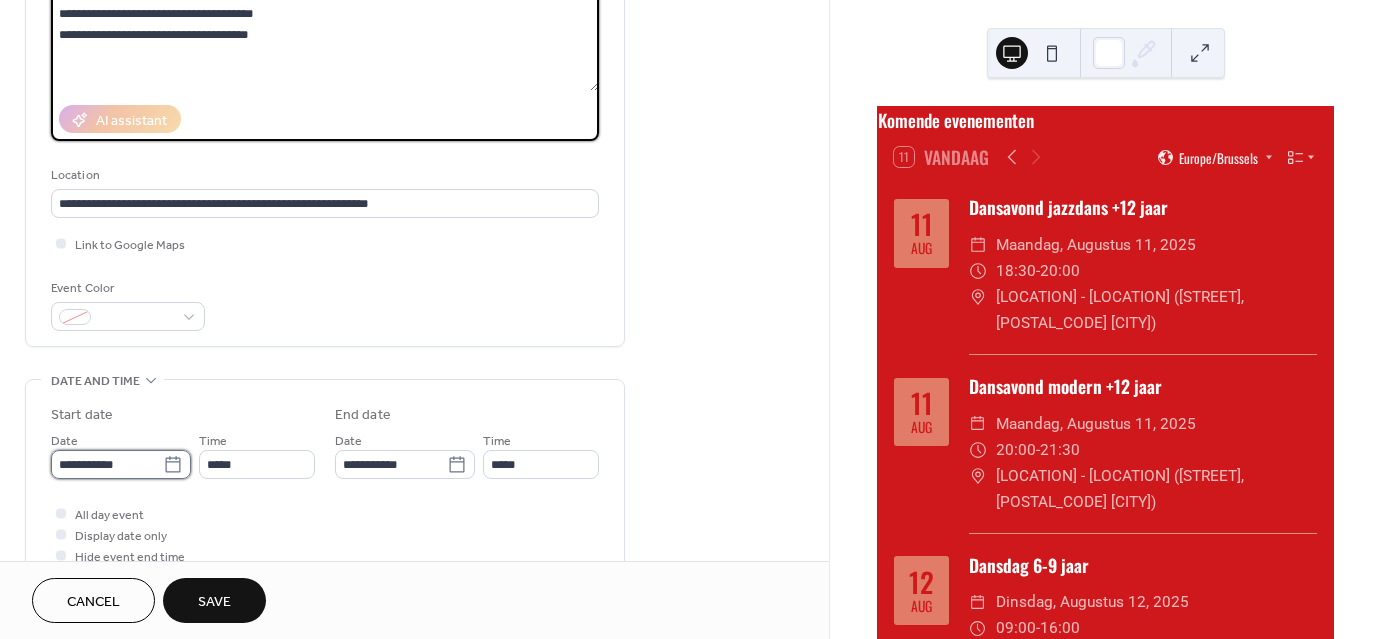 click on "**********" at bounding box center [107, 464] 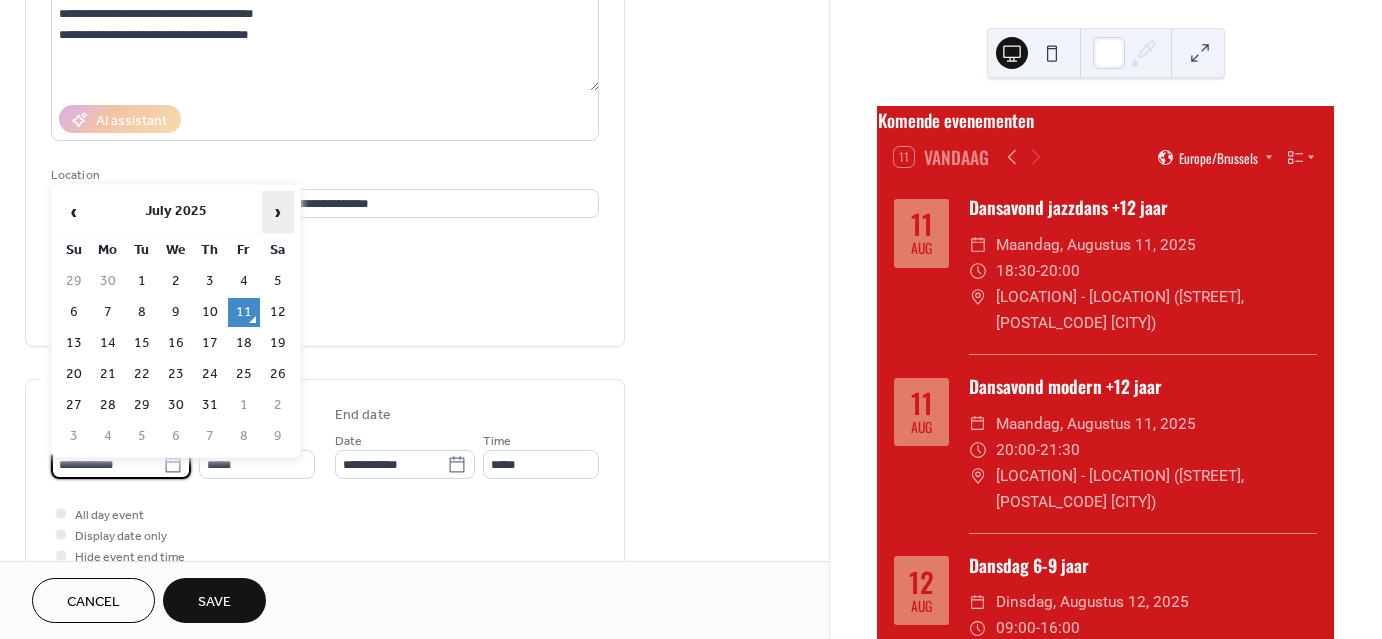 click on "›" at bounding box center (278, 212) 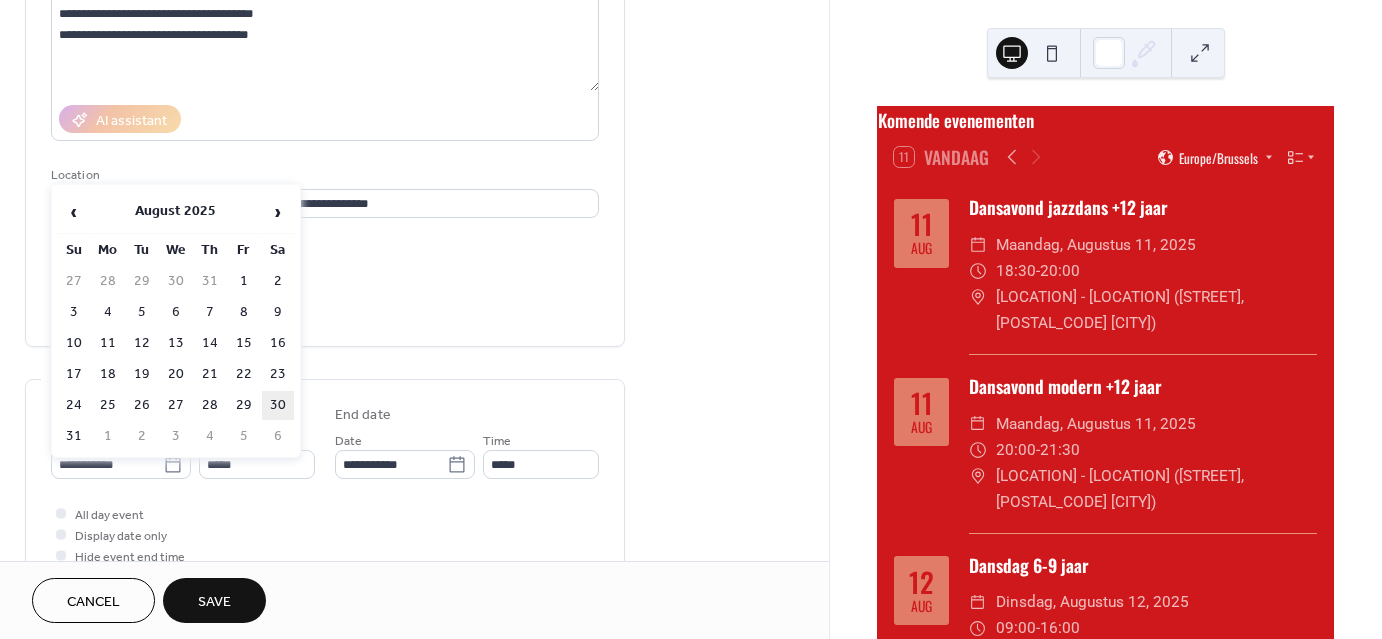click on "30" at bounding box center (278, 405) 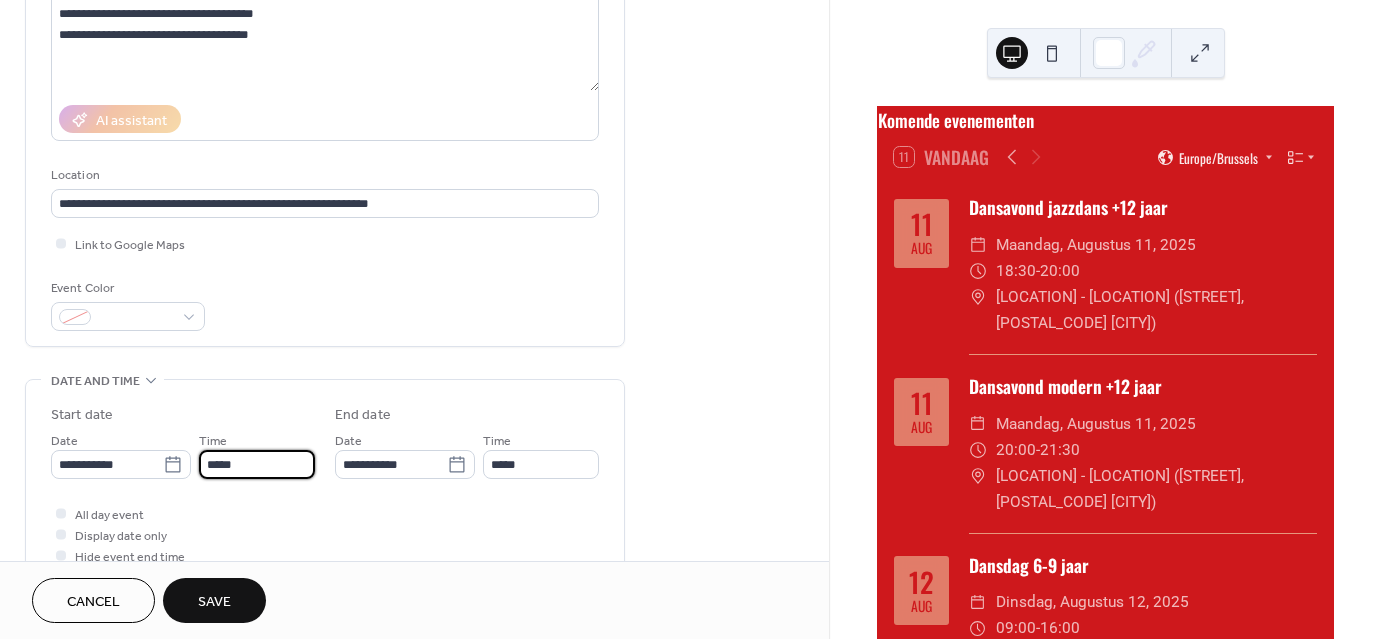 click on "*****" at bounding box center [257, 464] 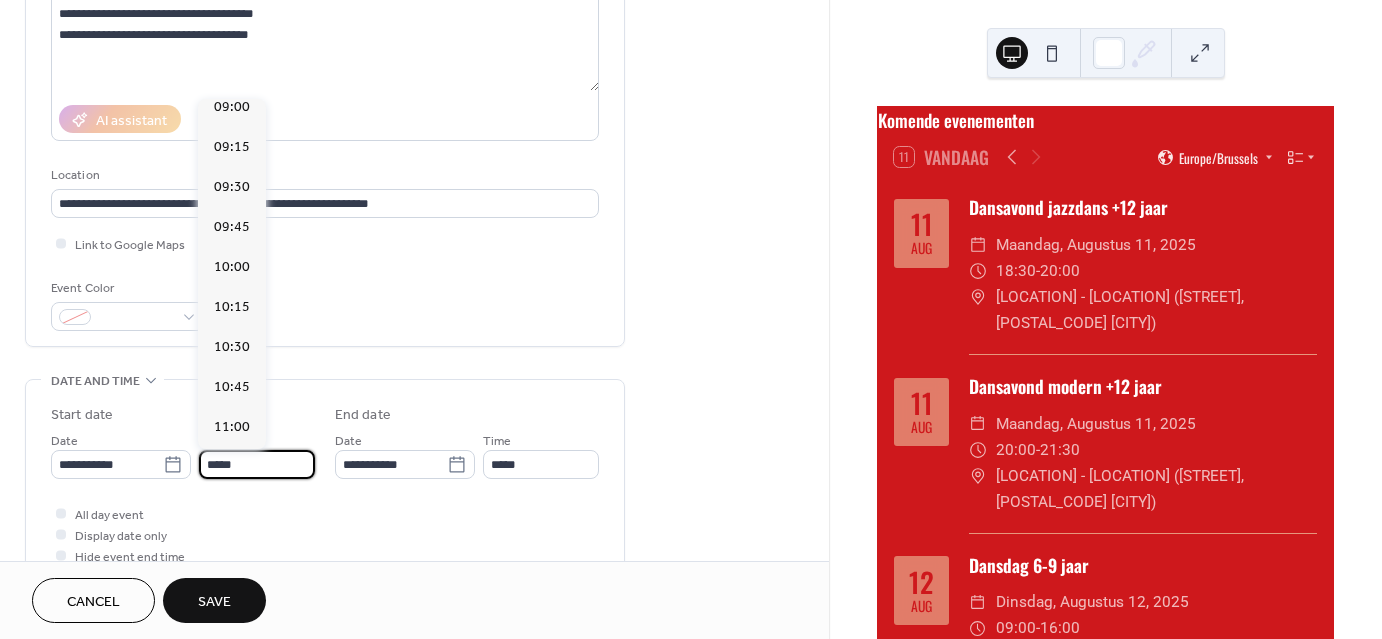 scroll, scrollTop: 1452, scrollLeft: 0, axis: vertical 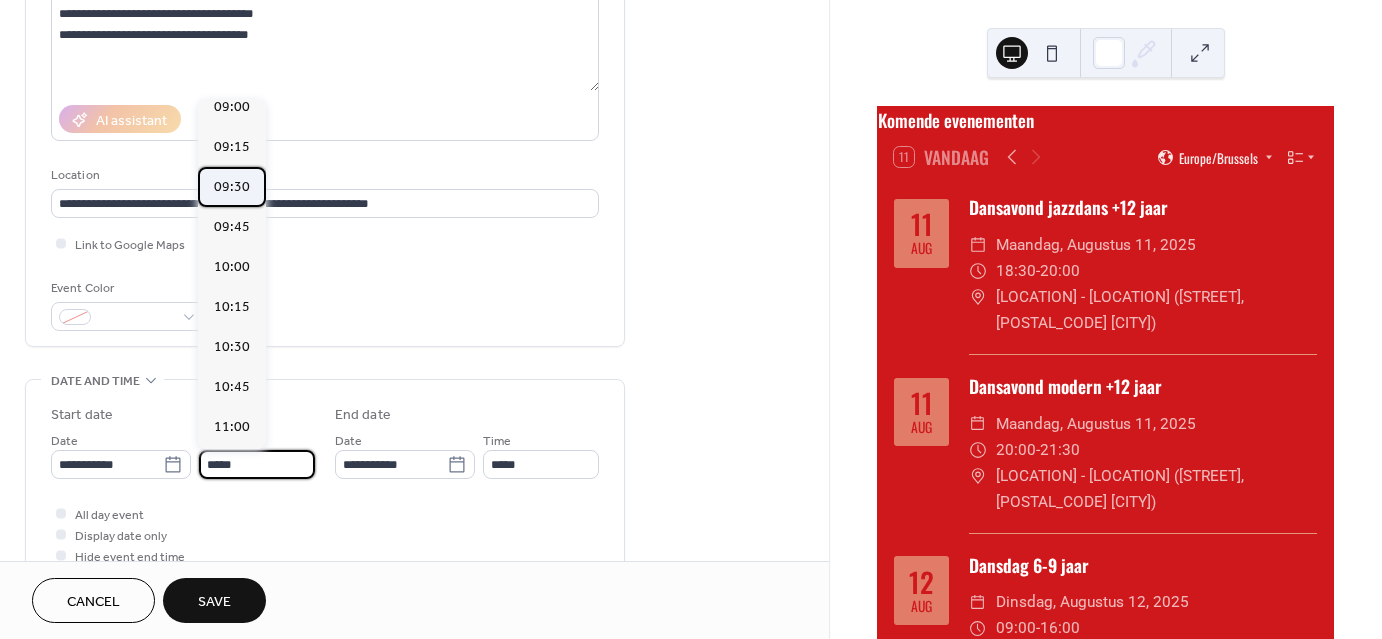 click on "09:30" at bounding box center (232, 187) 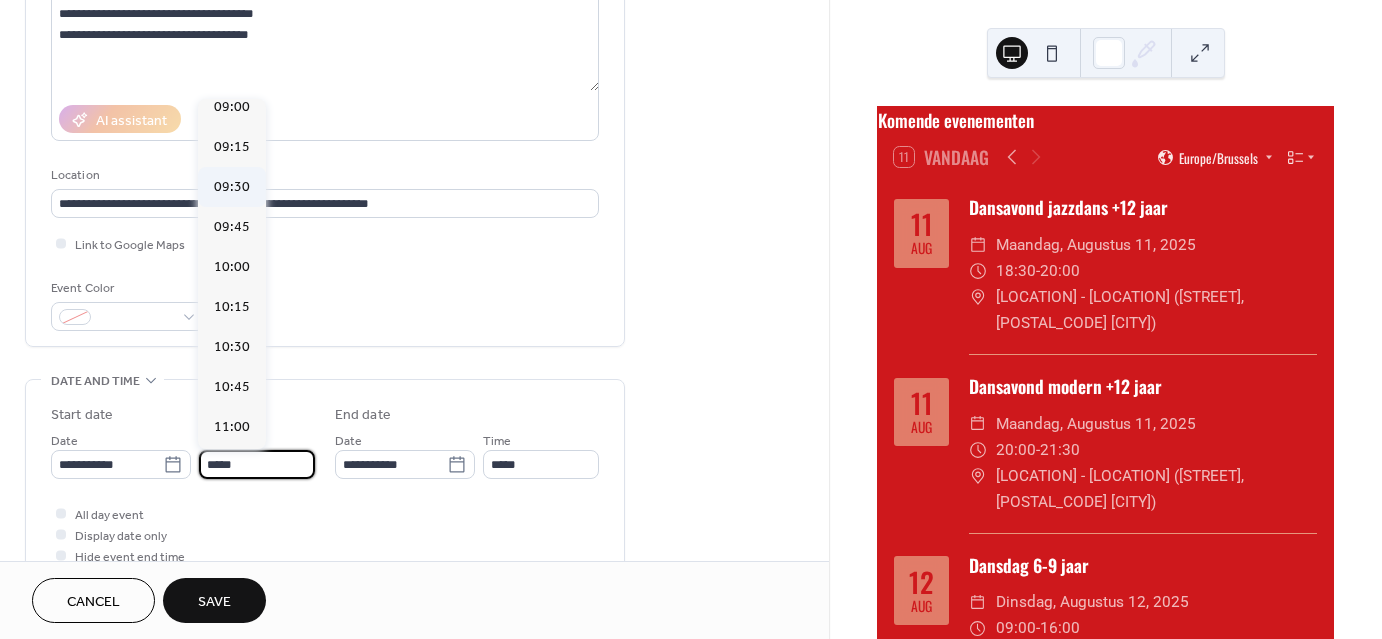 type on "*****" 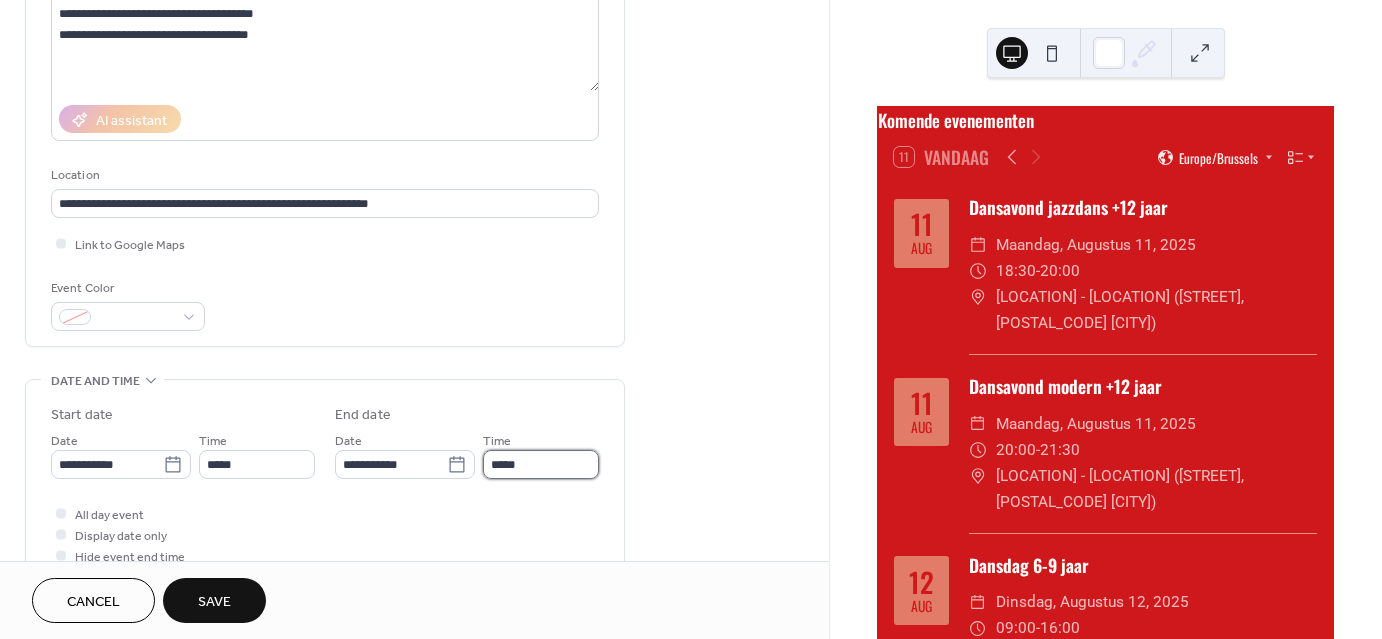 click on "*****" at bounding box center (541, 464) 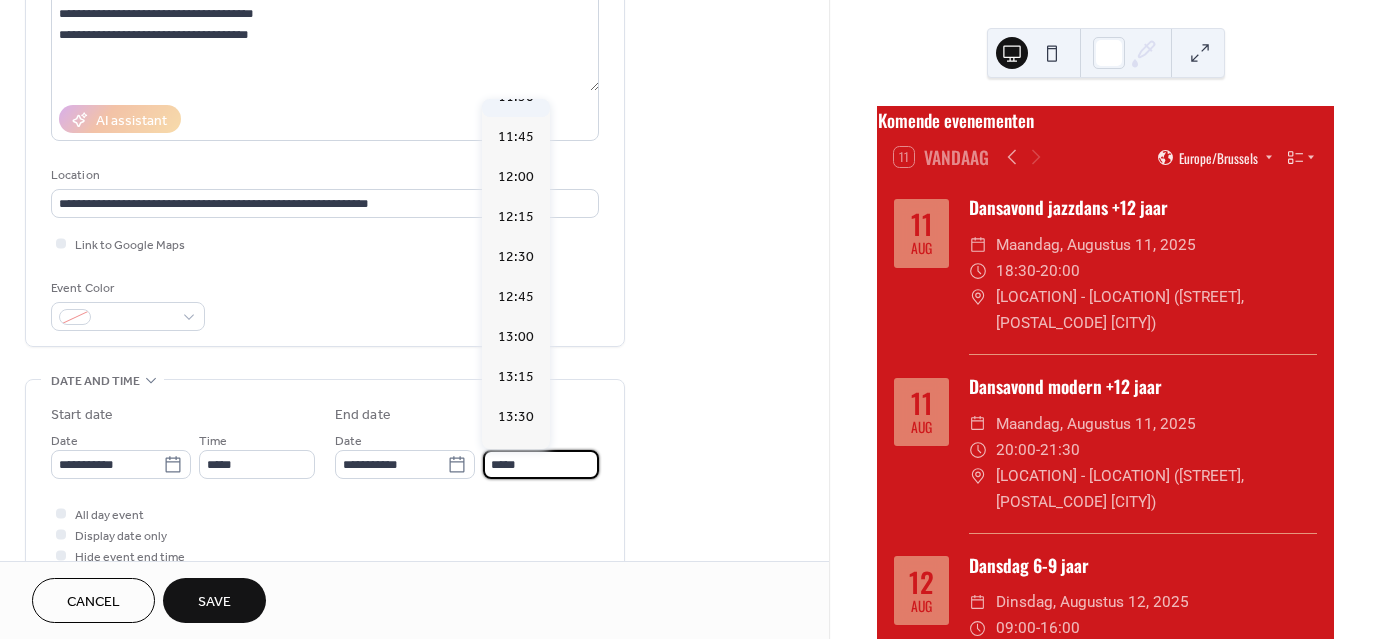 scroll, scrollTop: 303, scrollLeft: 0, axis: vertical 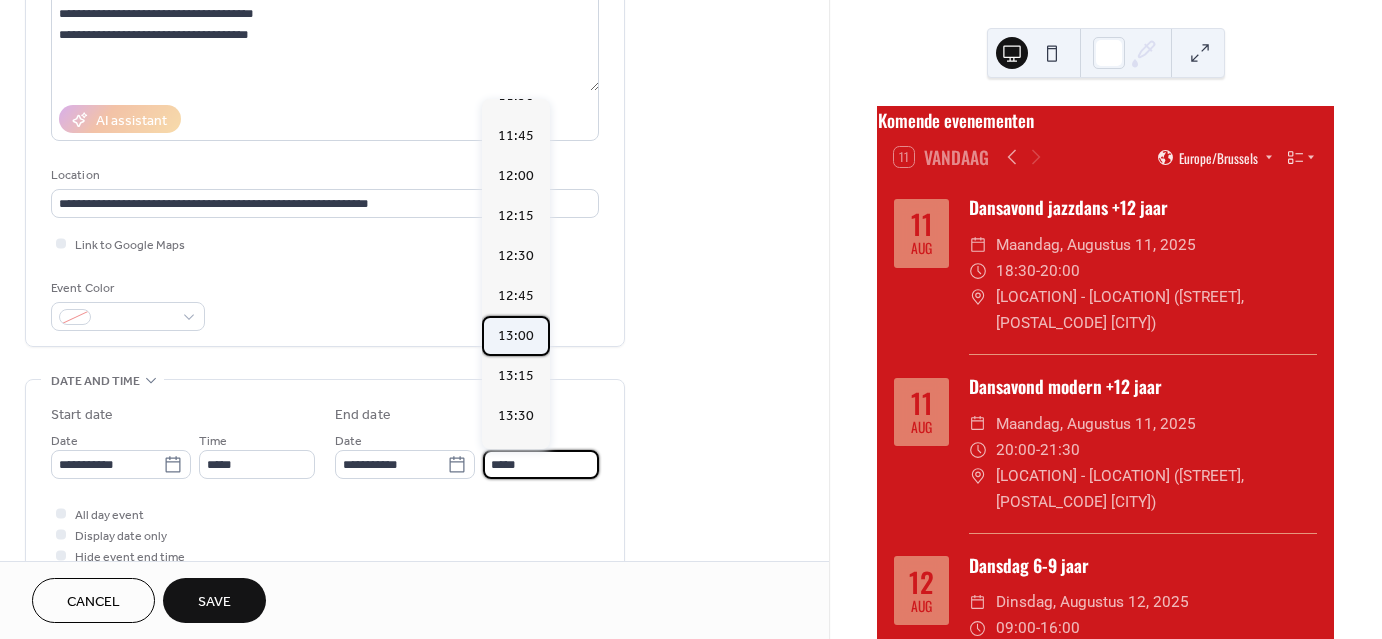 click on "13:00" at bounding box center (516, 336) 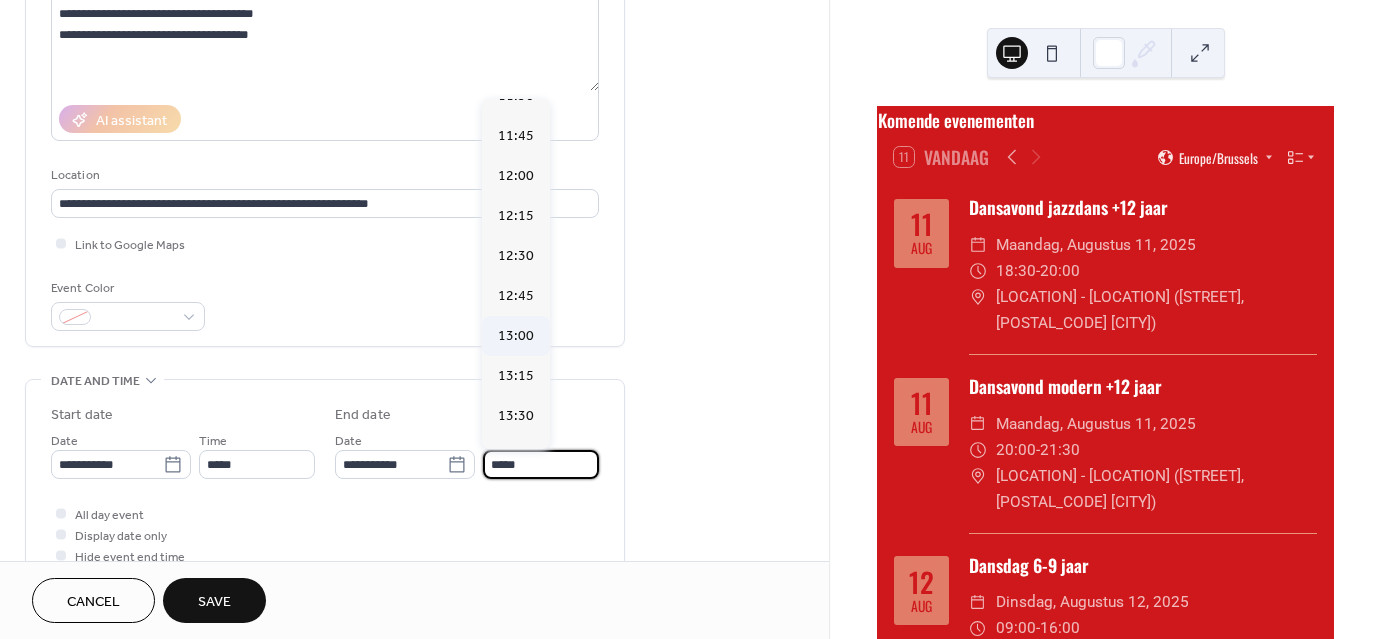 type on "*****" 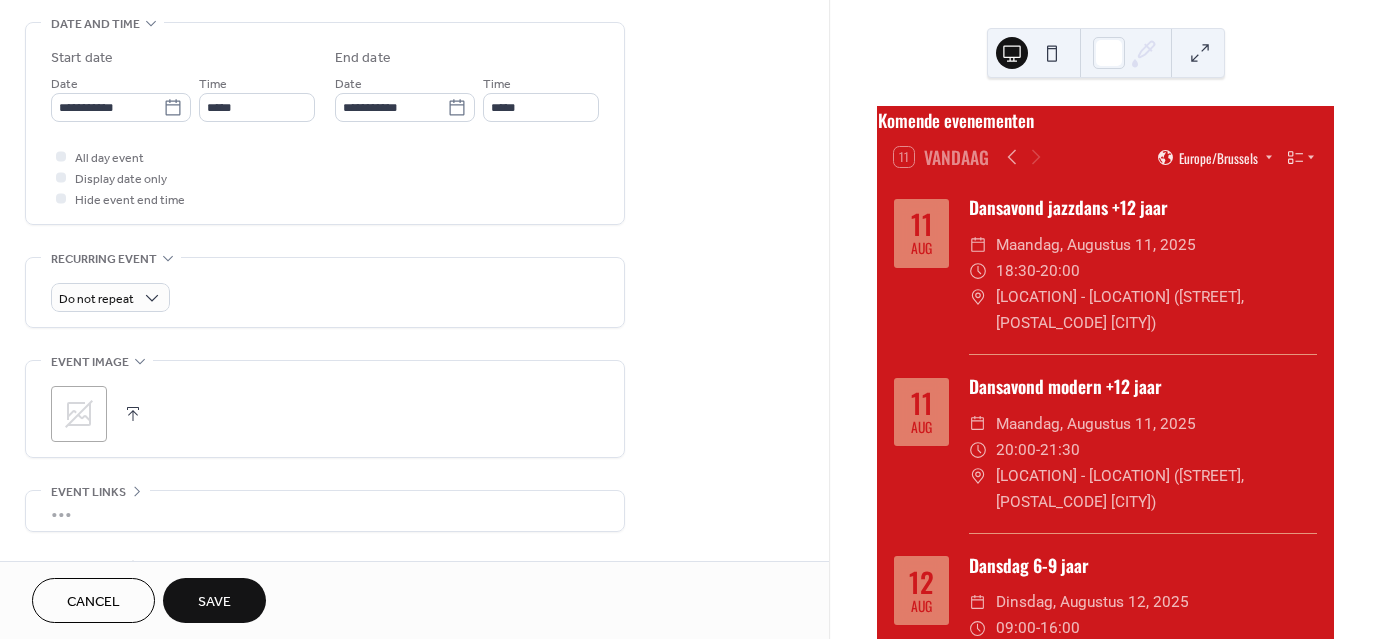 scroll, scrollTop: 764, scrollLeft: 0, axis: vertical 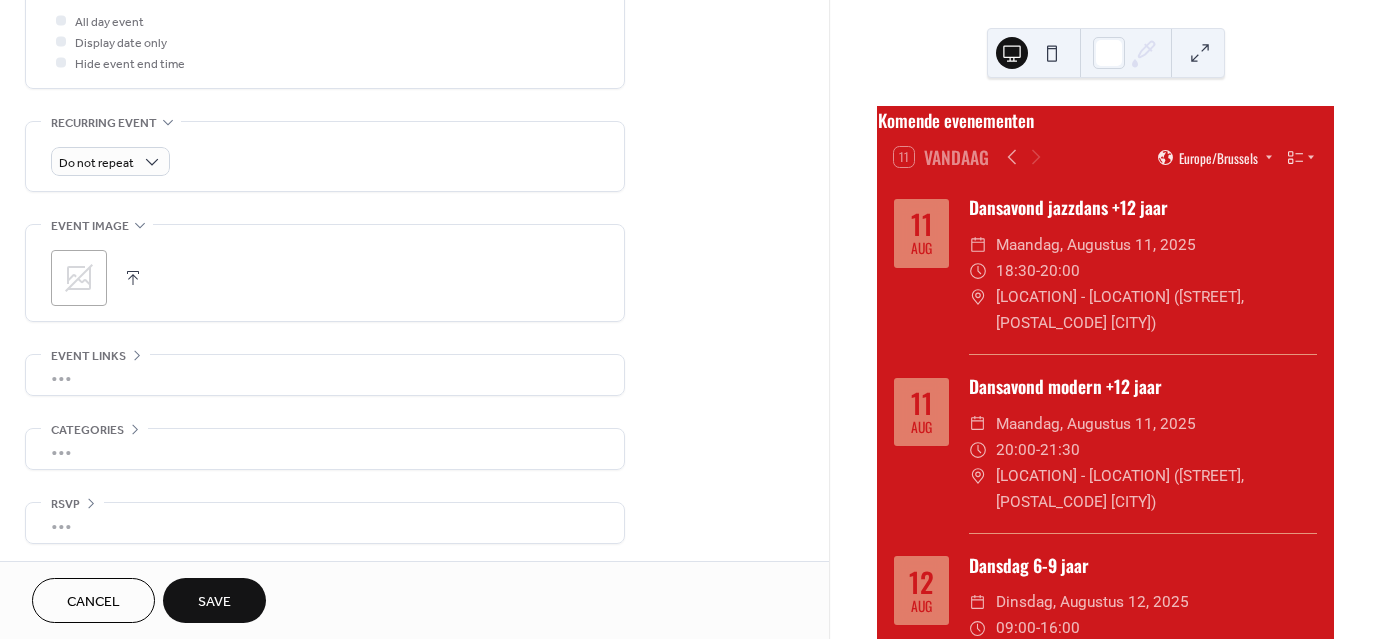 click on "Save" at bounding box center (214, 602) 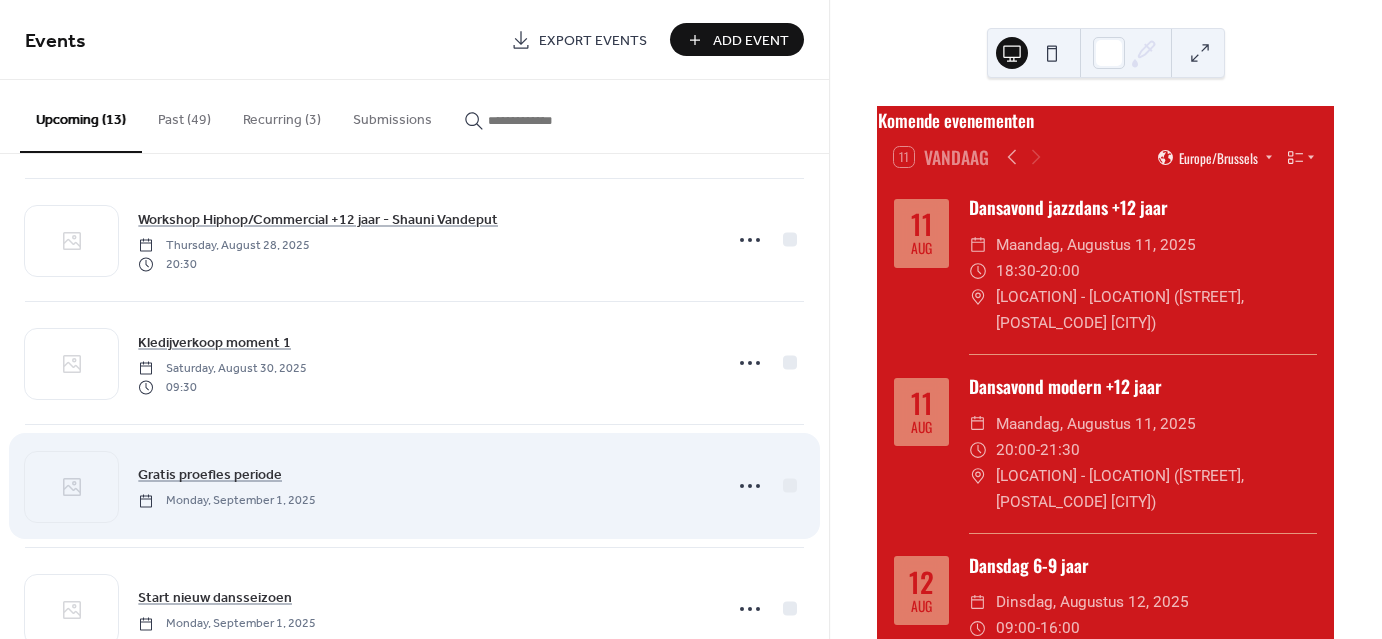 scroll, scrollTop: 917, scrollLeft: 0, axis: vertical 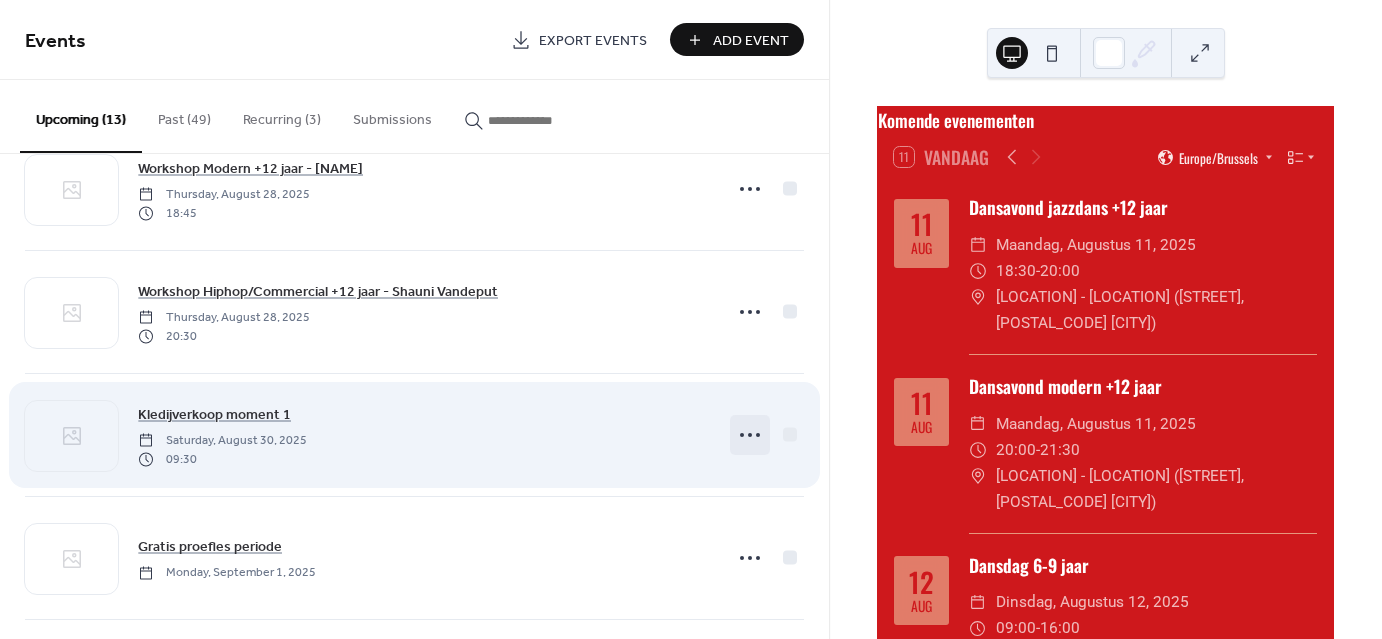 click 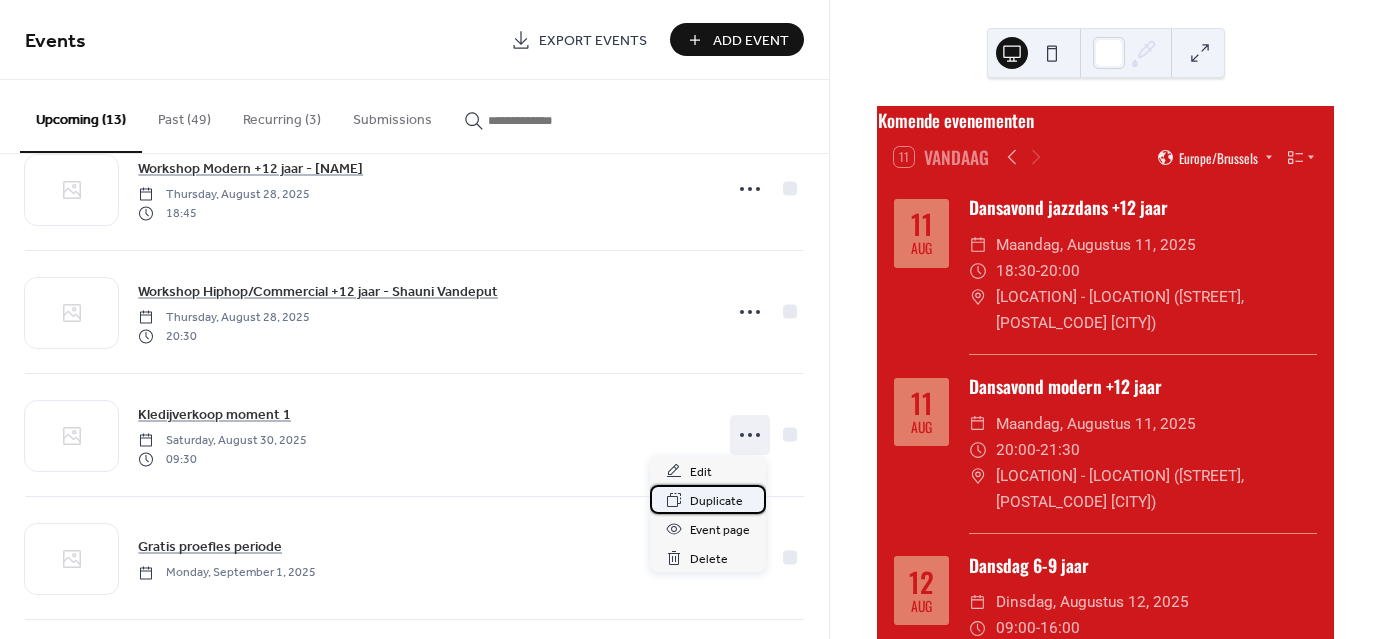 click on "Duplicate" at bounding box center (716, 501) 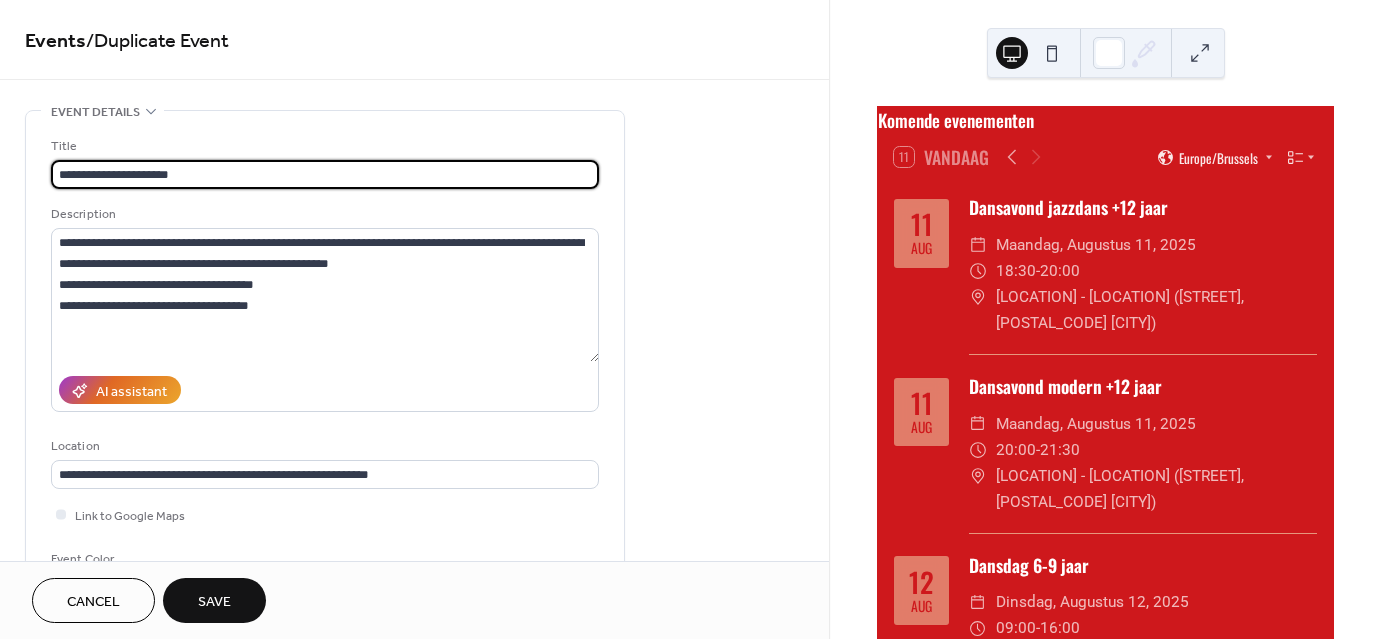 scroll, scrollTop: 1, scrollLeft: 0, axis: vertical 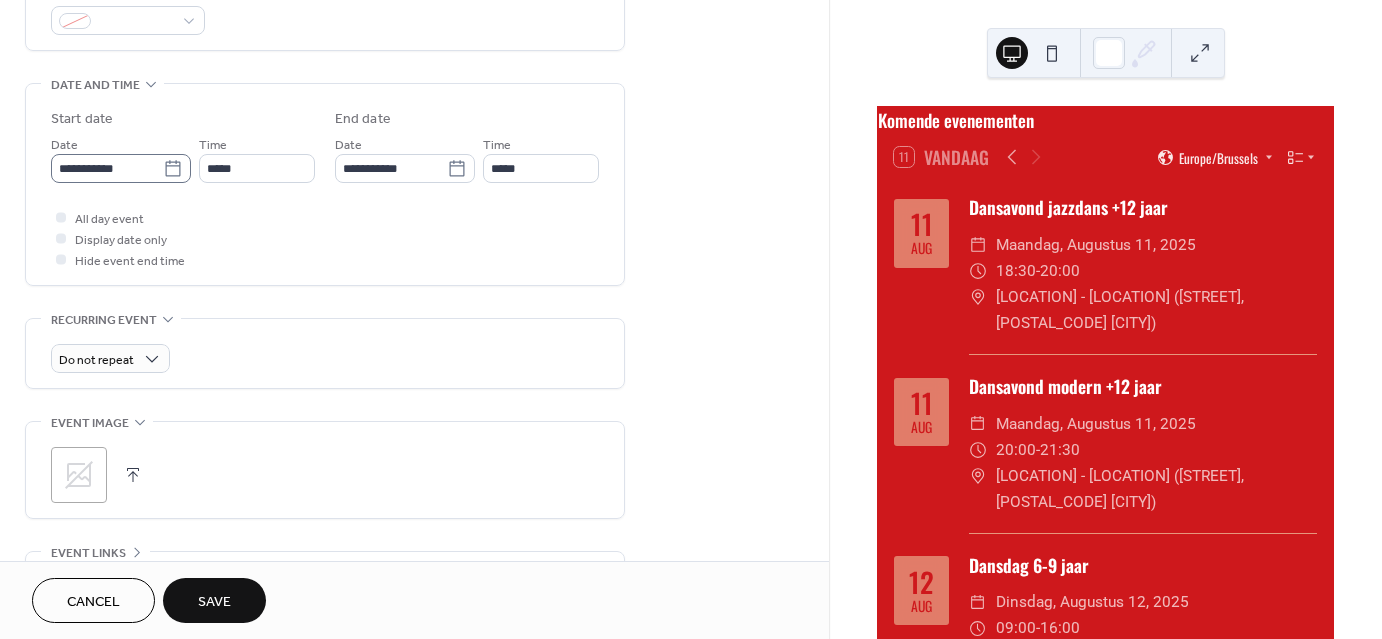 type on "**********" 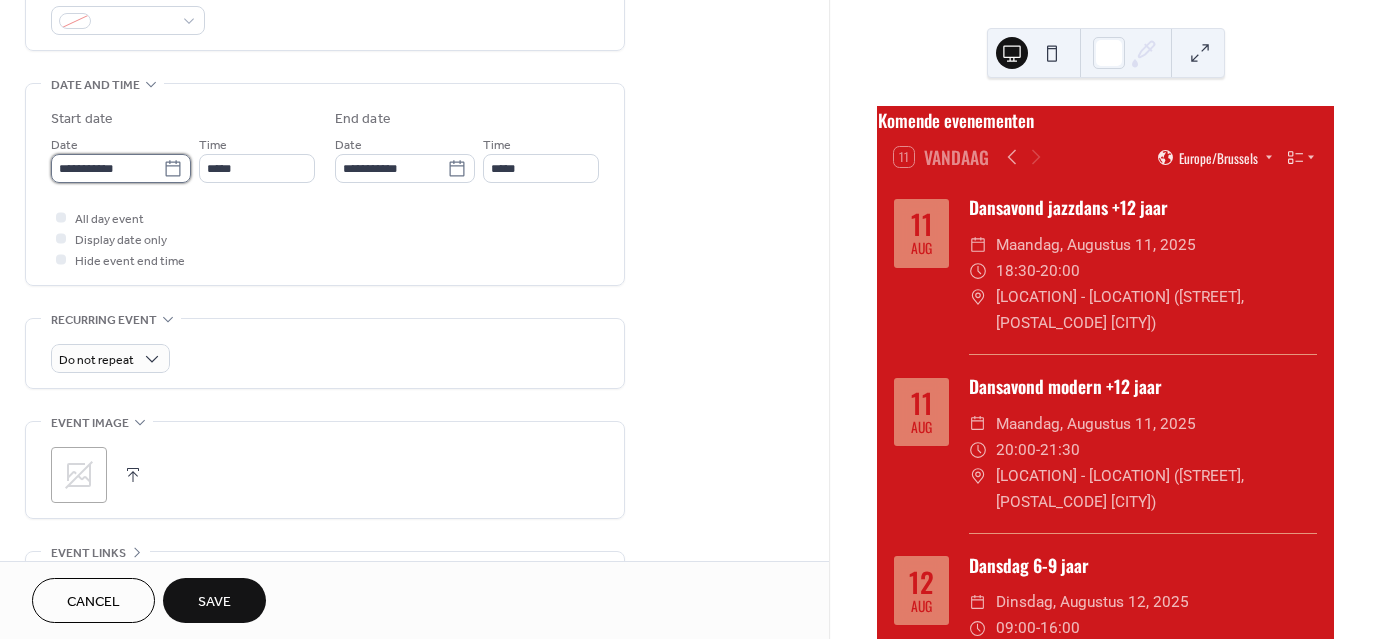click on "**********" at bounding box center [107, 168] 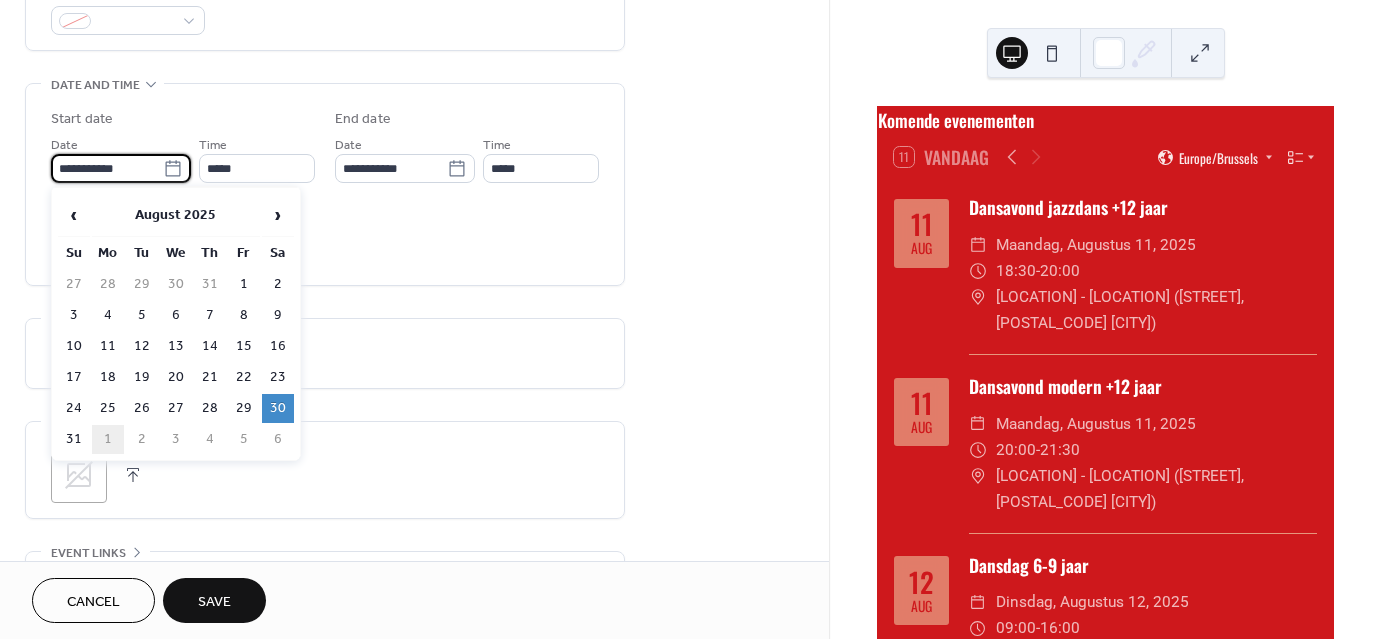 click on "1" at bounding box center [108, 439] 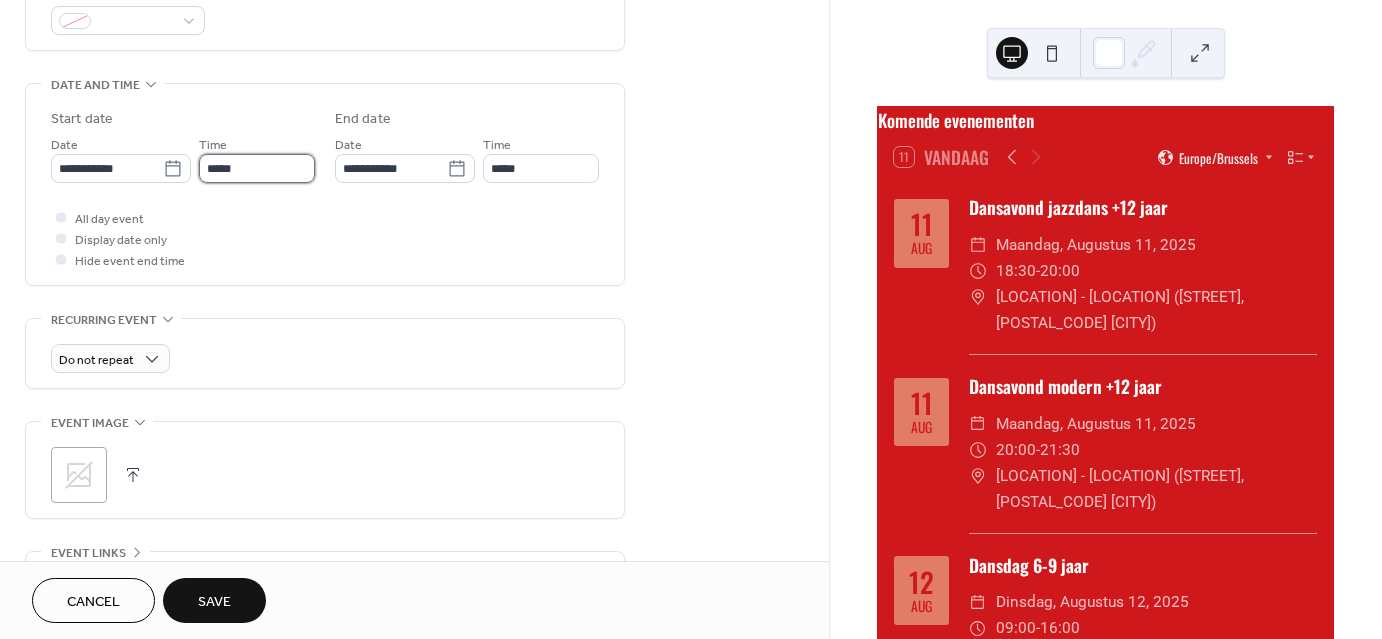 click on "*****" at bounding box center [257, 168] 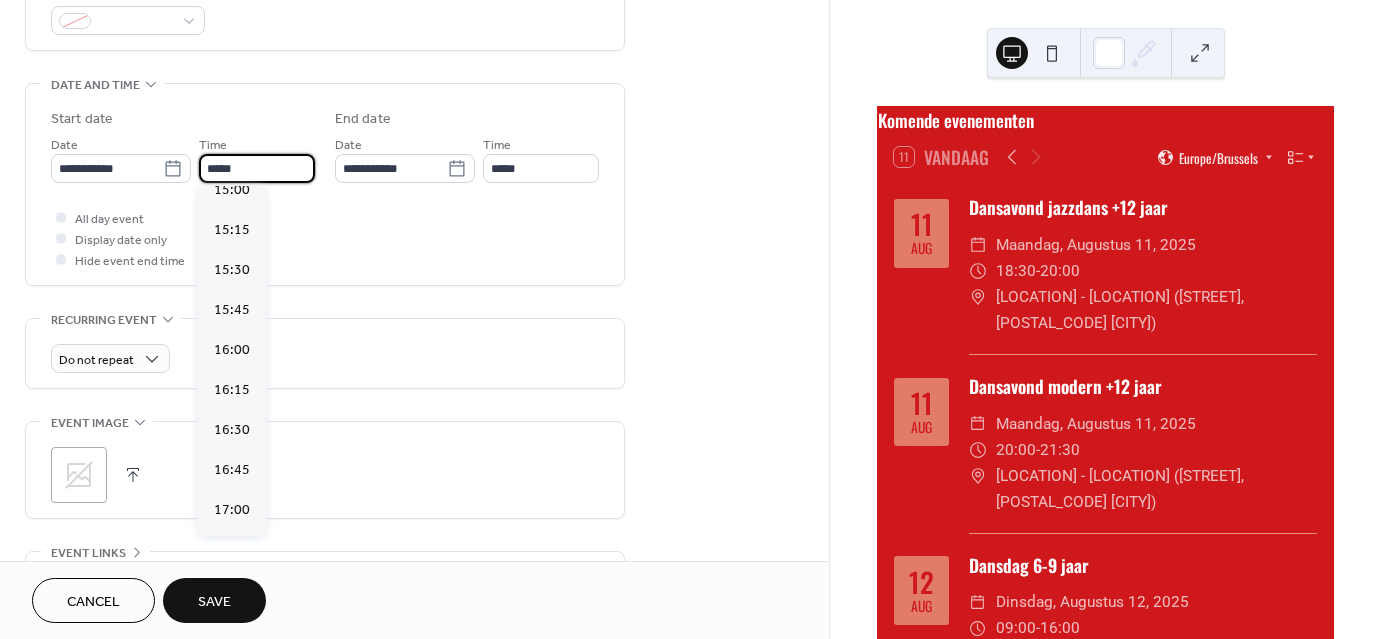scroll, scrollTop: 2452, scrollLeft: 0, axis: vertical 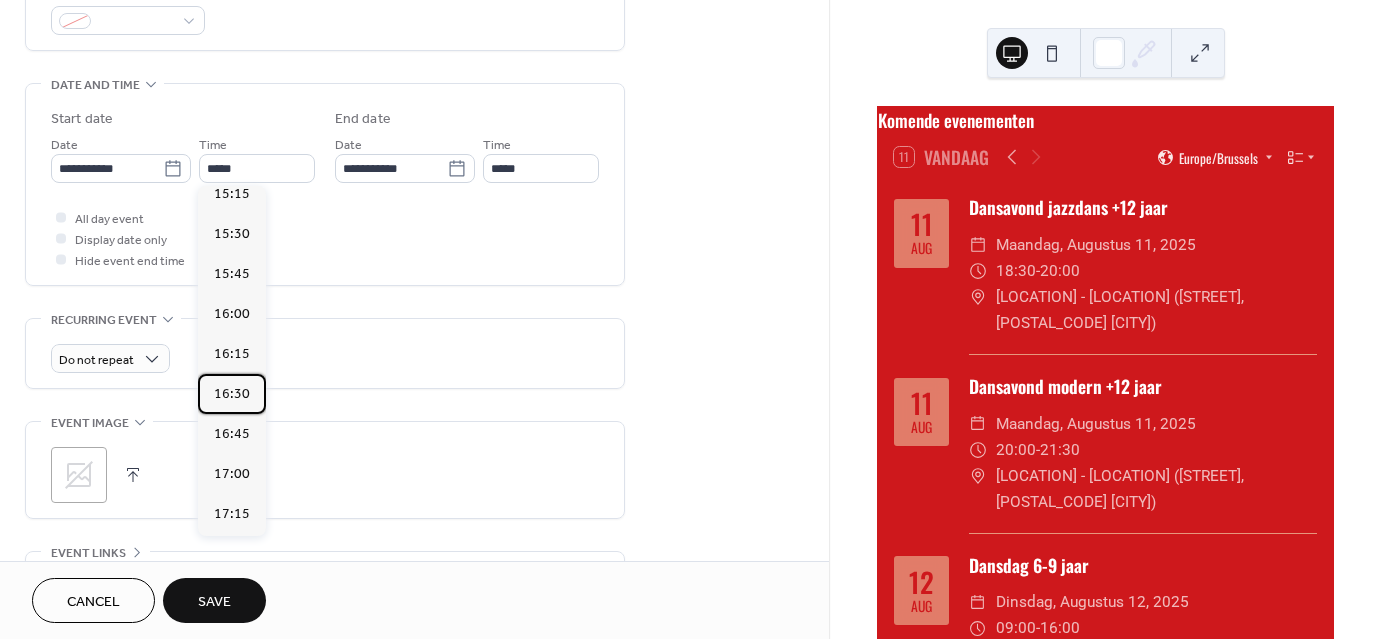 click on "16:30" at bounding box center [232, 394] 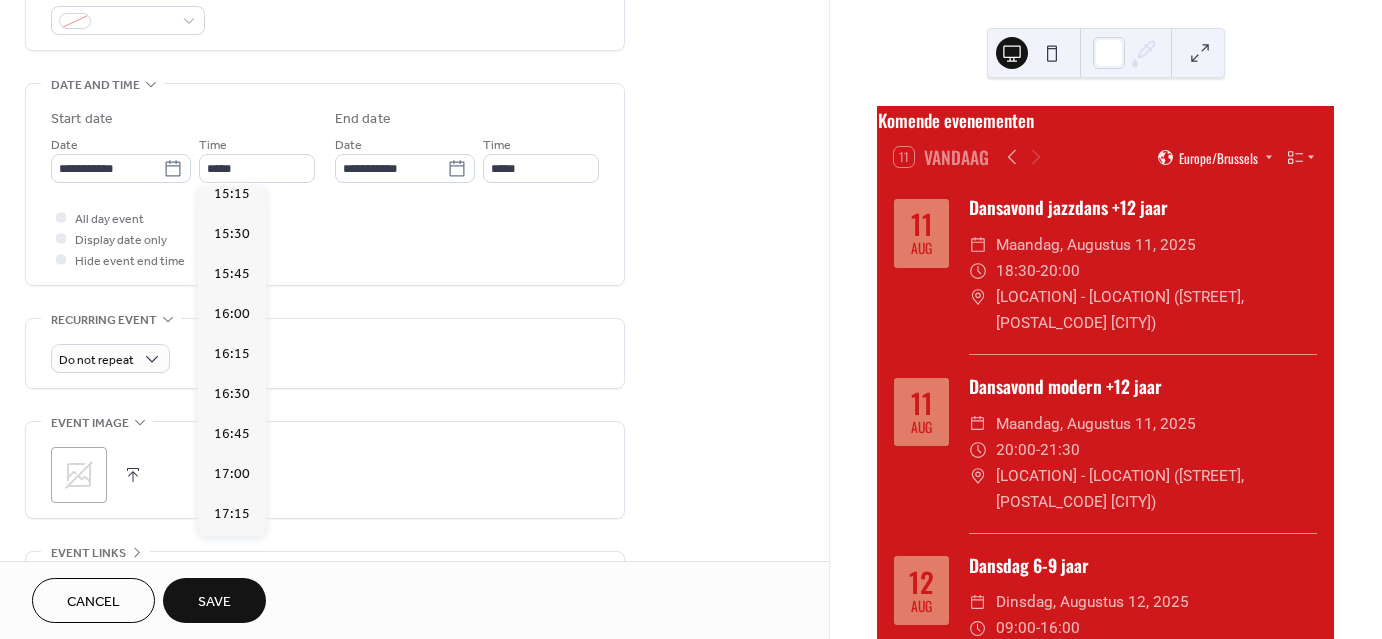 type on "*****" 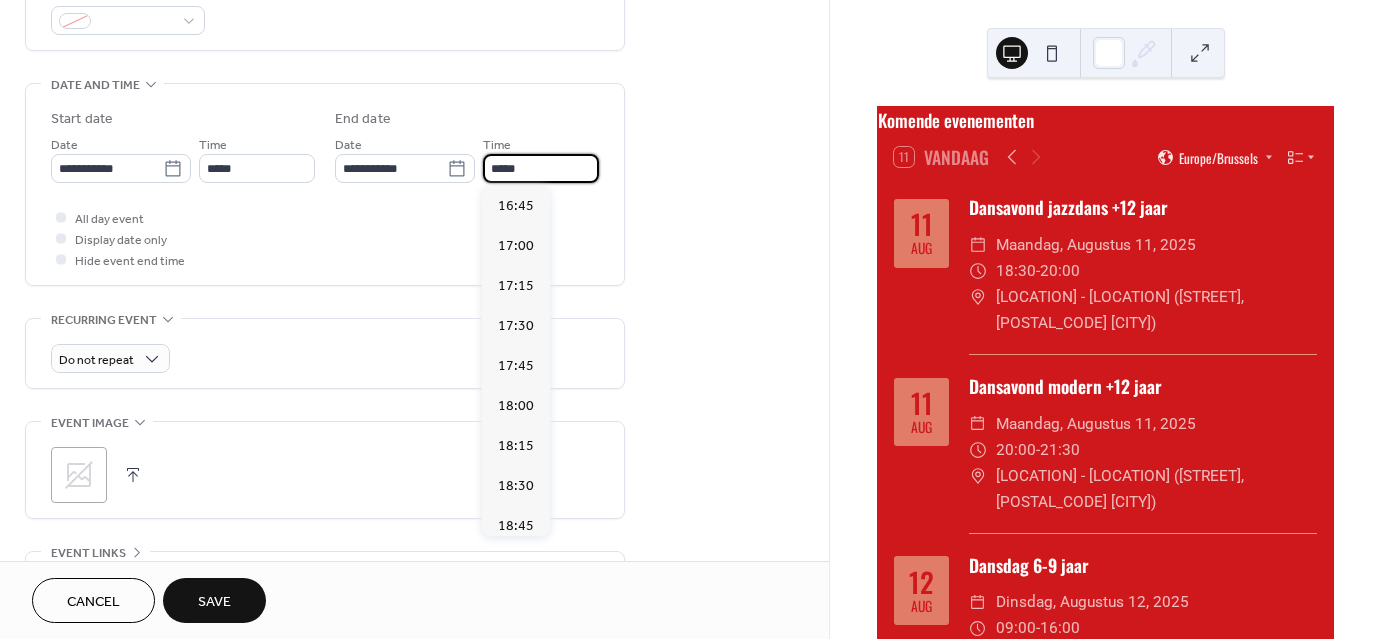 click on "*****" at bounding box center [541, 168] 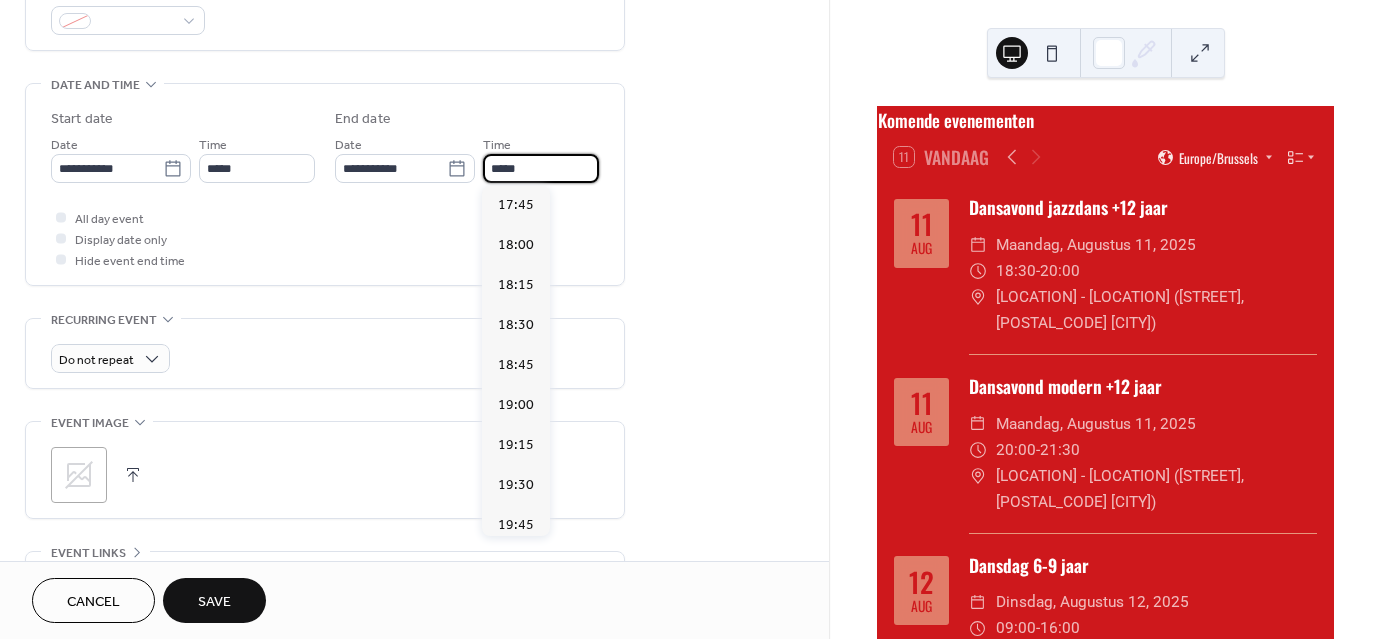 scroll, scrollTop: 157, scrollLeft: 0, axis: vertical 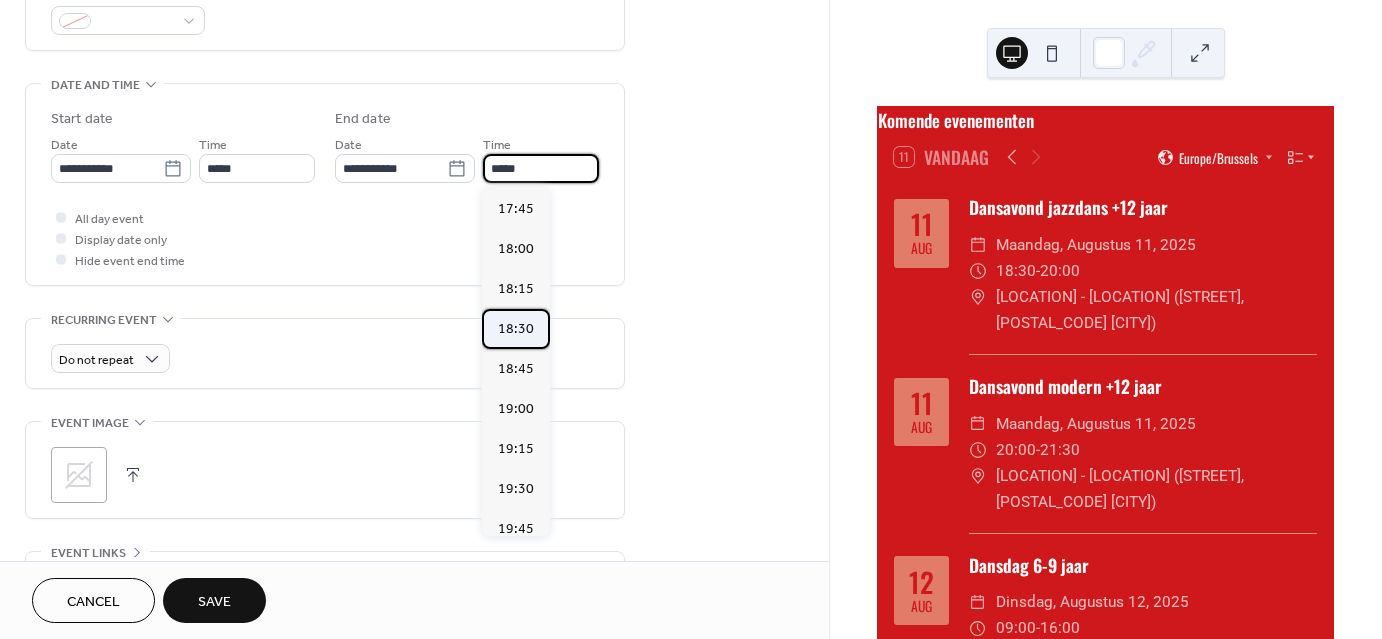 click on "18:30" at bounding box center [516, 329] 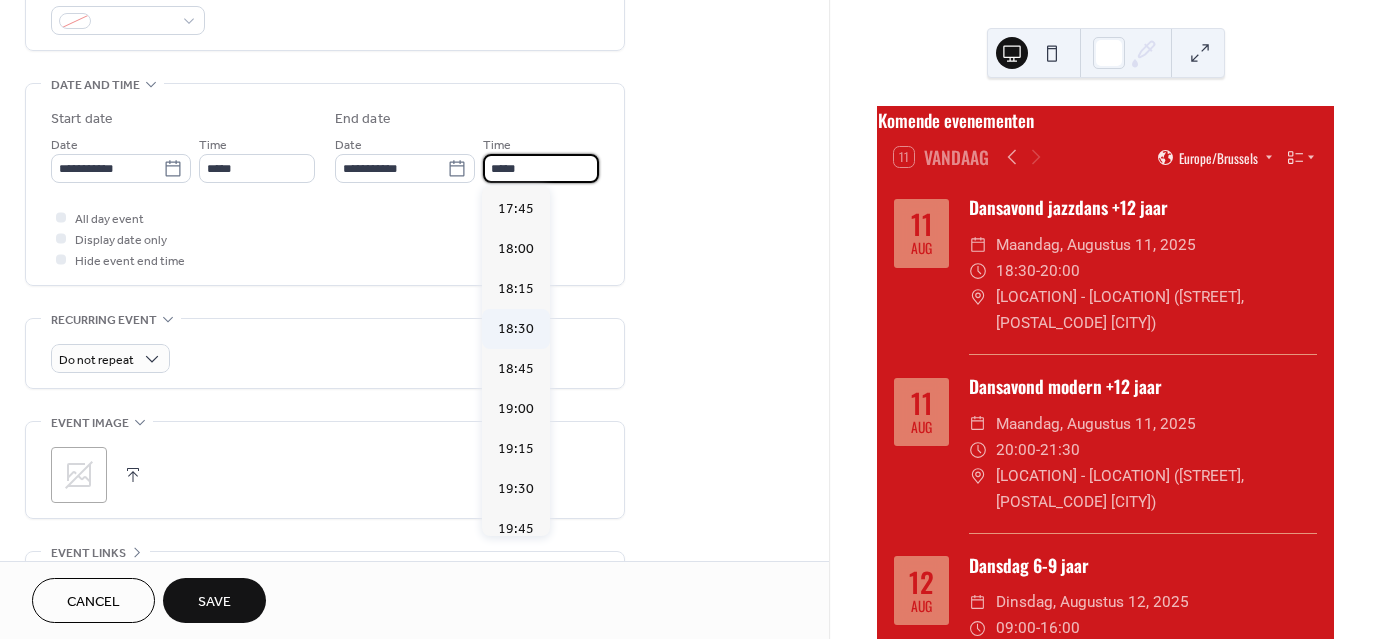type on "*****" 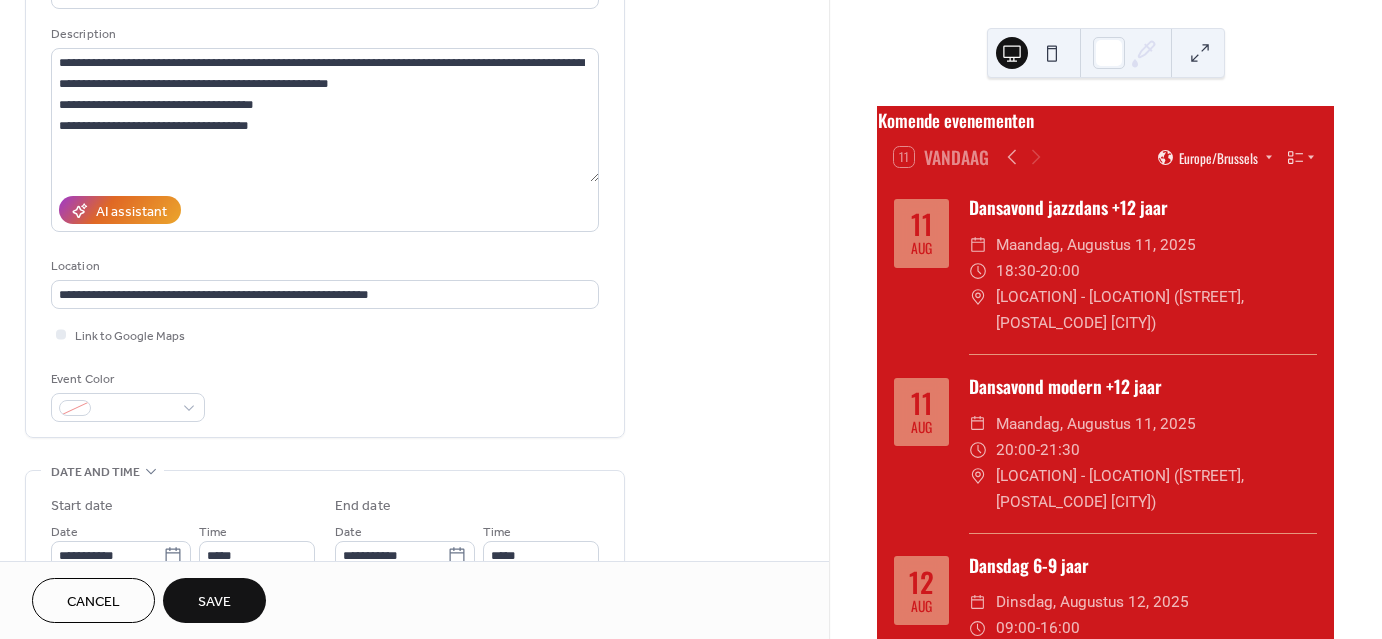 scroll, scrollTop: 182, scrollLeft: 0, axis: vertical 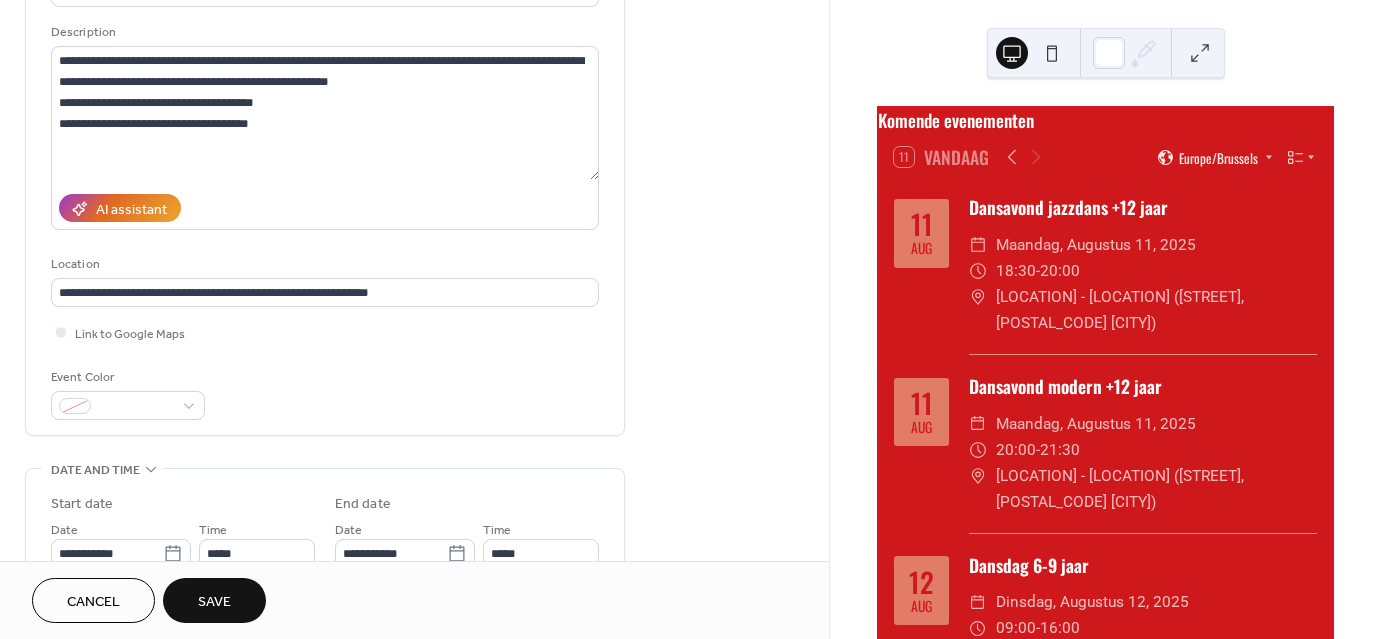click on "Save" at bounding box center (214, 602) 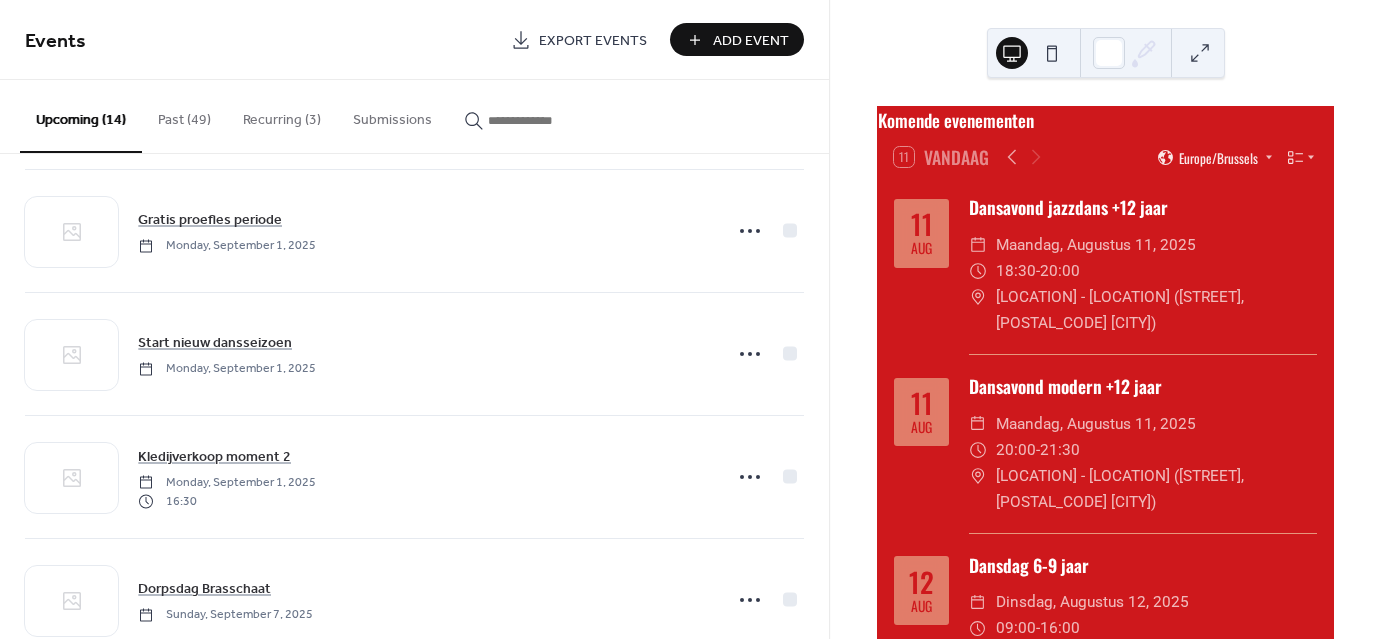 scroll, scrollTop: 1292, scrollLeft: 0, axis: vertical 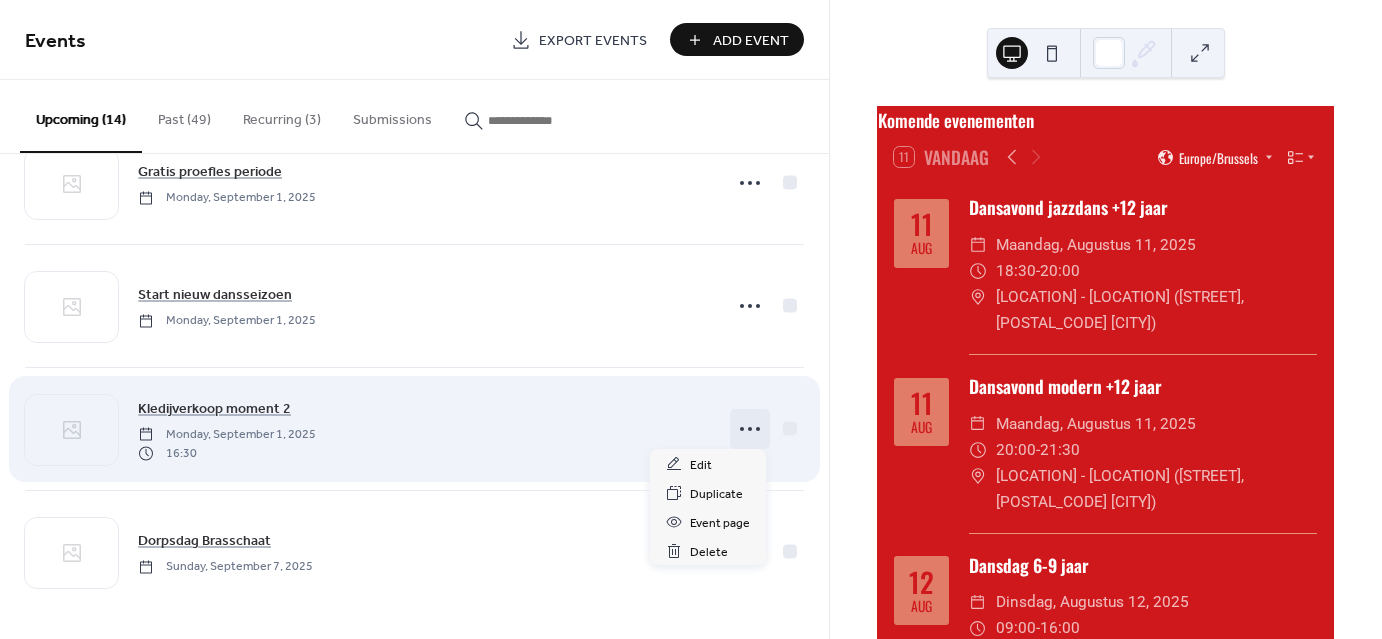 click 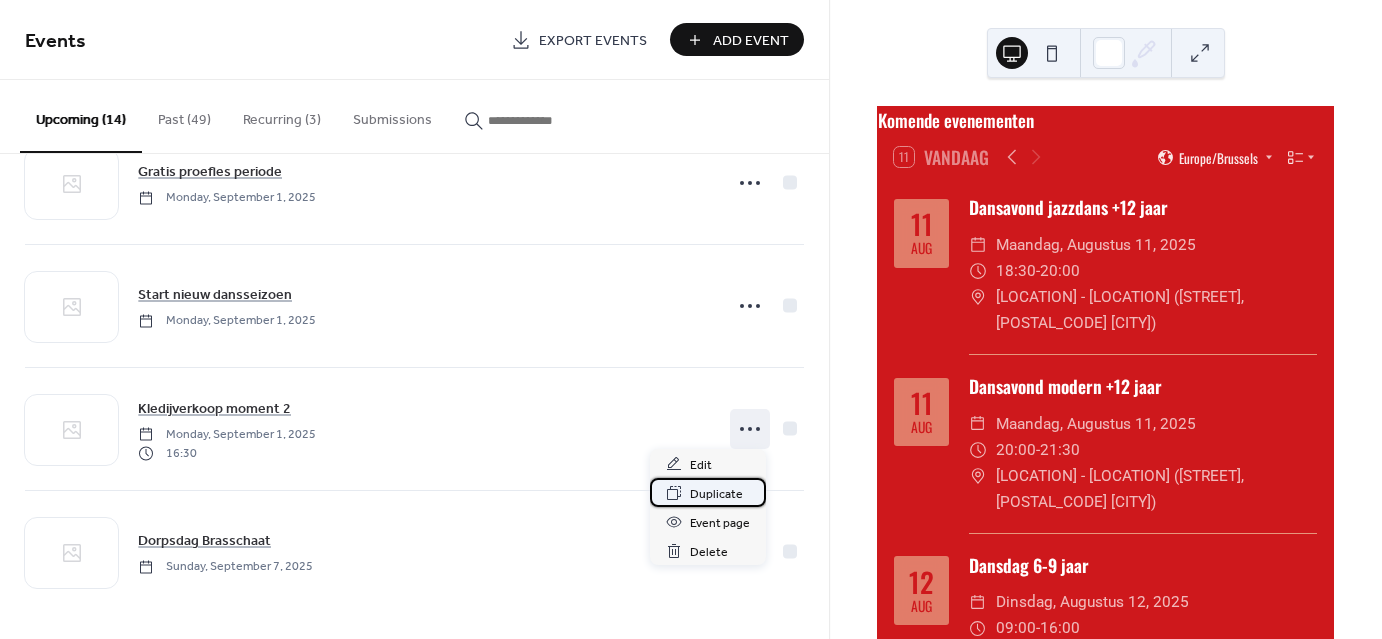 click on "Duplicate" at bounding box center [716, 494] 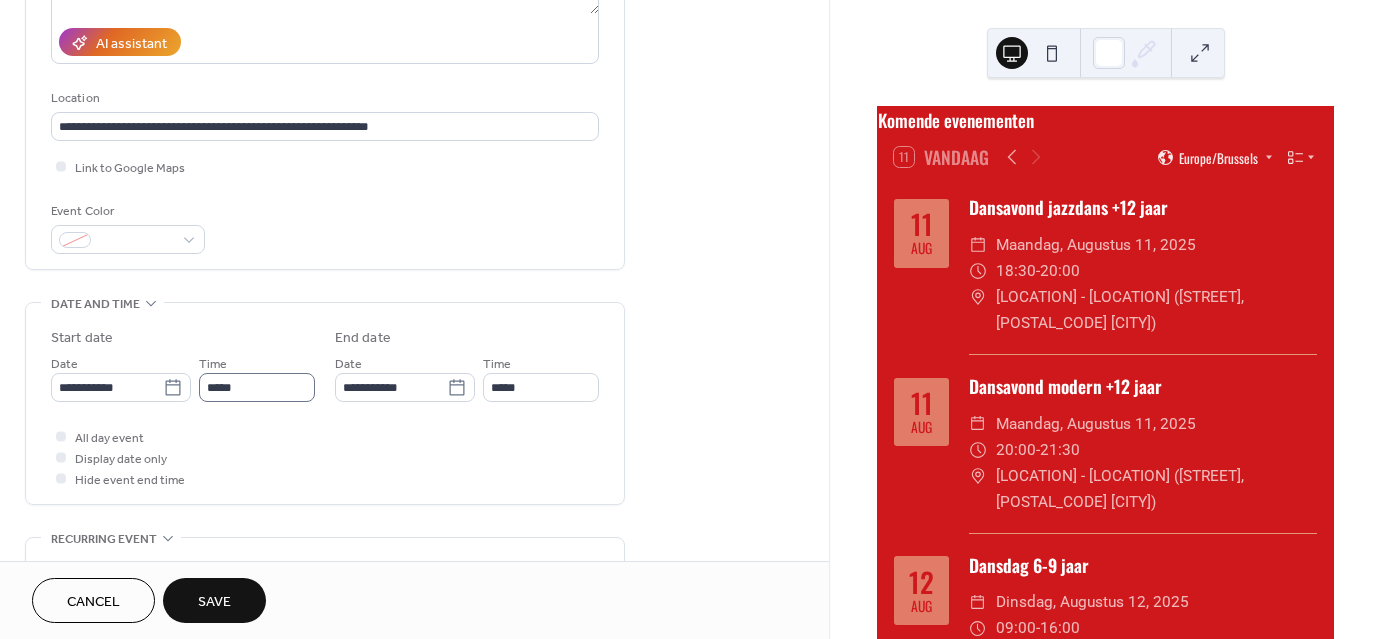 scroll, scrollTop: 352, scrollLeft: 0, axis: vertical 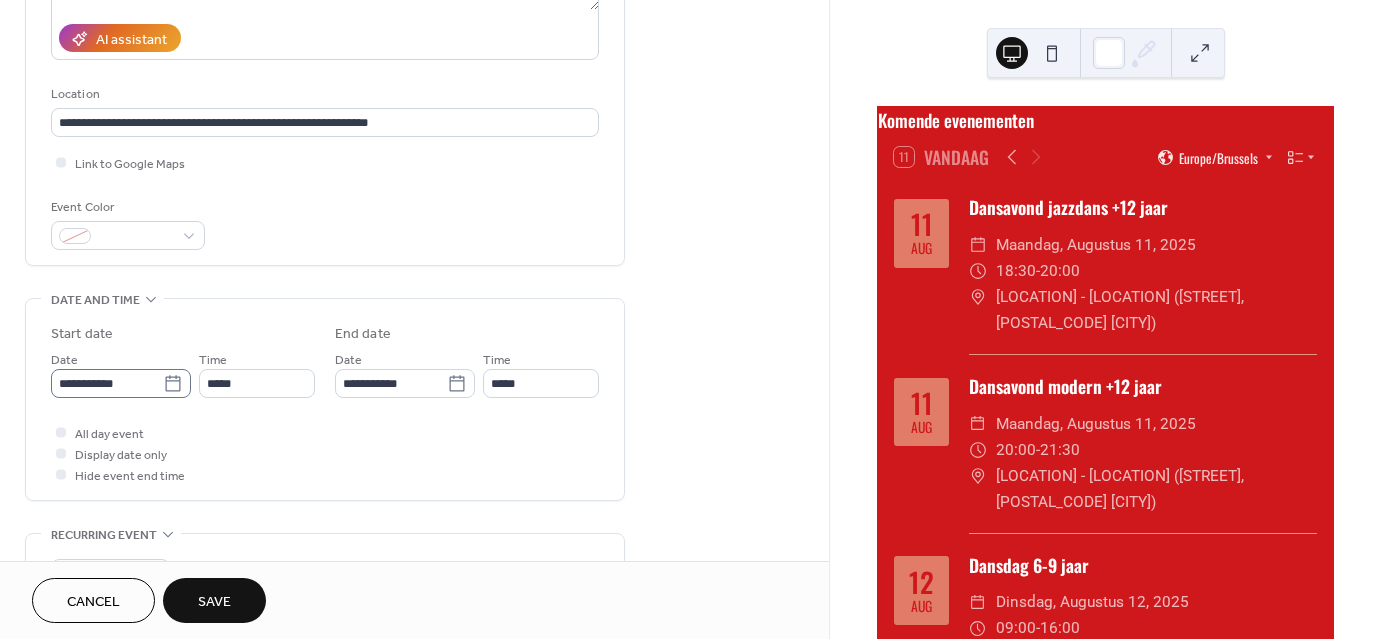 type on "**********" 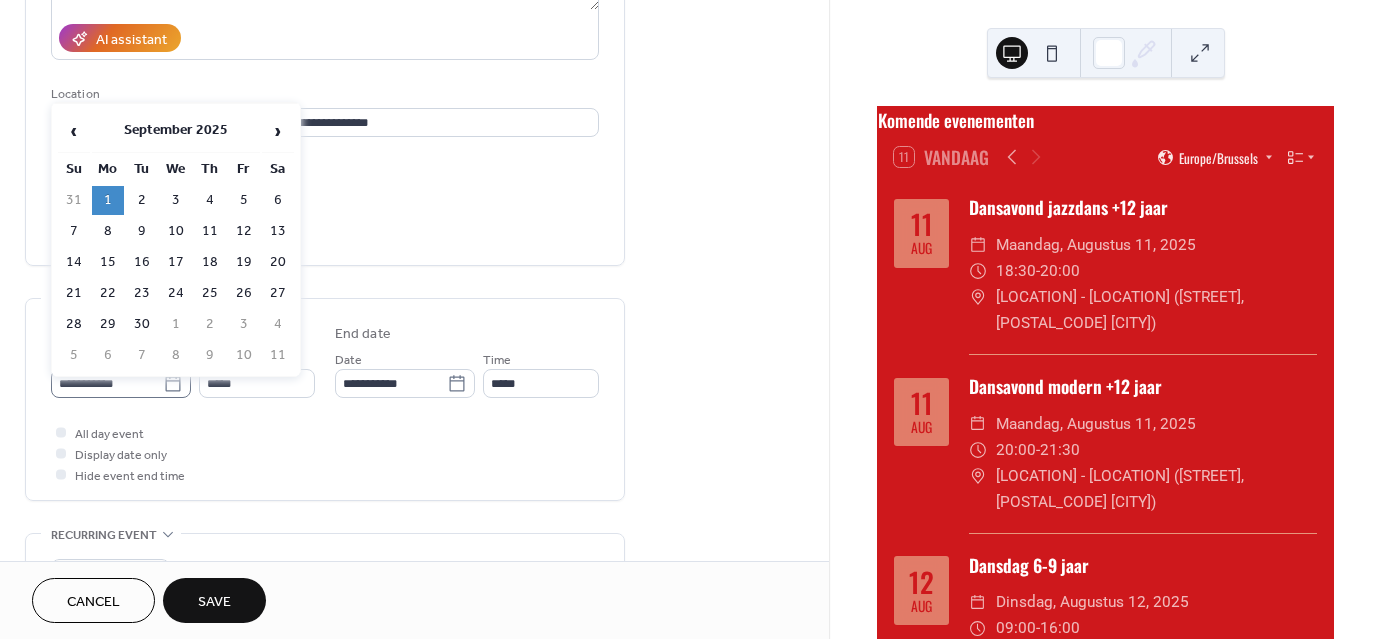 click 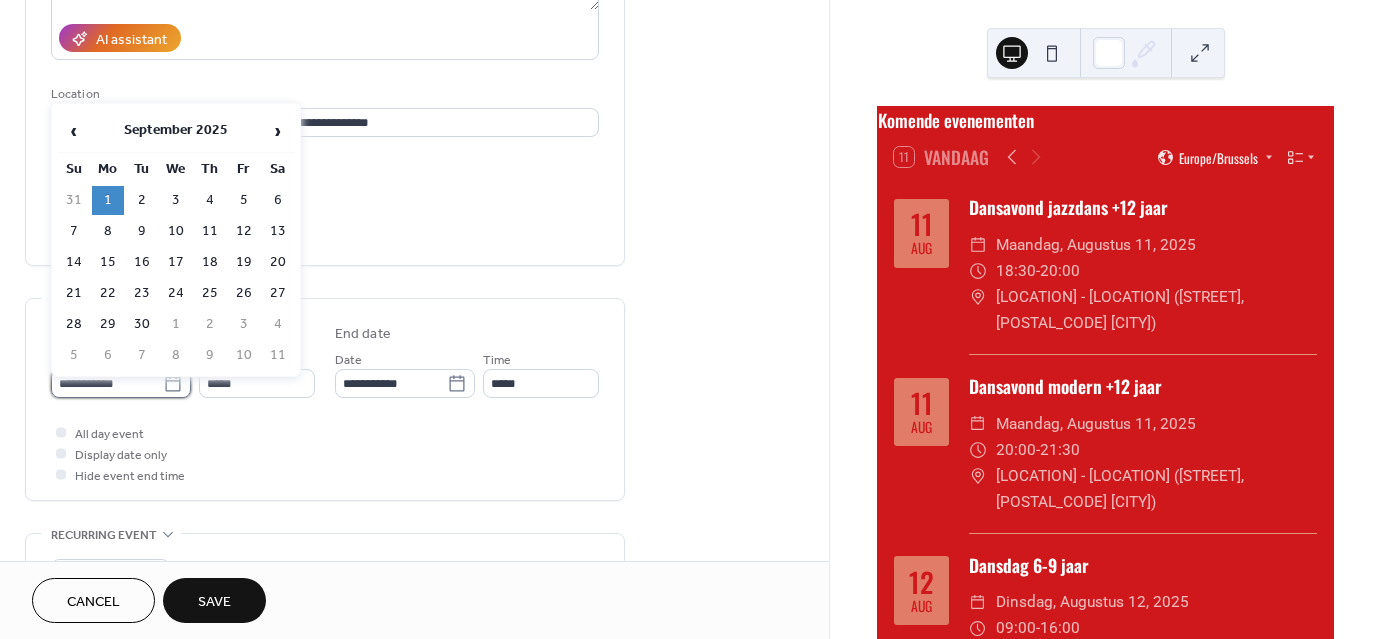 click on "**********" at bounding box center [107, 383] 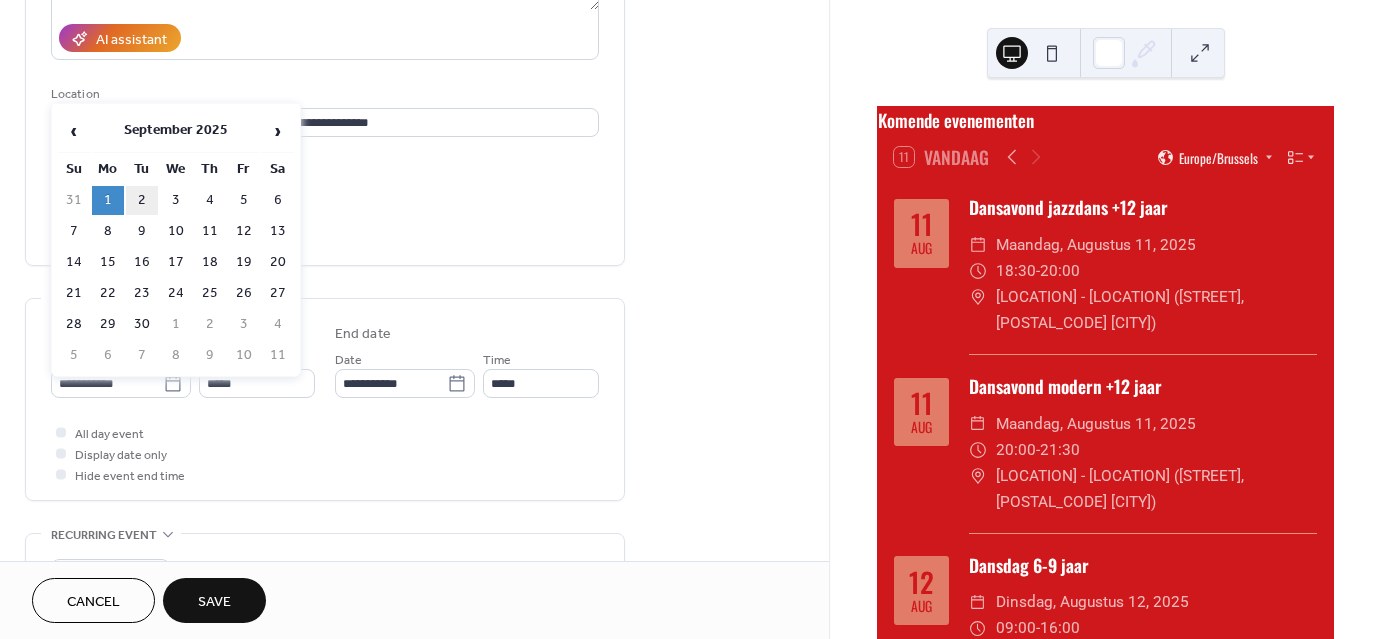 click on "2" at bounding box center (142, 200) 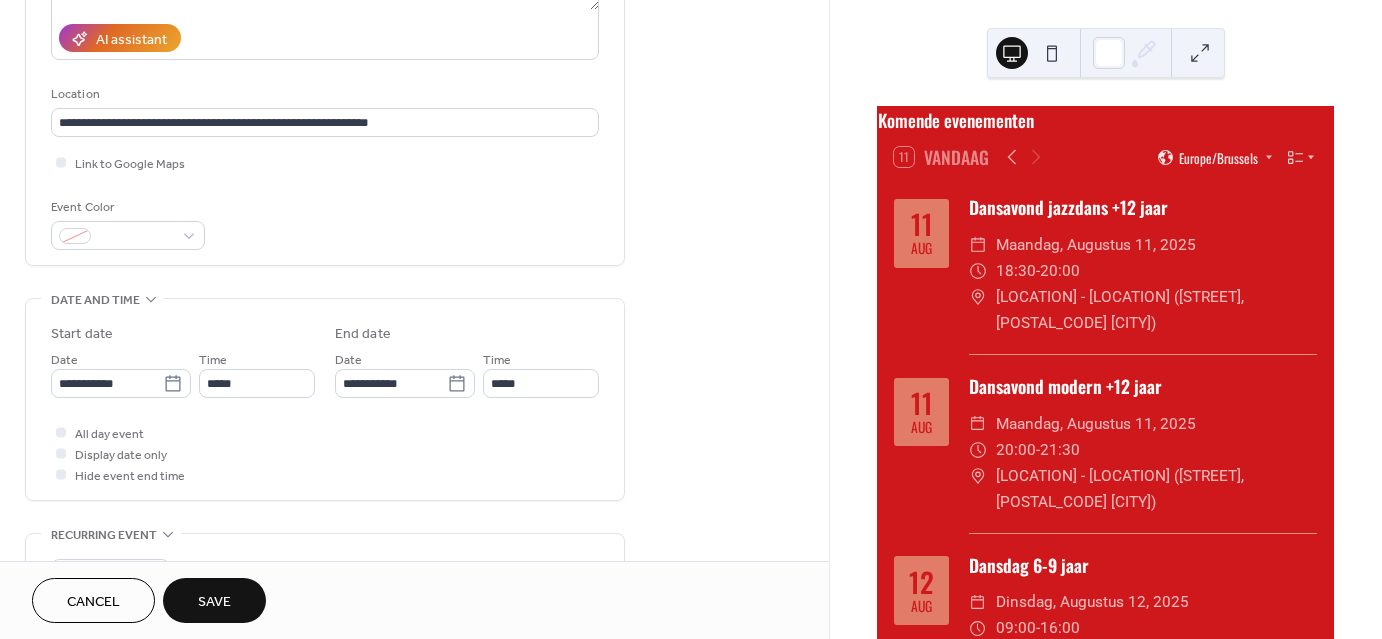 click on "Cancel Save" at bounding box center (414, 600) 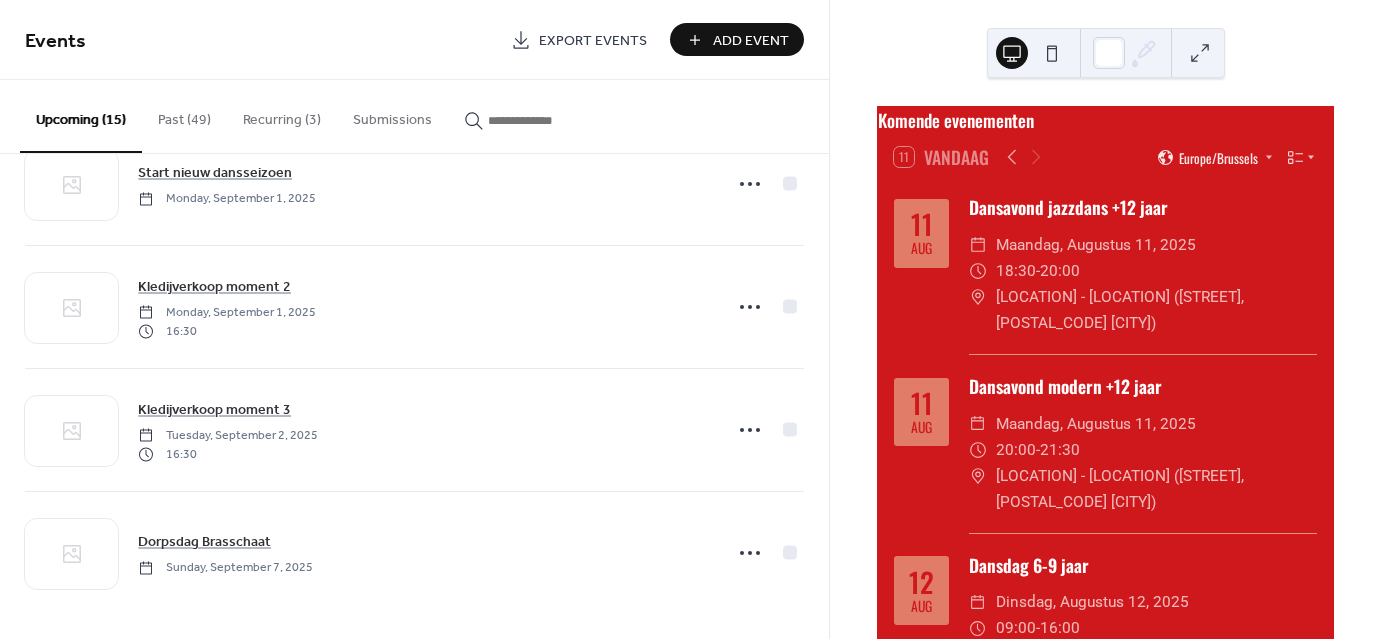 scroll, scrollTop: 1415, scrollLeft: 0, axis: vertical 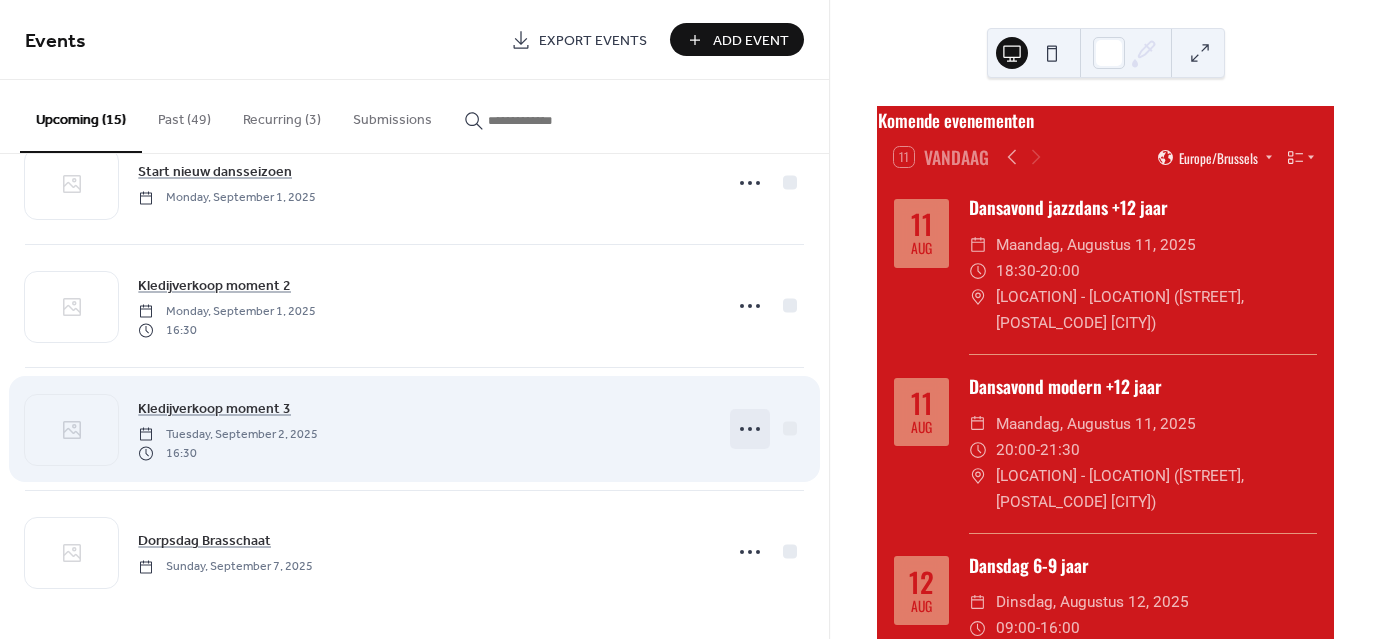 click 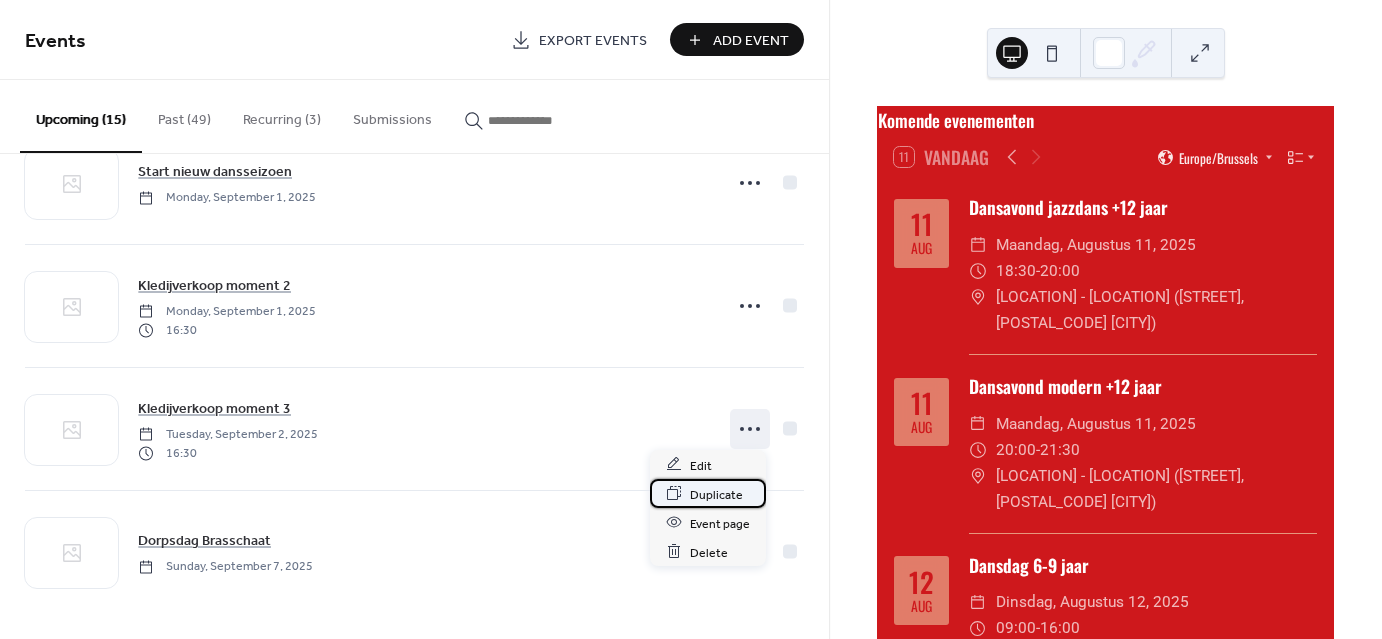 click on "Duplicate" at bounding box center (716, 494) 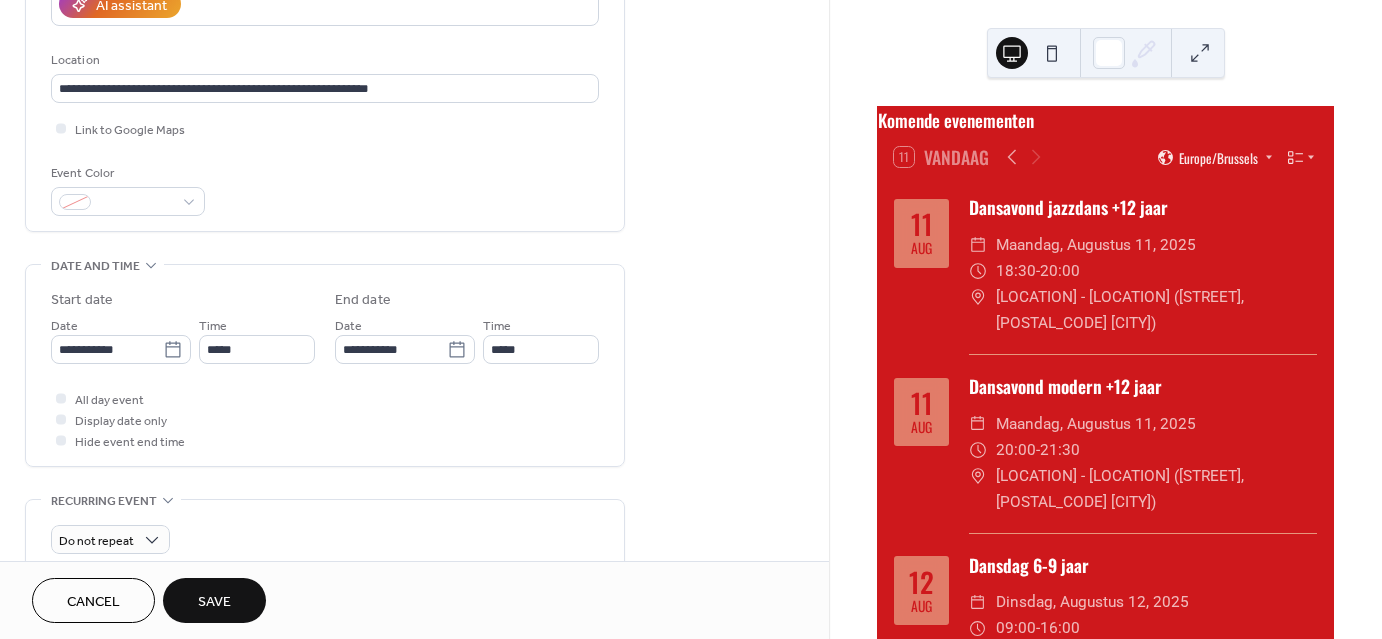 scroll, scrollTop: 388, scrollLeft: 0, axis: vertical 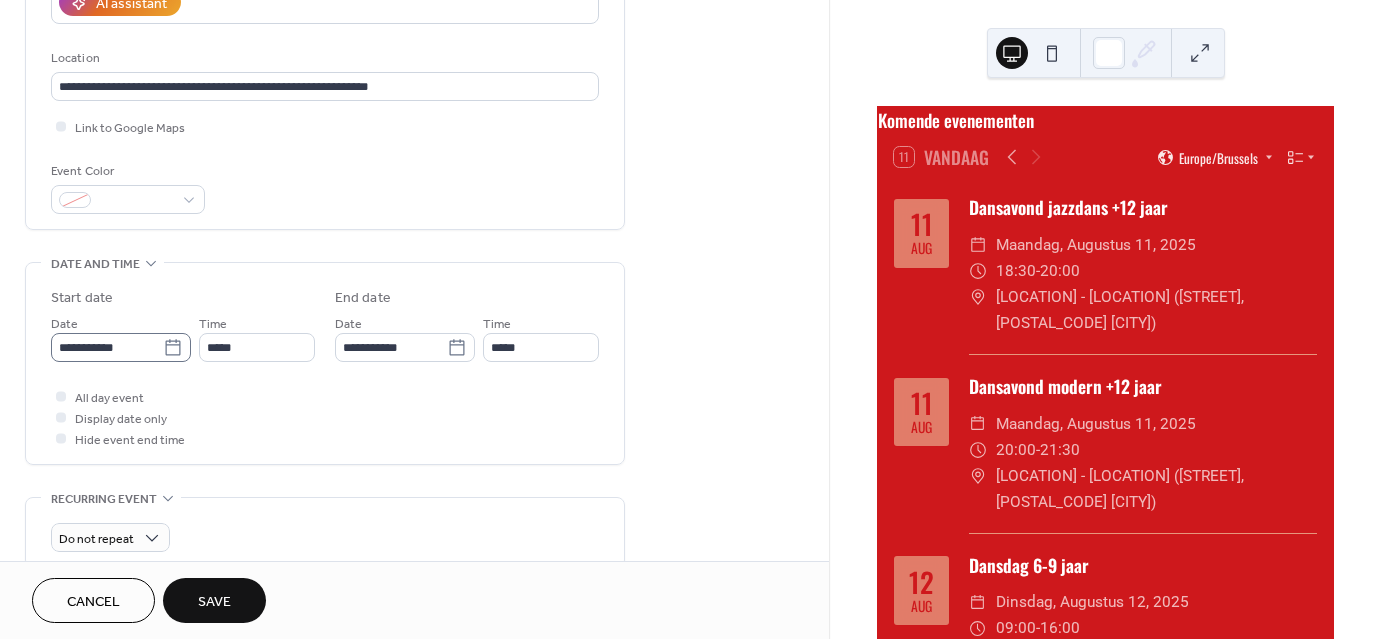 type on "**********" 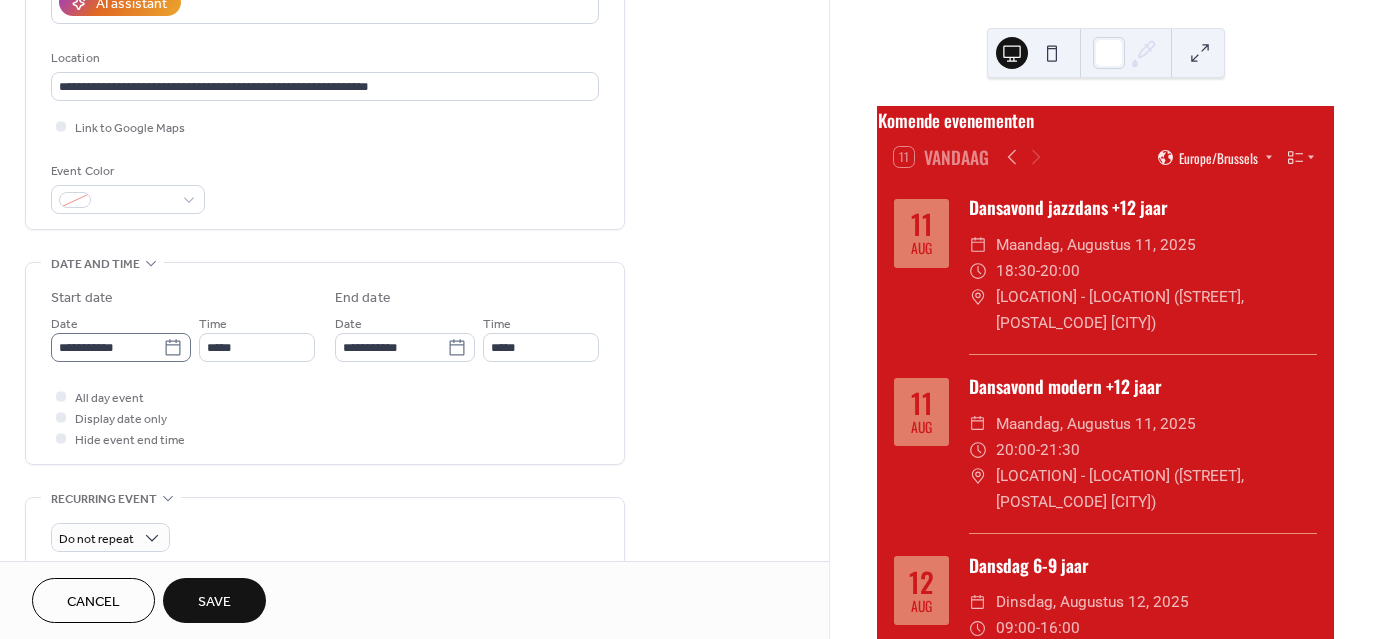 click 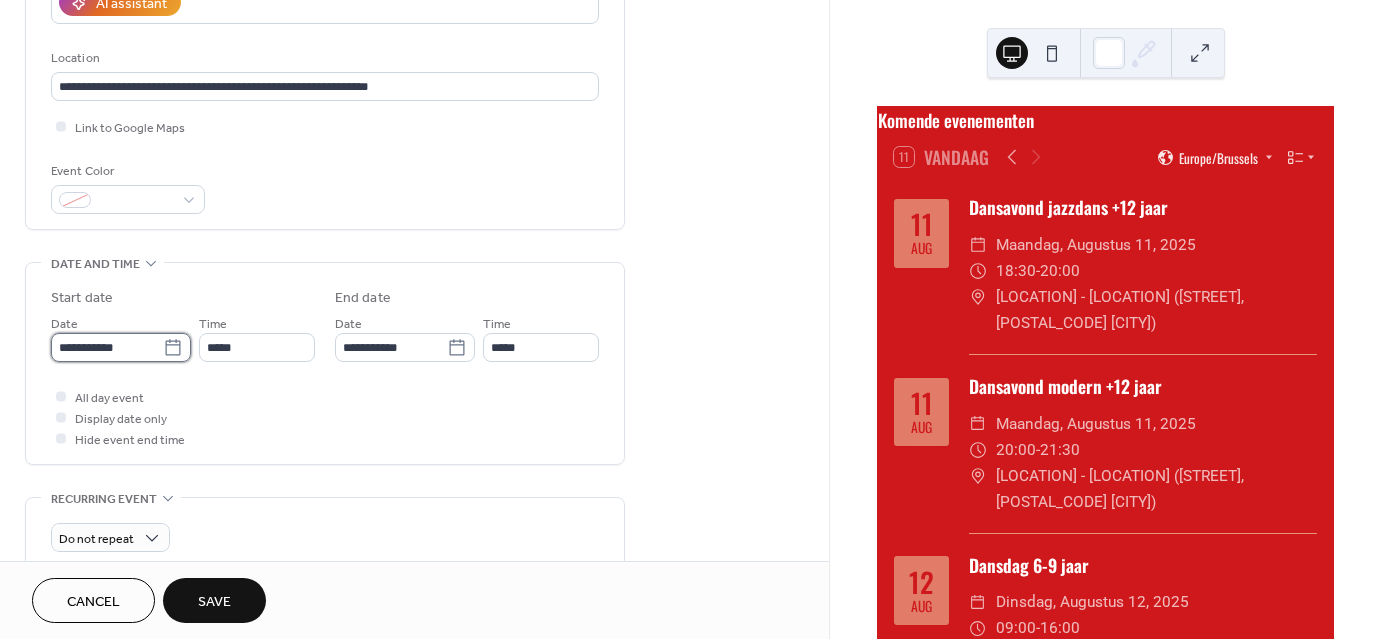 click on "**********" at bounding box center [107, 347] 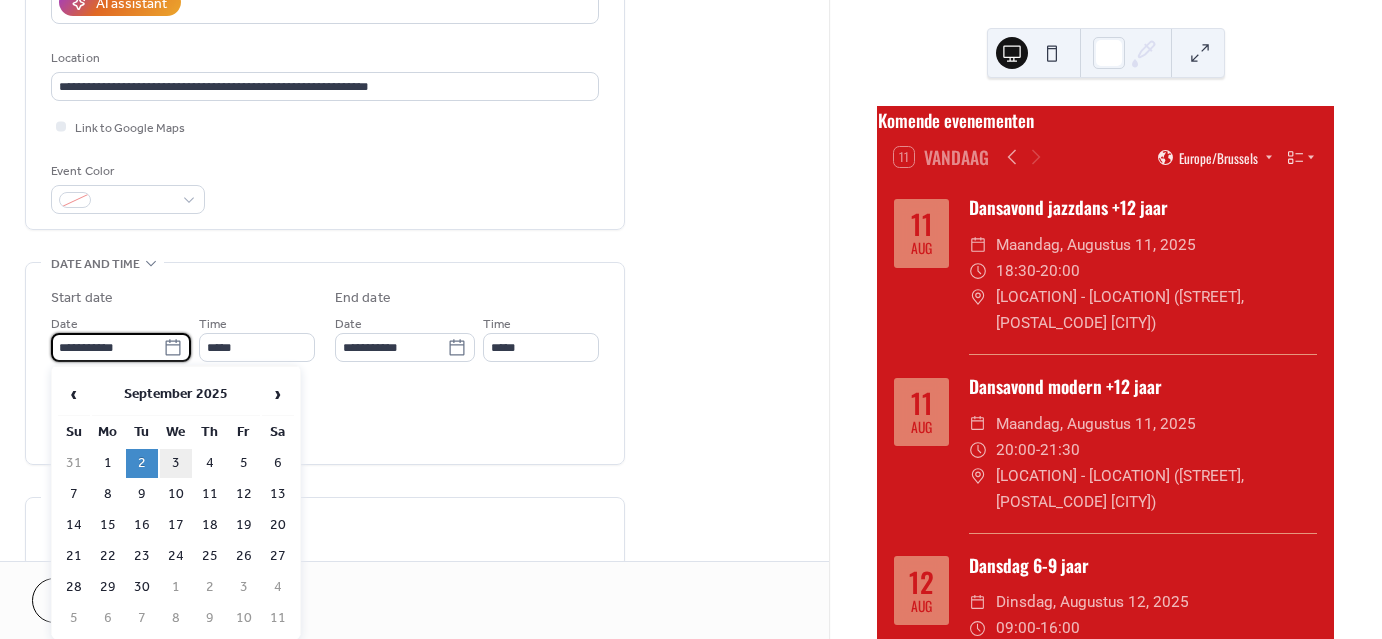 click on "3" at bounding box center [176, 463] 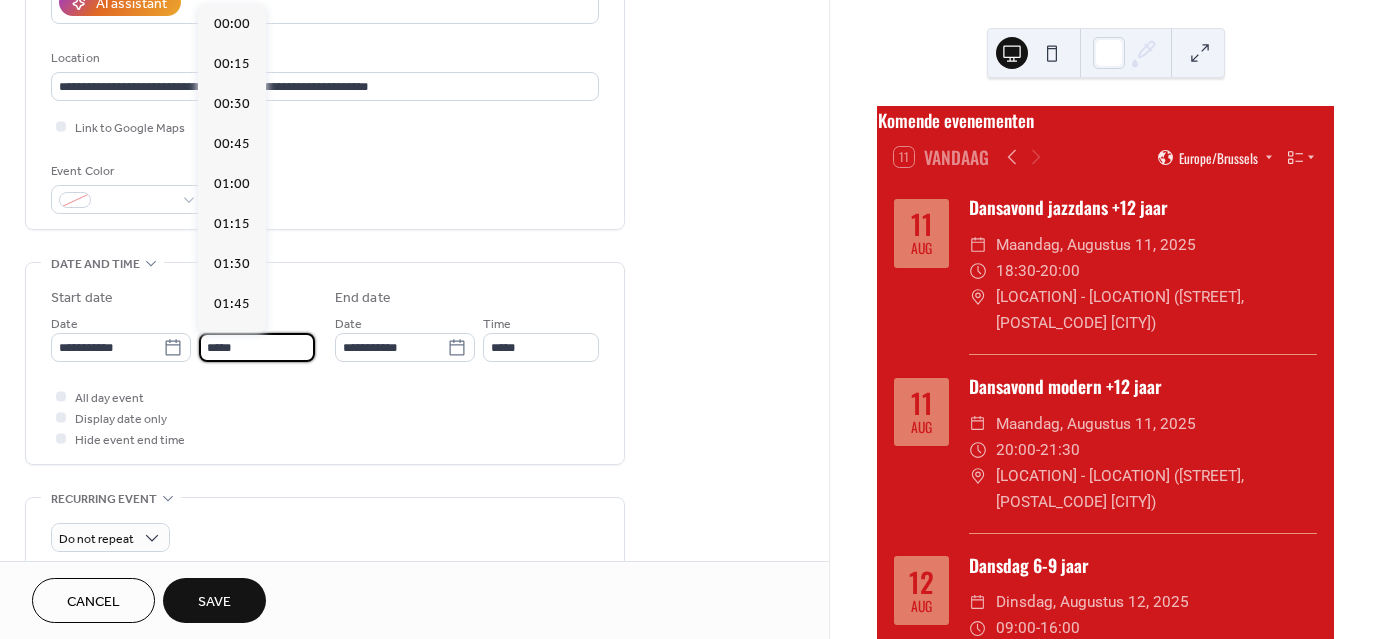click on "*****" at bounding box center [257, 347] 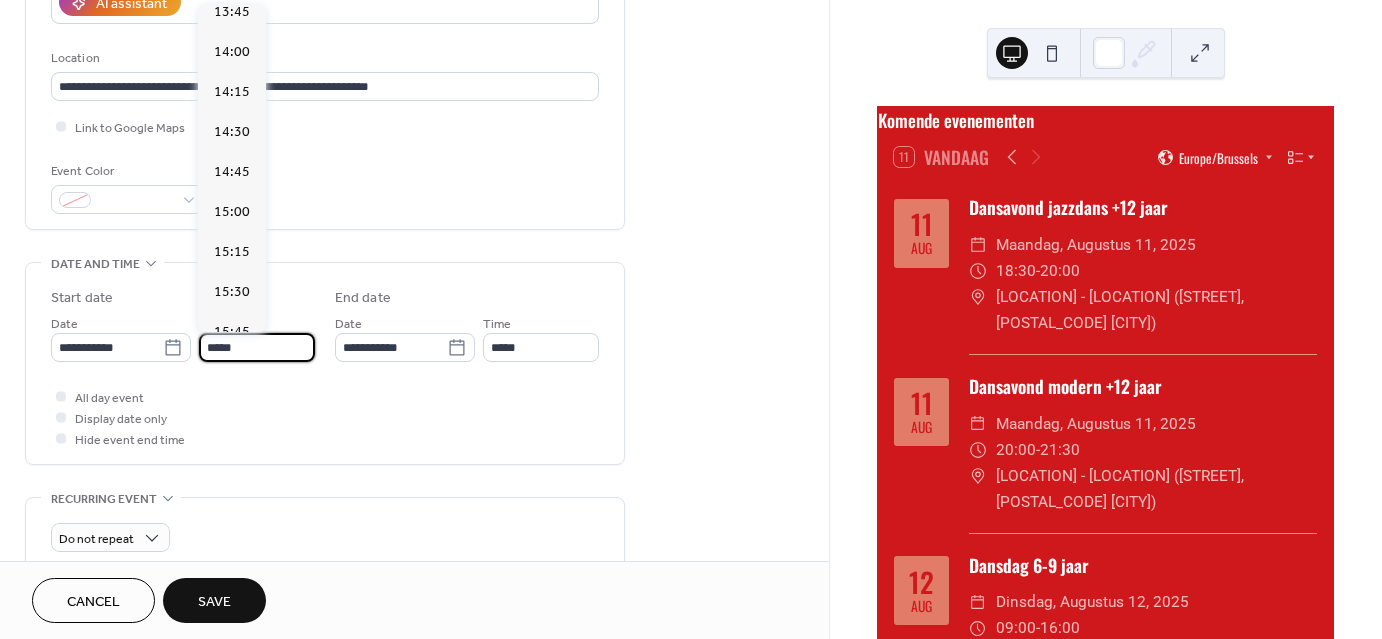 scroll, scrollTop: 2212, scrollLeft: 0, axis: vertical 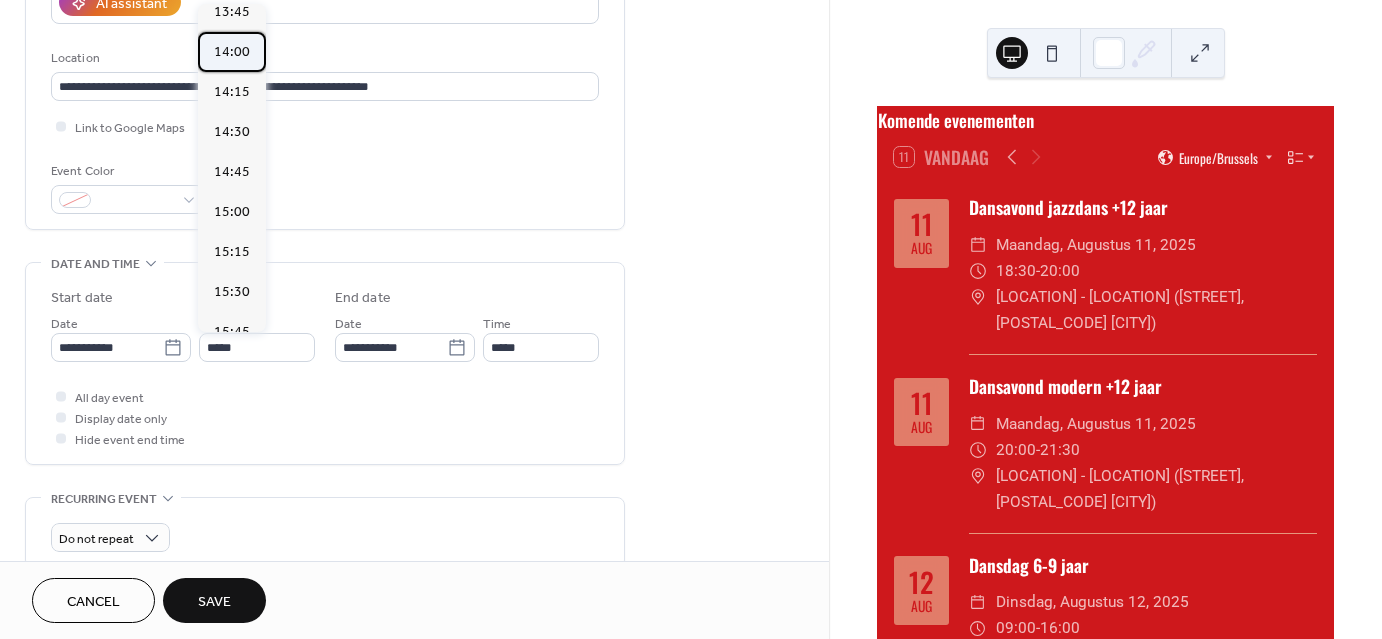 click on "14:00" at bounding box center [232, 52] 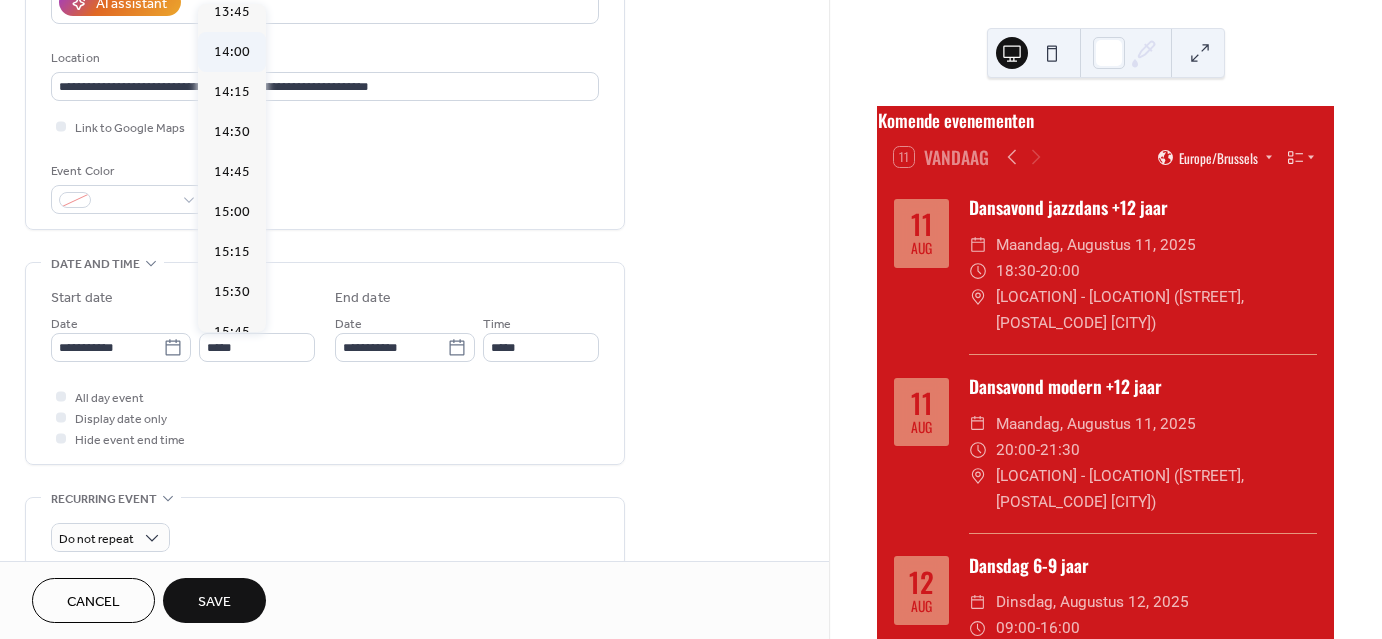 type on "*****" 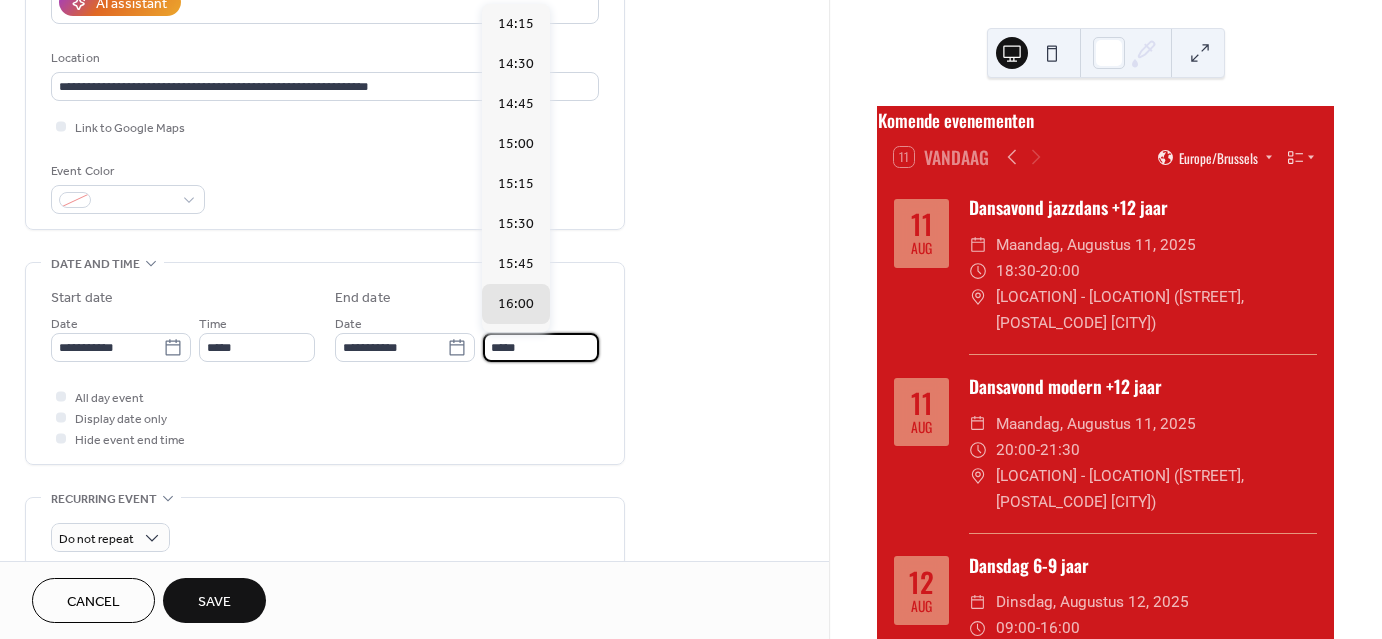 click on "*****" at bounding box center (541, 347) 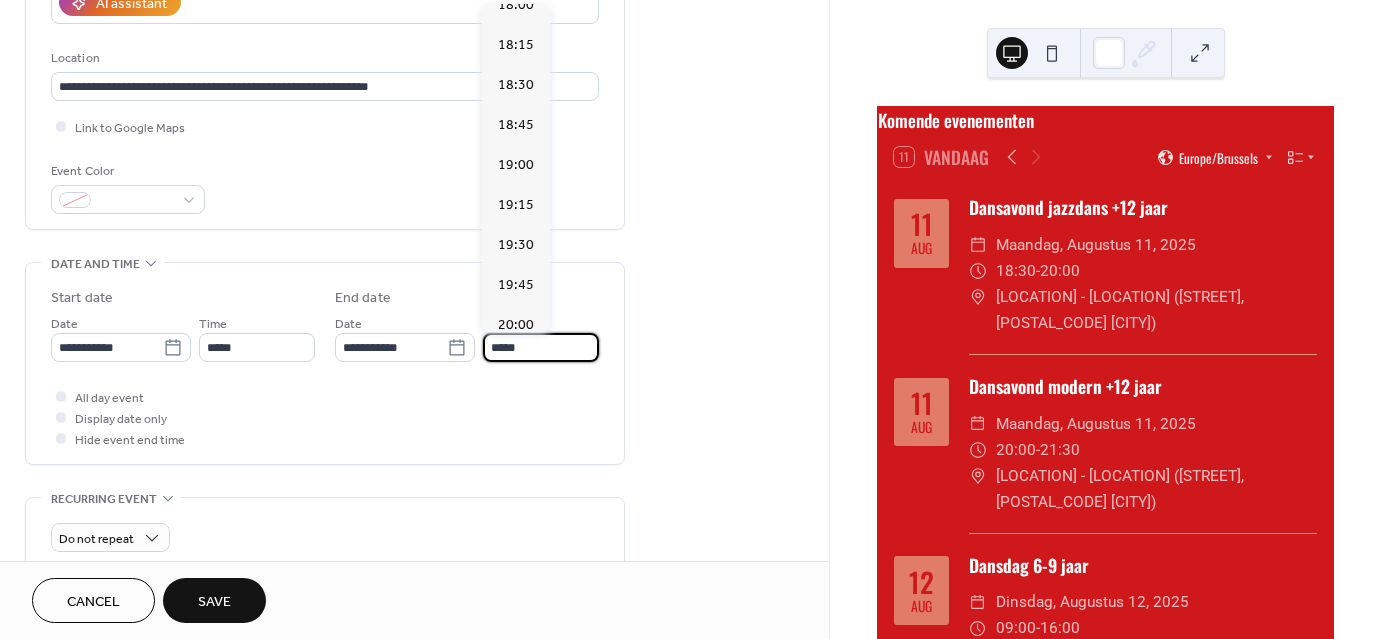 scroll, scrollTop: 620, scrollLeft: 0, axis: vertical 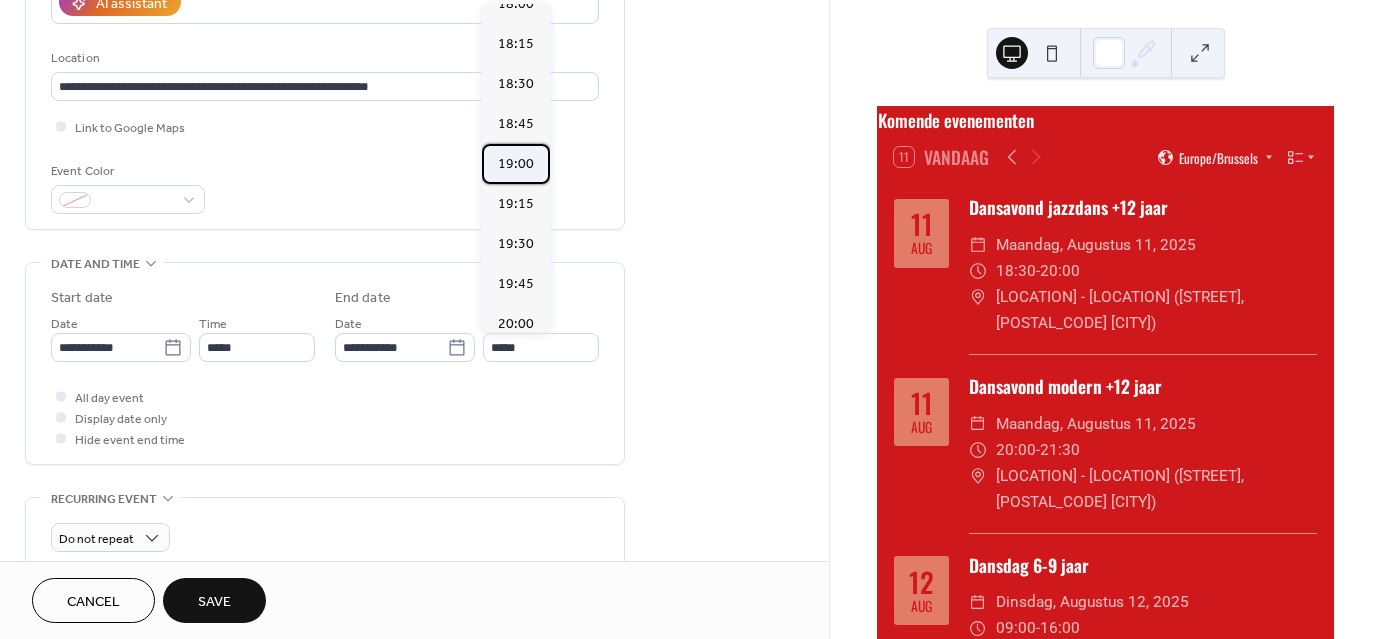 click on "19:00" at bounding box center (516, 164) 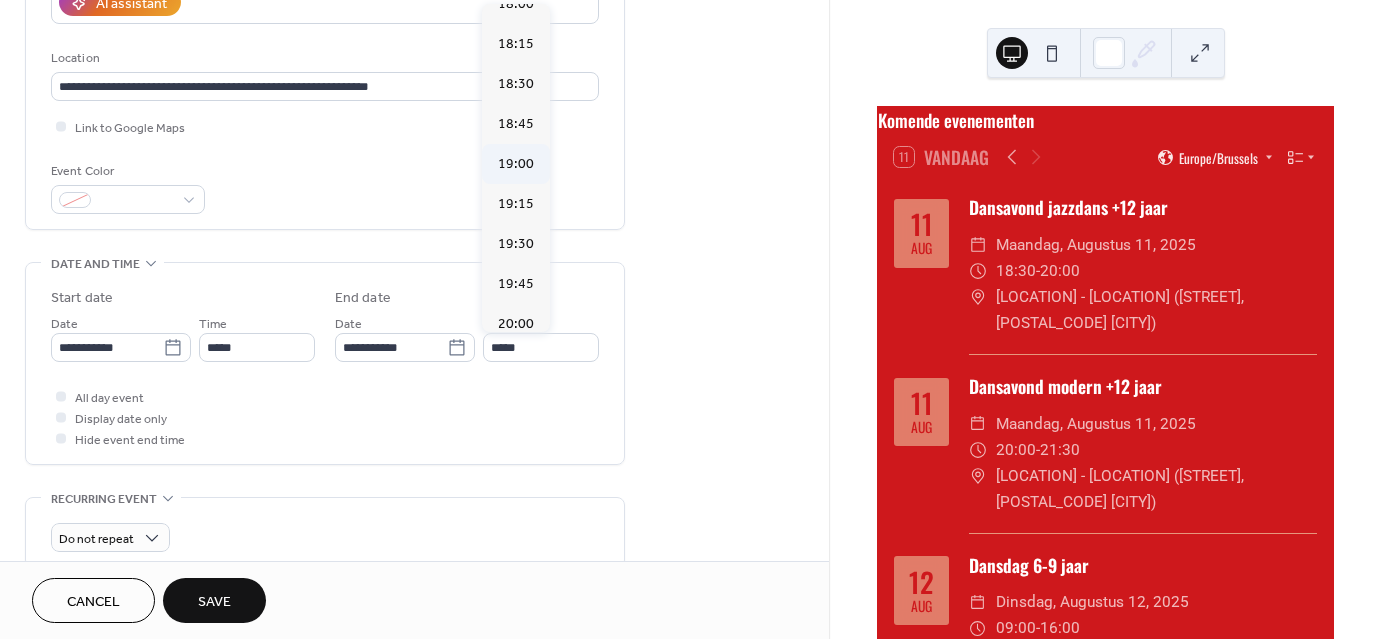 type on "*****" 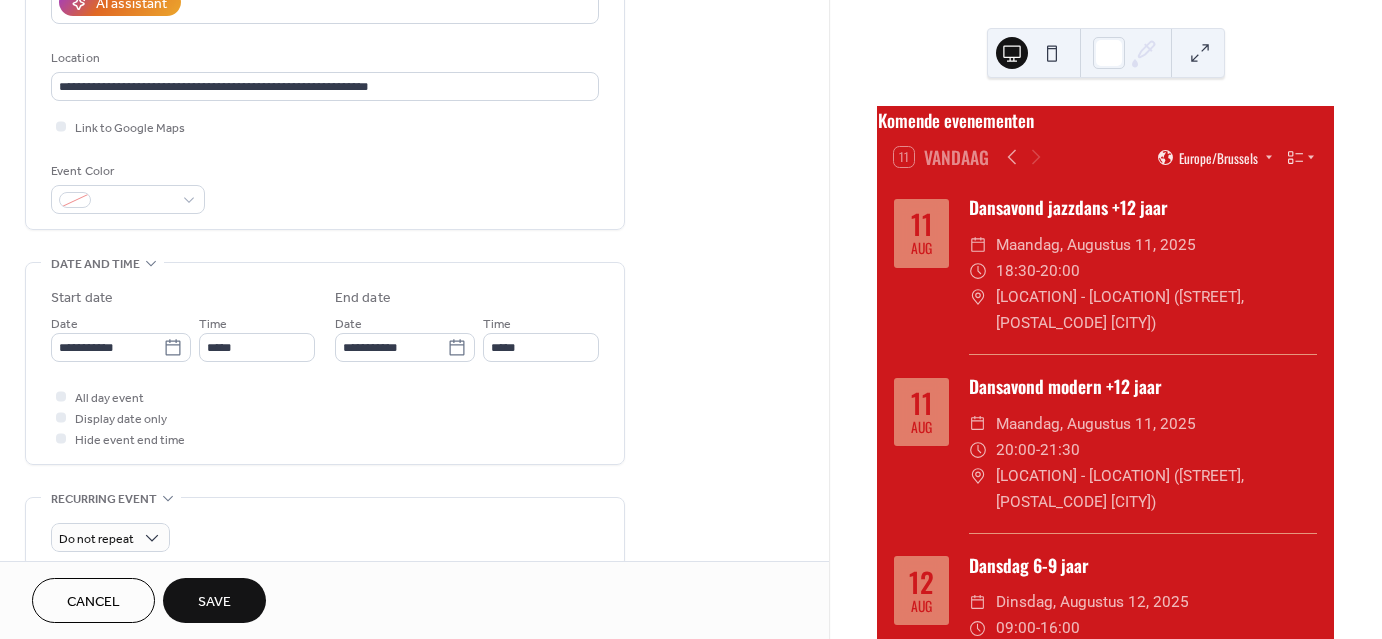 click on "Save" at bounding box center (214, 602) 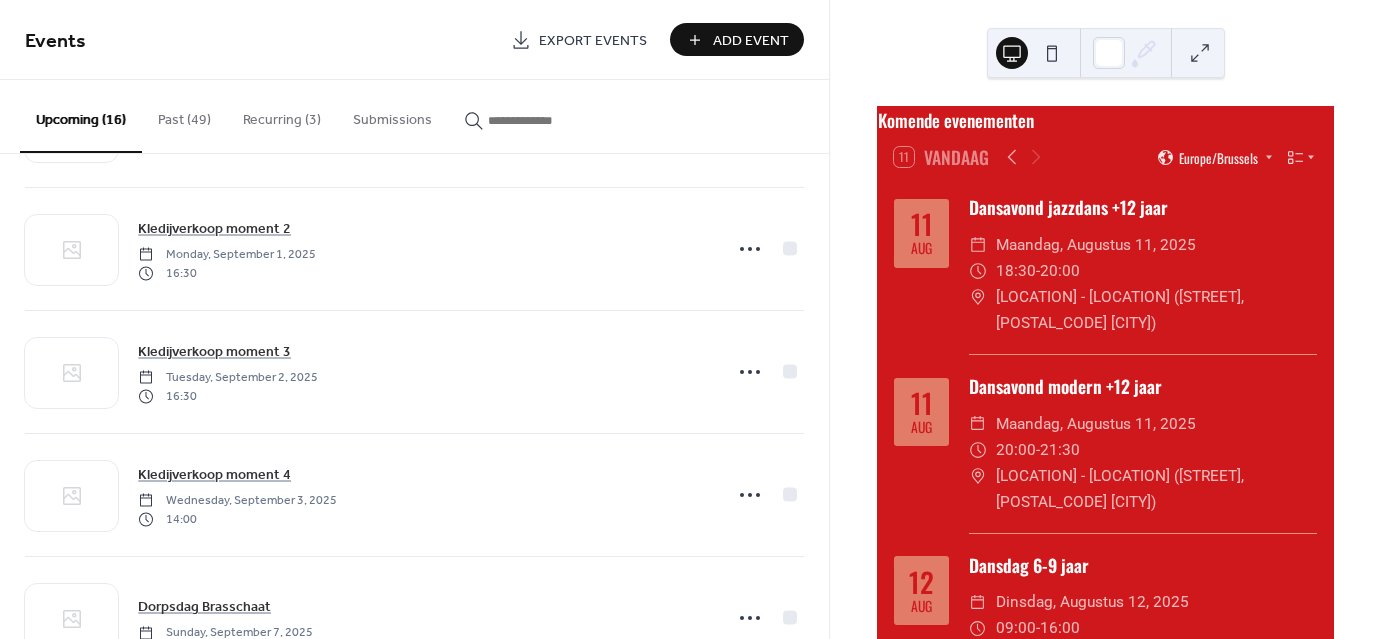 scroll, scrollTop: 1538, scrollLeft: 0, axis: vertical 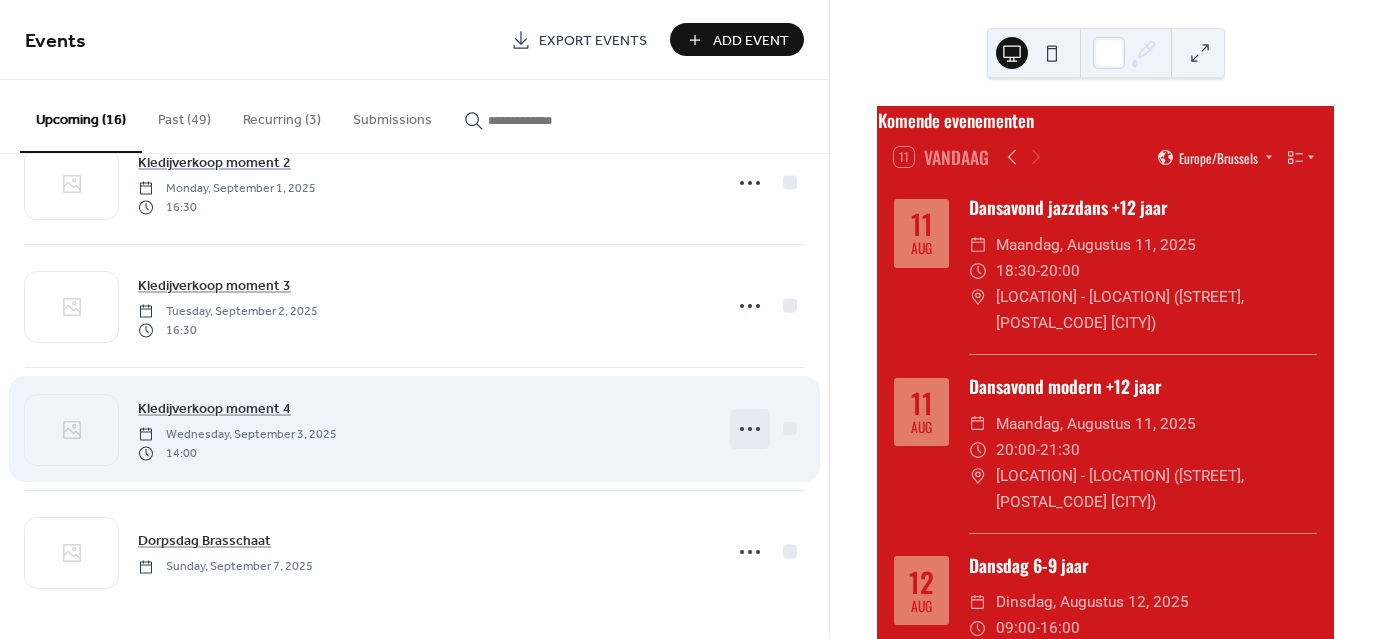 click 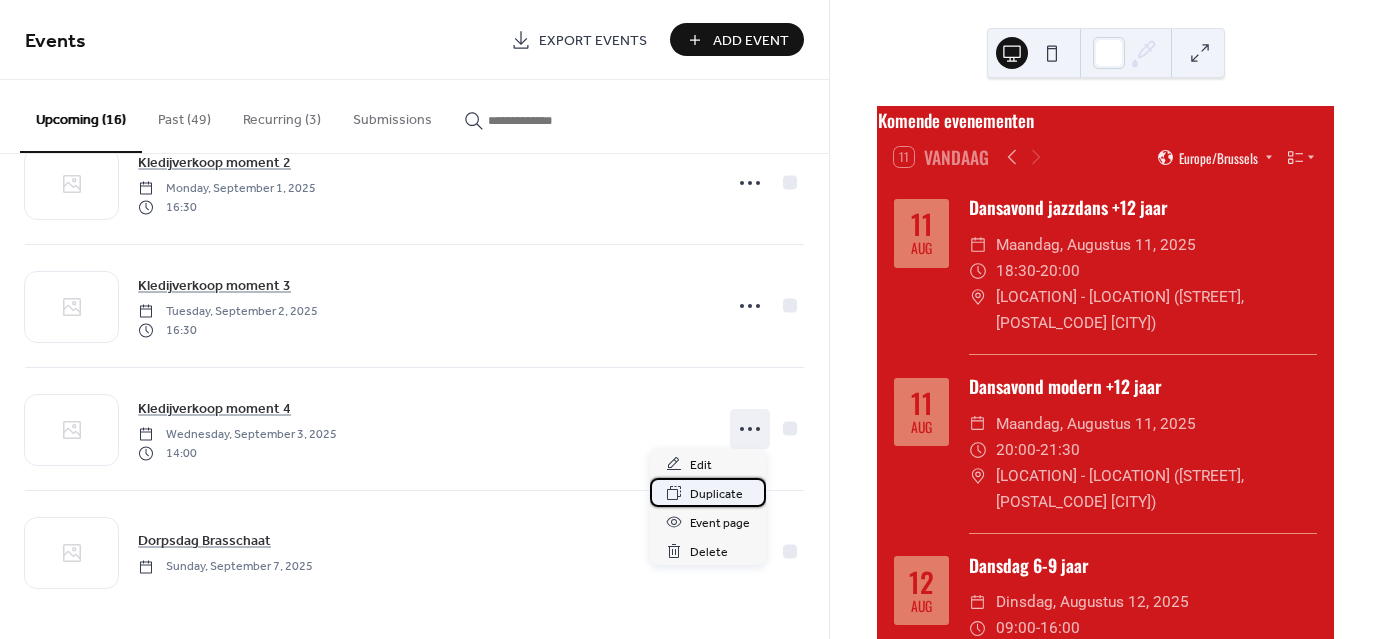 click on "Duplicate" at bounding box center [716, 494] 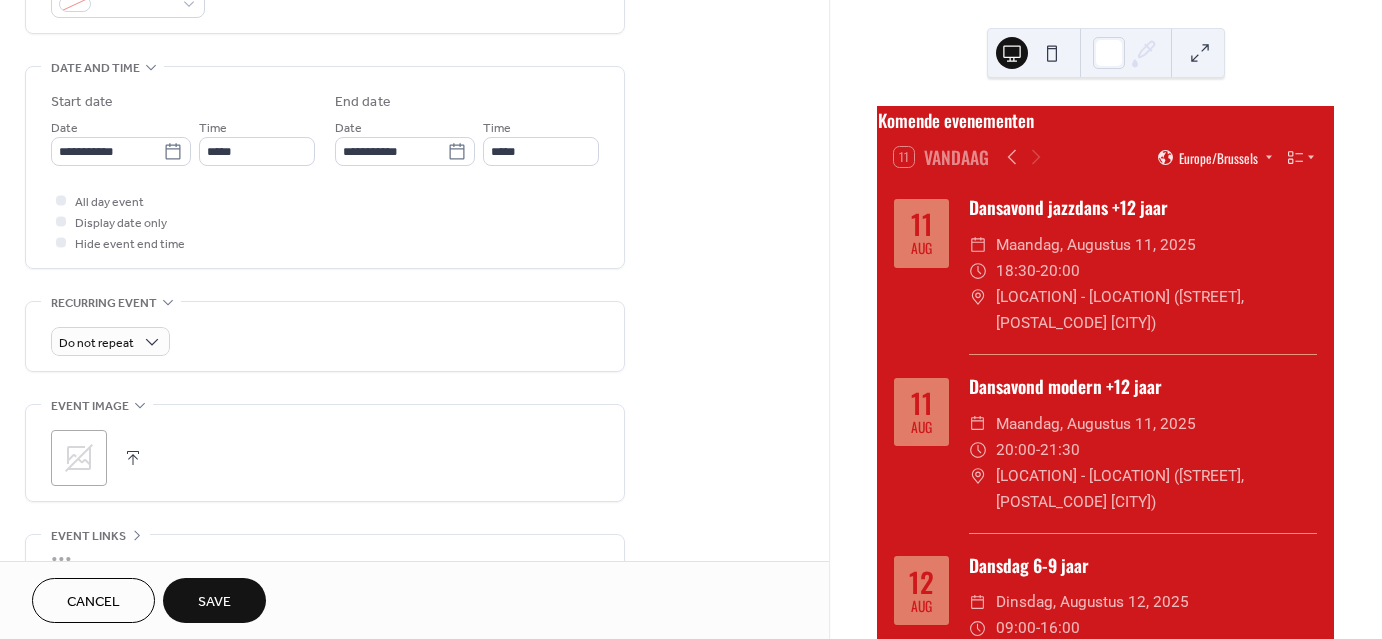scroll, scrollTop: 587, scrollLeft: 0, axis: vertical 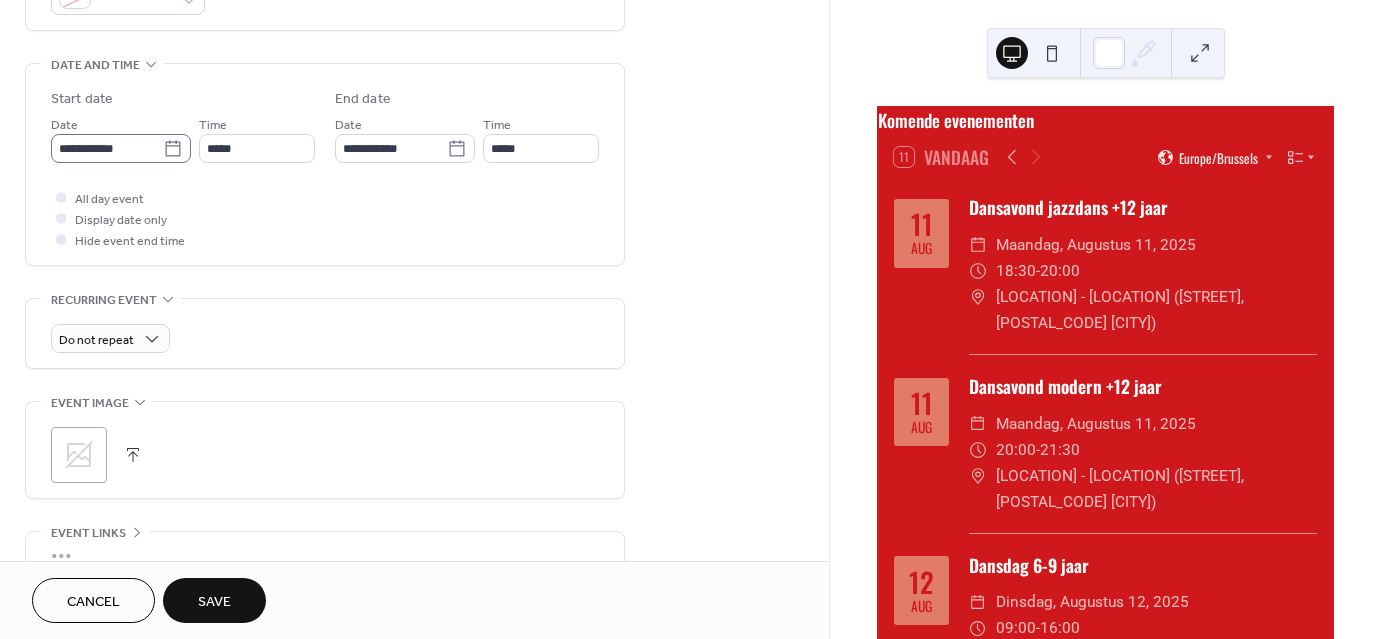 type on "**********" 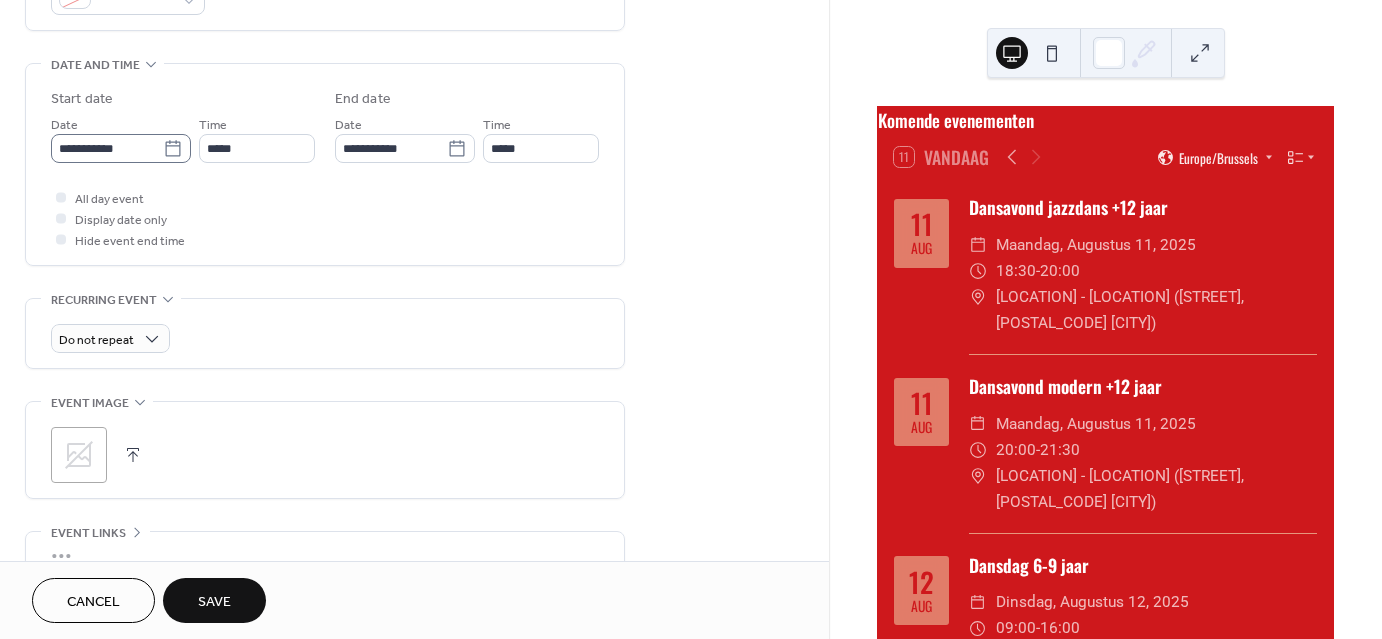 click 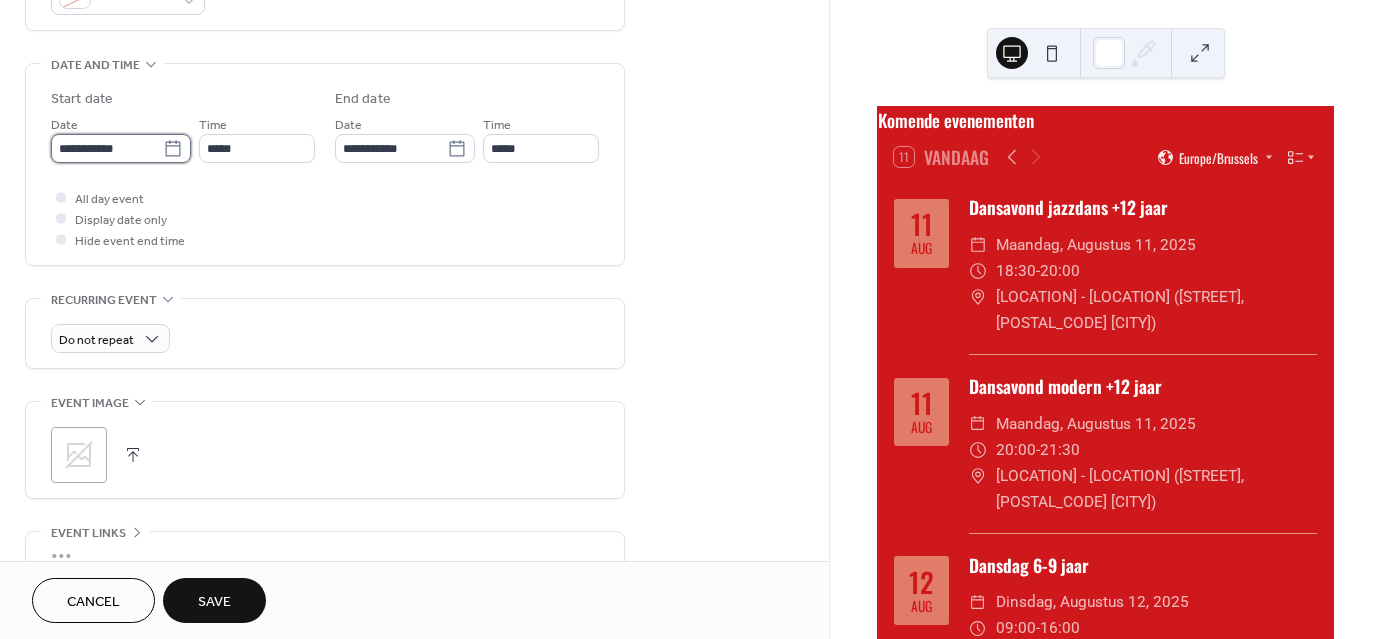 click on "**********" at bounding box center [107, 148] 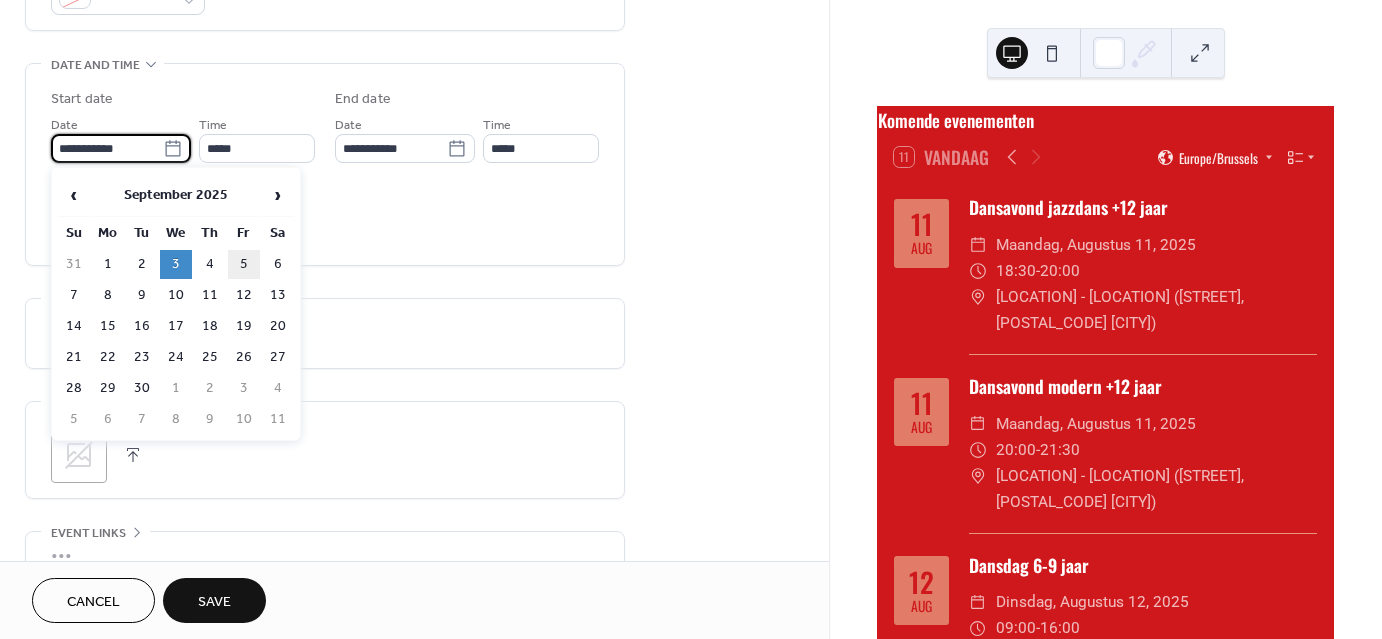 click on "5" at bounding box center [244, 264] 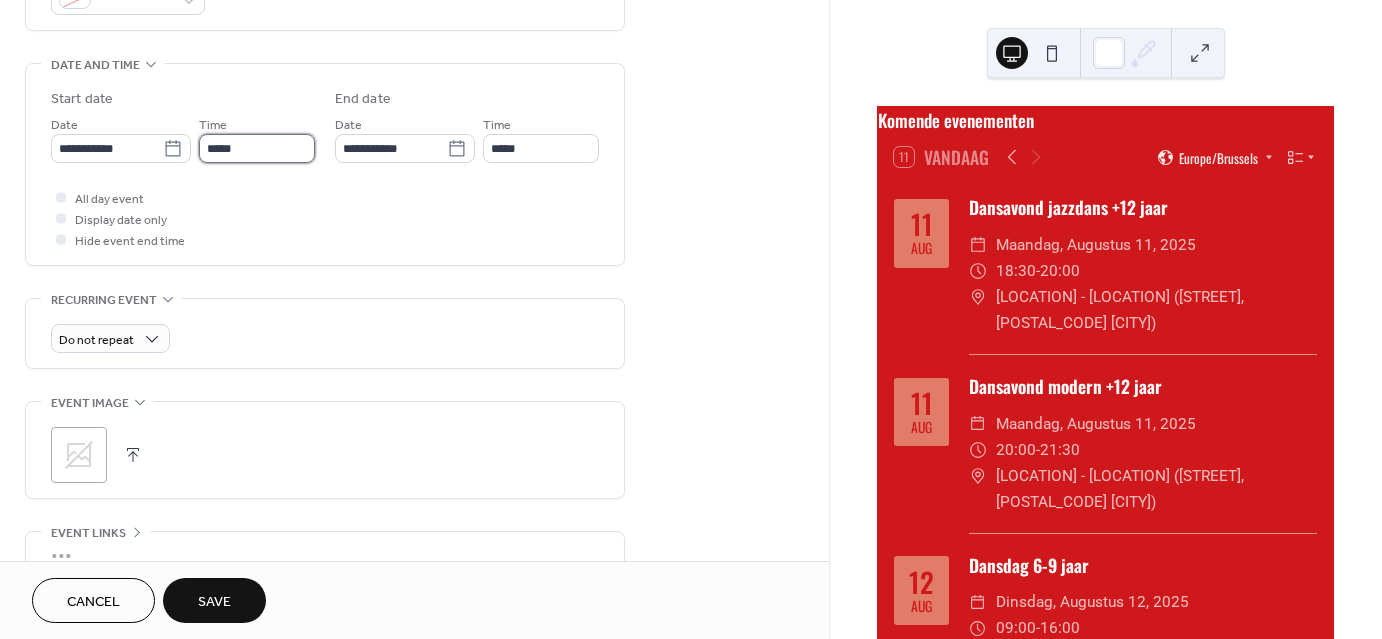 click on "*****" at bounding box center [257, 148] 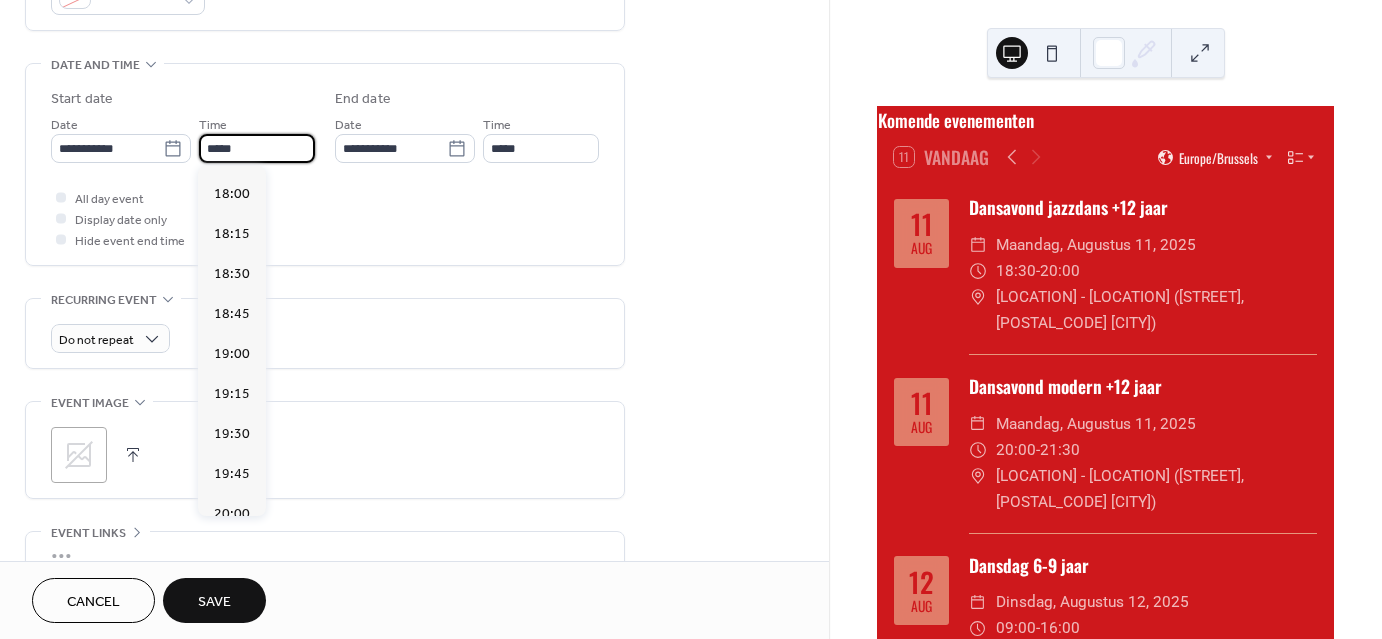 scroll, scrollTop: 2875, scrollLeft: 0, axis: vertical 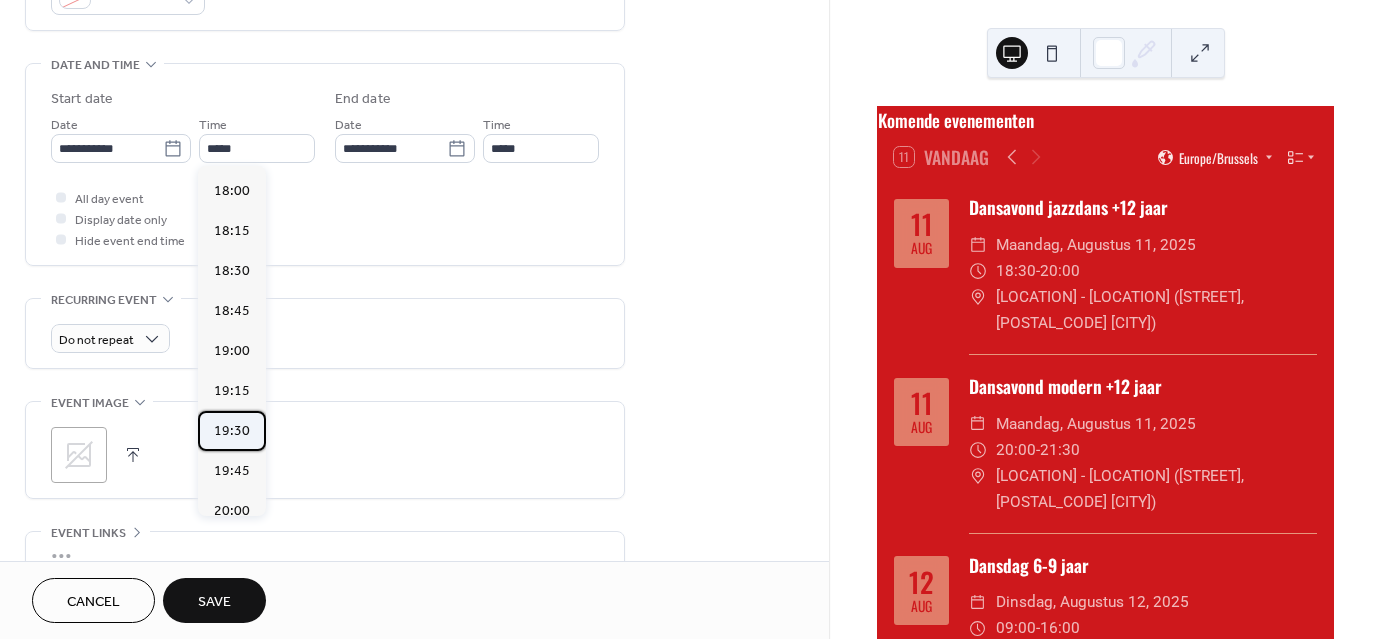 click on "19:30" at bounding box center (232, 431) 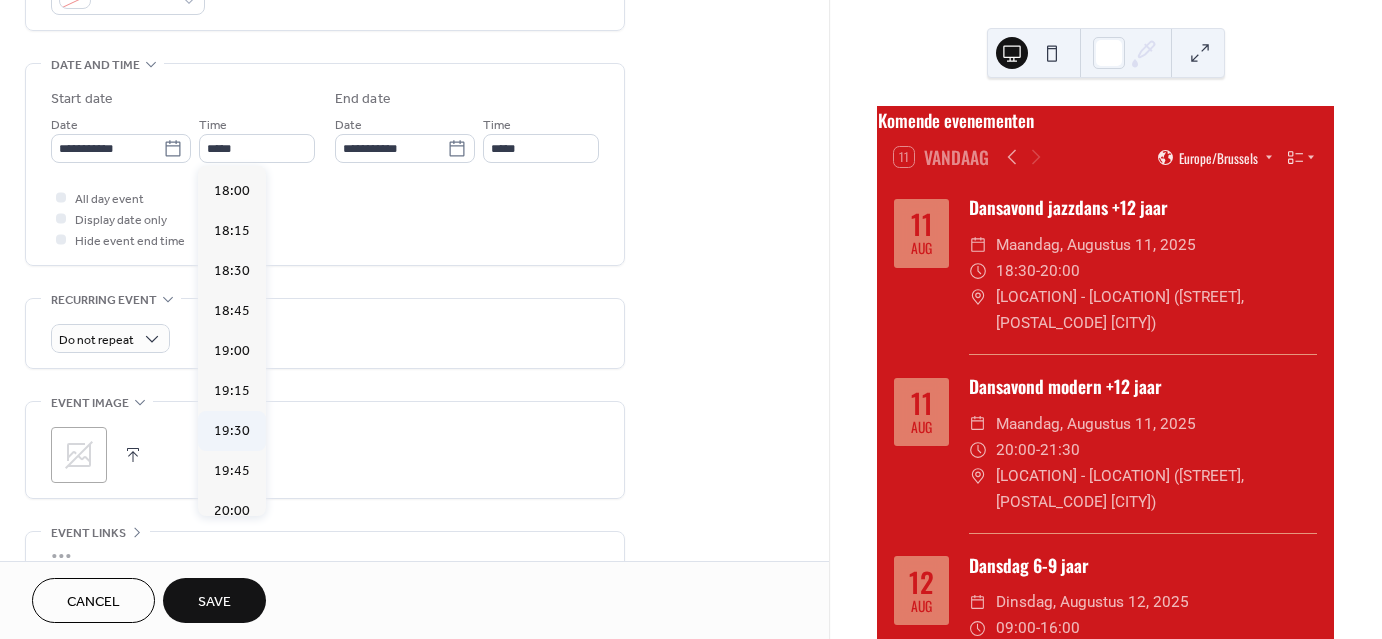 type on "*****" 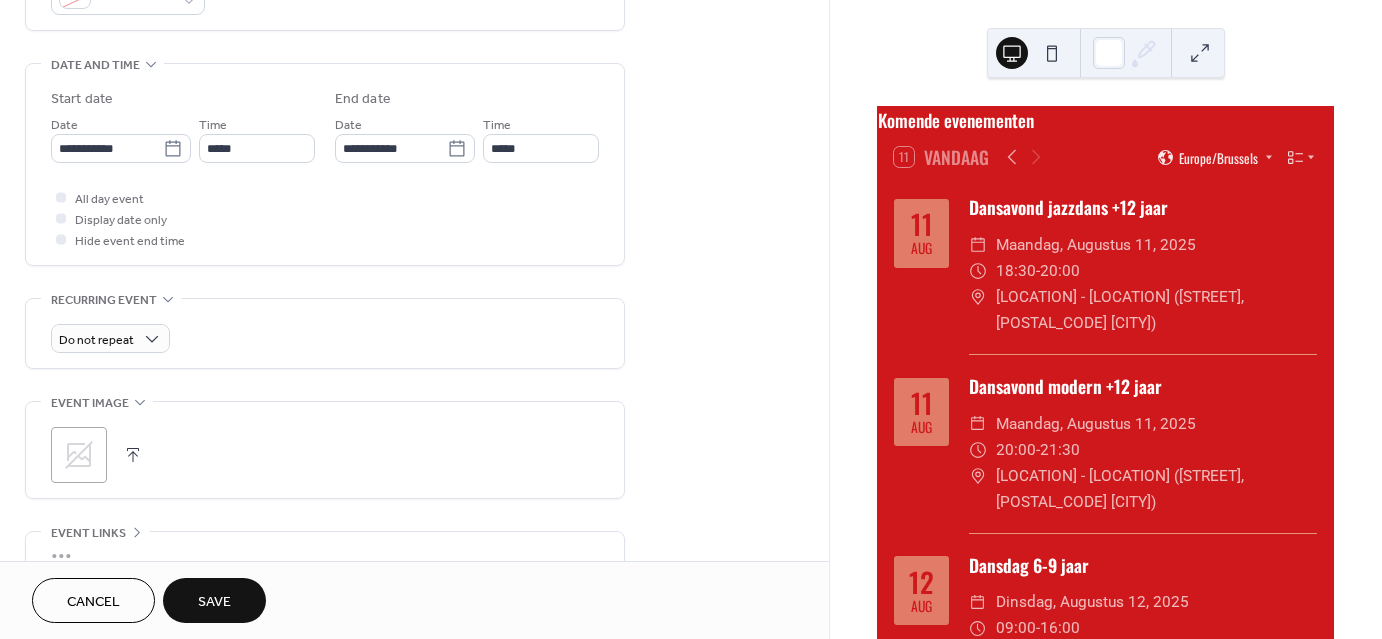 click on "Time *****" at bounding box center (541, 138) 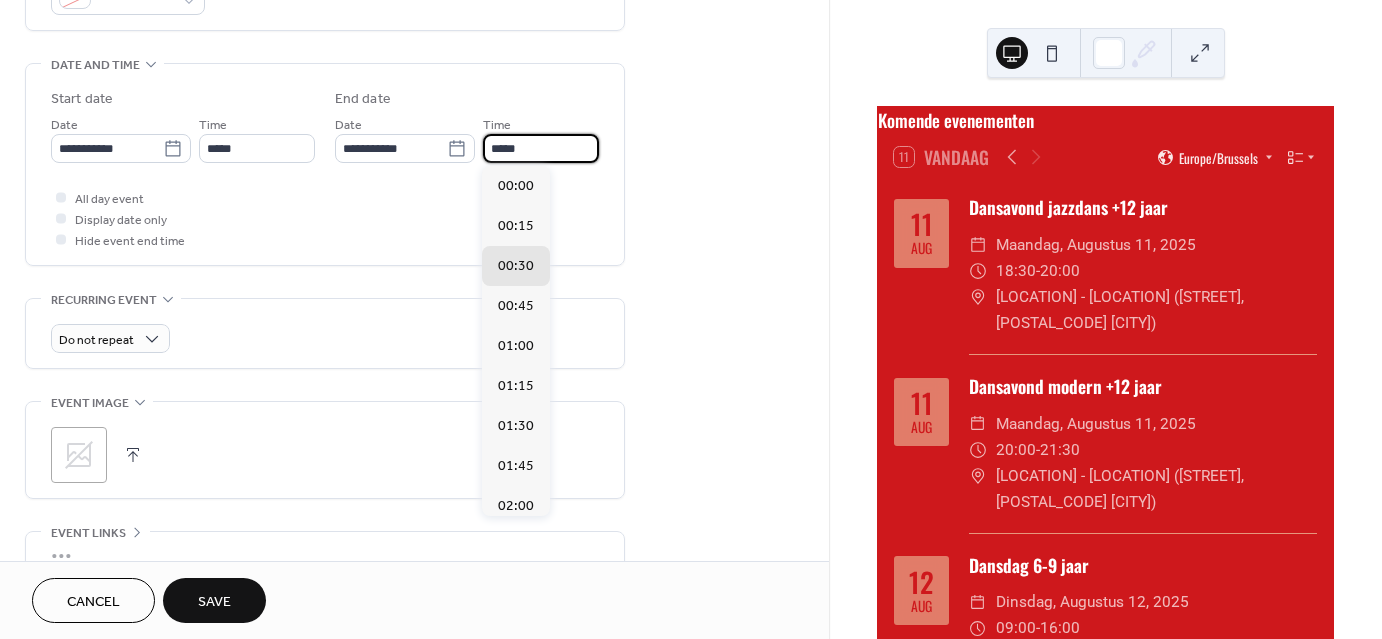 click on "*****" at bounding box center (541, 148) 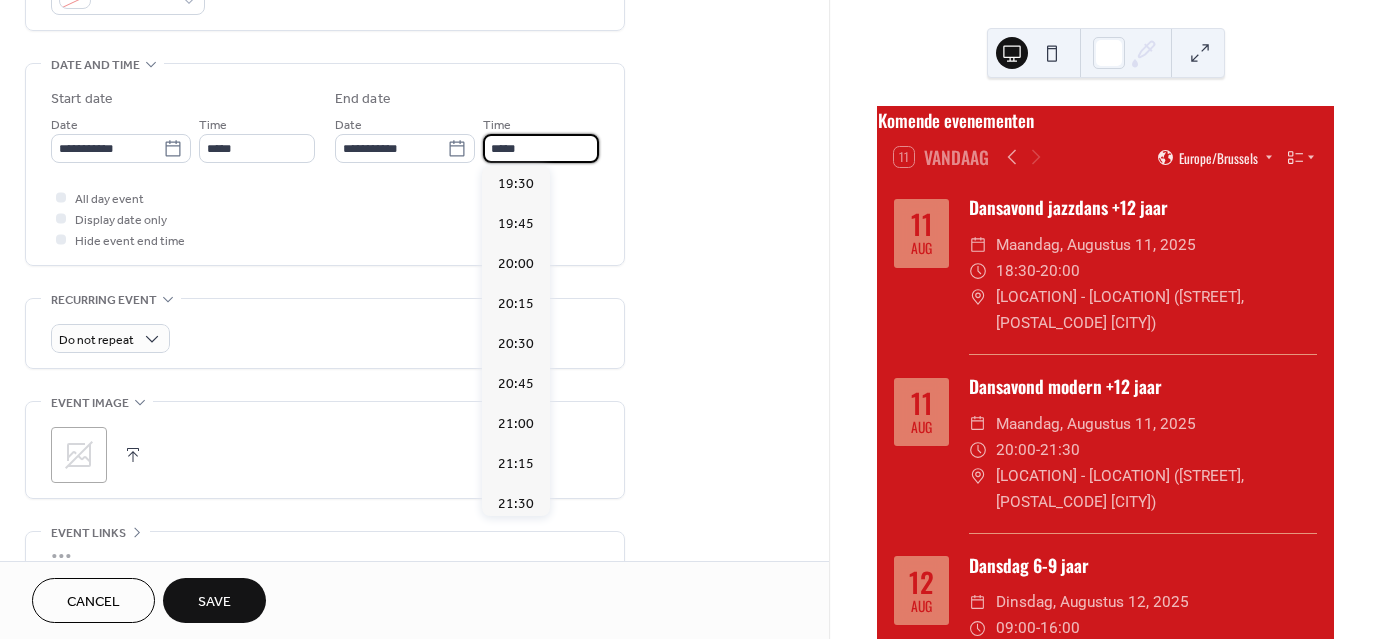 scroll, scrollTop: 3124, scrollLeft: 0, axis: vertical 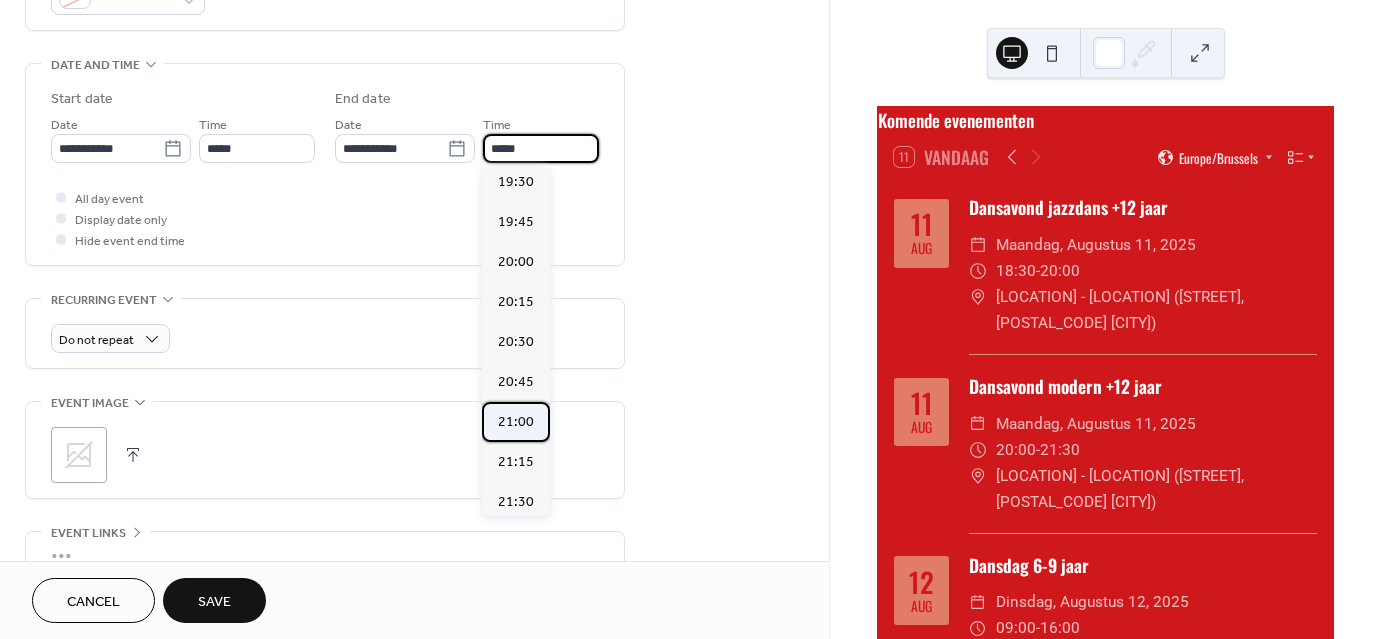 click on "21:00" at bounding box center (516, 422) 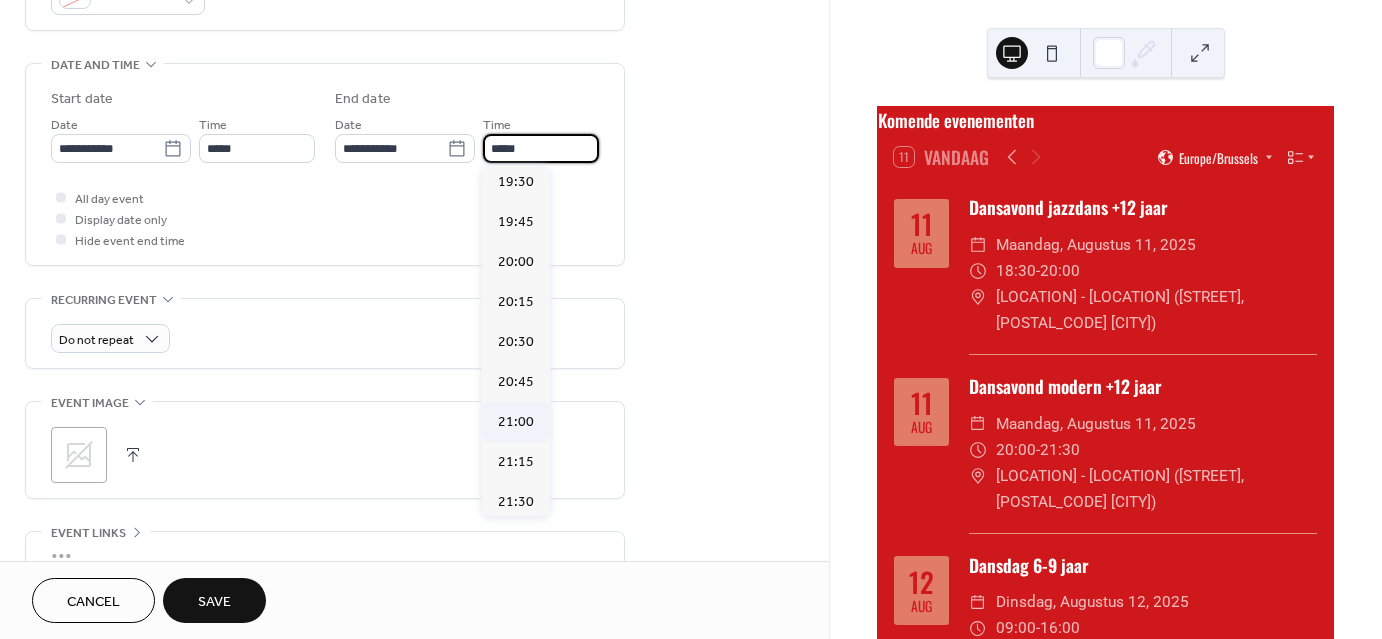 type on "*****" 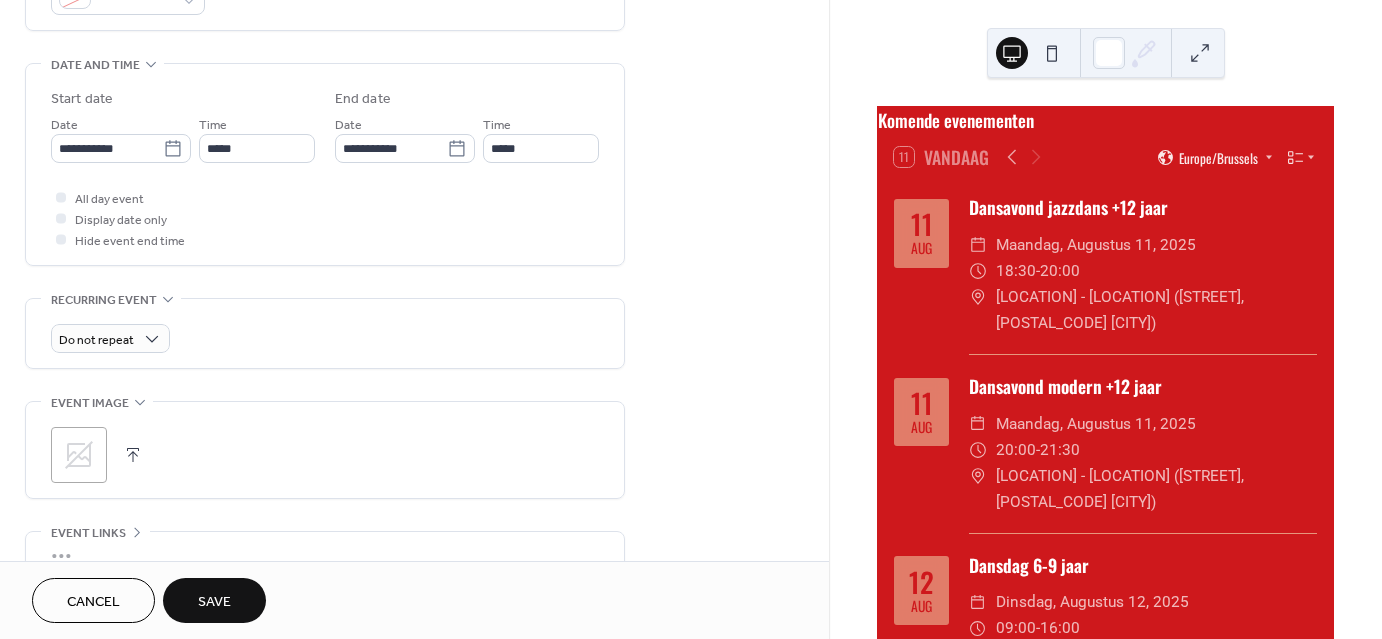 click on "Save" at bounding box center [214, 600] 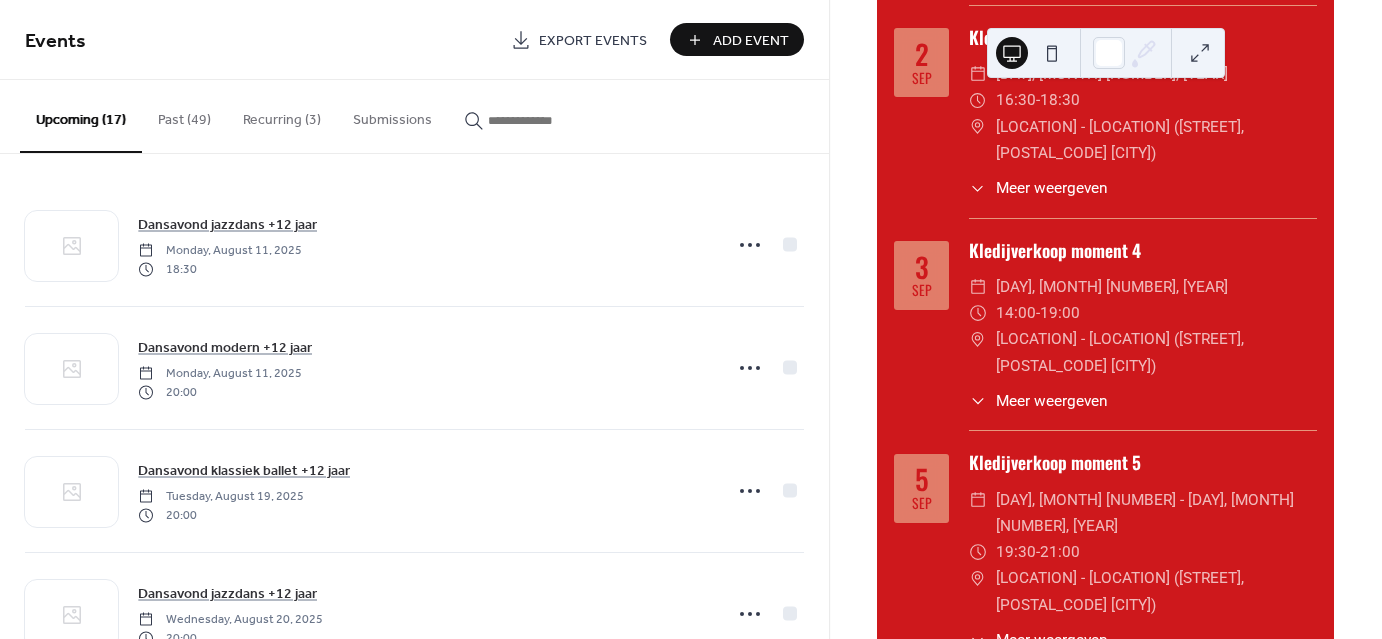 scroll, scrollTop: 4254, scrollLeft: 0, axis: vertical 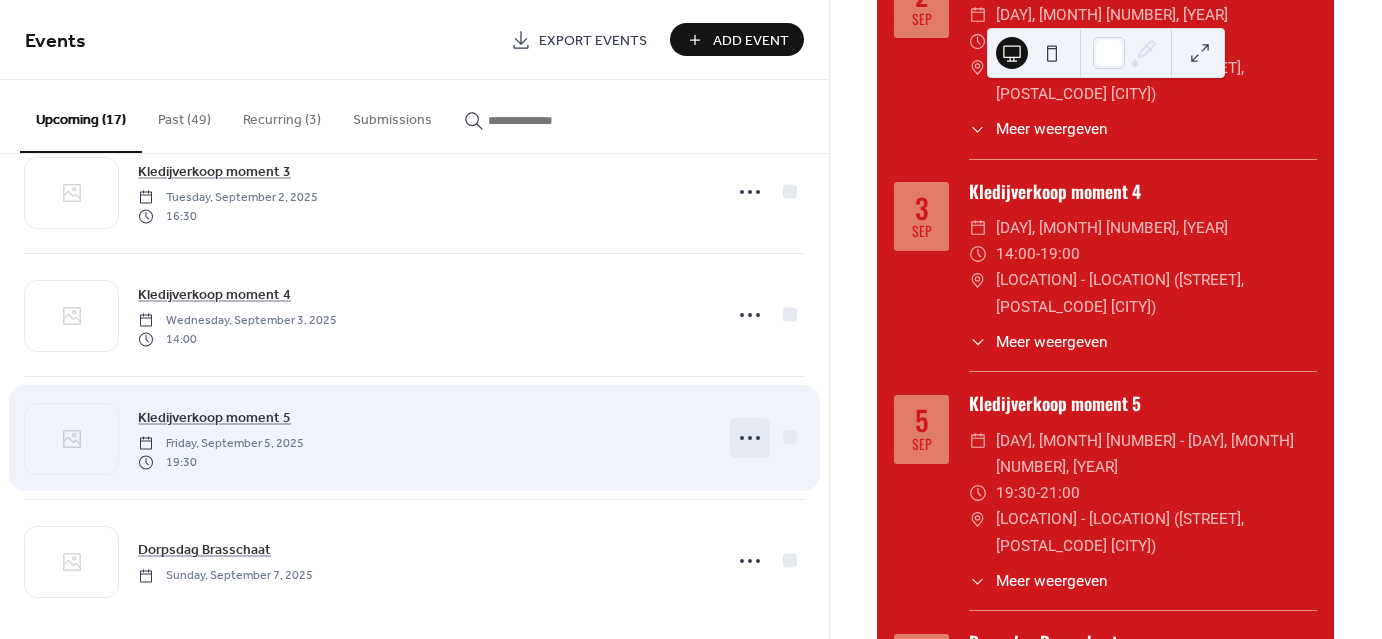 click 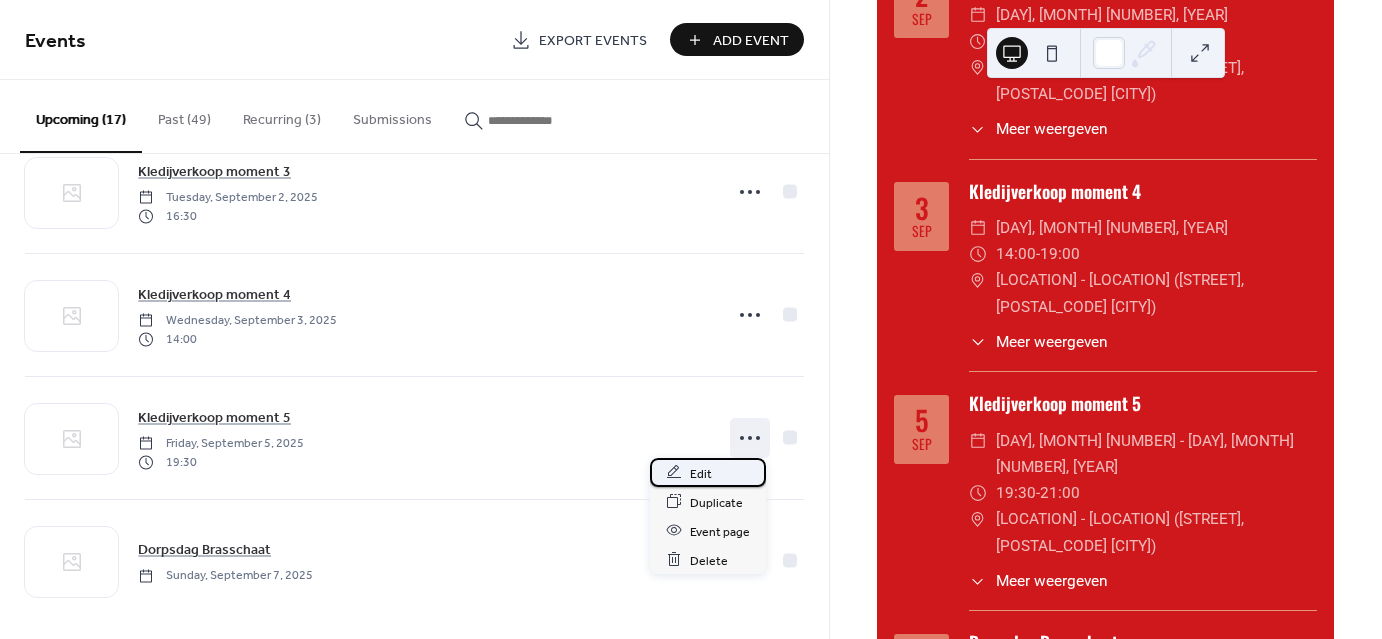 click 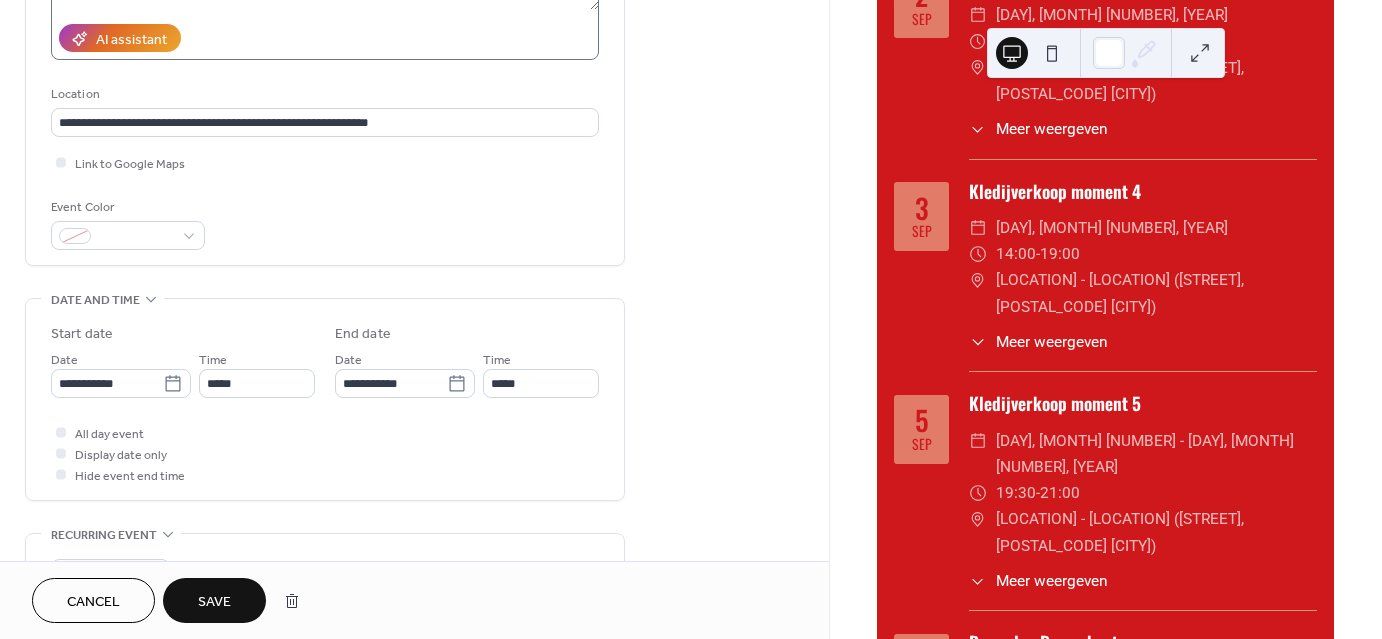 scroll, scrollTop: 352, scrollLeft: 0, axis: vertical 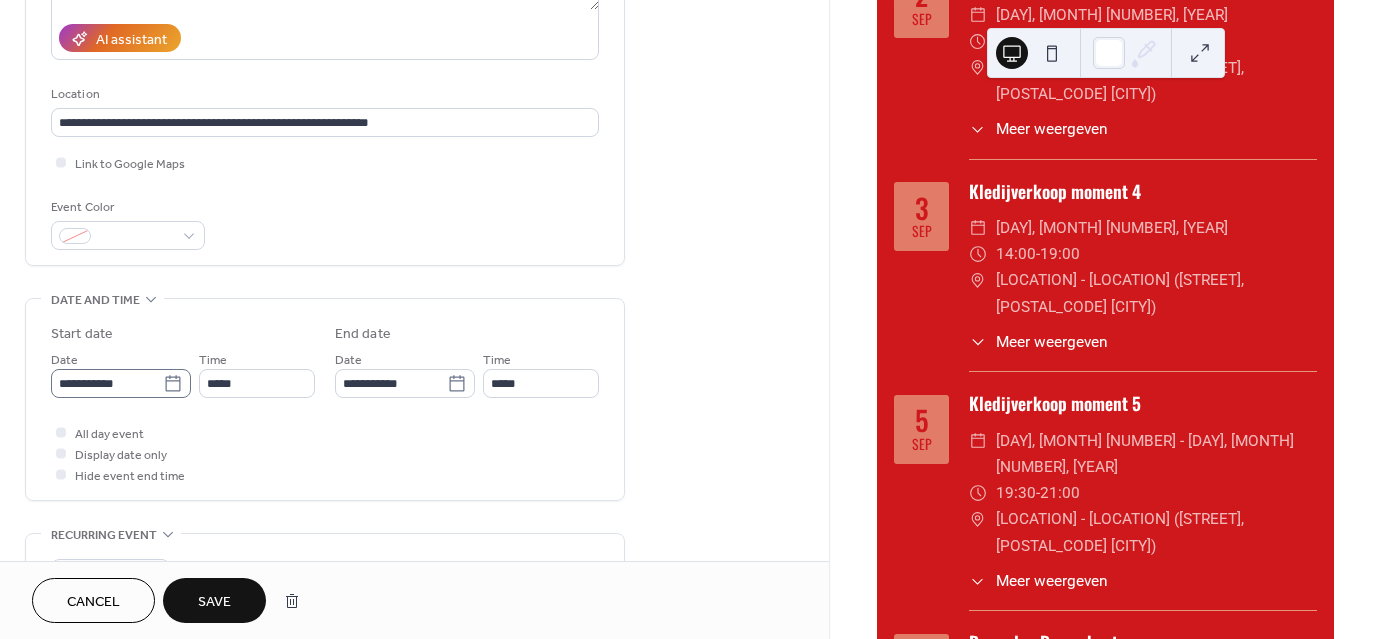 type on "**********" 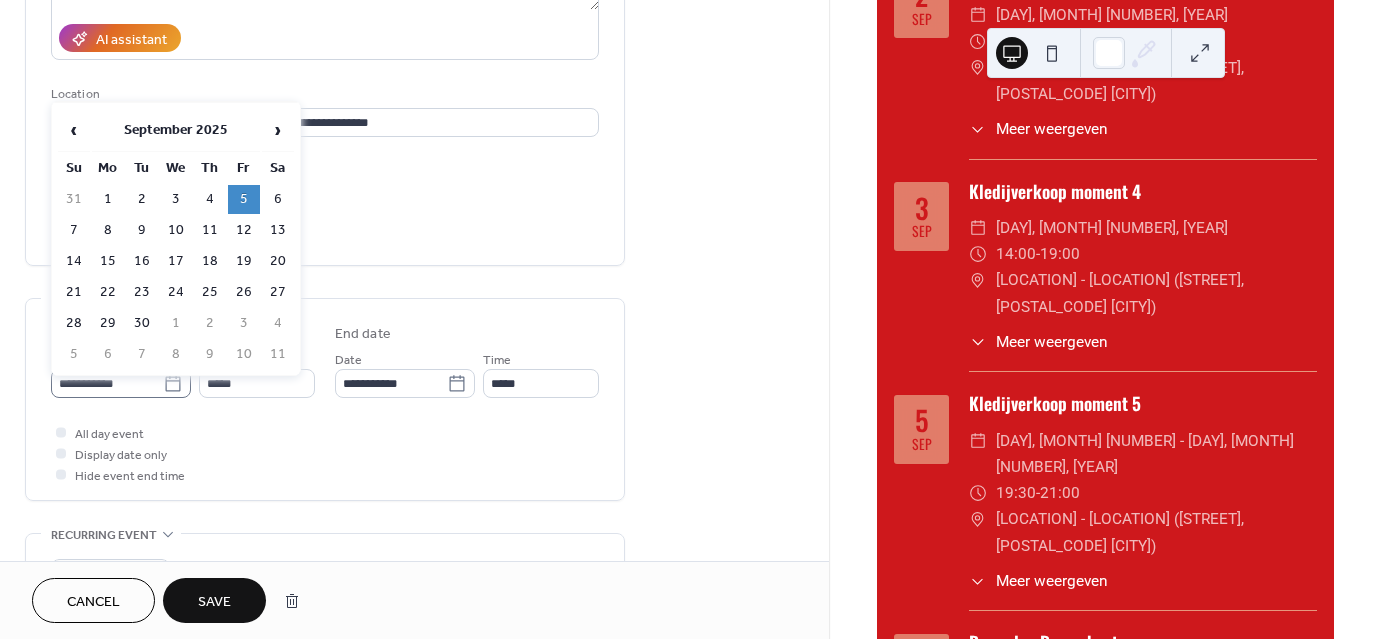 click 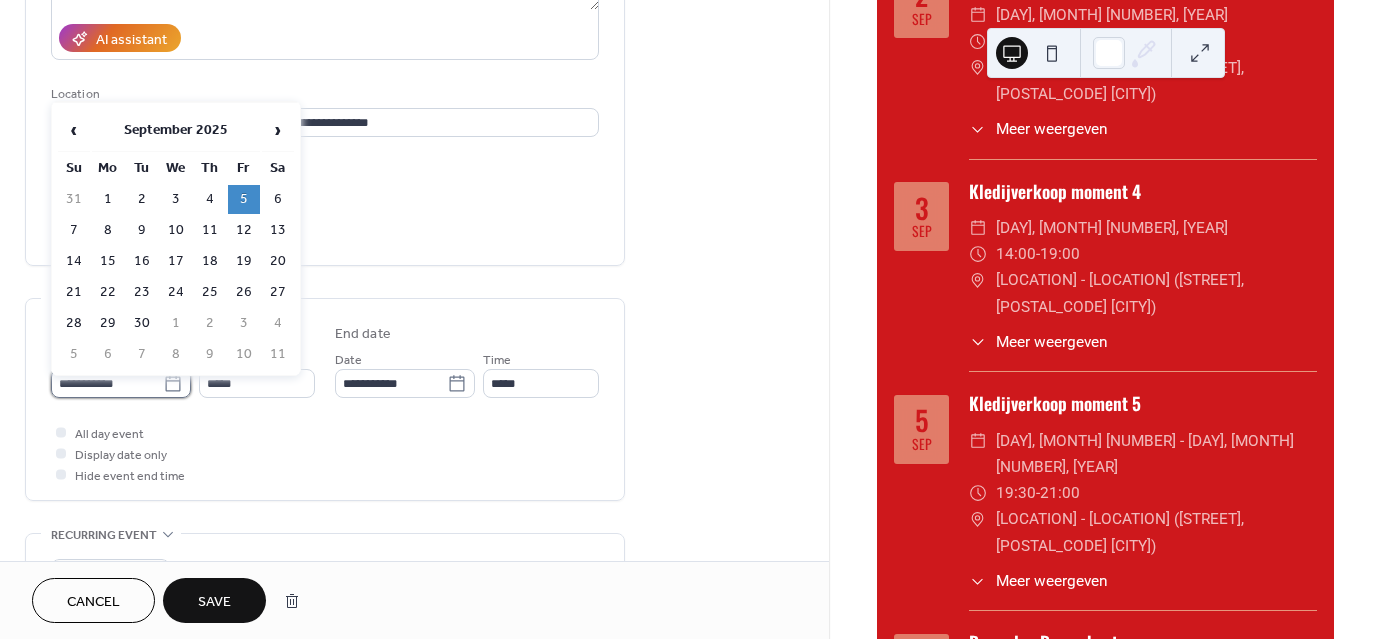 click on "**********" at bounding box center [107, 383] 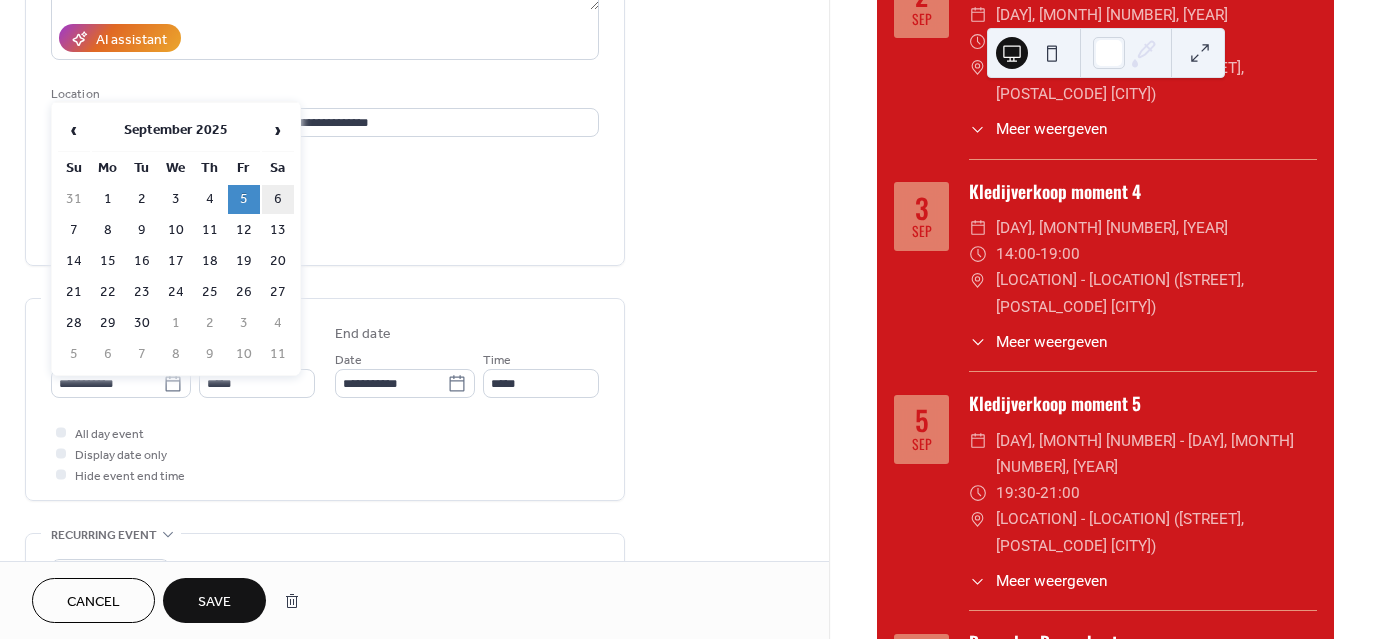 click on "6" at bounding box center [278, 199] 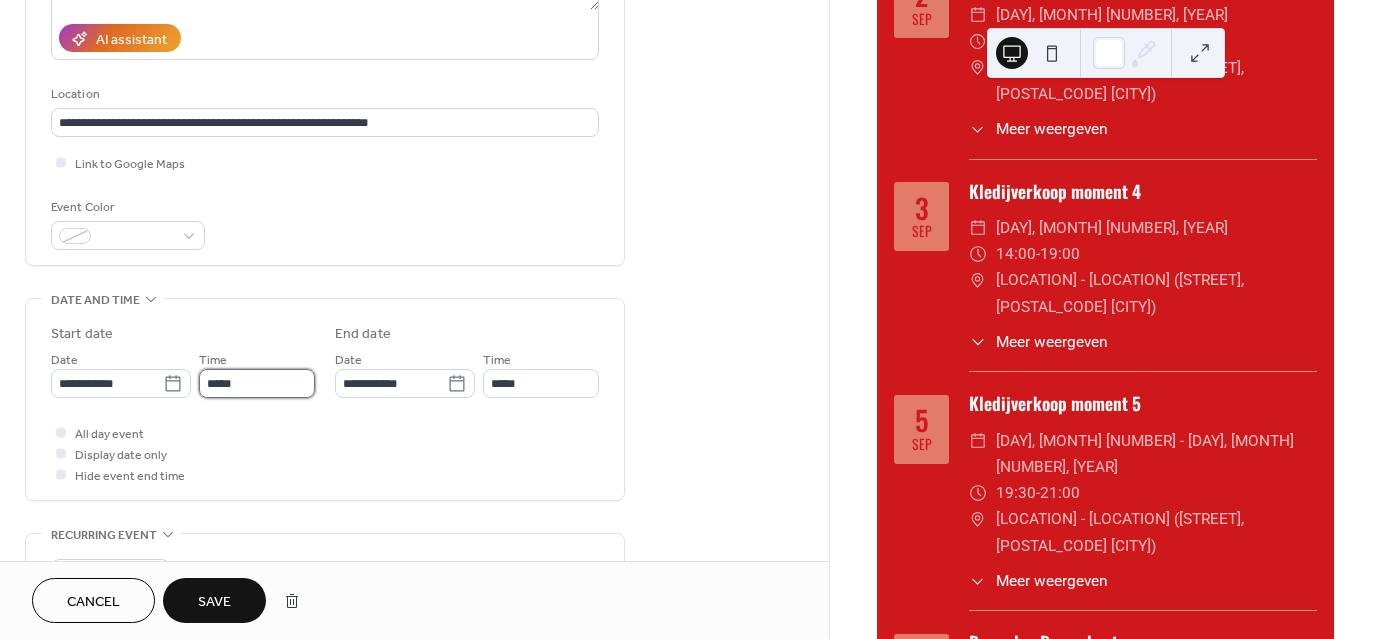 click on "*****" at bounding box center [257, 383] 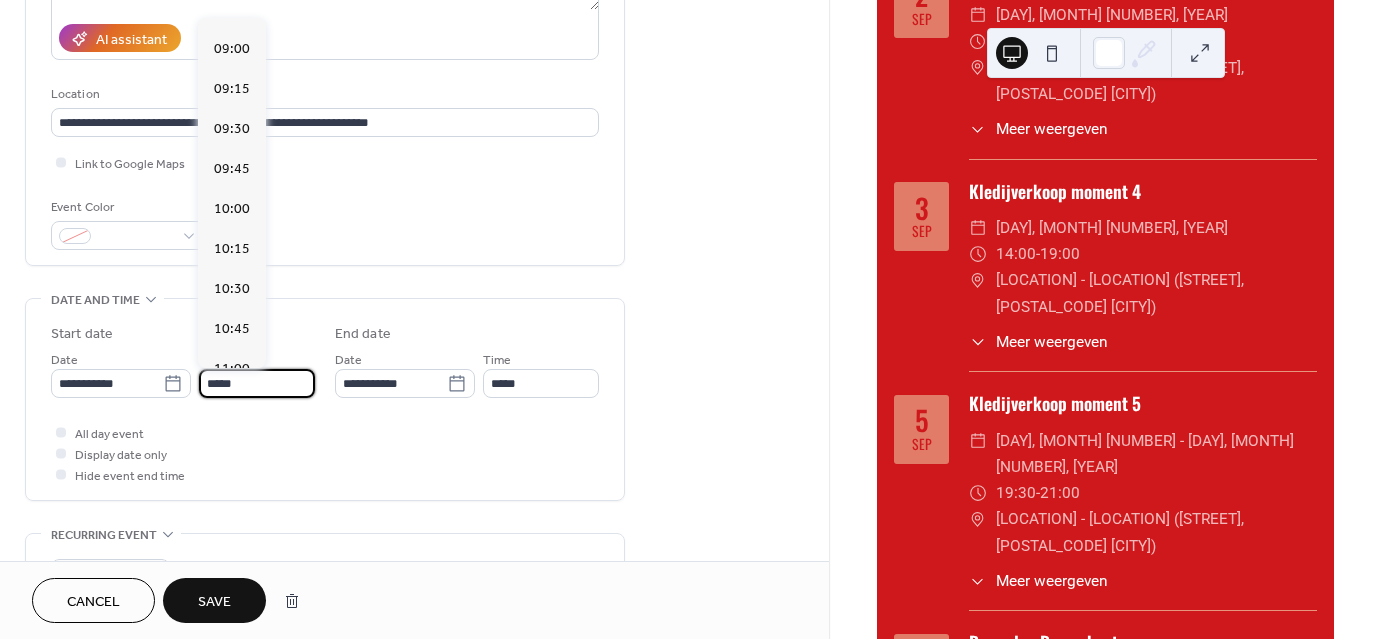 scroll, scrollTop: 1474, scrollLeft: 0, axis: vertical 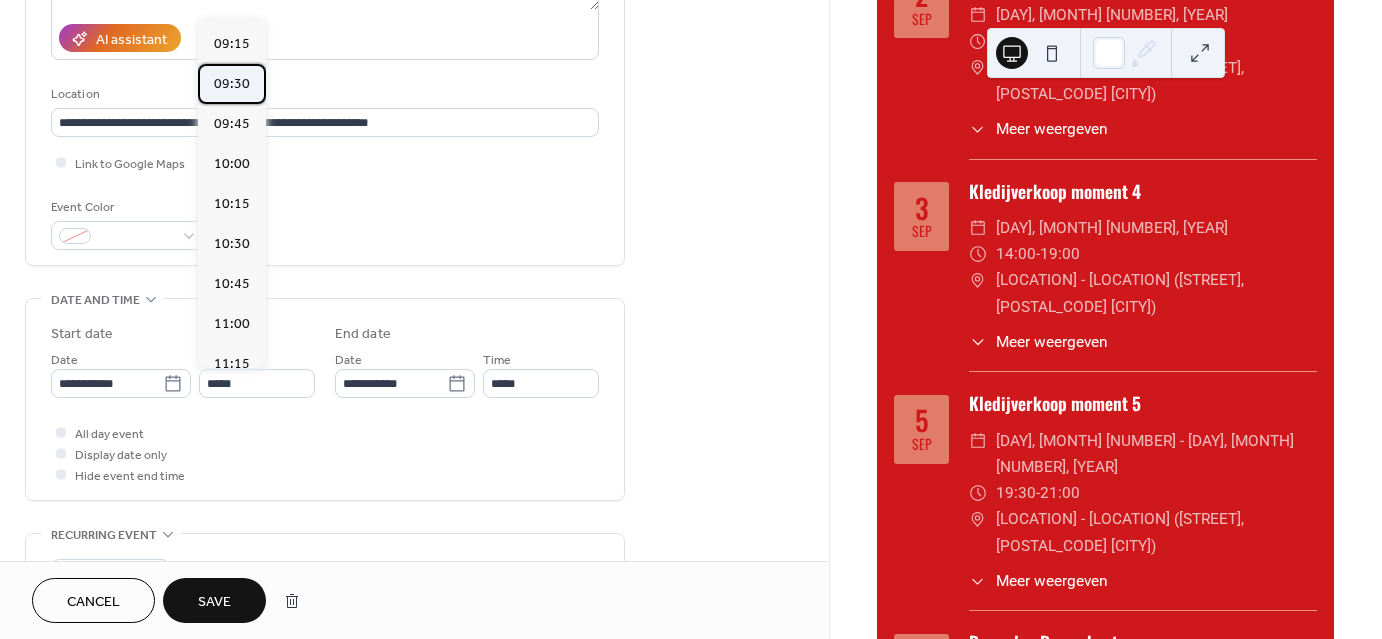 click on "09:30" at bounding box center (232, 83) 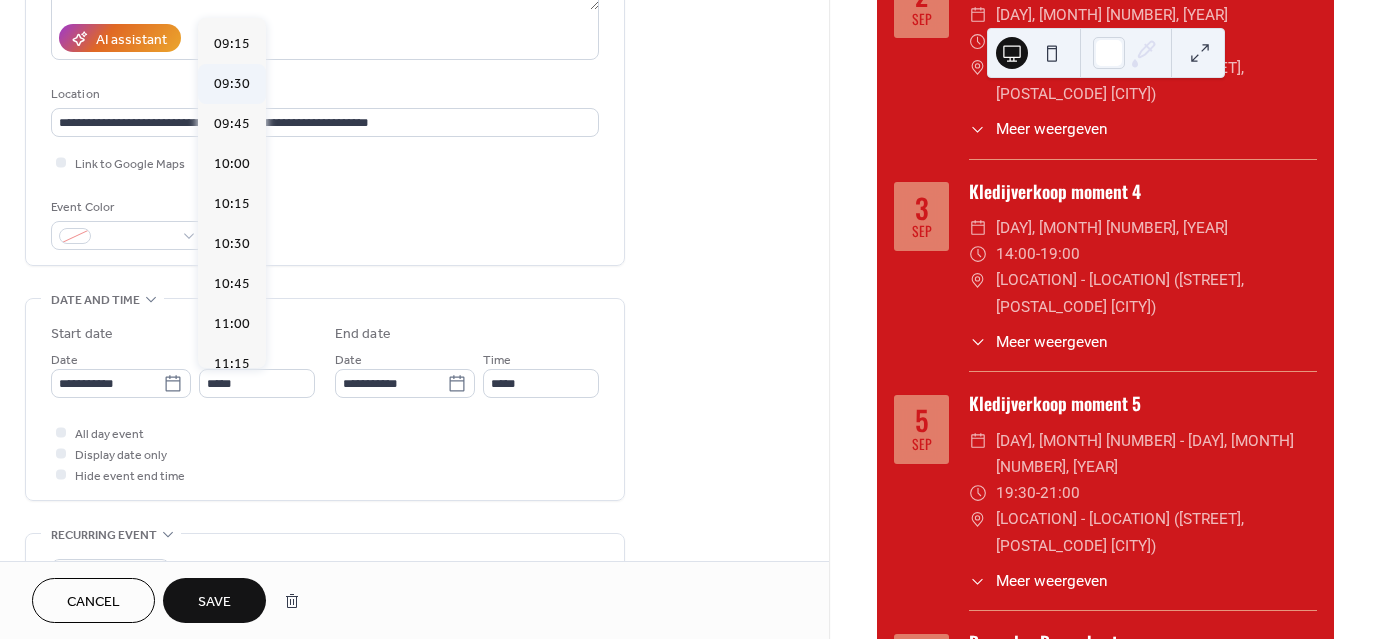 type on "*****" 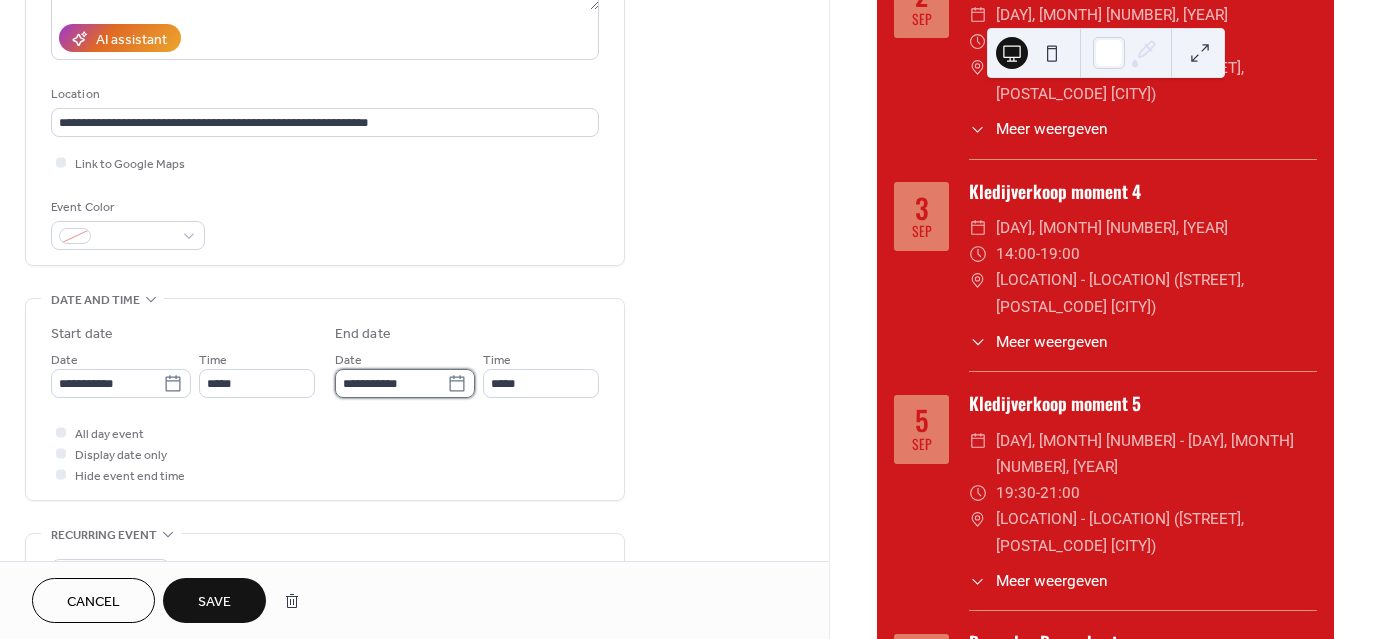 click on "**********" at bounding box center [391, 383] 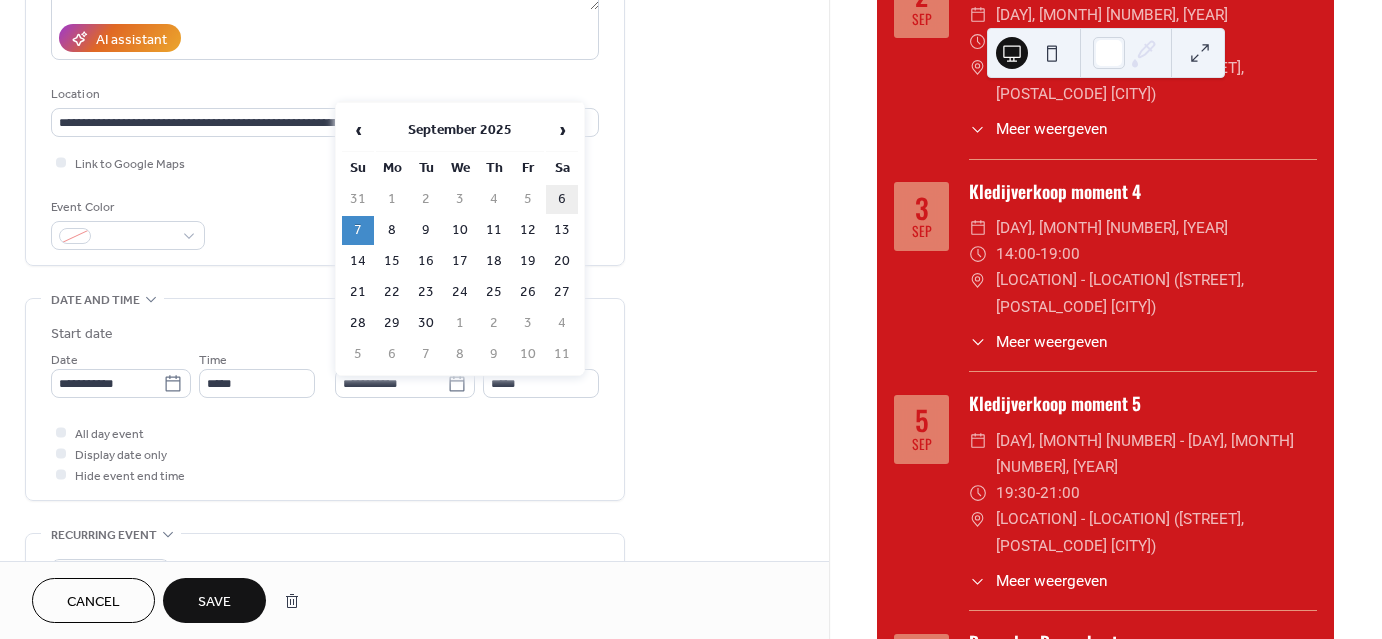 click on "6" at bounding box center (562, 199) 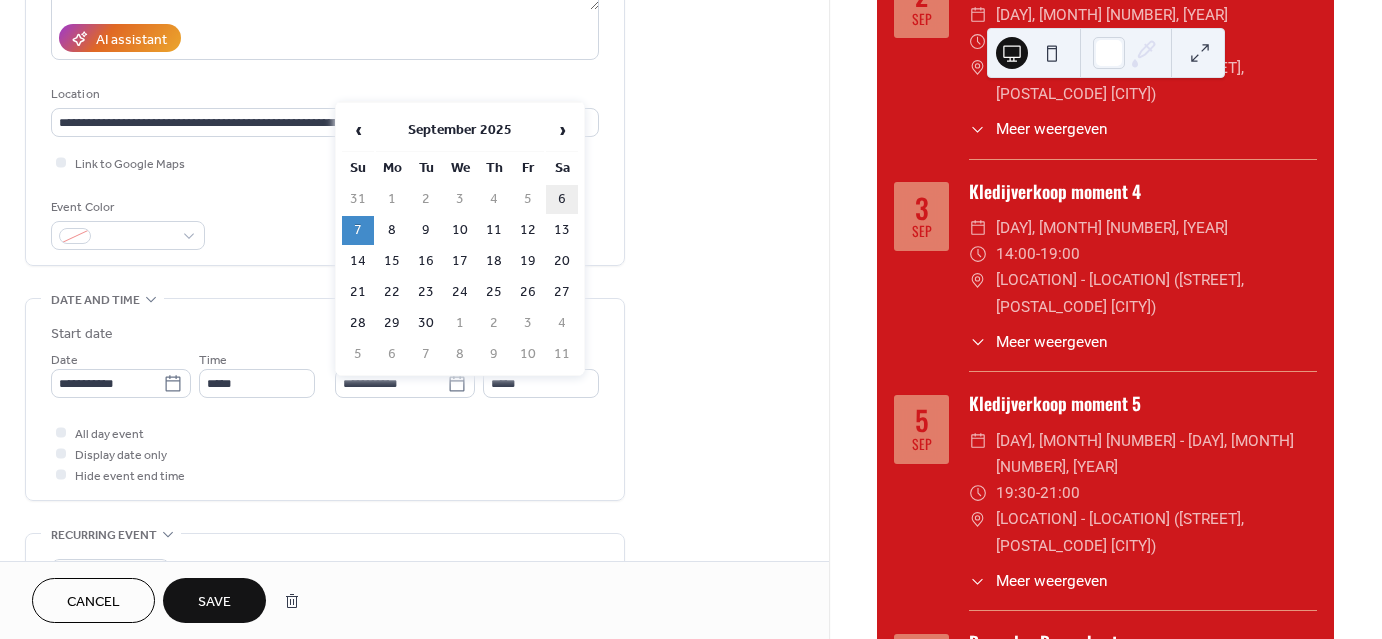 type on "**********" 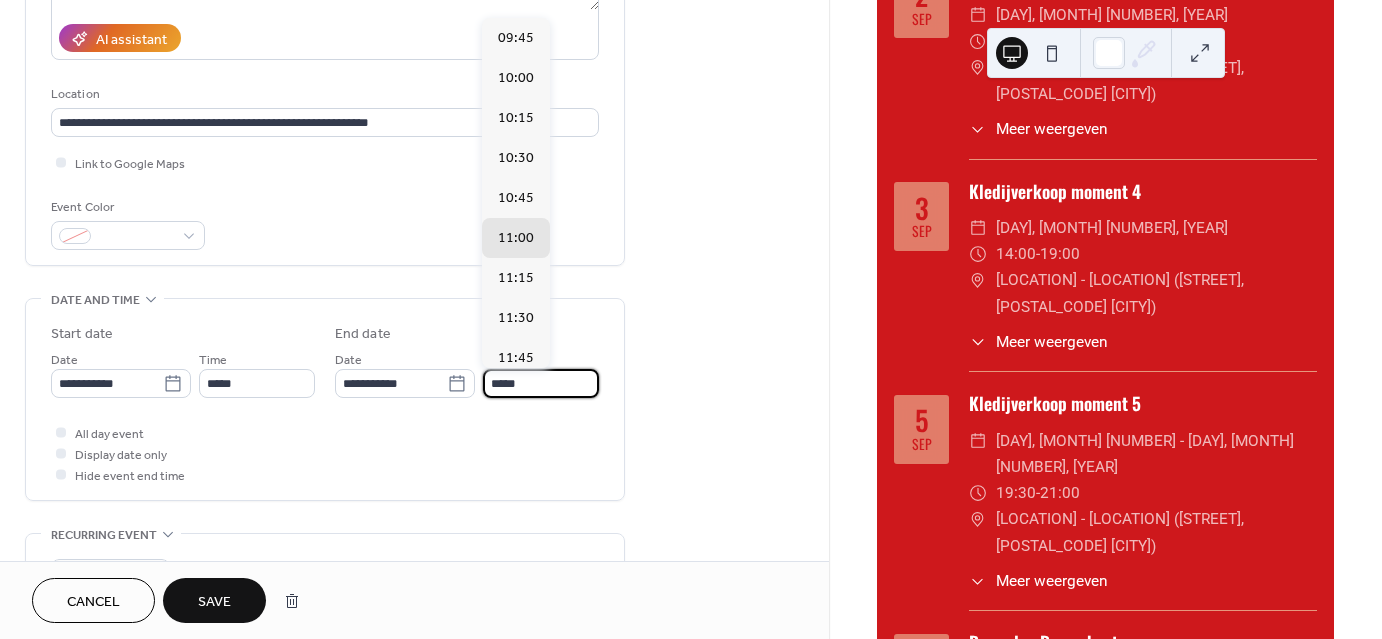 click on "*****" at bounding box center (541, 383) 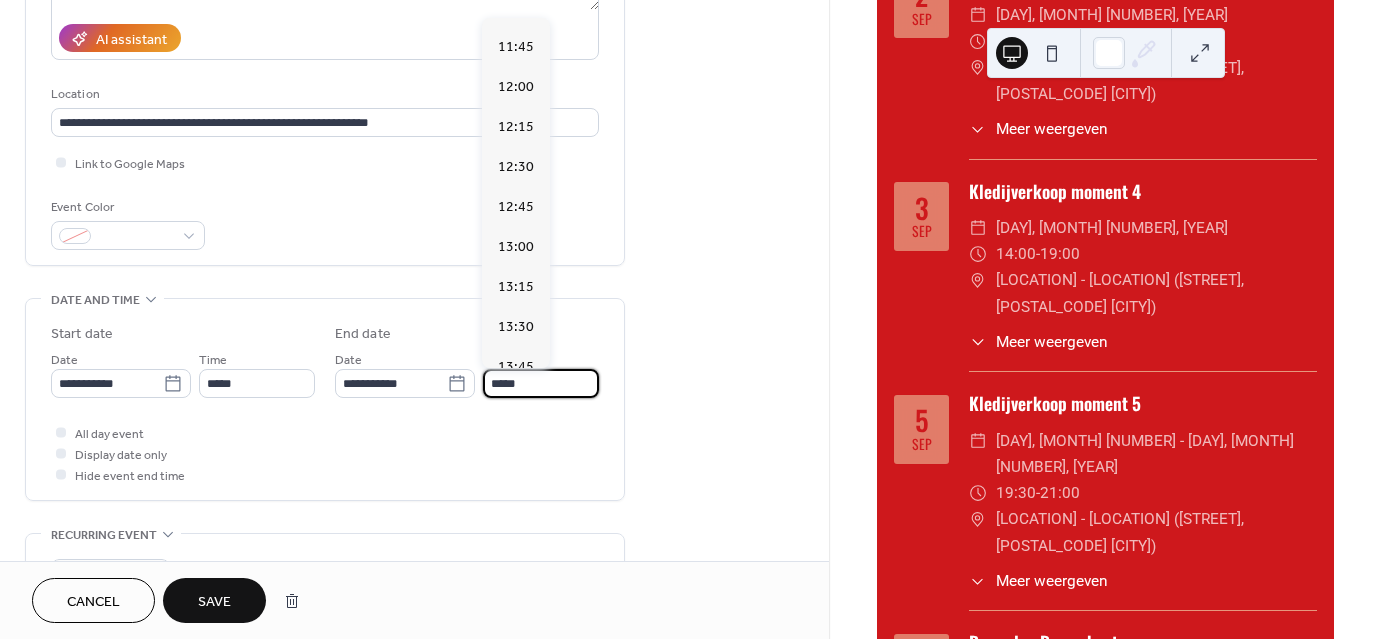 scroll, scrollTop: 316, scrollLeft: 0, axis: vertical 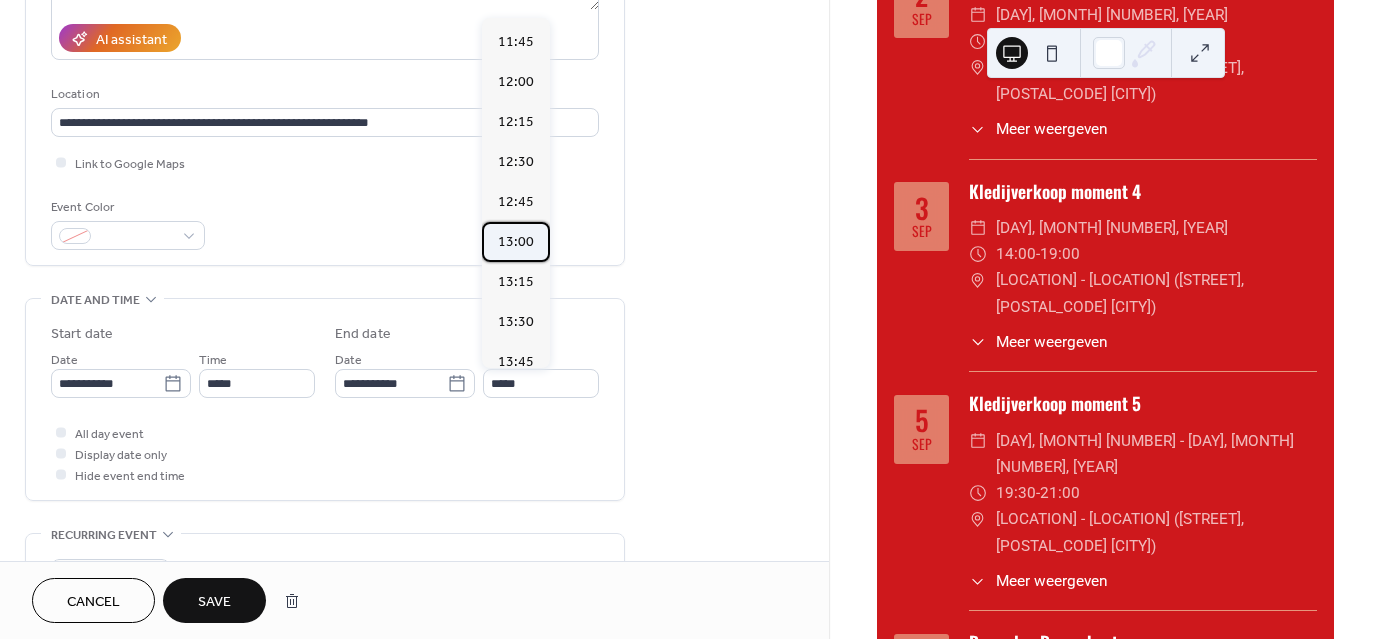 click on "13:00" at bounding box center [516, 241] 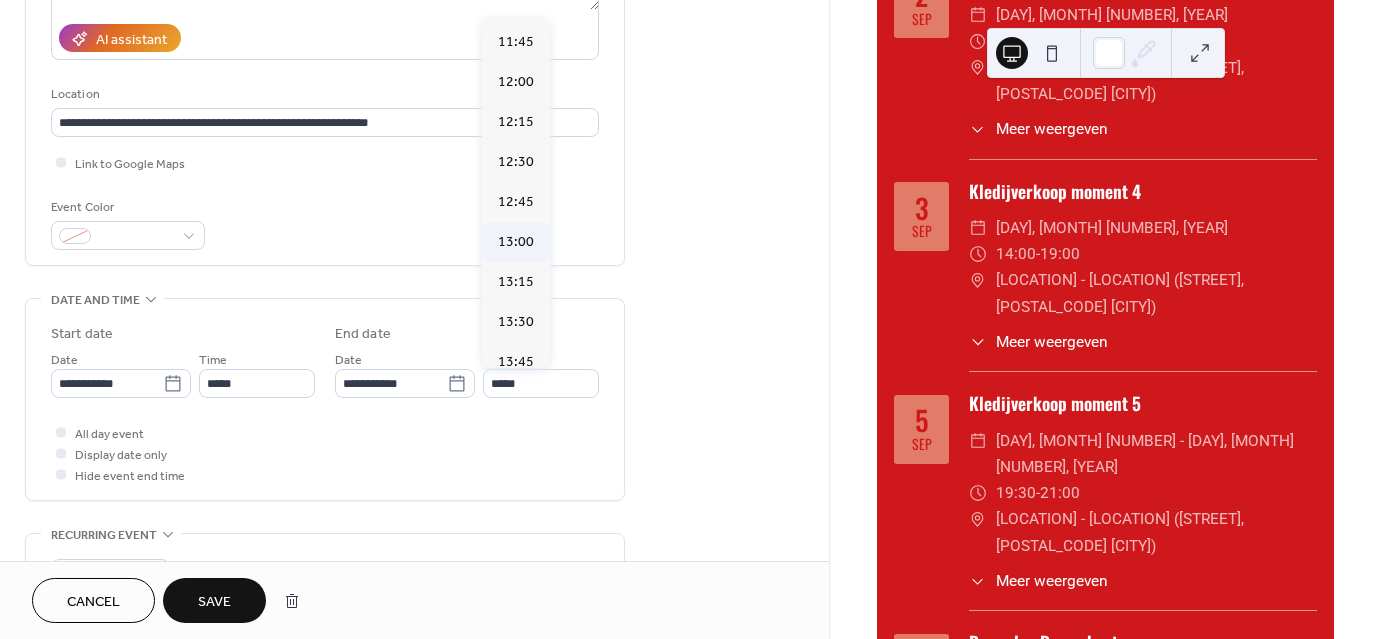 type on "*****" 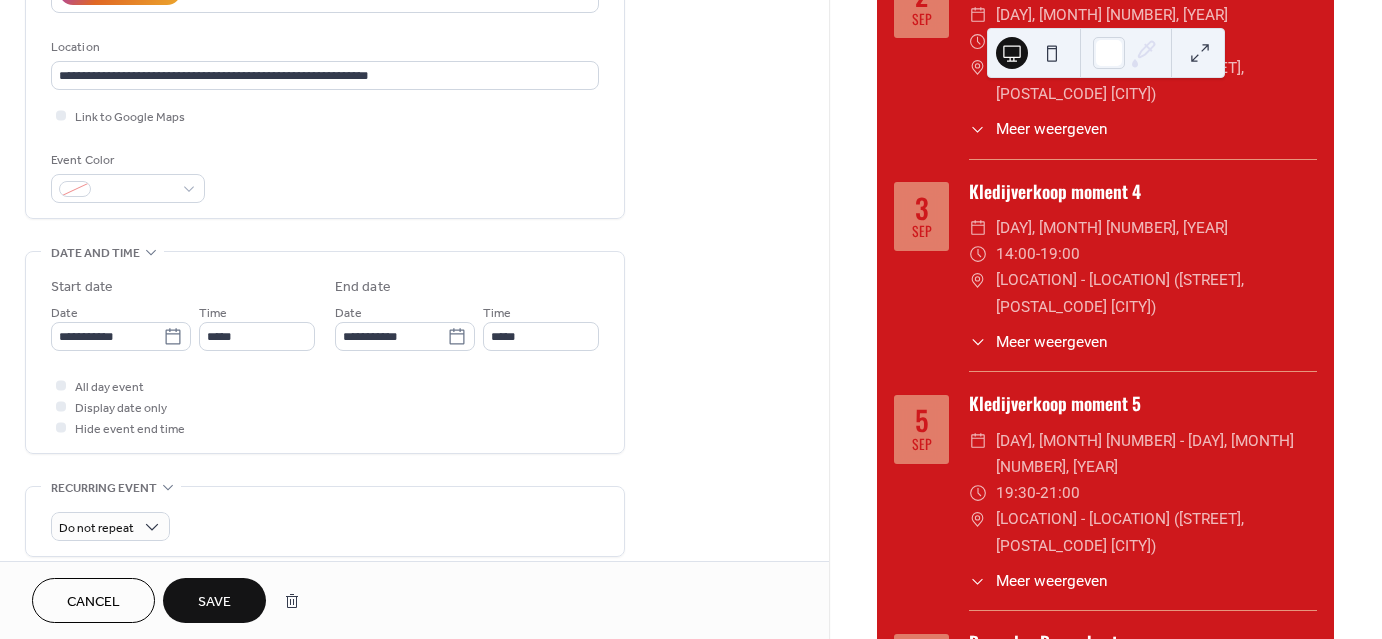 scroll, scrollTop: 400, scrollLeft: 0, axis: vertical 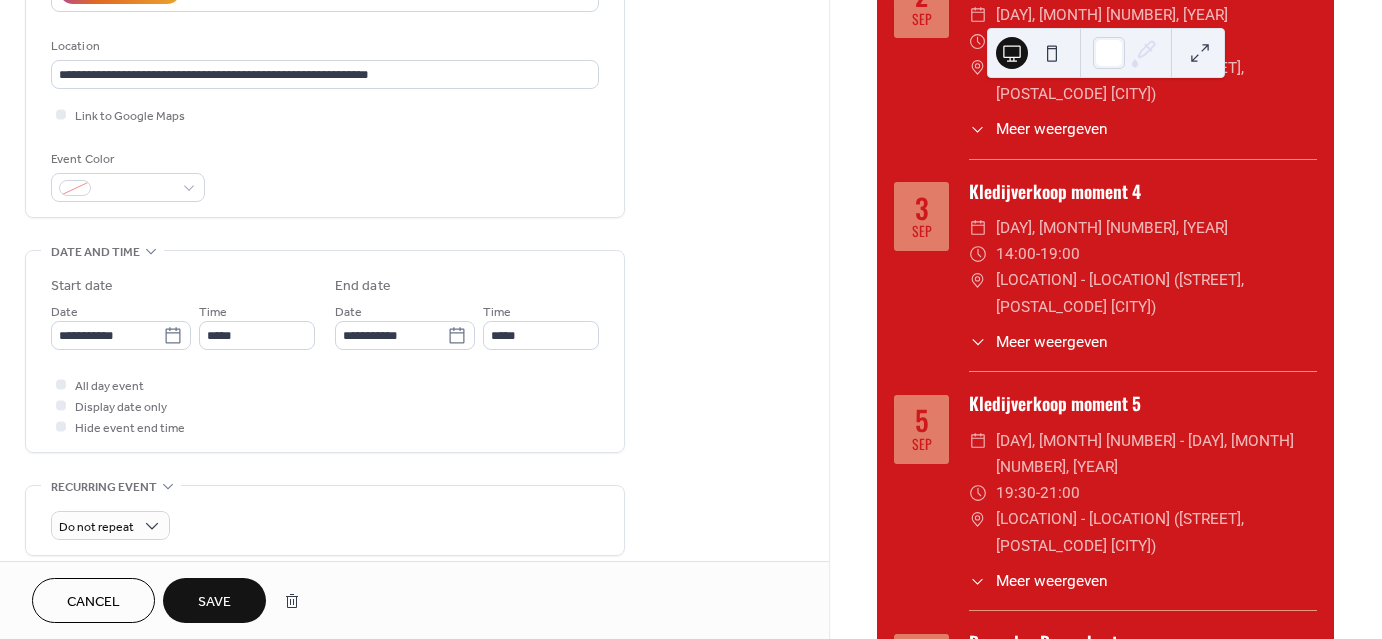 click on "Save" at bounding box center (214, 602) 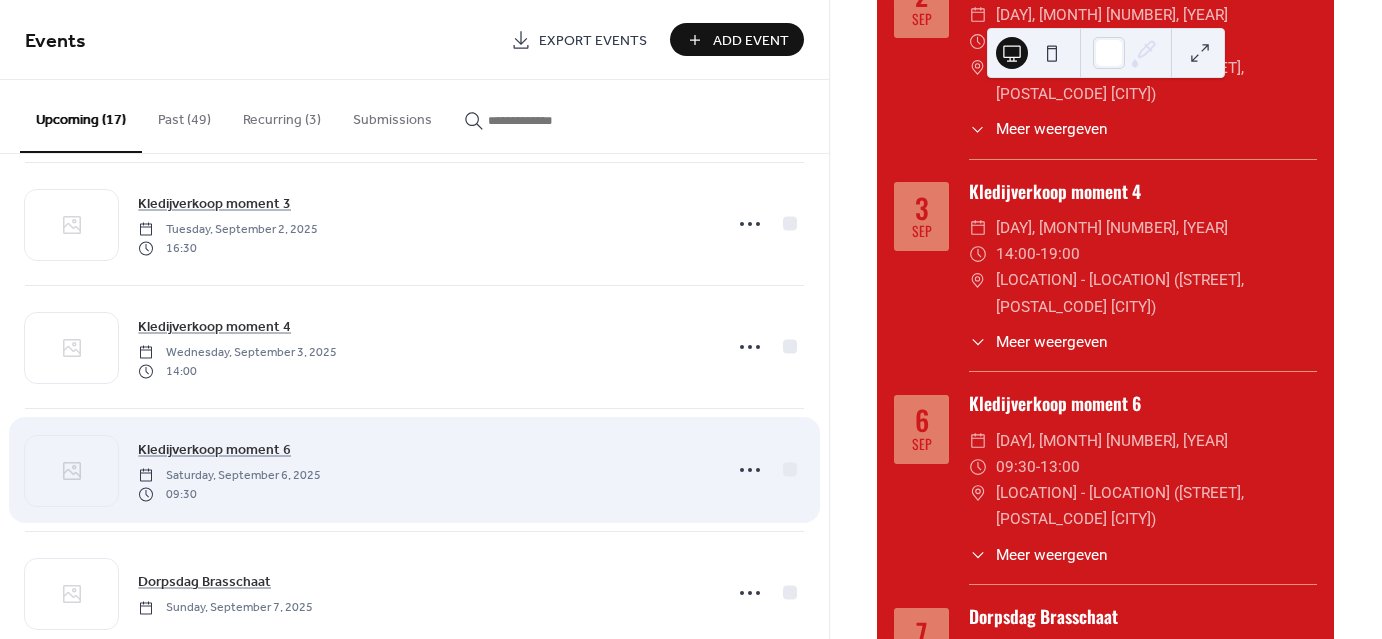 scroll, scrollTop: 1660, scrollLeft: 0, axis: vertical 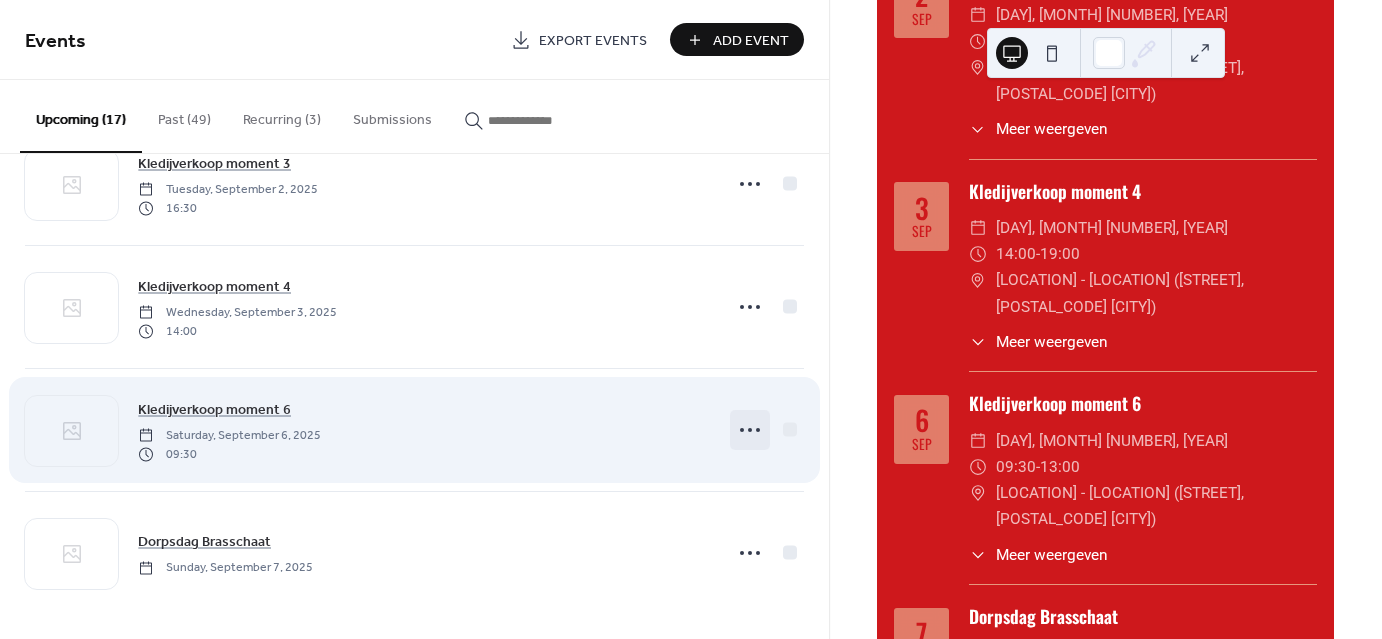 click 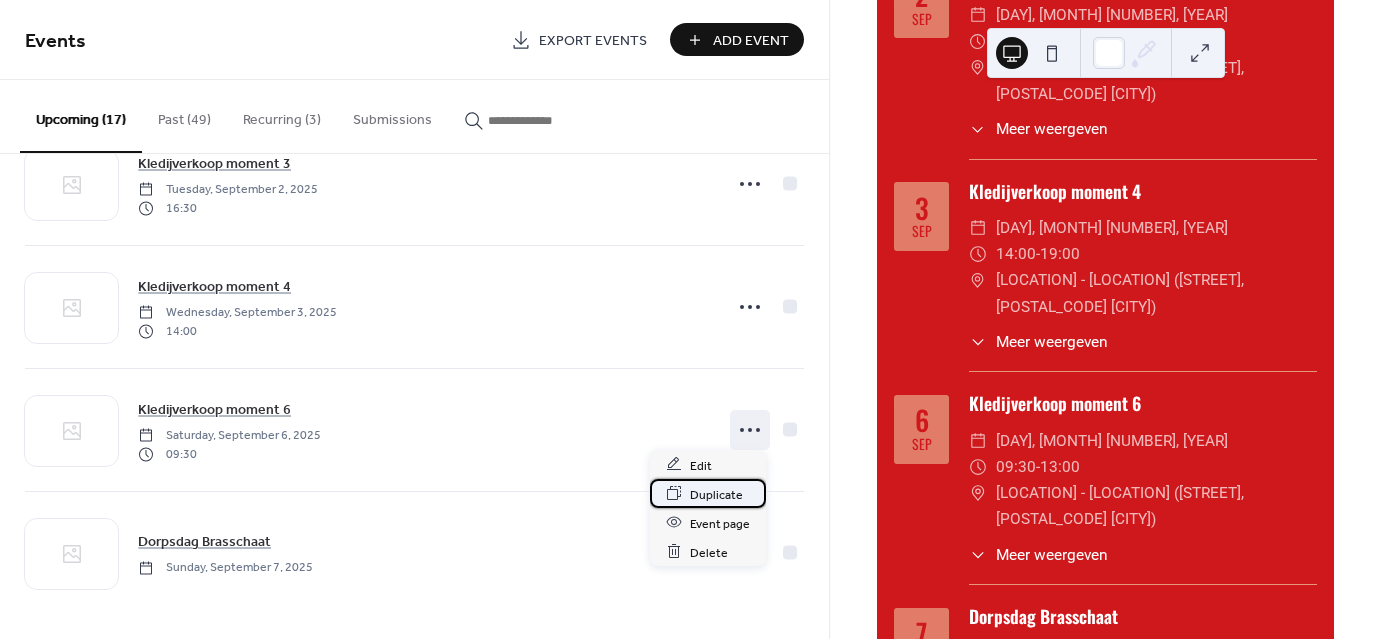 click on "Duplicate" at bounding box center (716, 494) 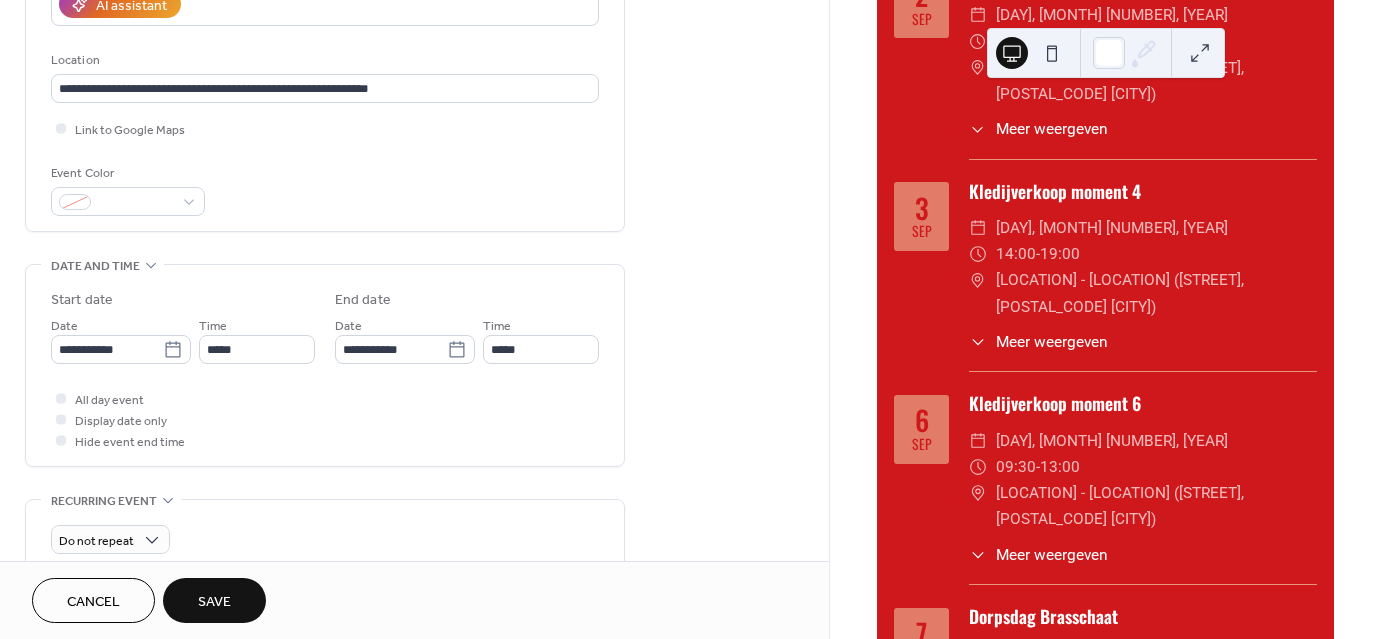 scroll, scrollTop: 388, scrollLeft: 0, axis: vertical 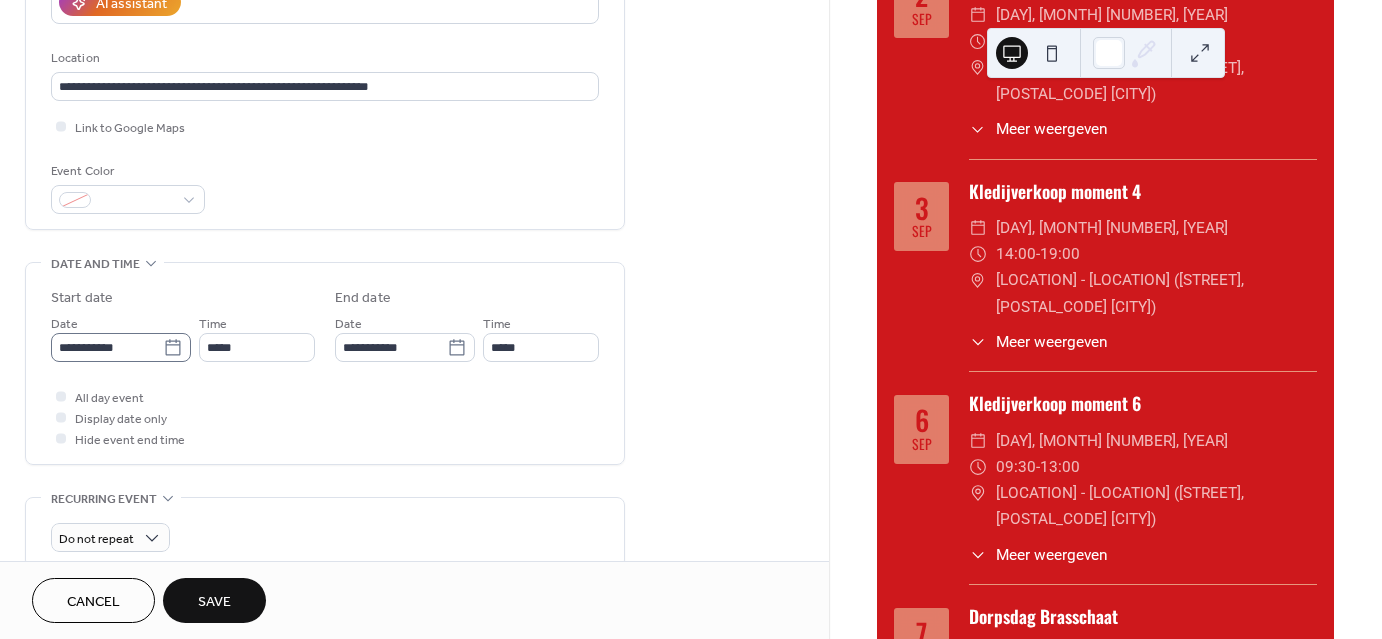 type on "**********" 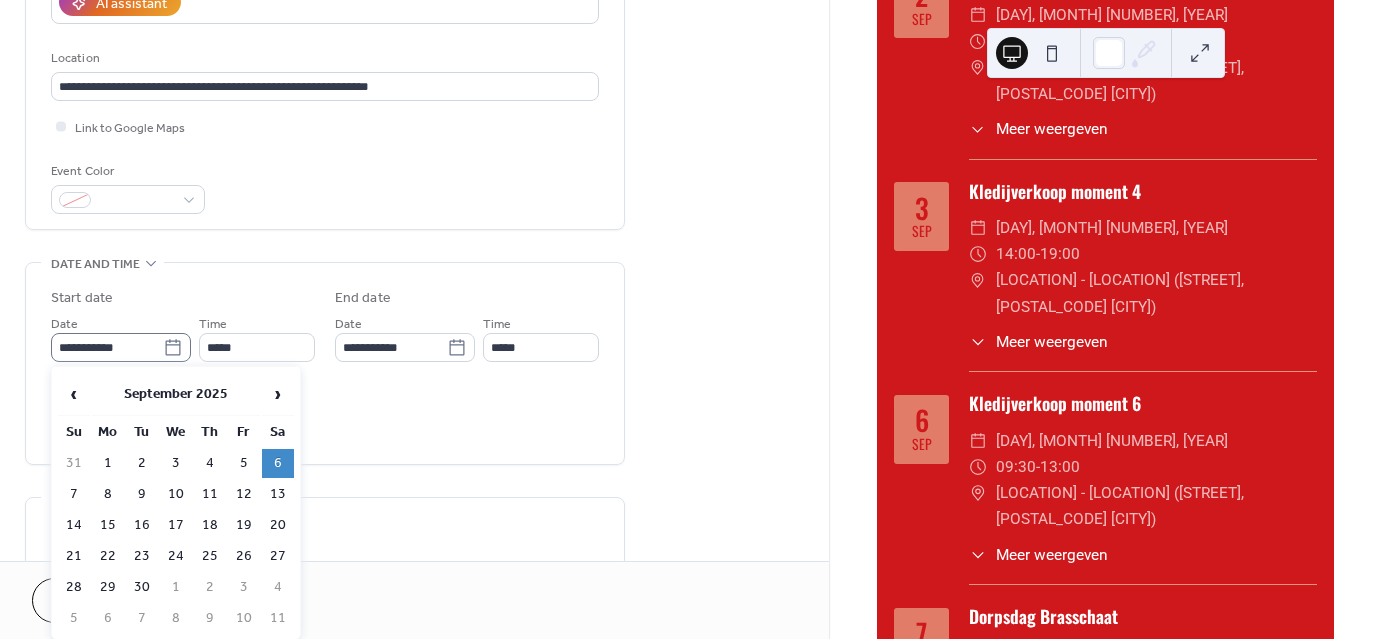 click 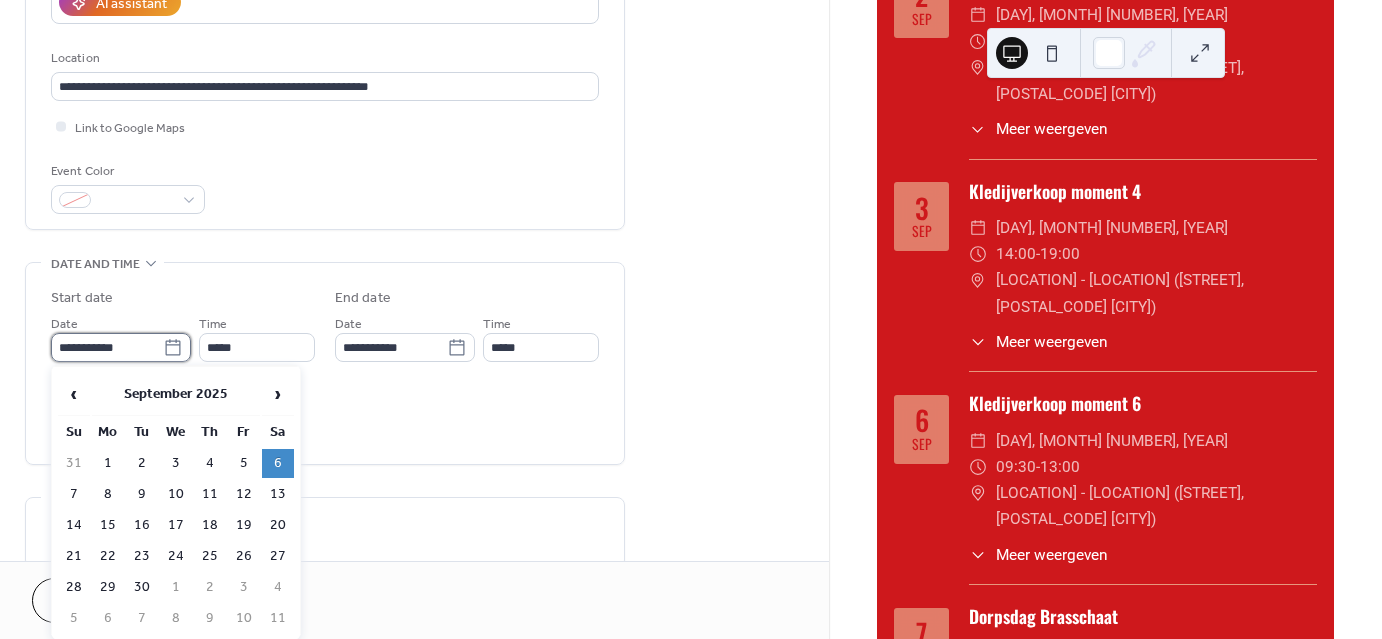 click on "**********" at bounding box center (107, 347) 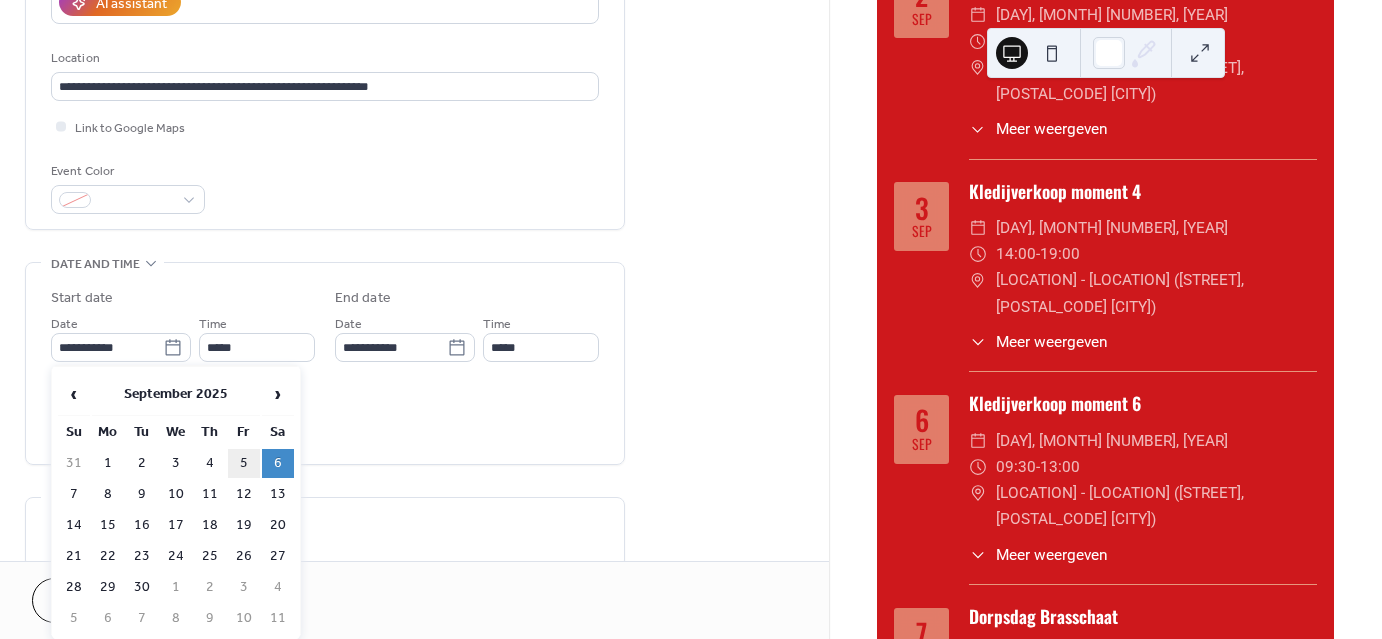 click on "5" at bounding box center [244, 463] 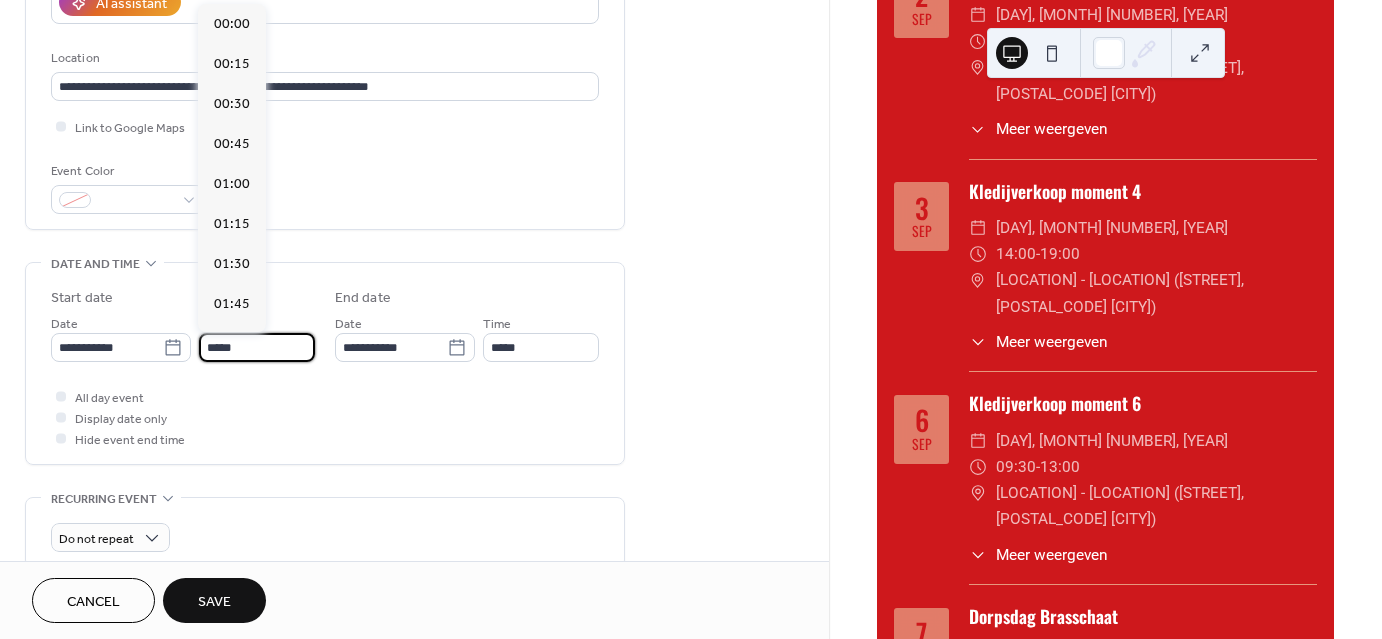 scroll, scrollTop: 1528, scrollLeft: 0, axis: vertical 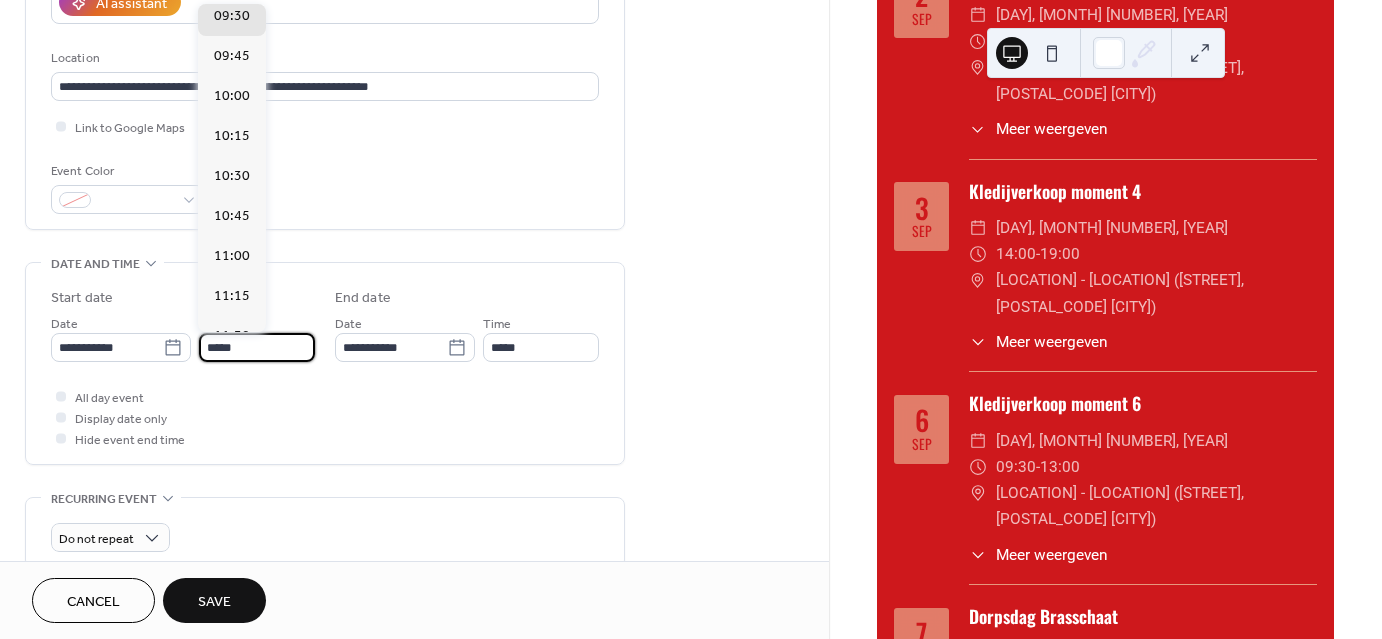 click on "*****" at bounding box center (257, 347) 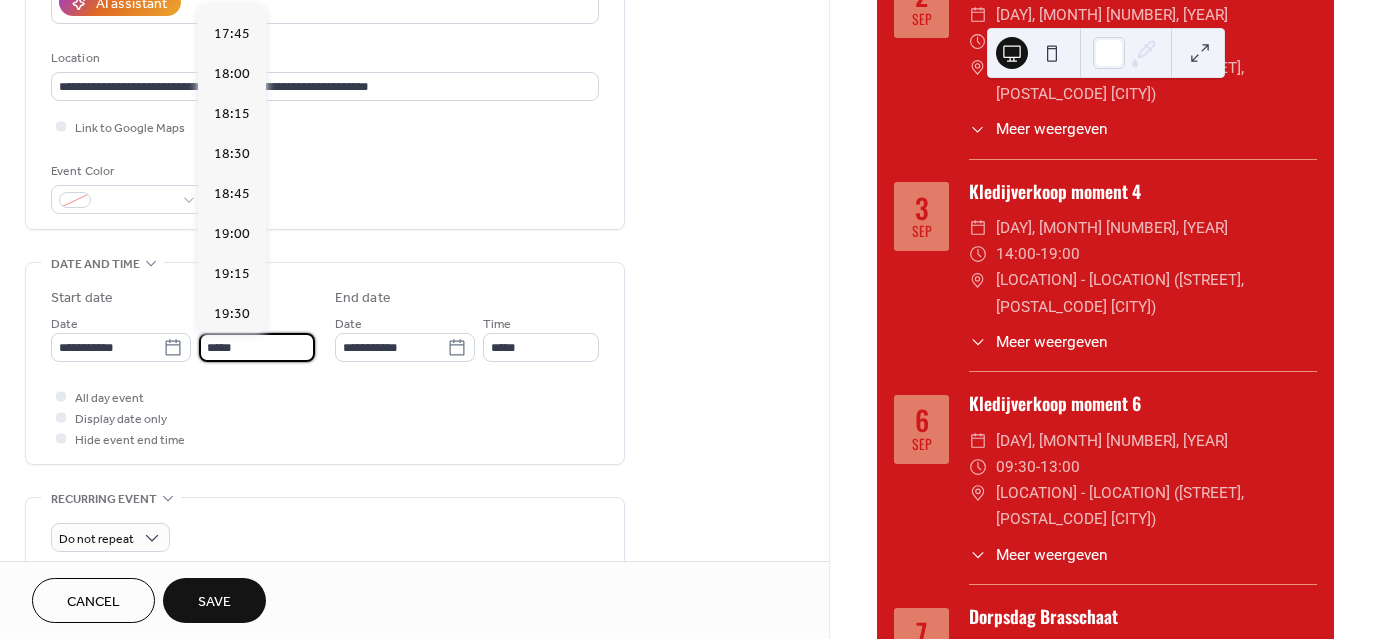 scroll, scrollTop: 2844, scrollLeft: 0, axis: vertical 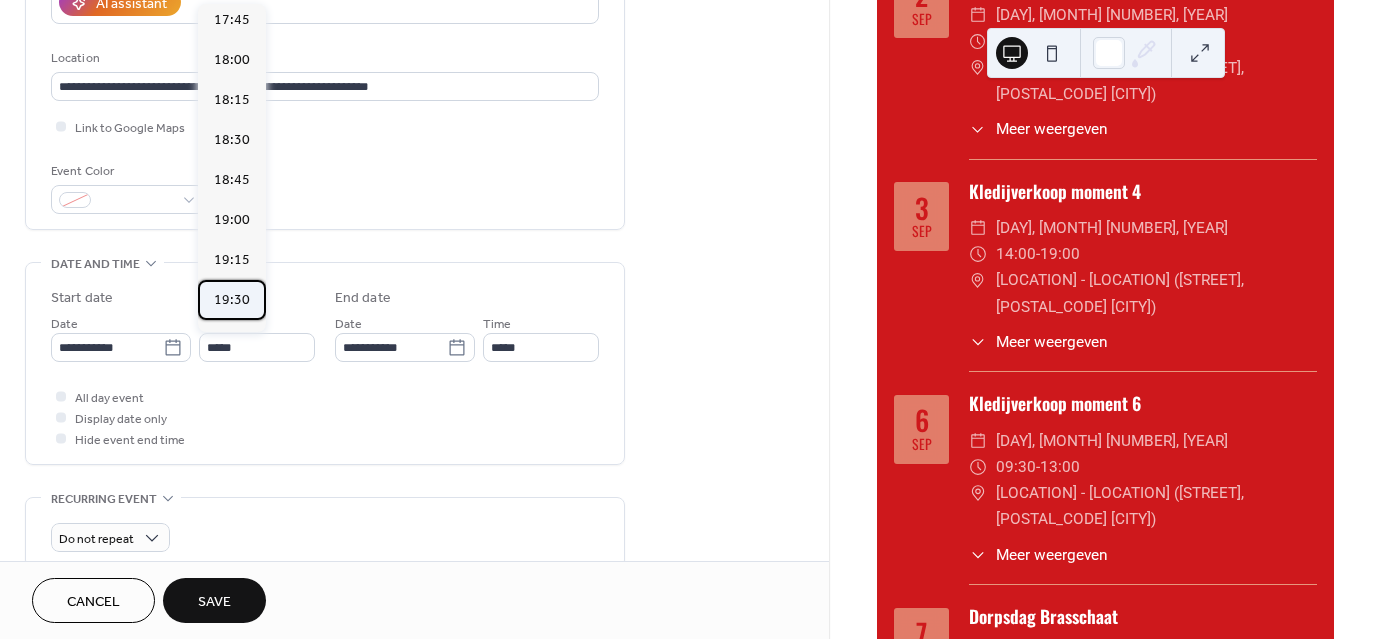 click on "19:30" at bounding box center (232, 300) 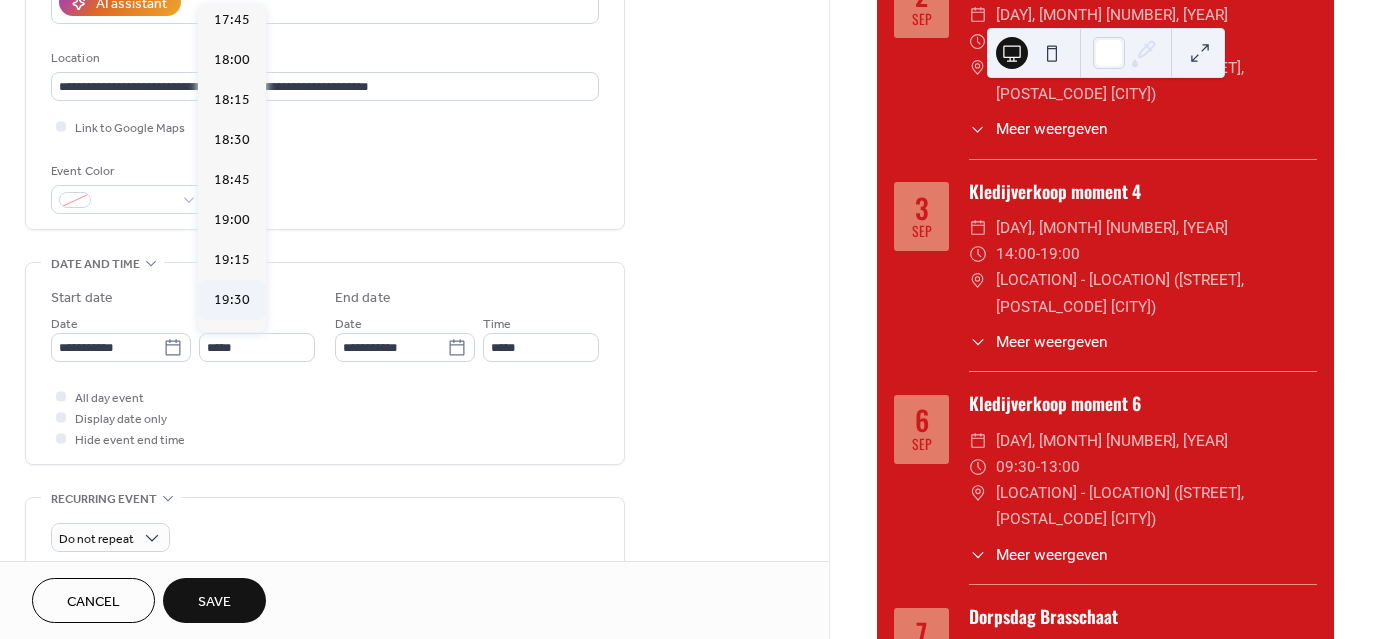 type on "*****" 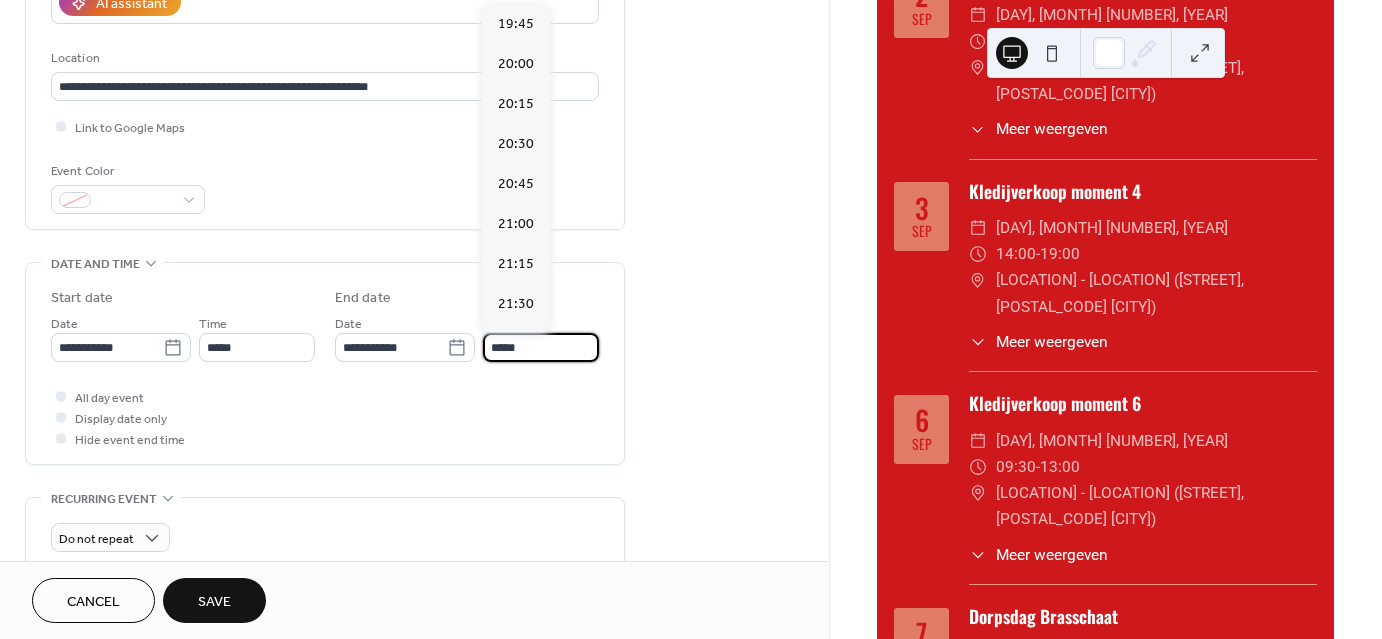 click on "*****" at bounding box center [541, 347] 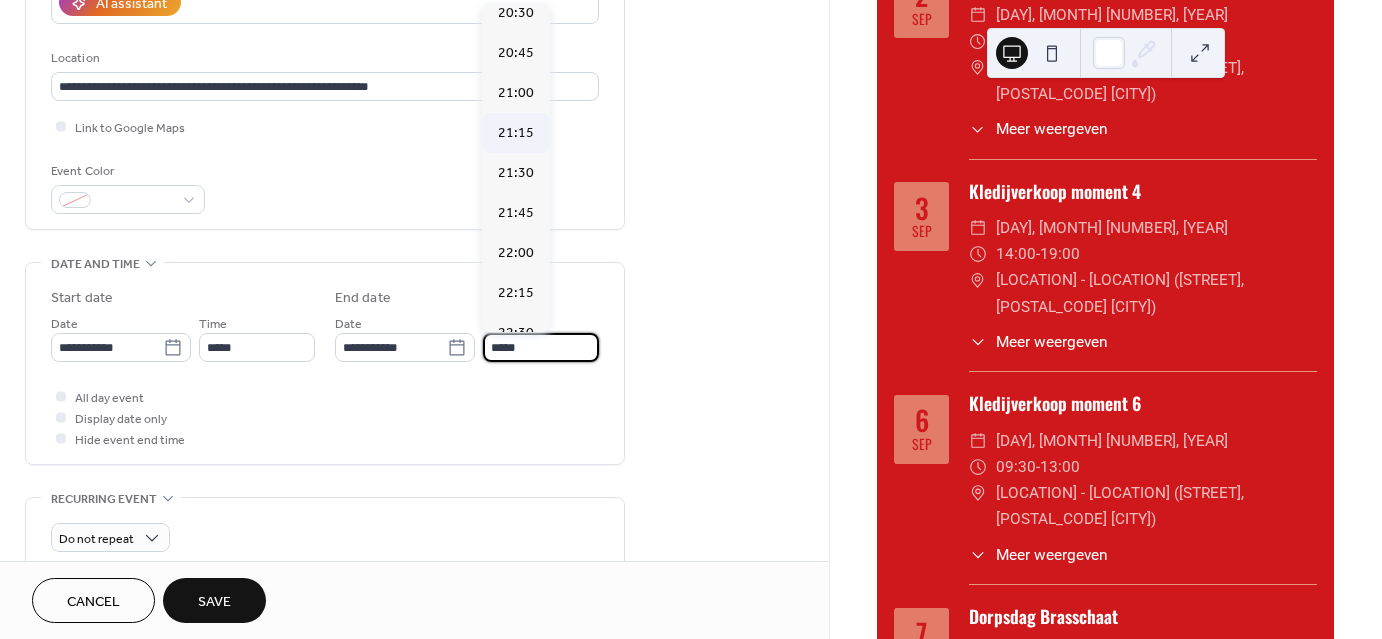 scroll, scrollTop: 130, scrollLeft: 0, axis: vertical 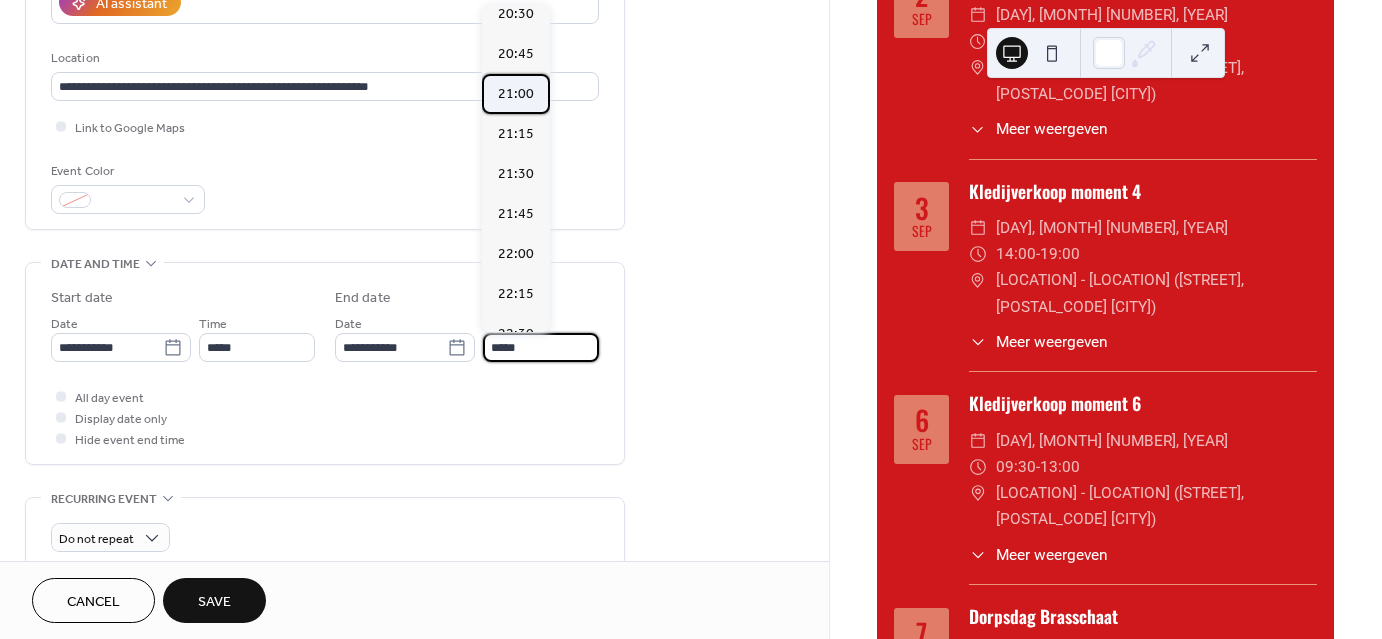 click on "21:00" at bounding box center (516, 94) 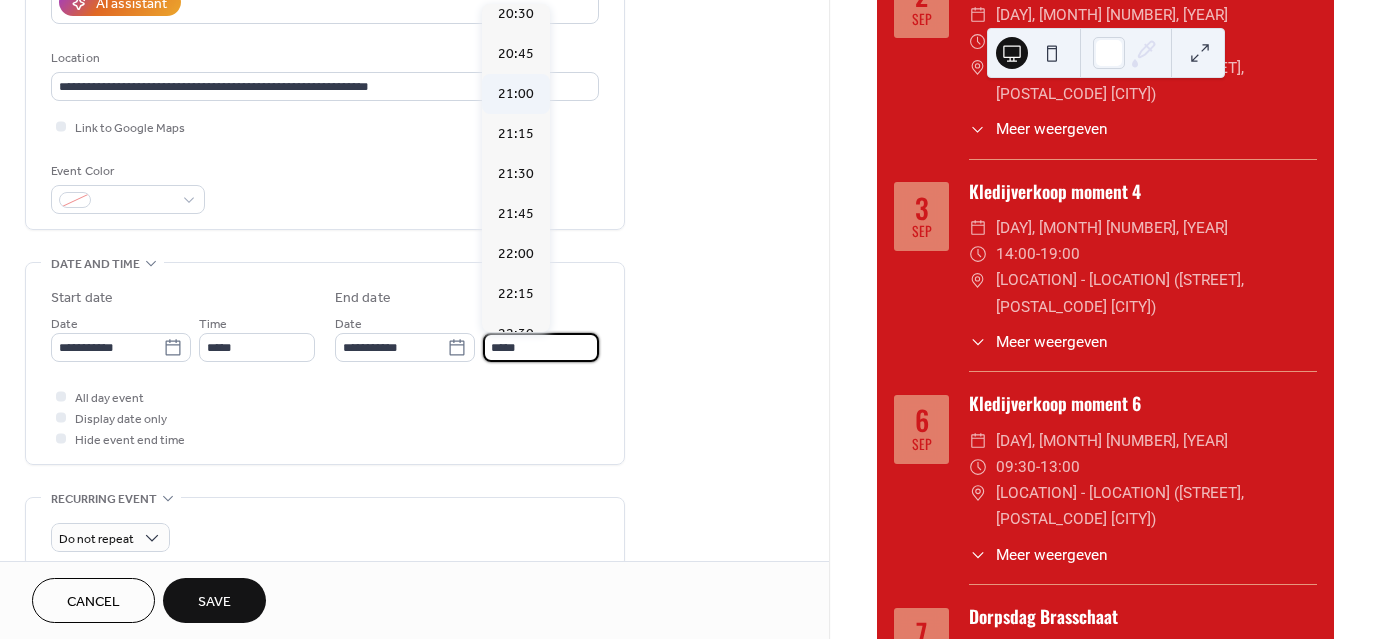 type on "*****" 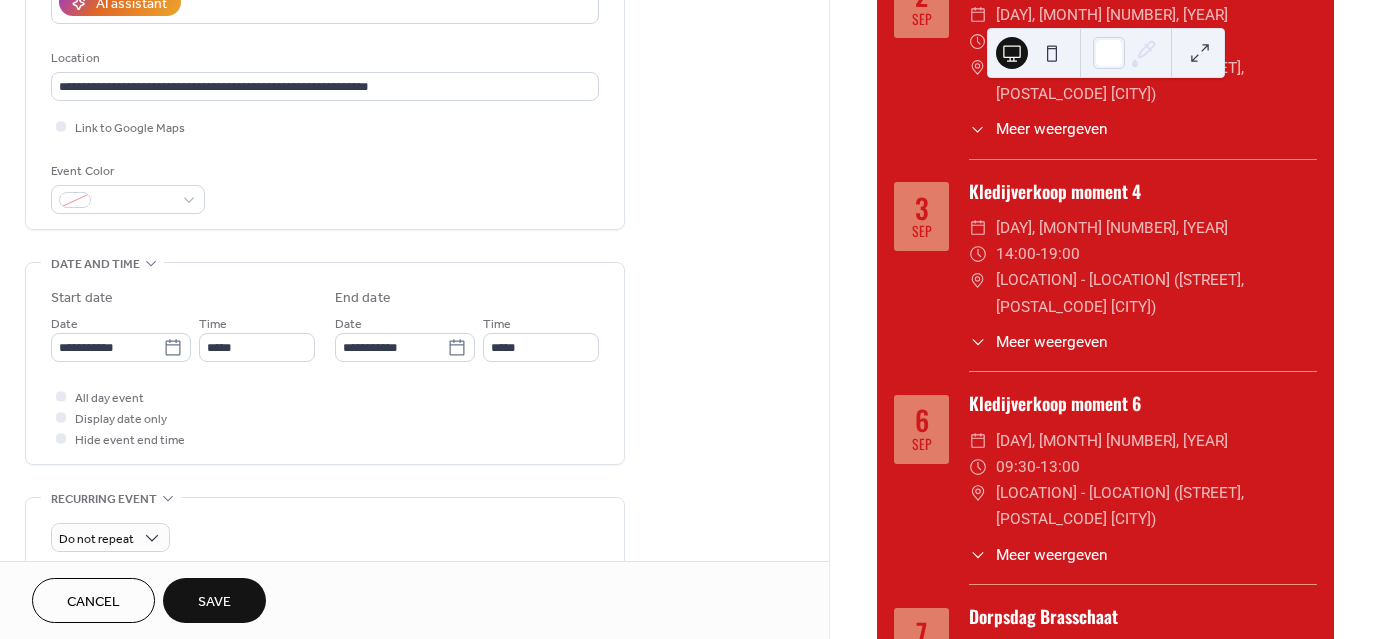 click on "Save" at bounding box center (214, 600) 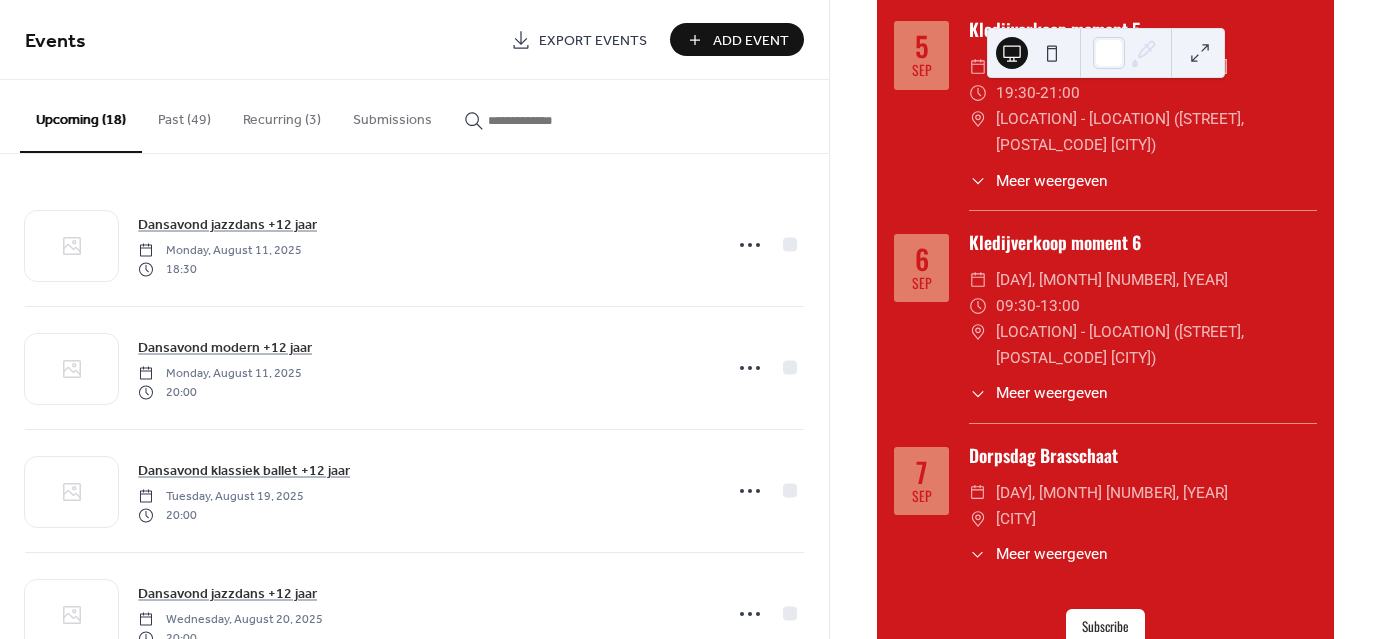 scroll, scrollTop: 4648, scrollLeft: 0, axis: vertical 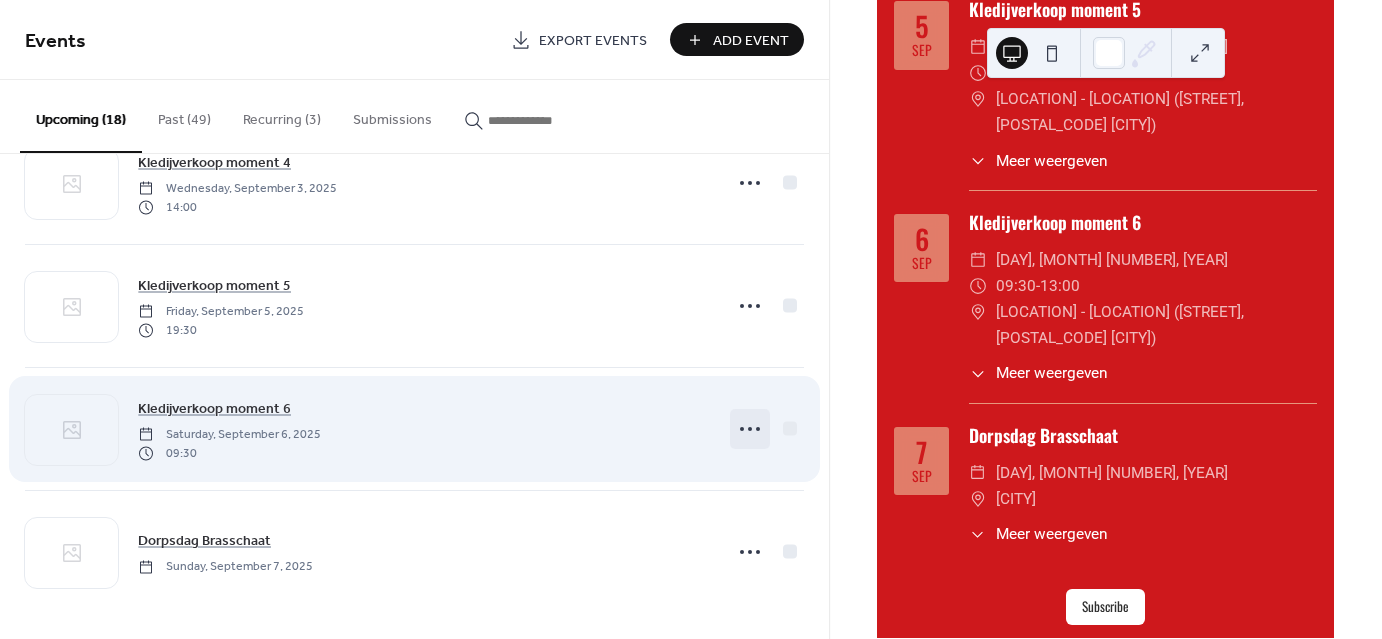 click 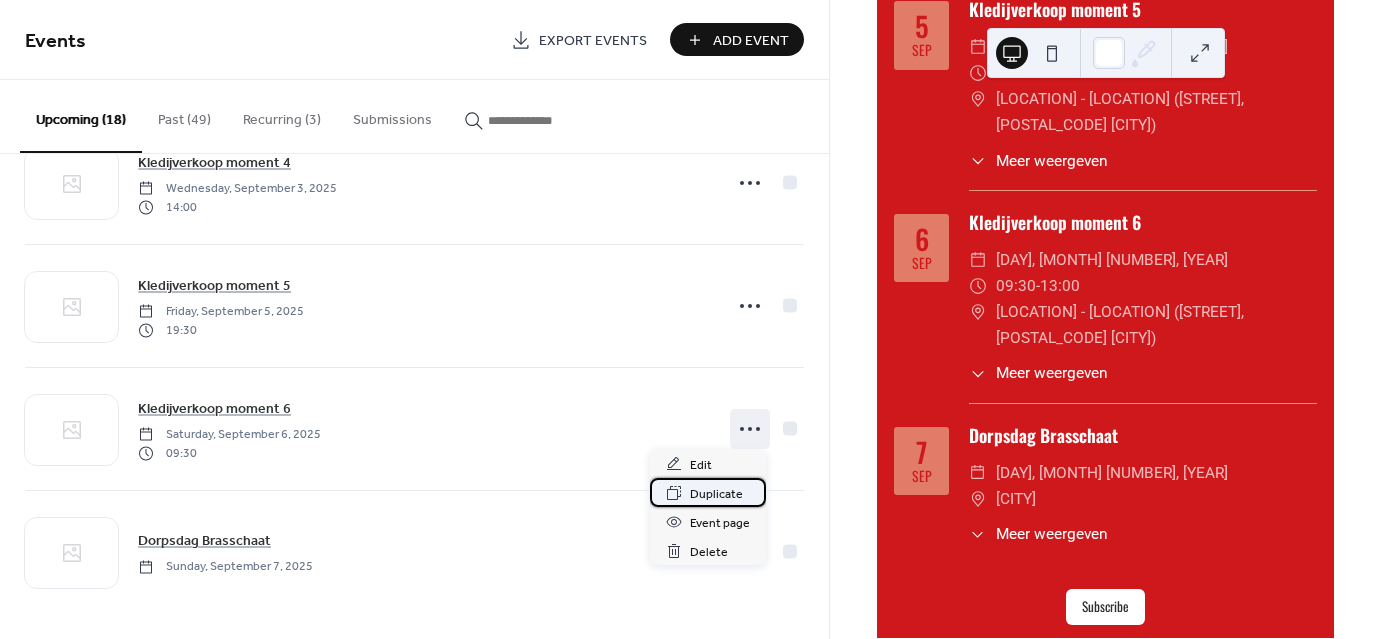click on "Duplicate" at bounding box center [716, 494] 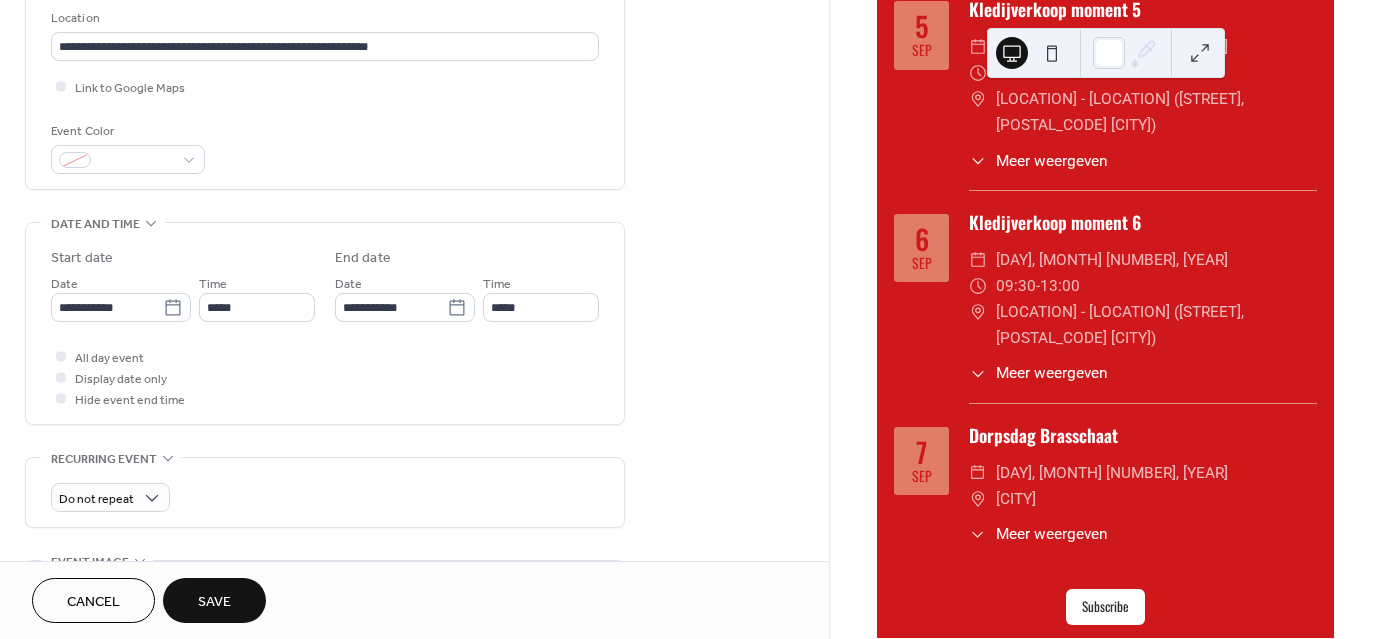 scroll, scrollTop: 508, scrollLeft: 0, axis: vertical 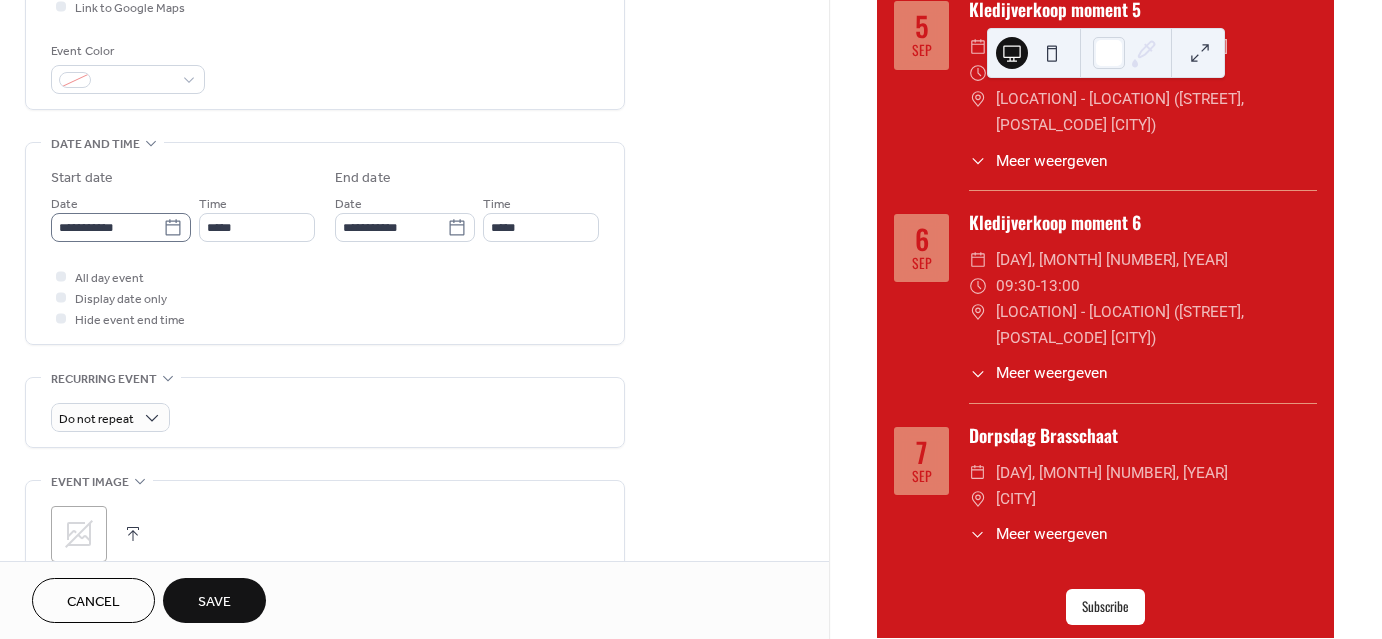 type on "**********" 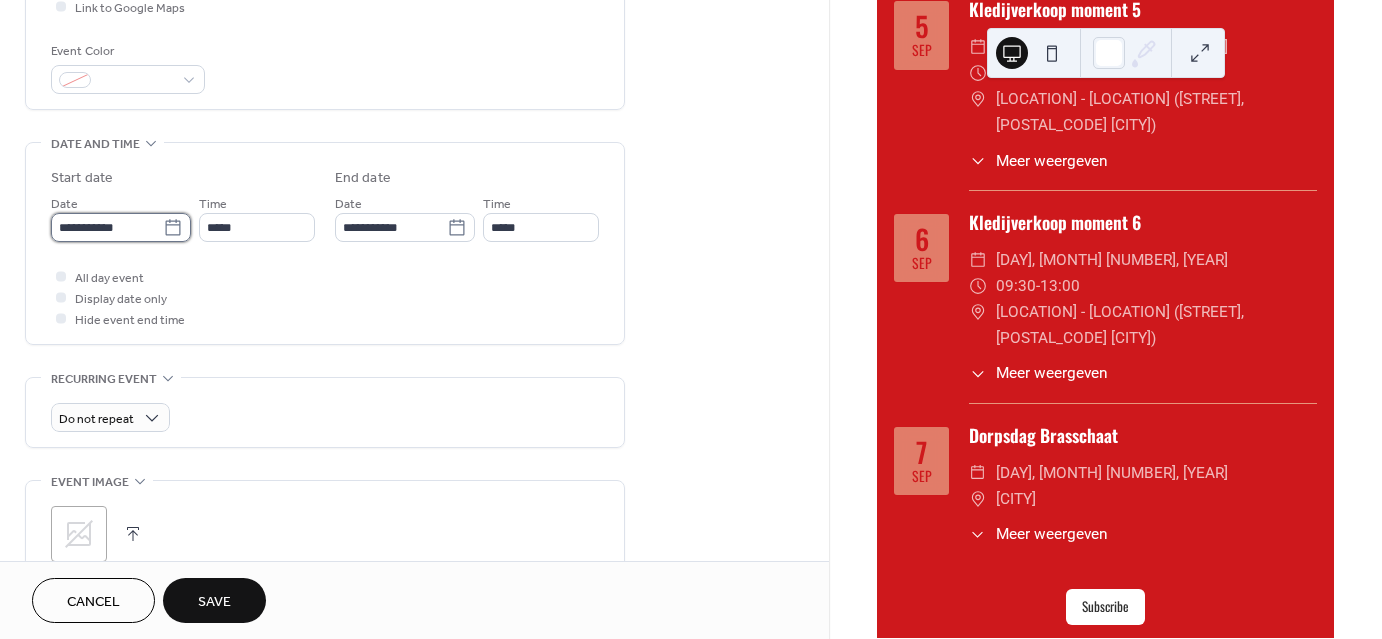 click on "**********" at bounding box center [107, 227] 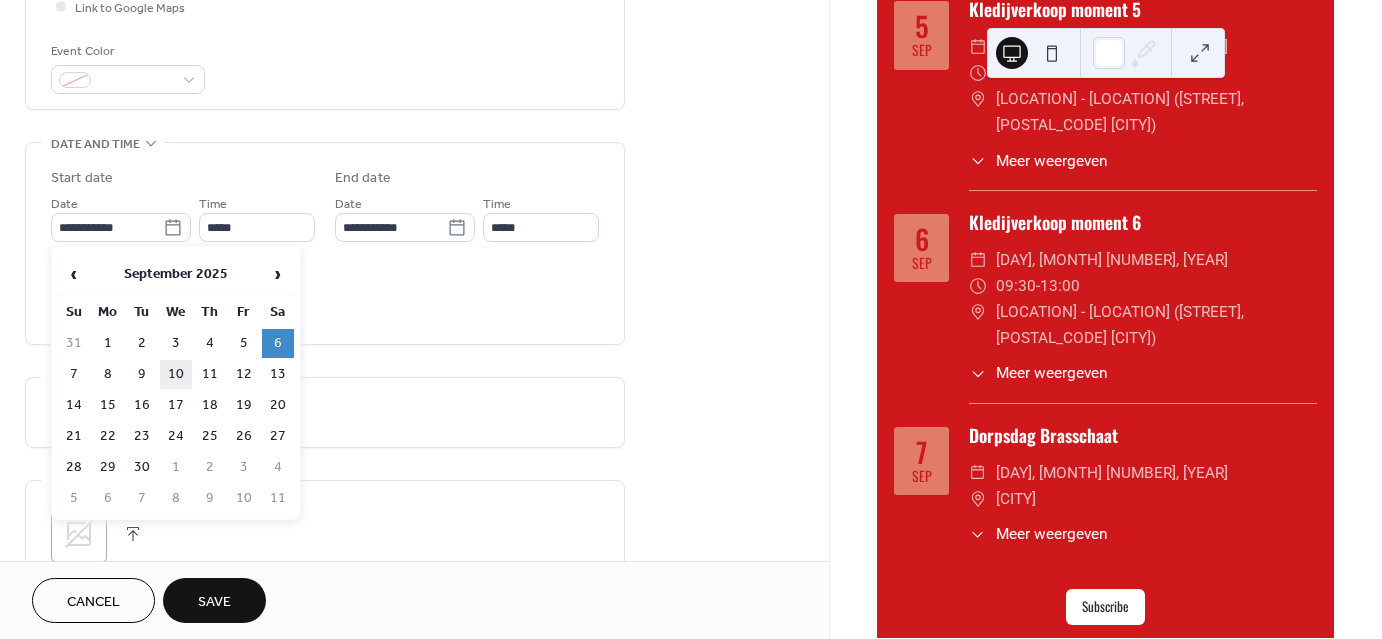 click on "10" at bounding box center [176, 374] 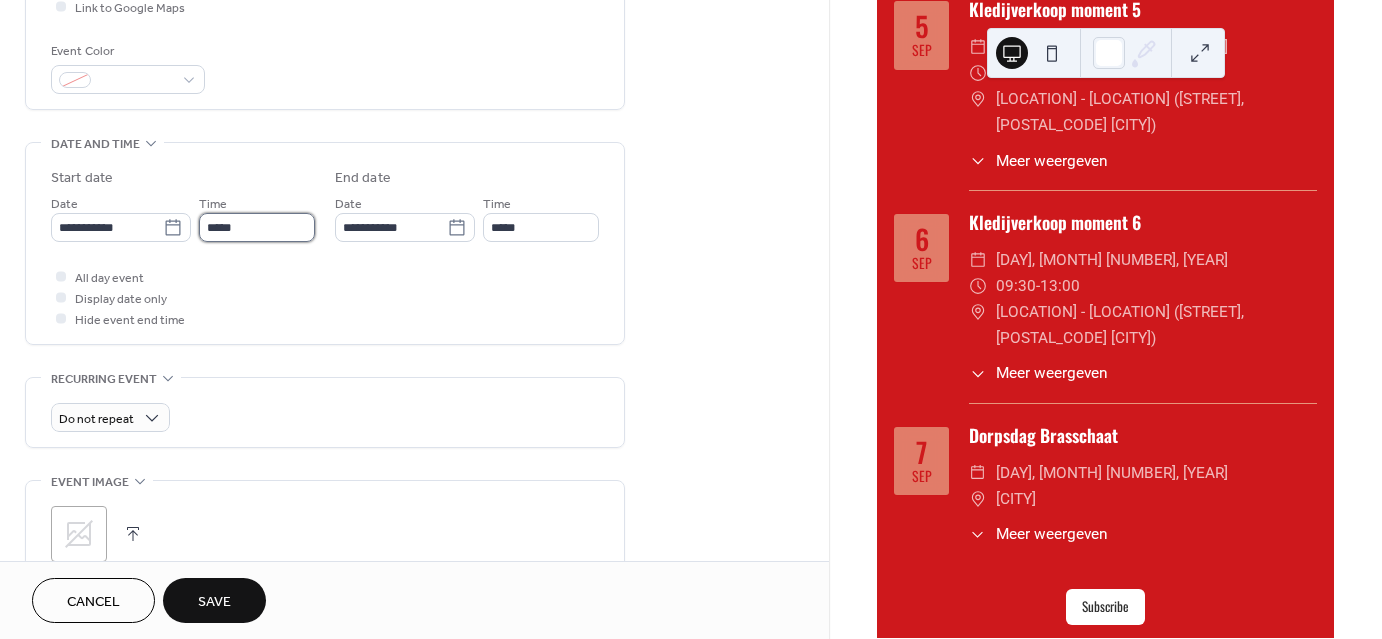 click on "*****" at bounding box center (257, 227) 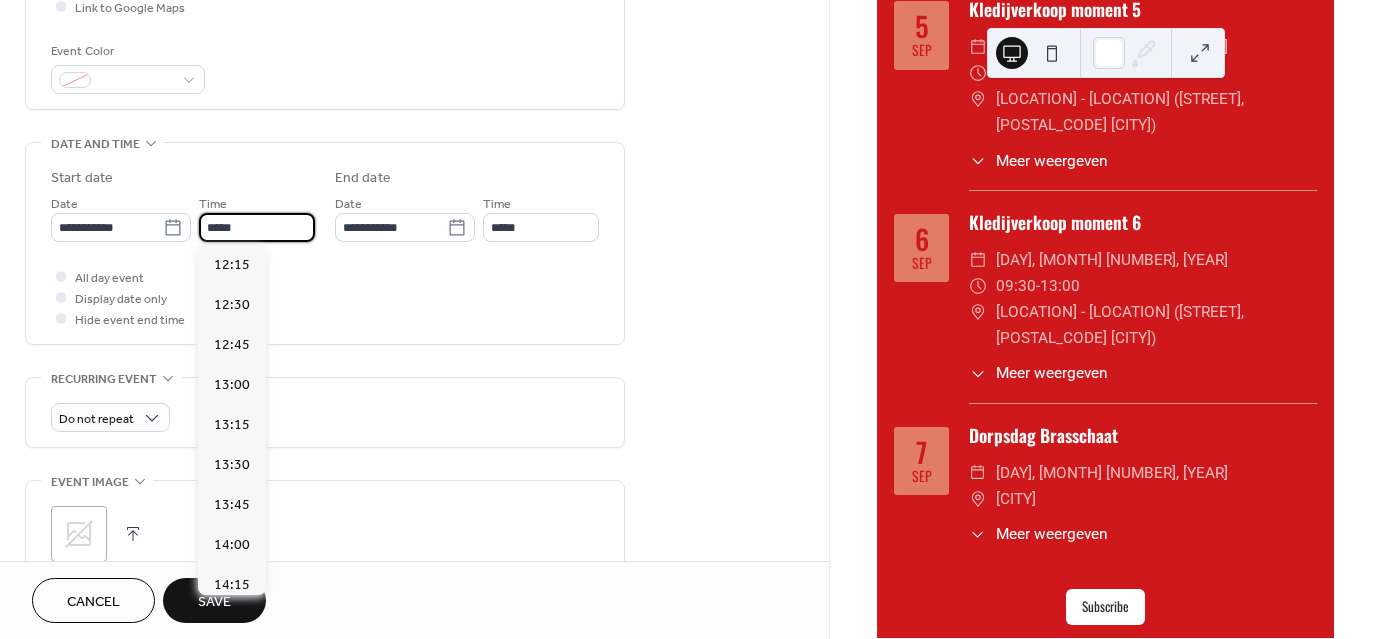 scroll, scrollTop: 2038, scrollLeft: 0, axis: vertical 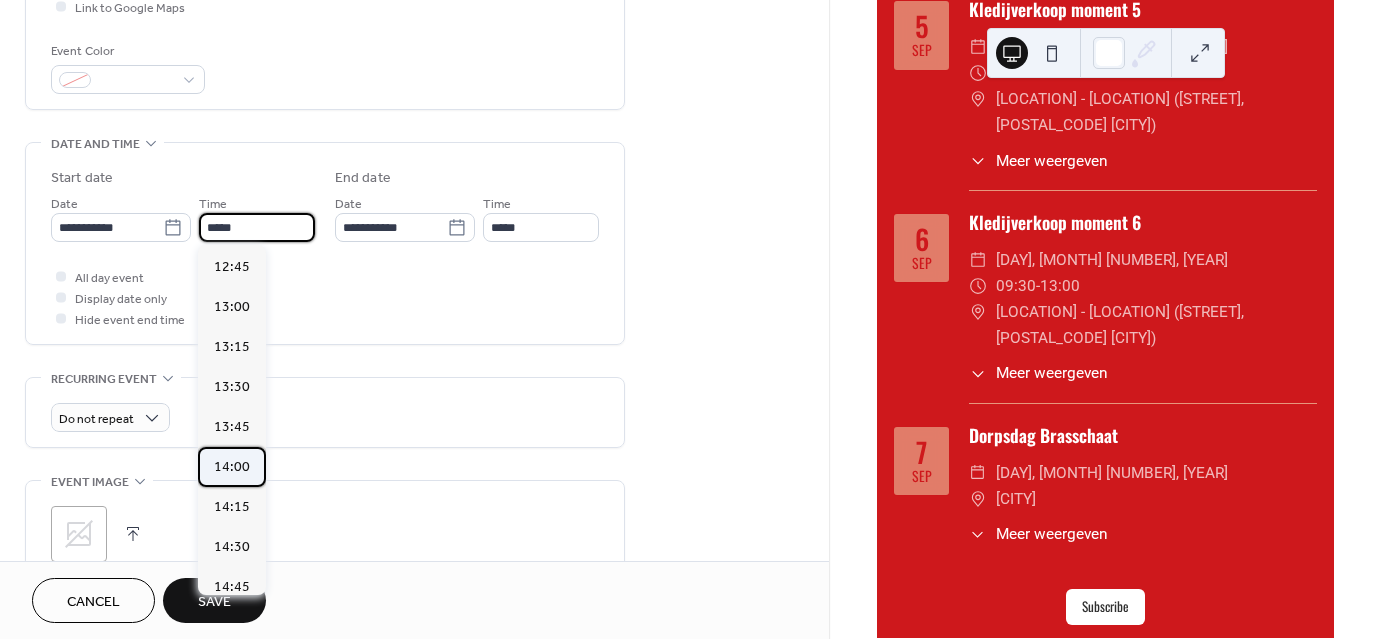 click on "14:00" at bounding box center [232, 467] 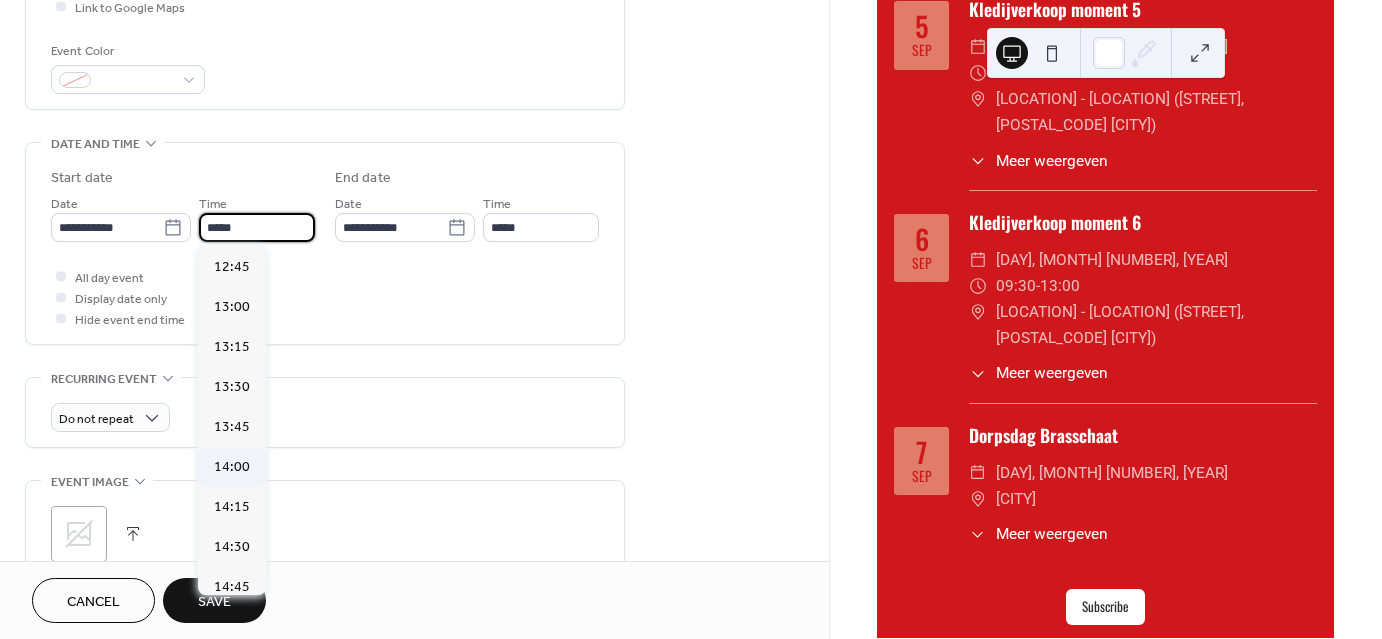 type on "*****" 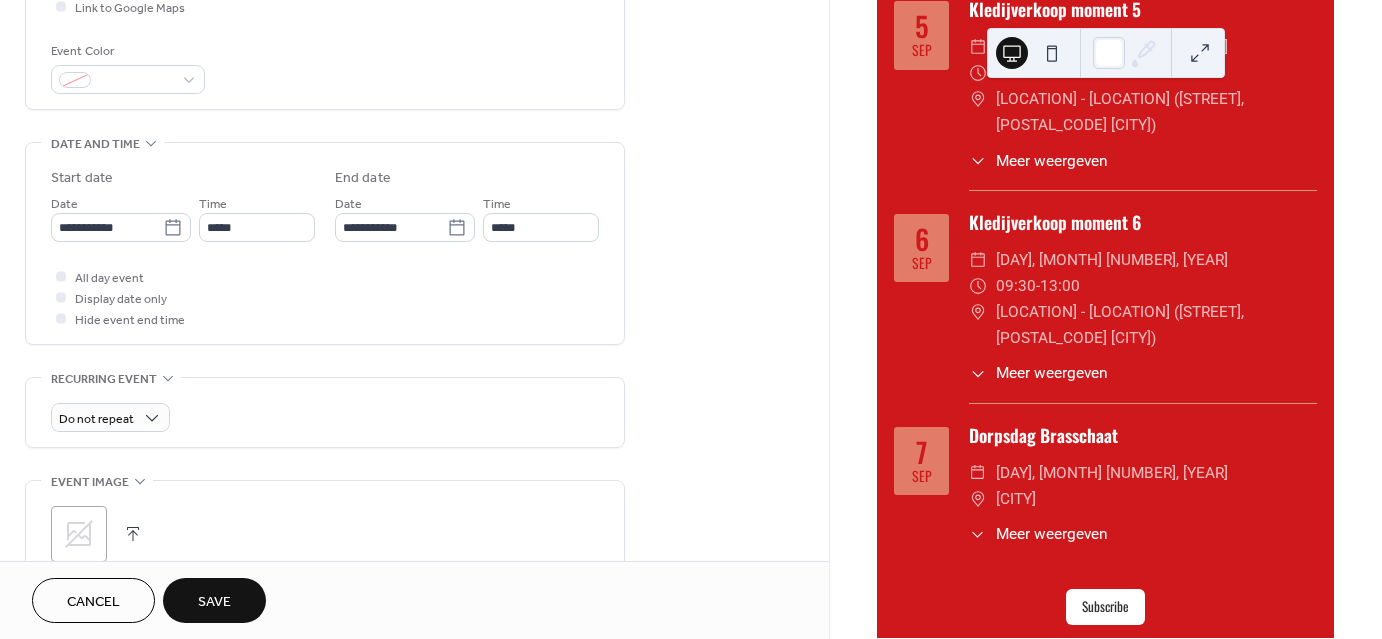 click on "**********" at bounding box center [325, 248] 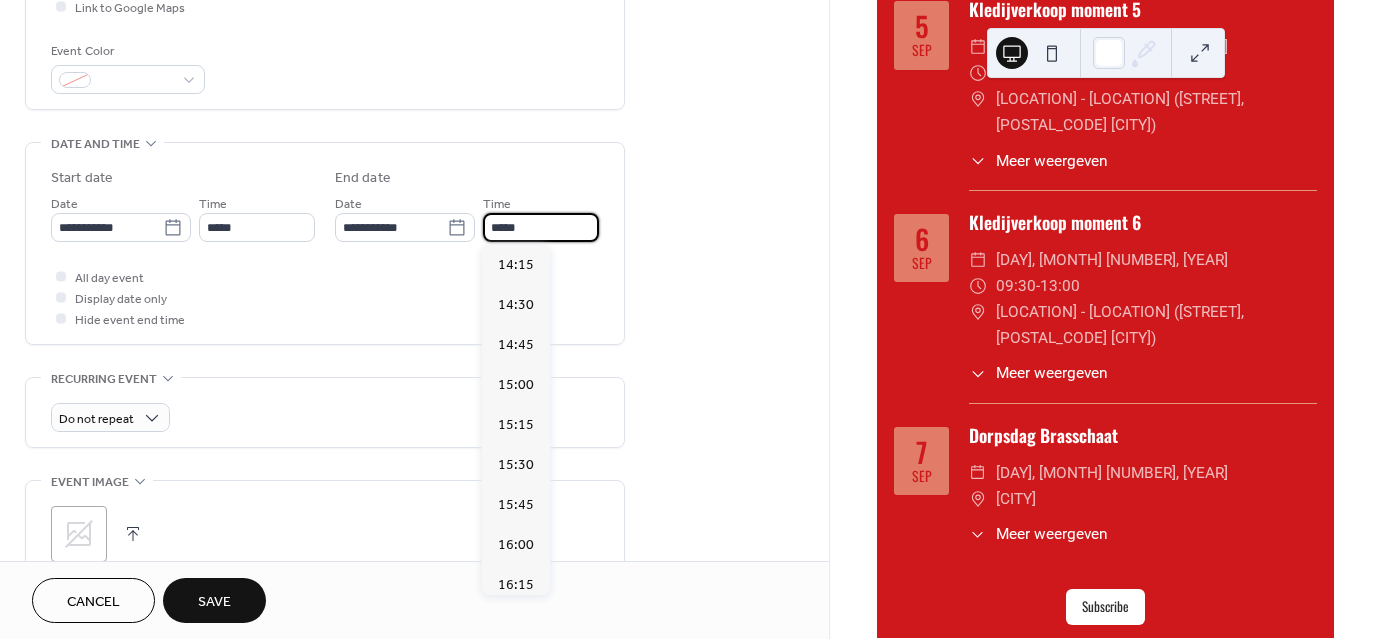 click on "*****" at bounding box center (541, 227) 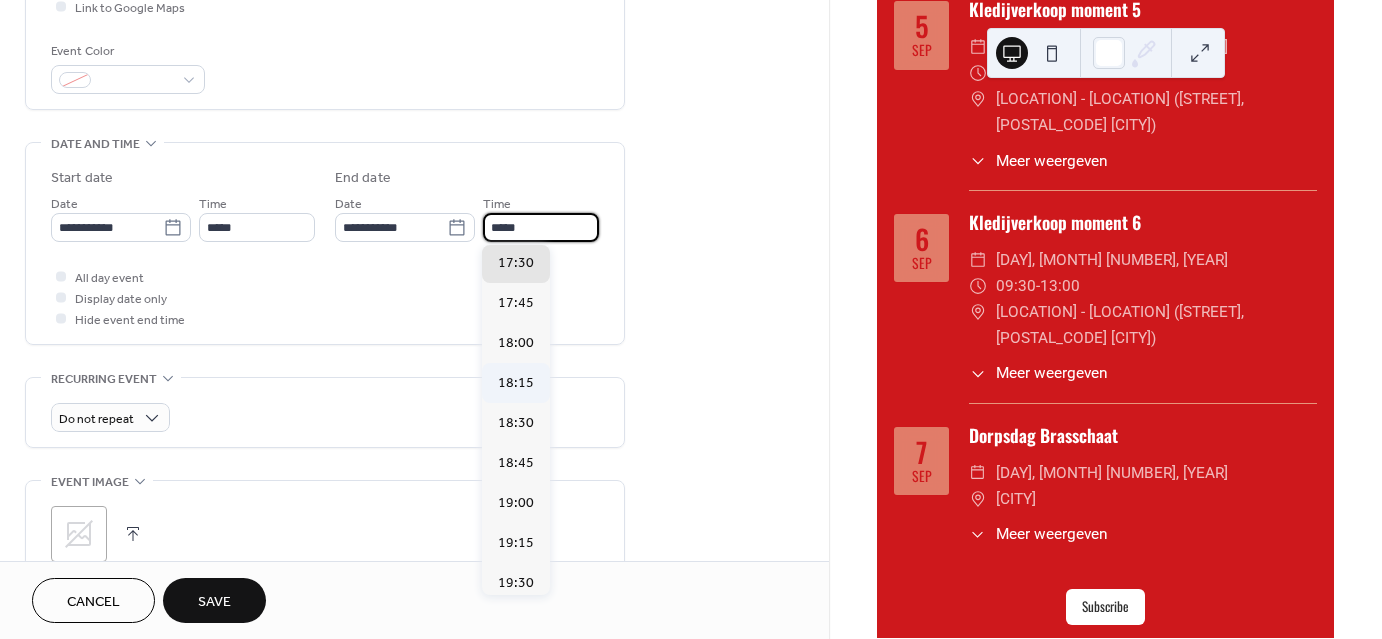 scroll, scrollTop: 663, scrollLeft: 0, axis: vertical 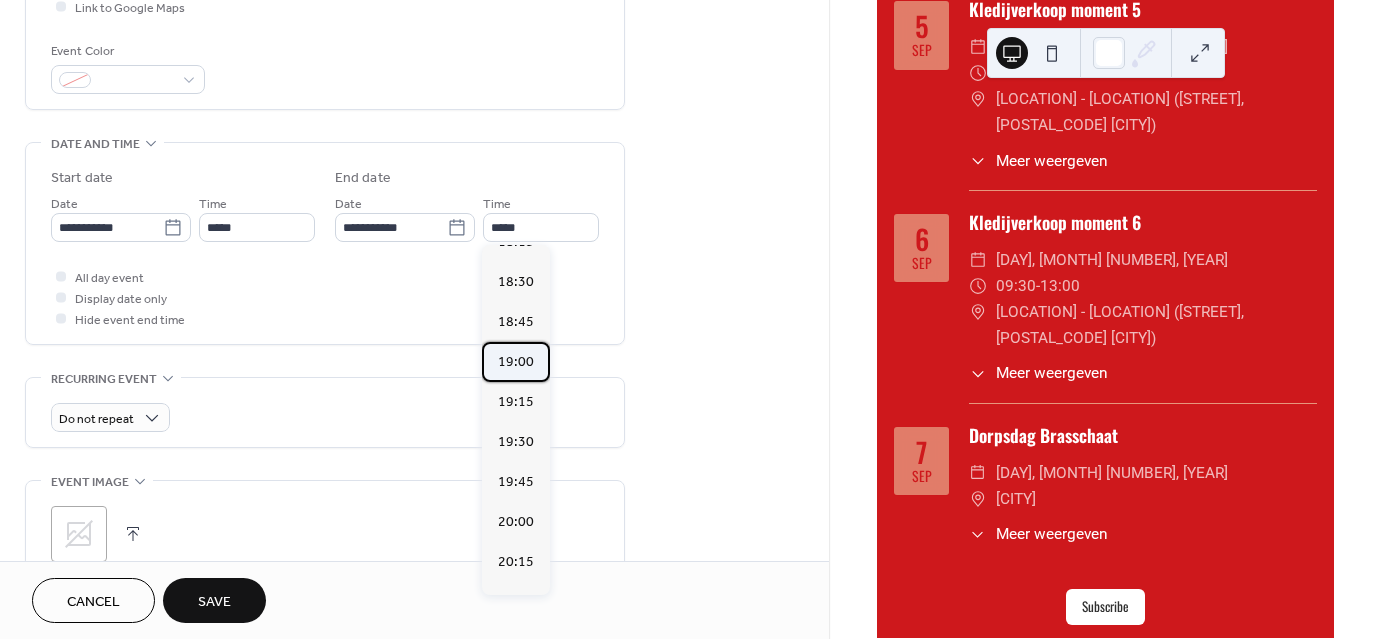 click on "19:00" at bounding box center (516, 362) 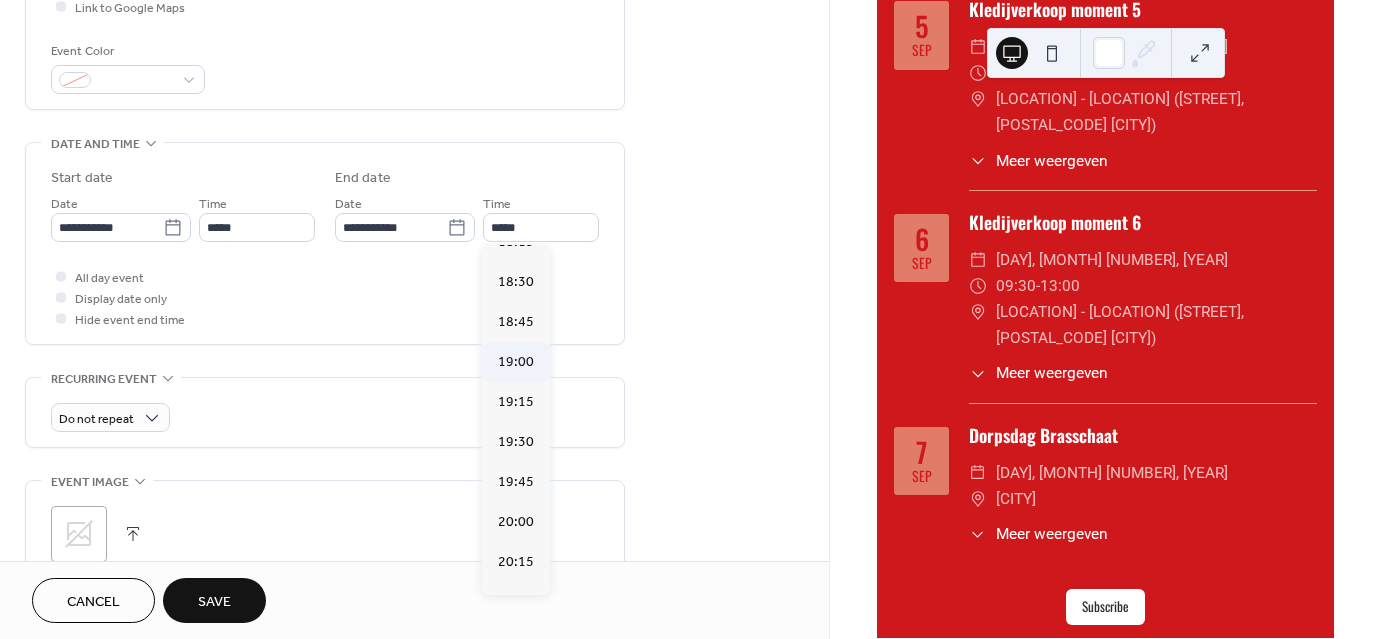 type on "*****" 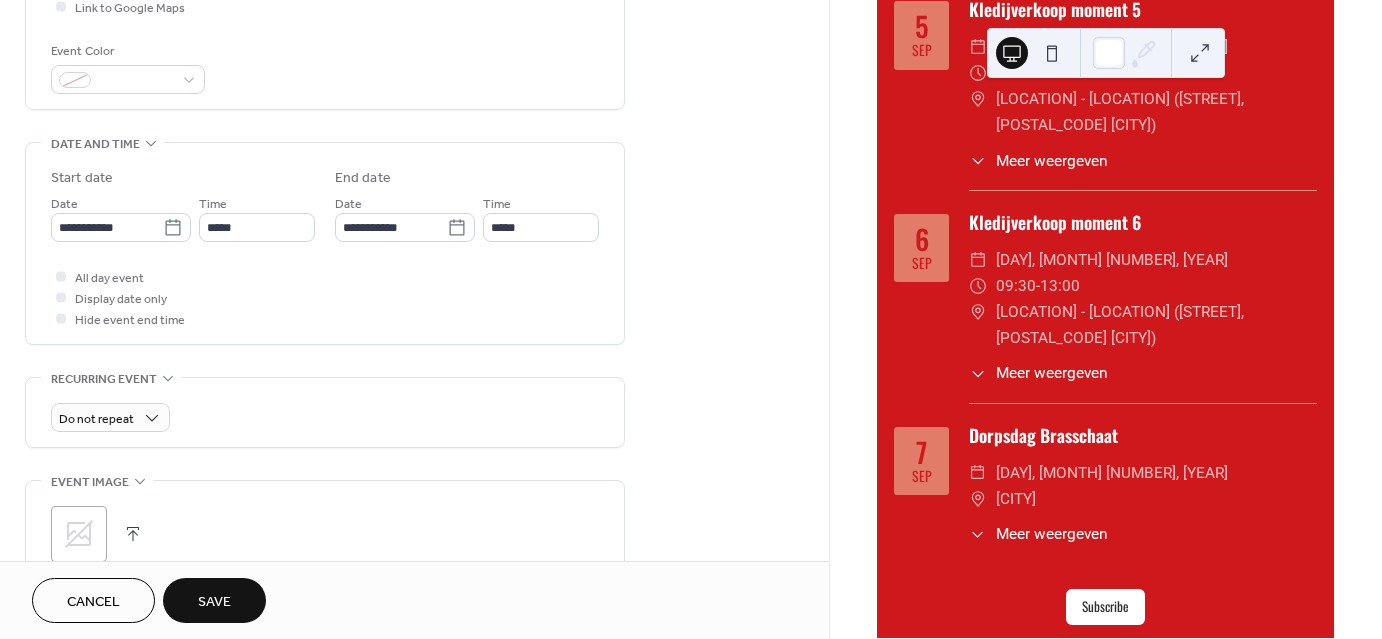 click on "Save" at bounding box center [214, 602] 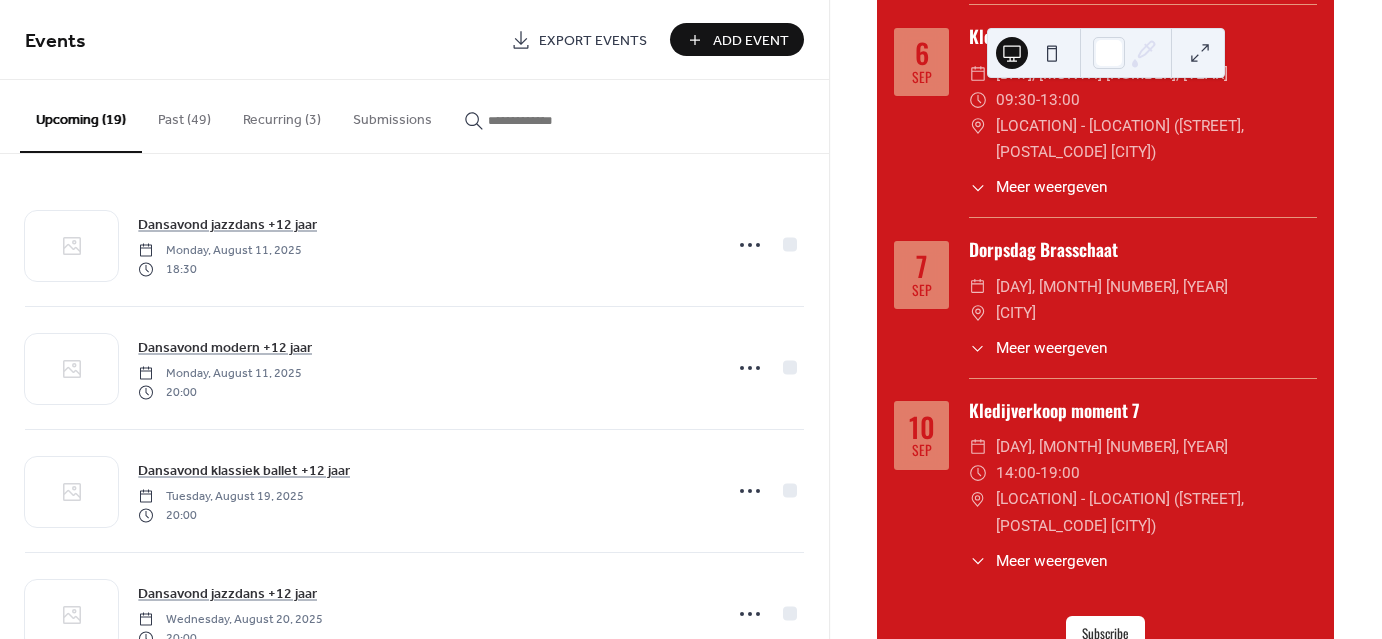 scroll, scrollTop: 4858, scrollLeft: 0, axis: vertical 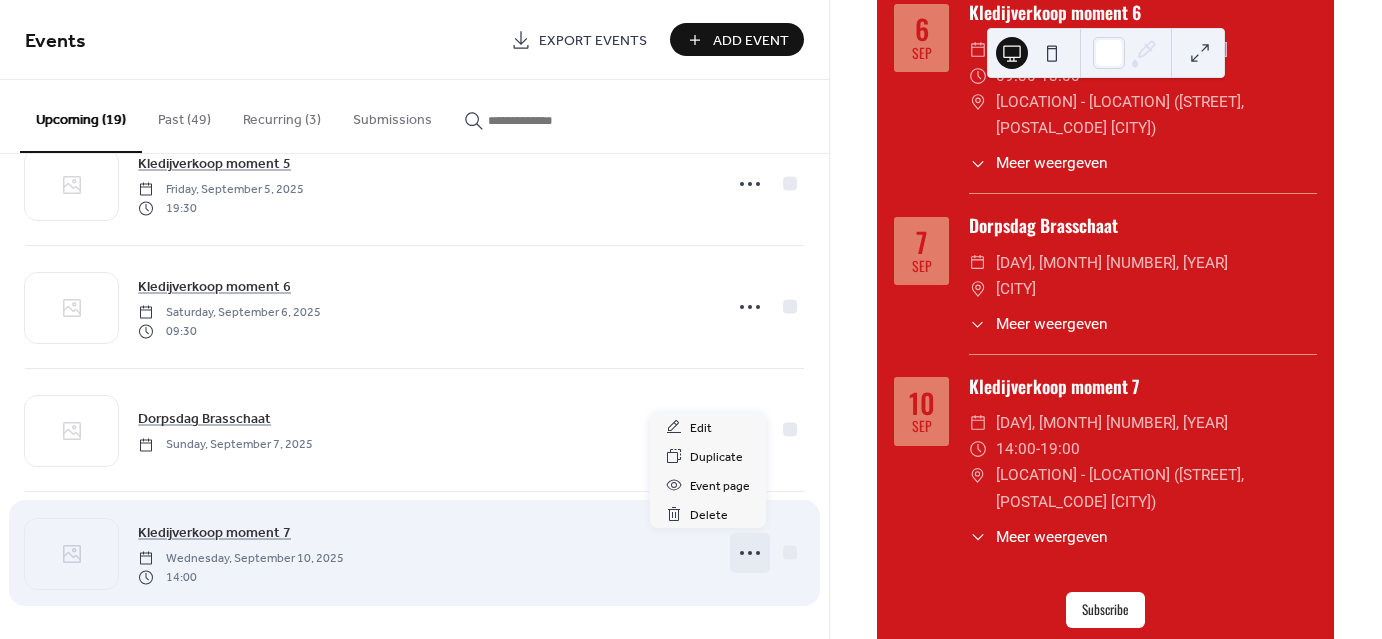 click 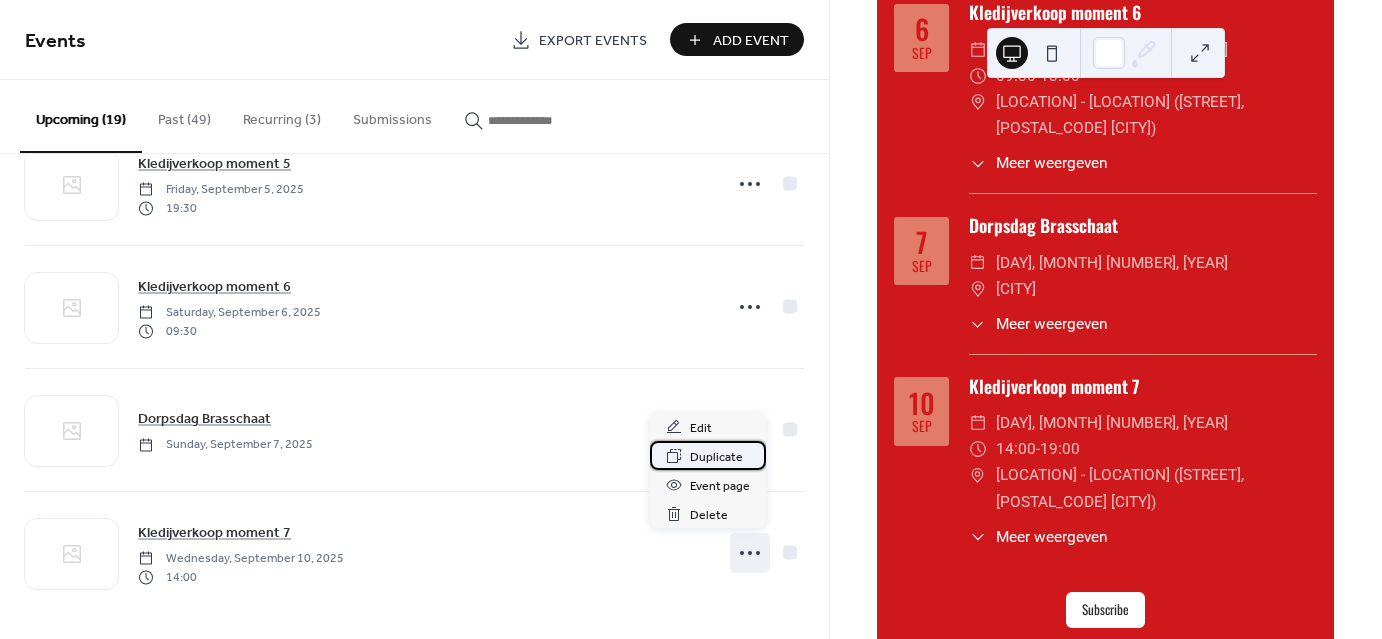 click on "Duplicate" at bounding box center (716, 457) 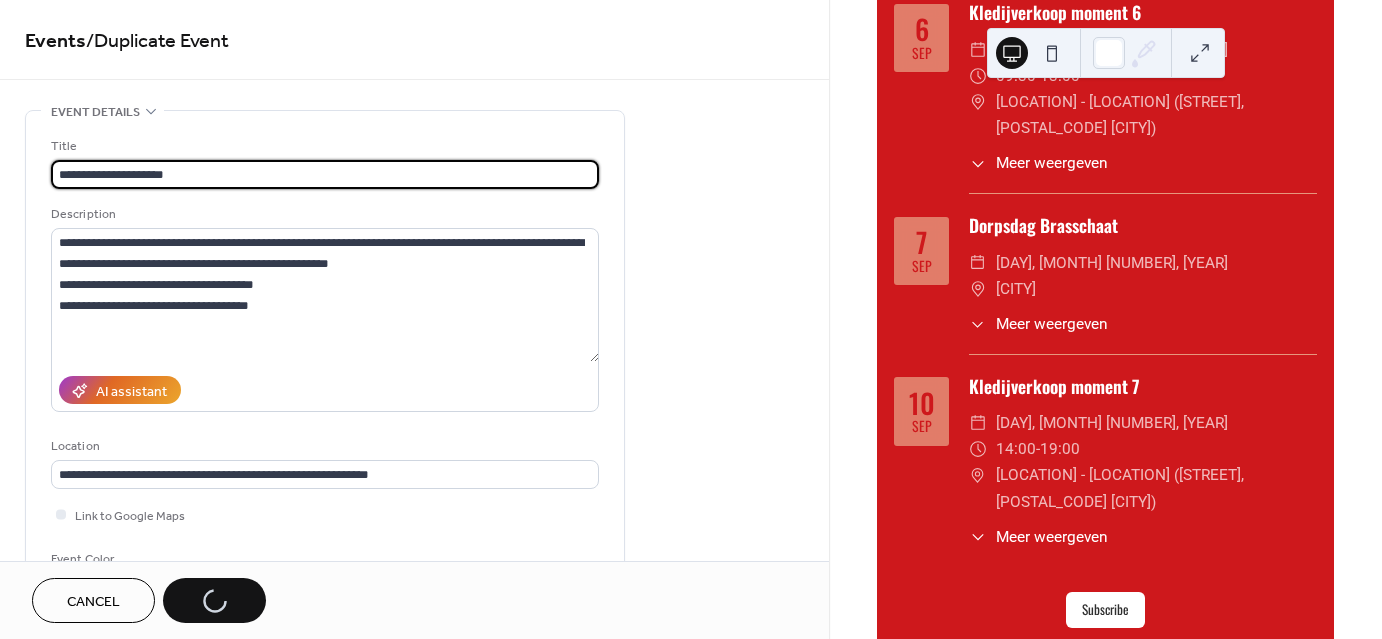 type on "**********" 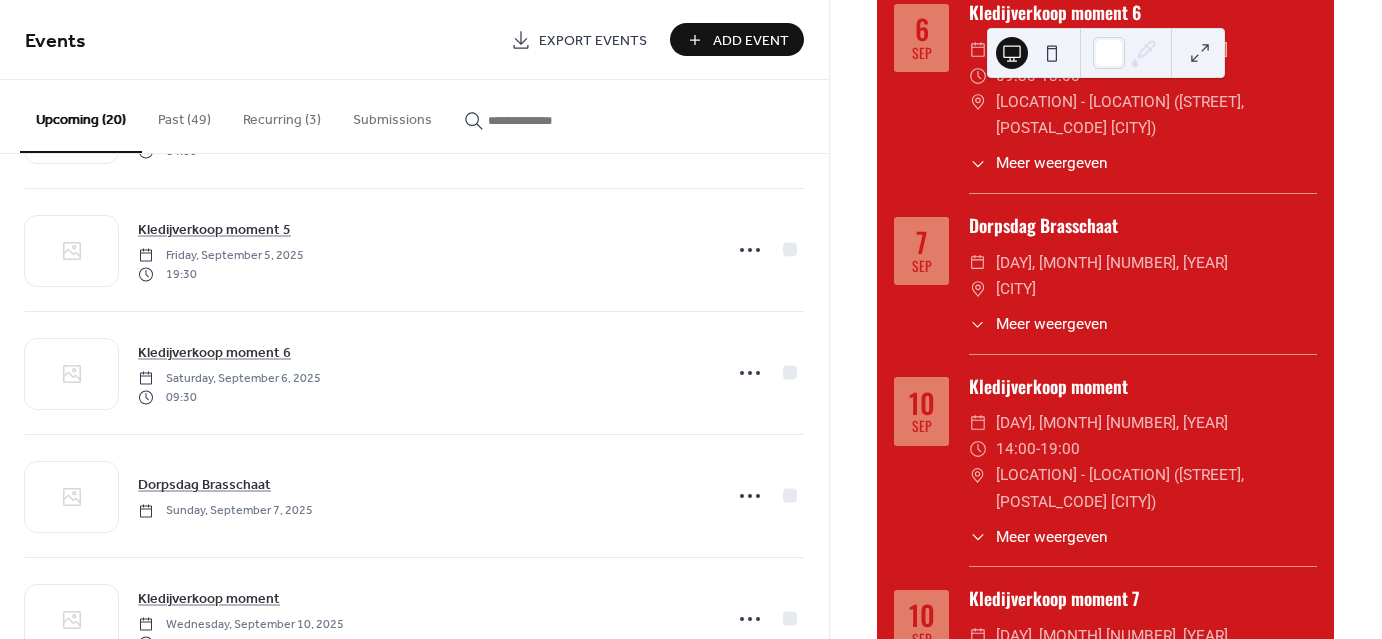 scroll, scrollTop: 2029, scrollLeft: 0, axis: vertical 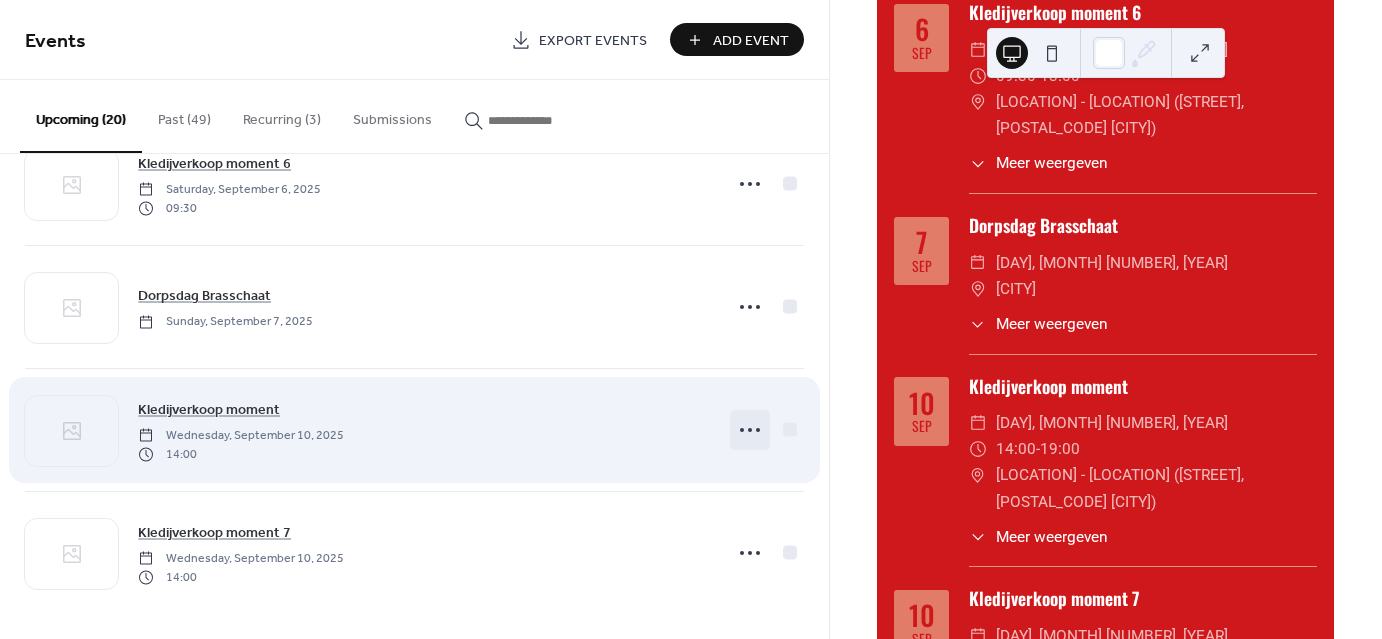 click 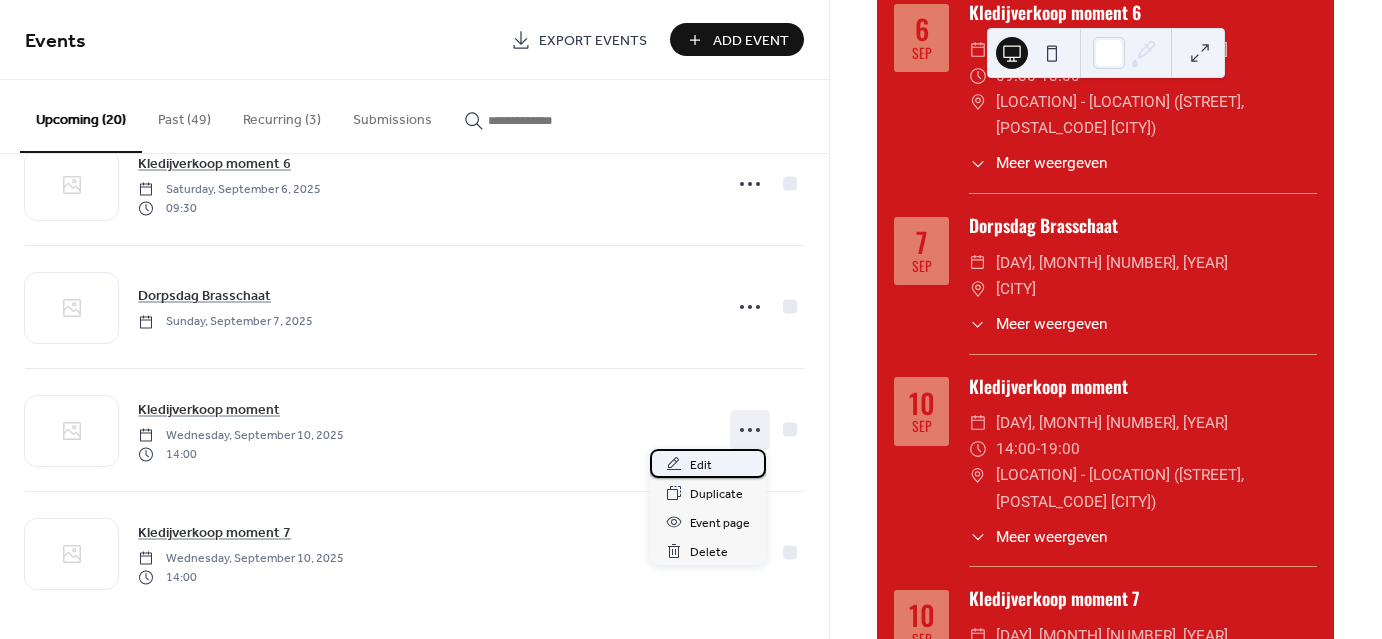click on "Edit" at bounding box center (708, 463) 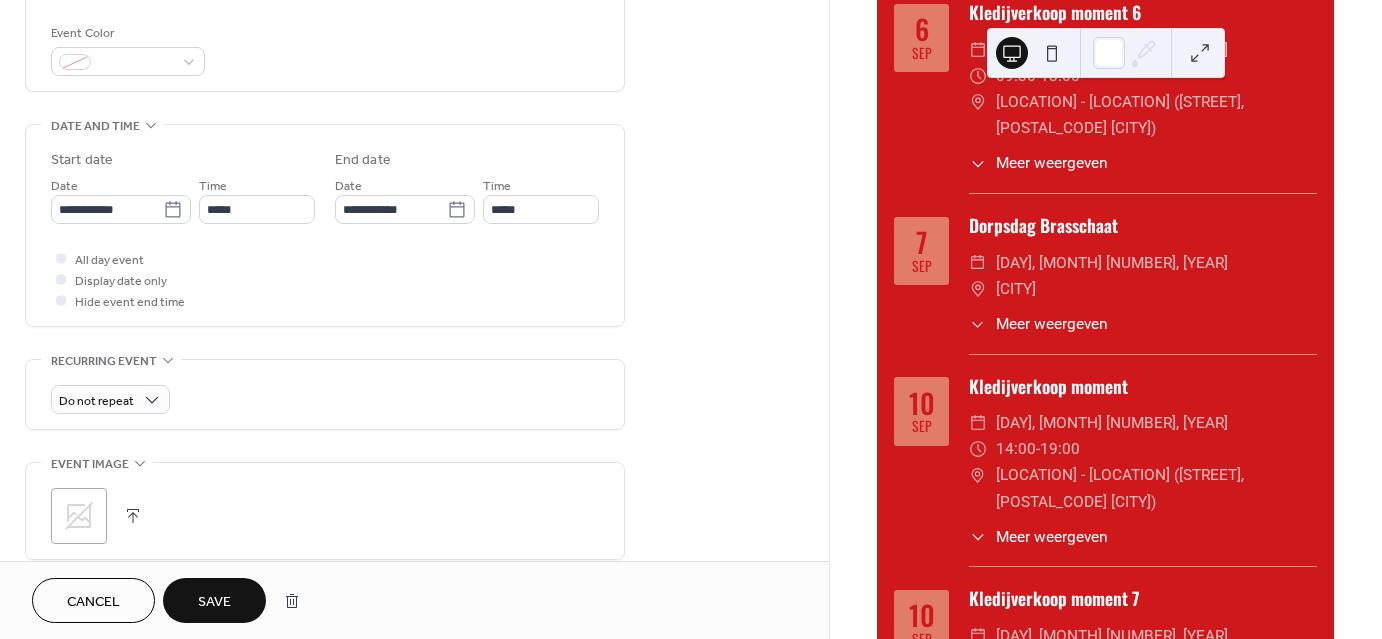 scroll, scrollTop: 530, scrollLeft: 0, axis: vertical 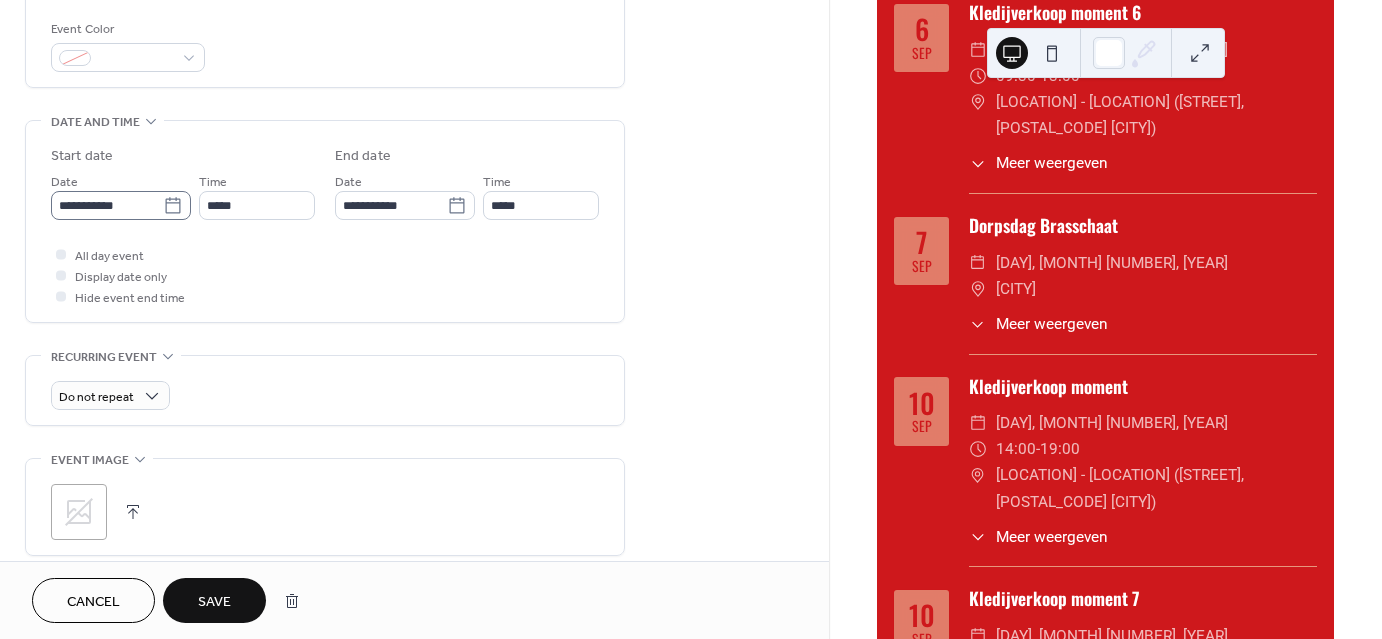 type on "**********" 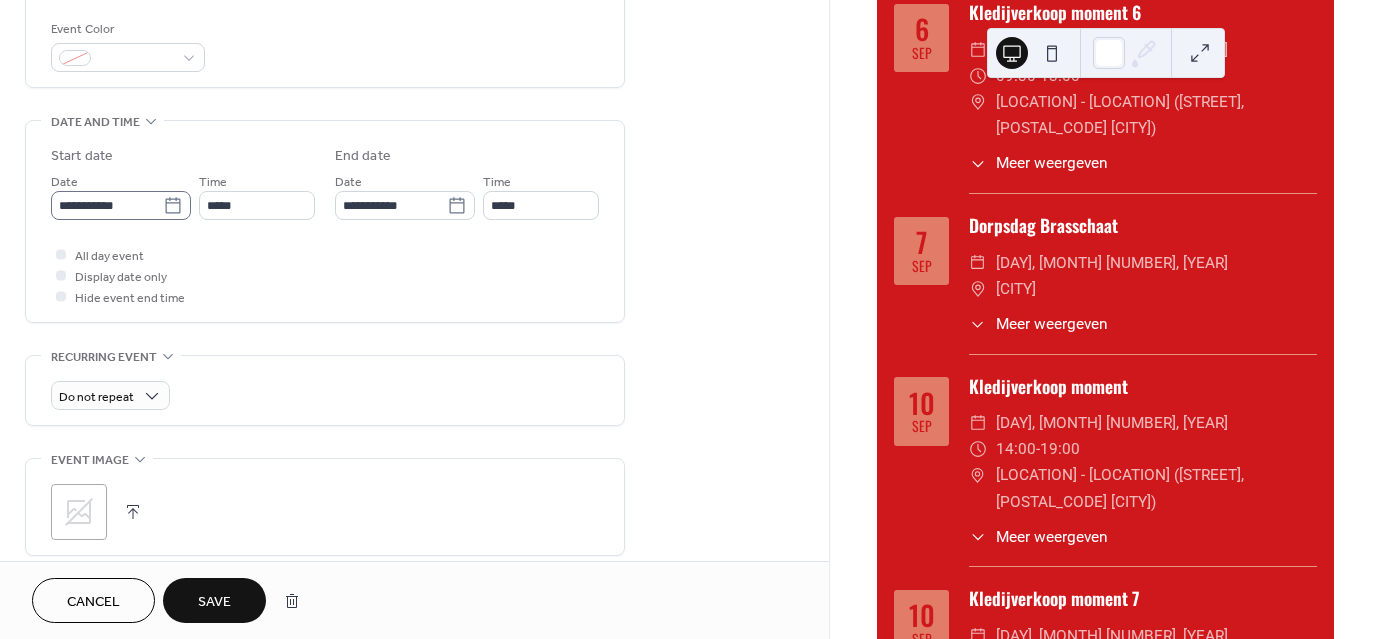 click 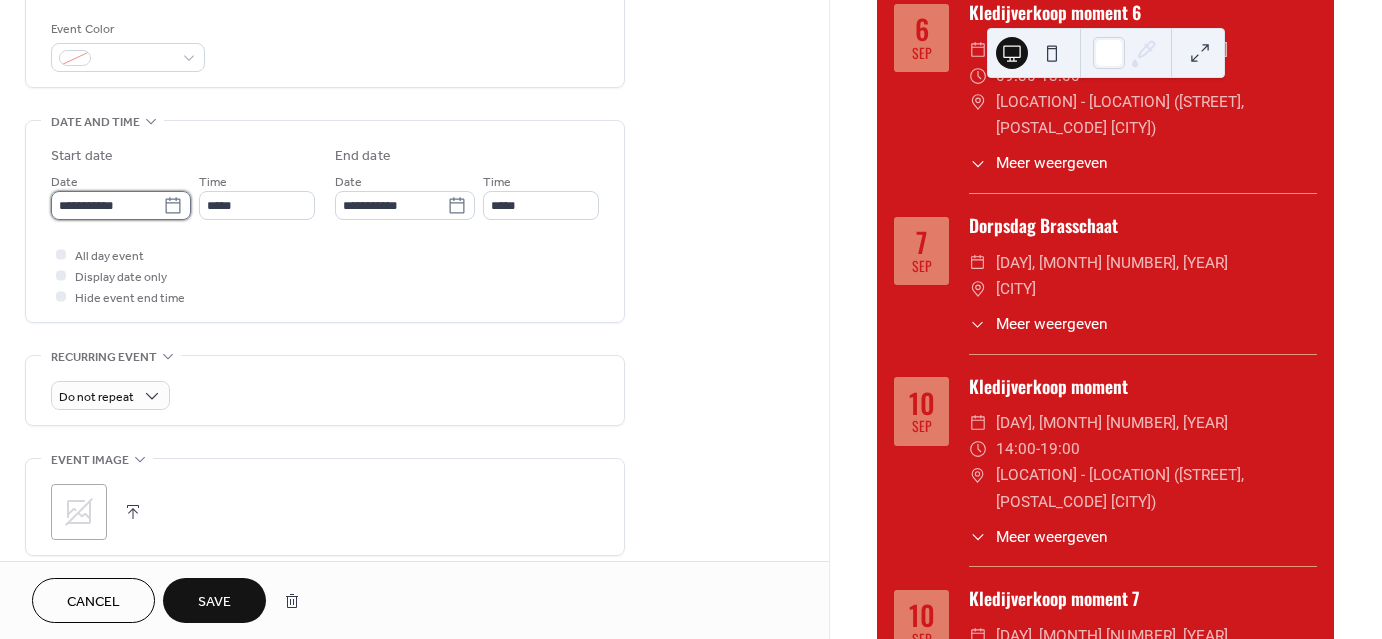 click on "**********" at bounding box center (107, 205) 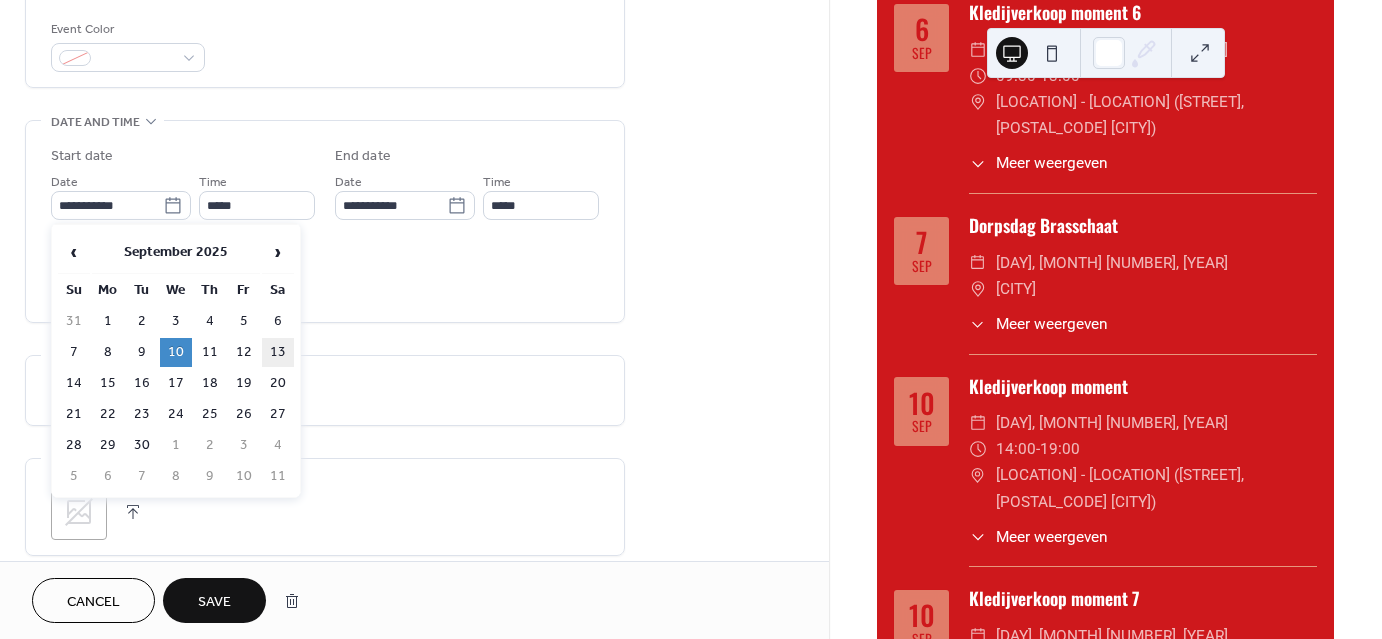 click on "13" at bounding box center [278, 352] 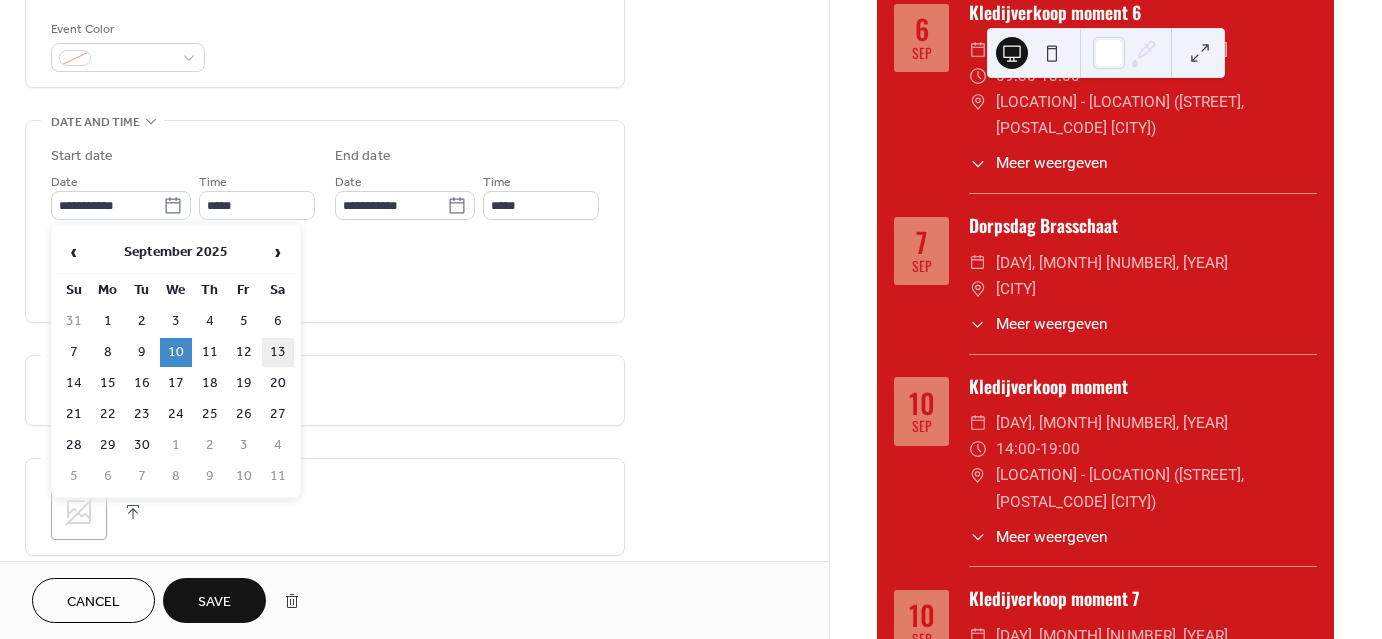 type on "**********" 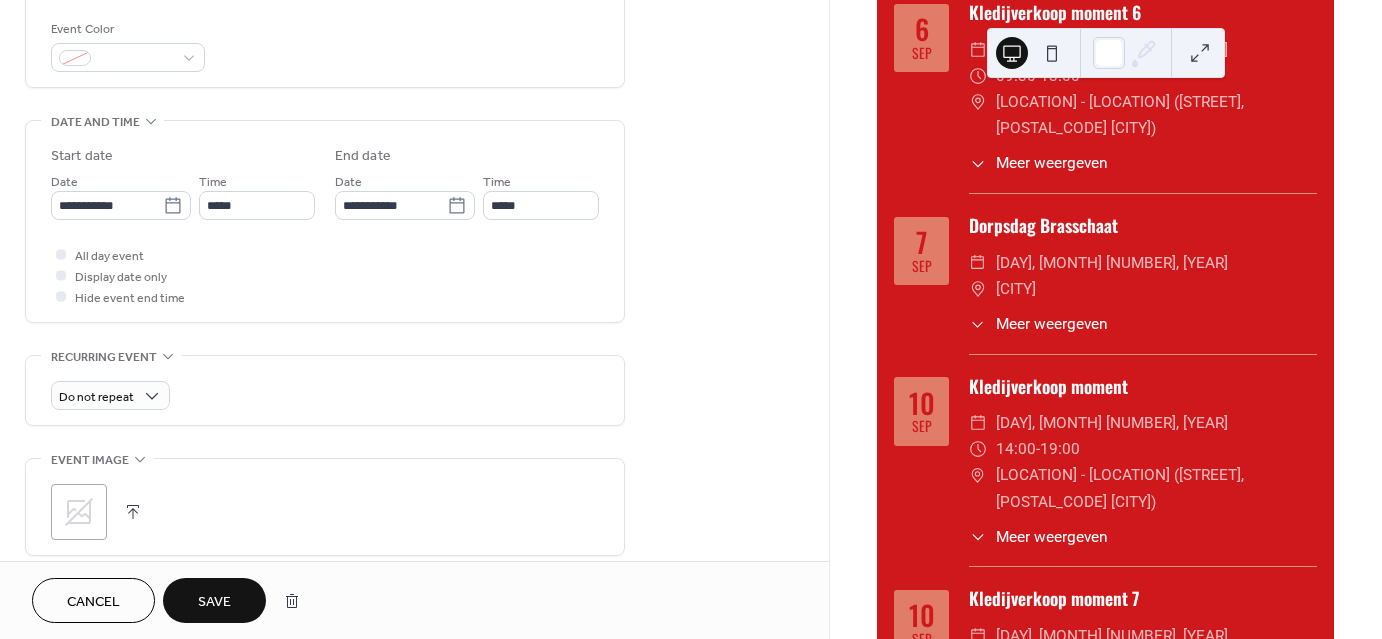 click on "**********" at bounding box center (325, 226) 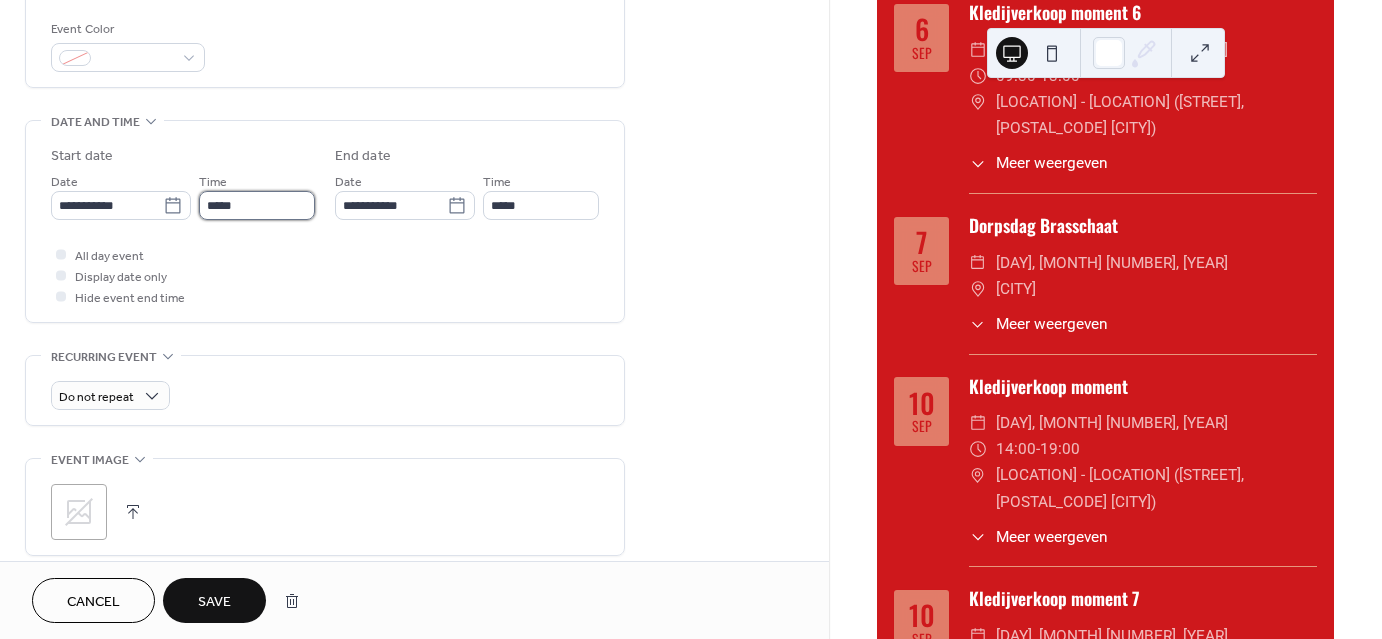 click on "*****" at bounding box center (257, 205) 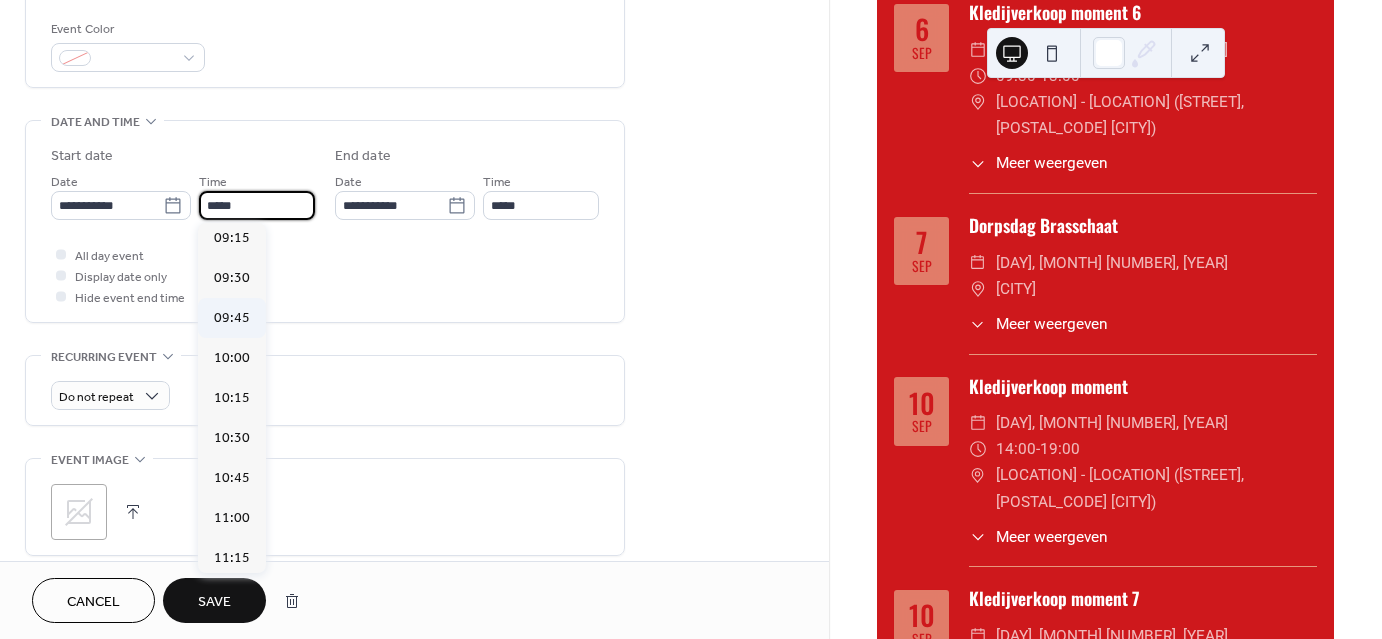 scroll, scrollTop: 1483, scrollLeft: 0, axis: vertical 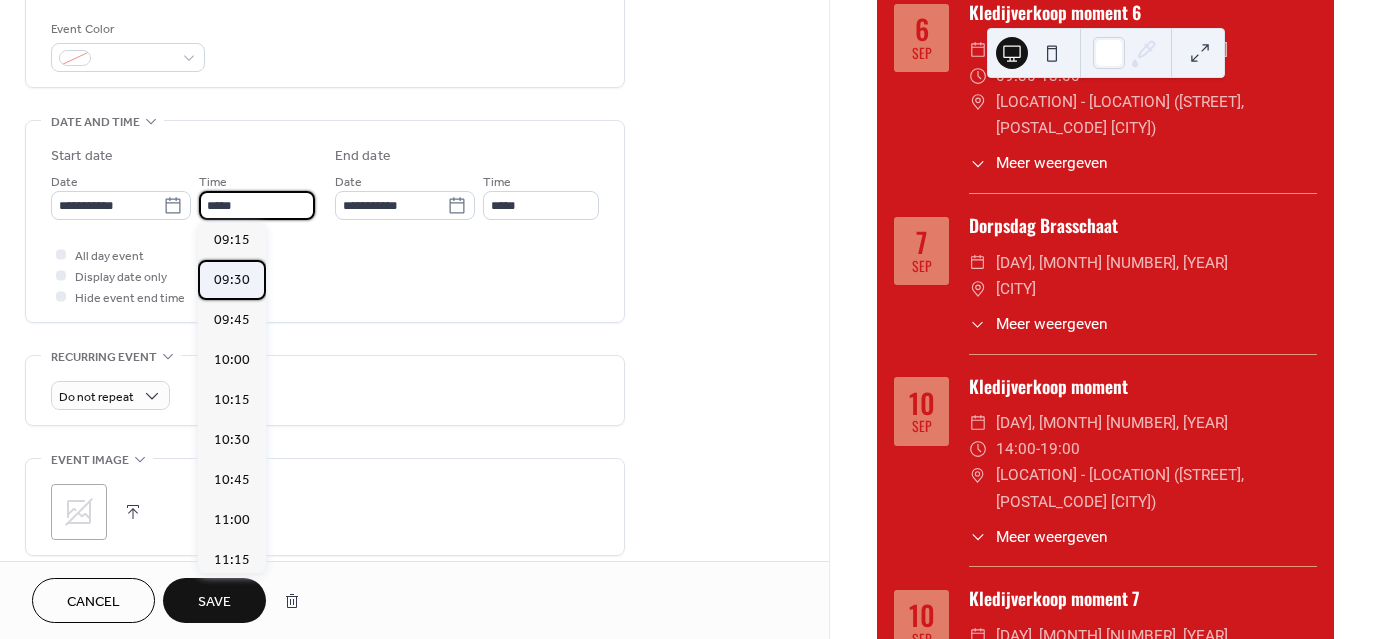 click on "09:30" at bounding box center (232, 280) 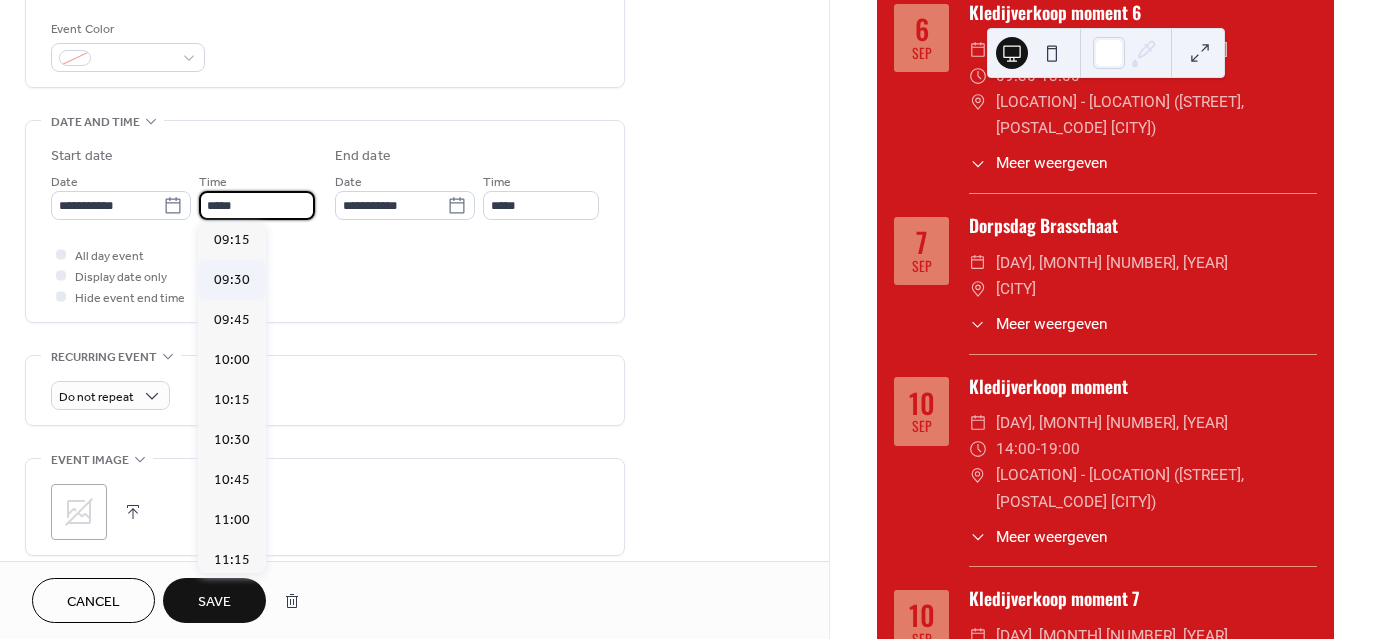type on "*****" 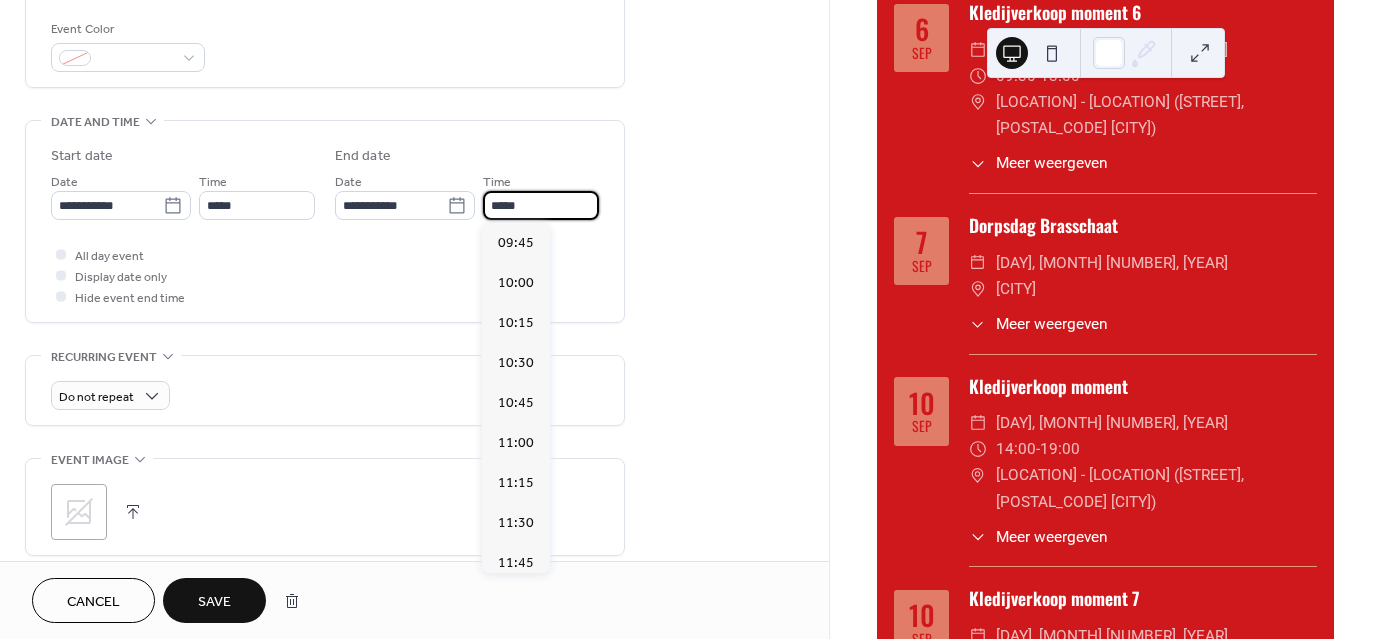 click on "*****" at bounding box center (541, 205) 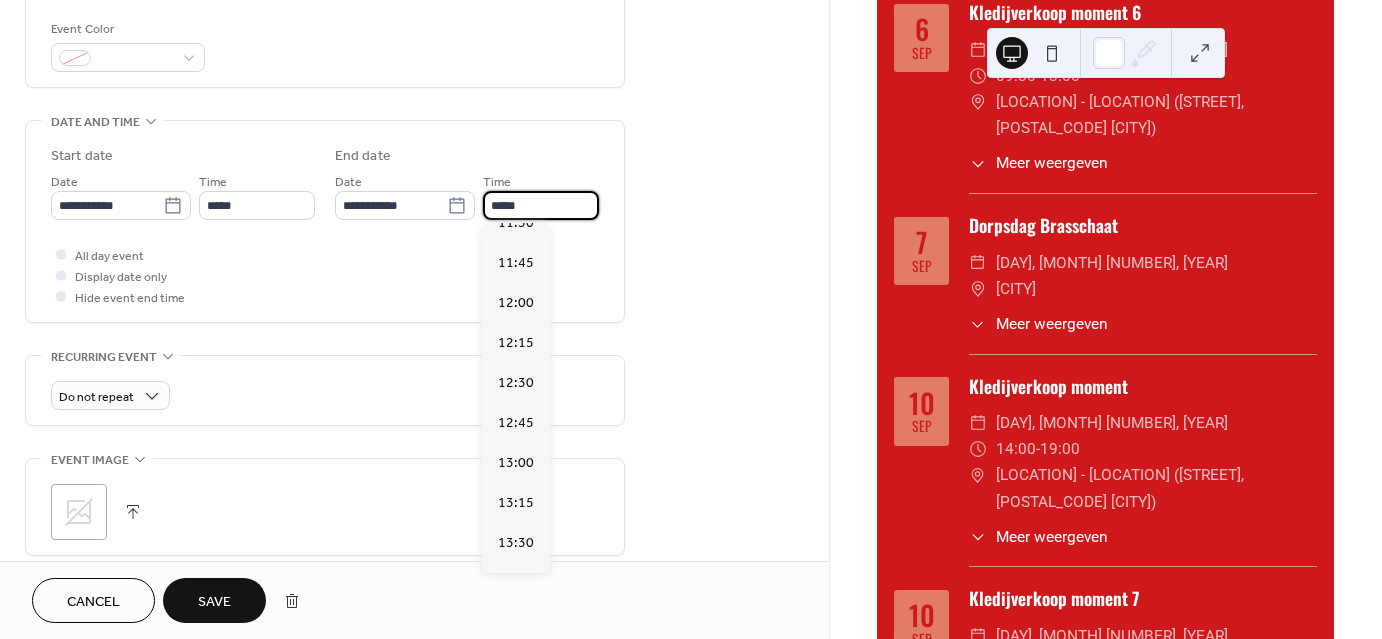 scroll, scrollTop: 356, scrollLeft: 0, axis: vertical 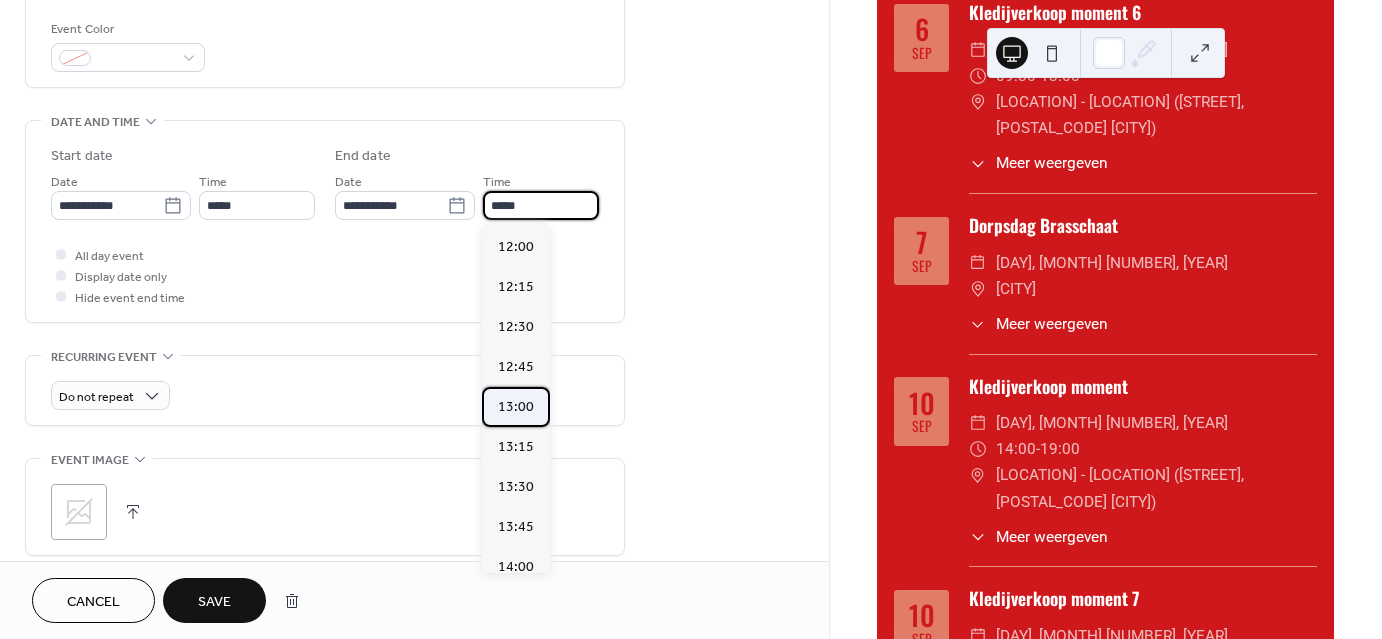 click on "13:00" at bounding box center (516, 407) 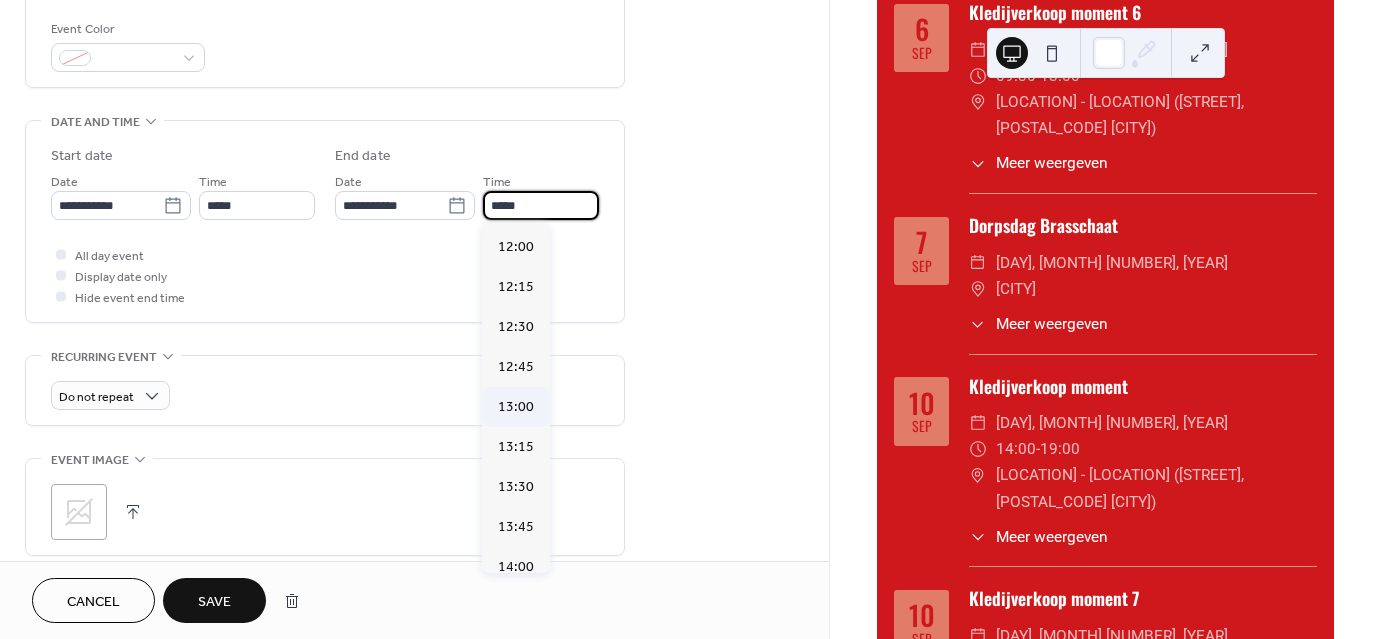 type on "*****" 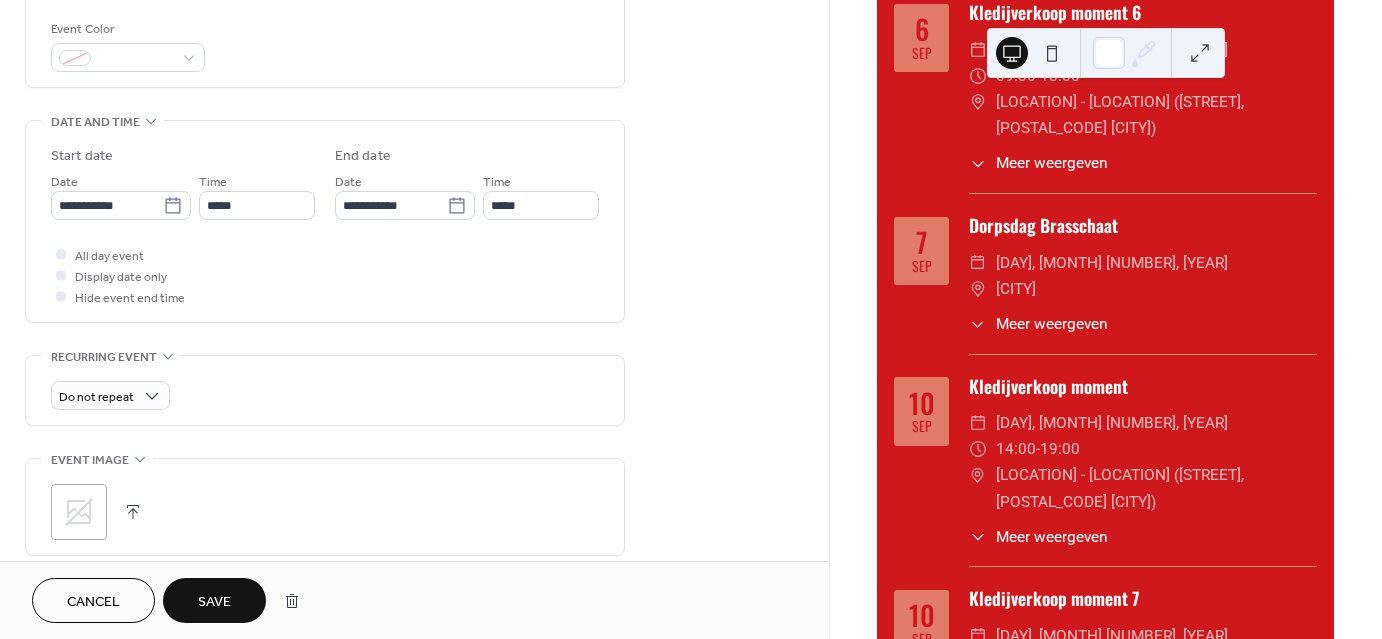 click on "Save" at bounding box center [214, 602] 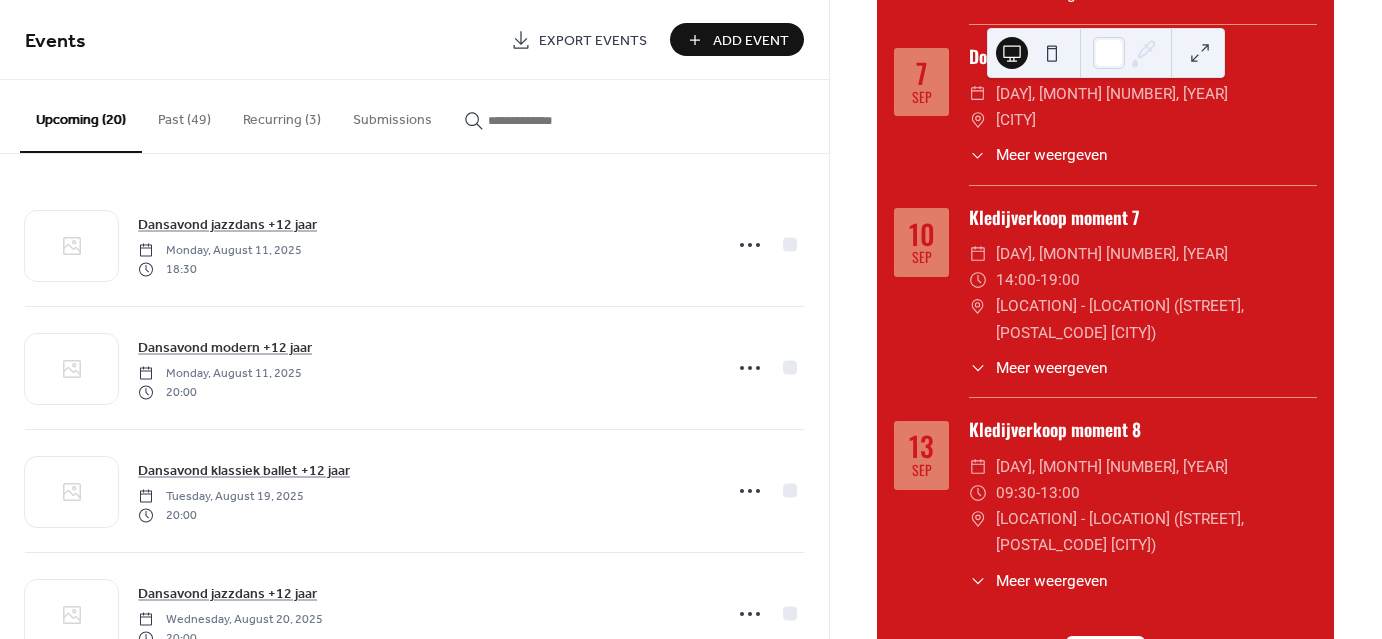 scroll, scrollTop: 5101, scrollLeft: 0, axis: vertical 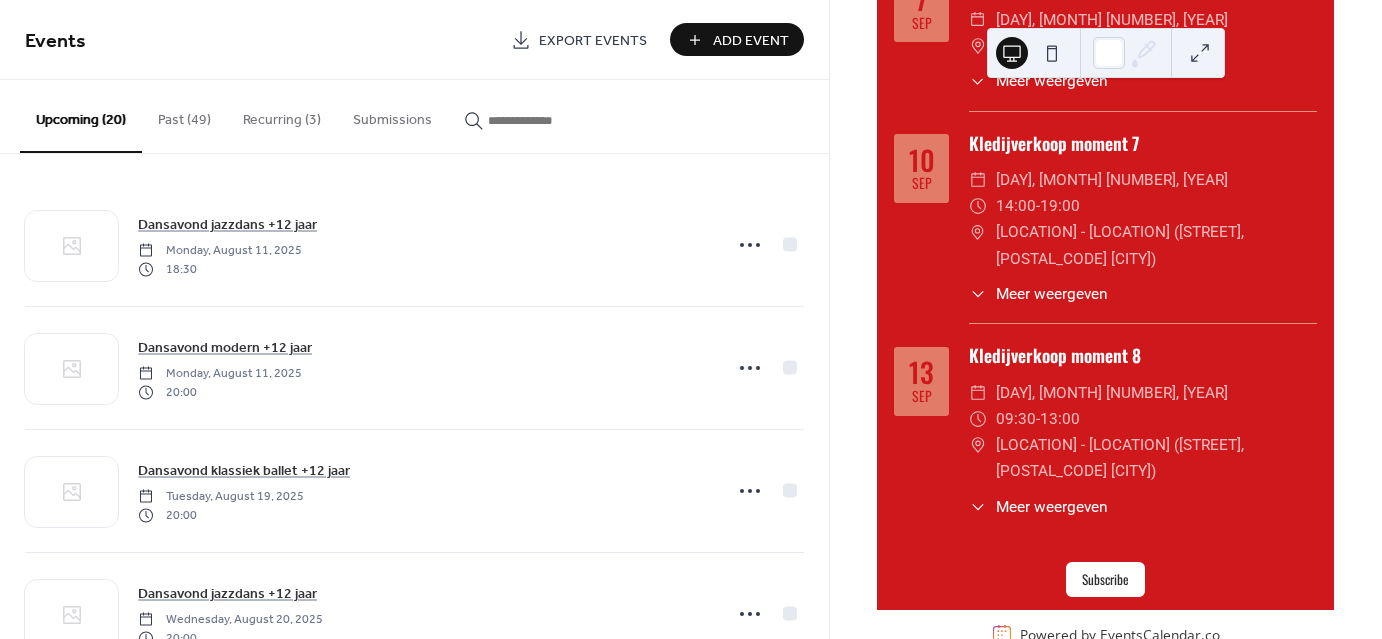 click on "Meer weergeven" at bounding box center [1052, 507] 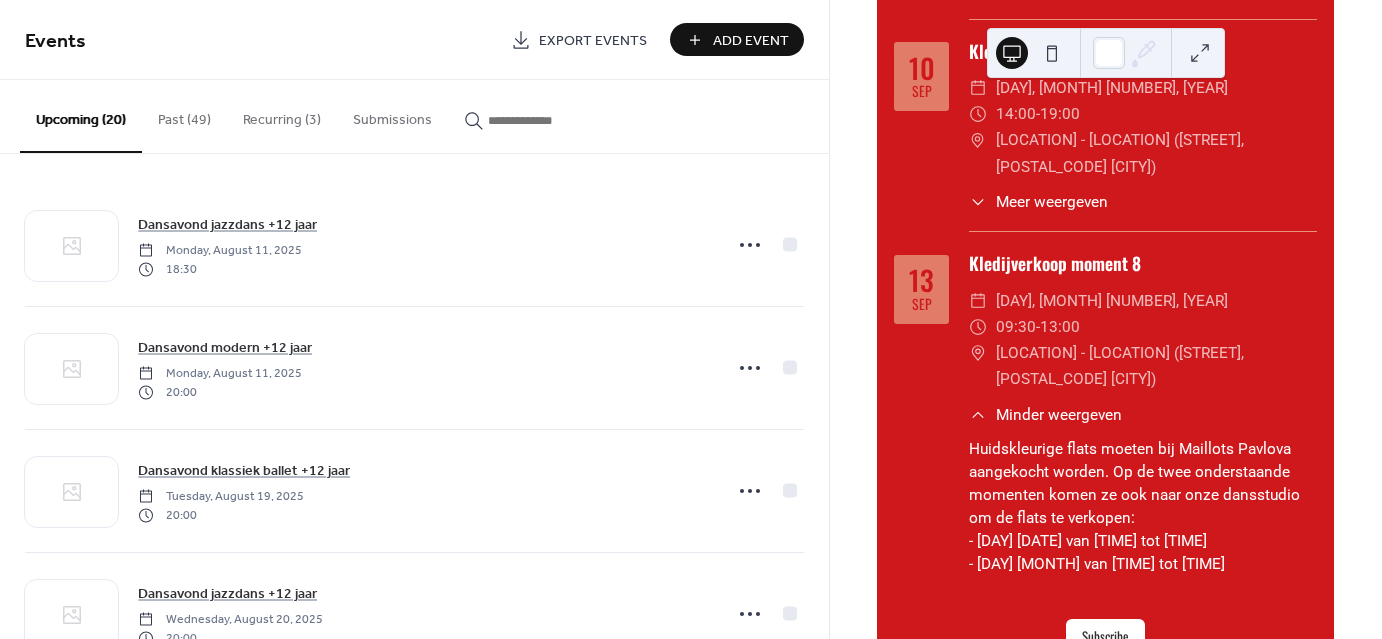scroll, scrollTop: 5194, scrollLeft: 0, axis: vertical 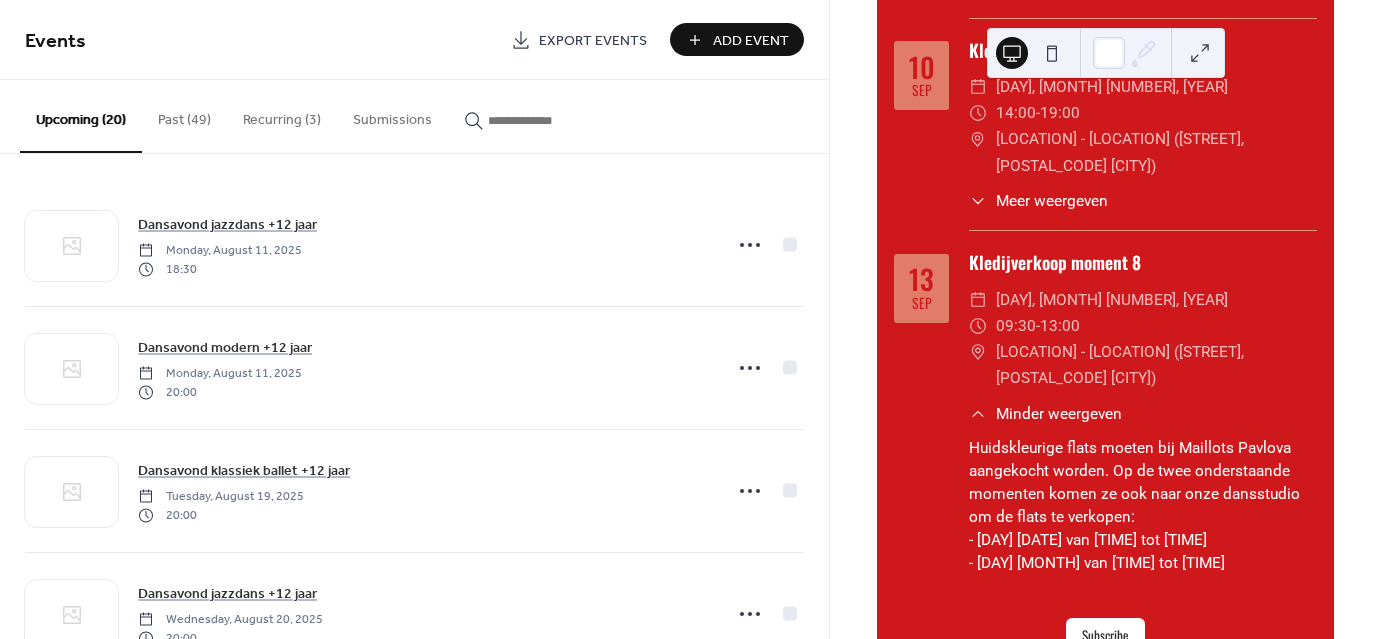 drag, startPoint x: 1251, startPoint y: 509, endPoint x: 940, endPoint y: 387, distance: 334.07333 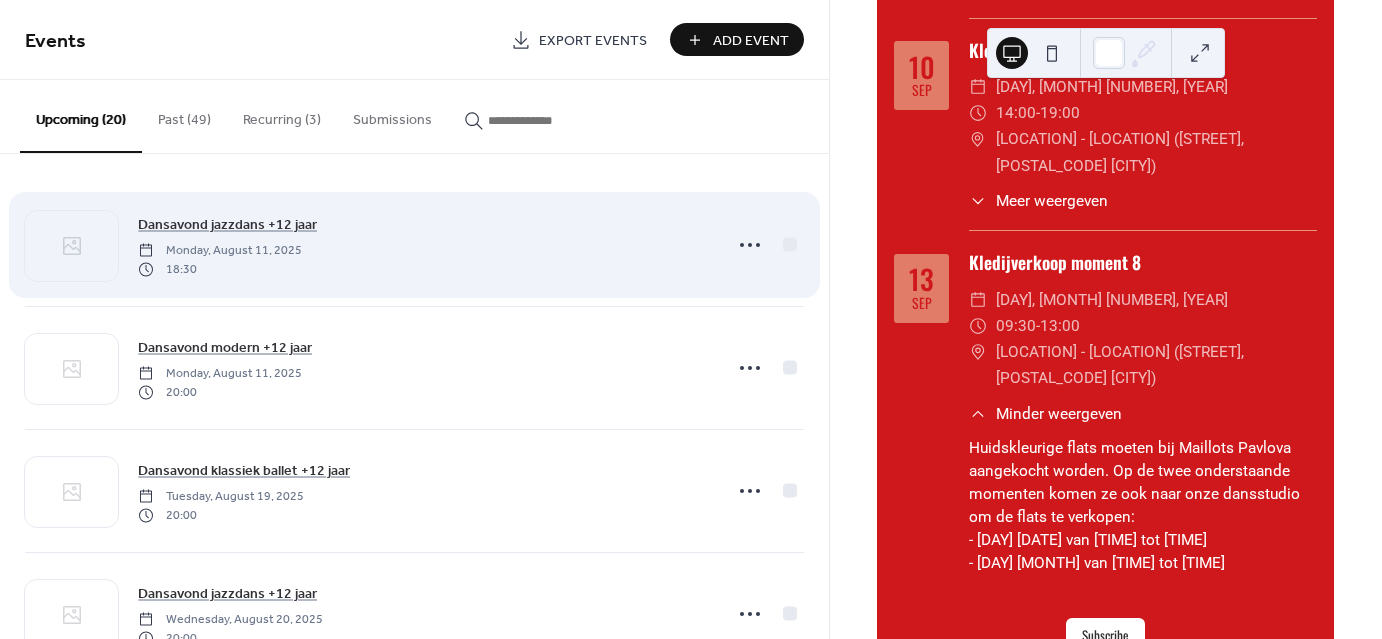 copy on "Huidskleurige flats moeten bij Maillots Pavlova aangekocht worden. Op de twee onderstaande momenten komen ze ook naar onze dansstudio om de flats te verkopen:  - zaterdag 30 augustus van 9u30 tot 13u - woensdag 3 september van 16u tot 19u" 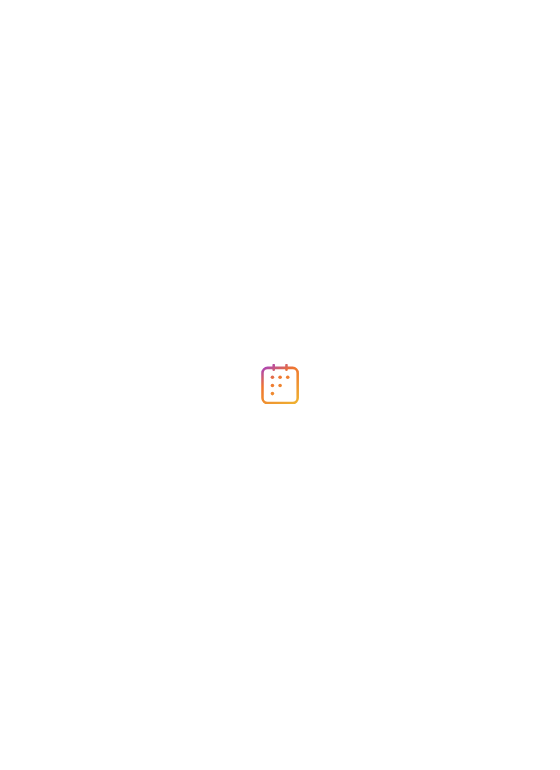 scroll, scrollTop: 0, scrollLeft: 0, axis: both 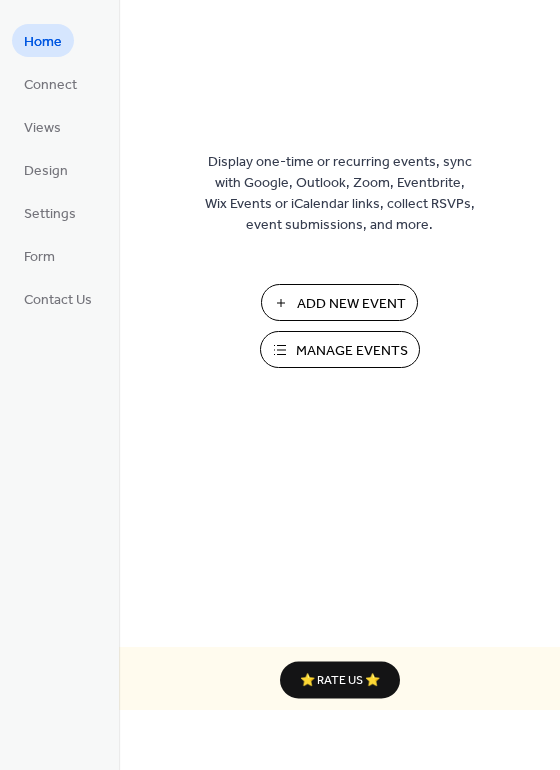 click on "Manage Events" at bounding box center (352, 351) 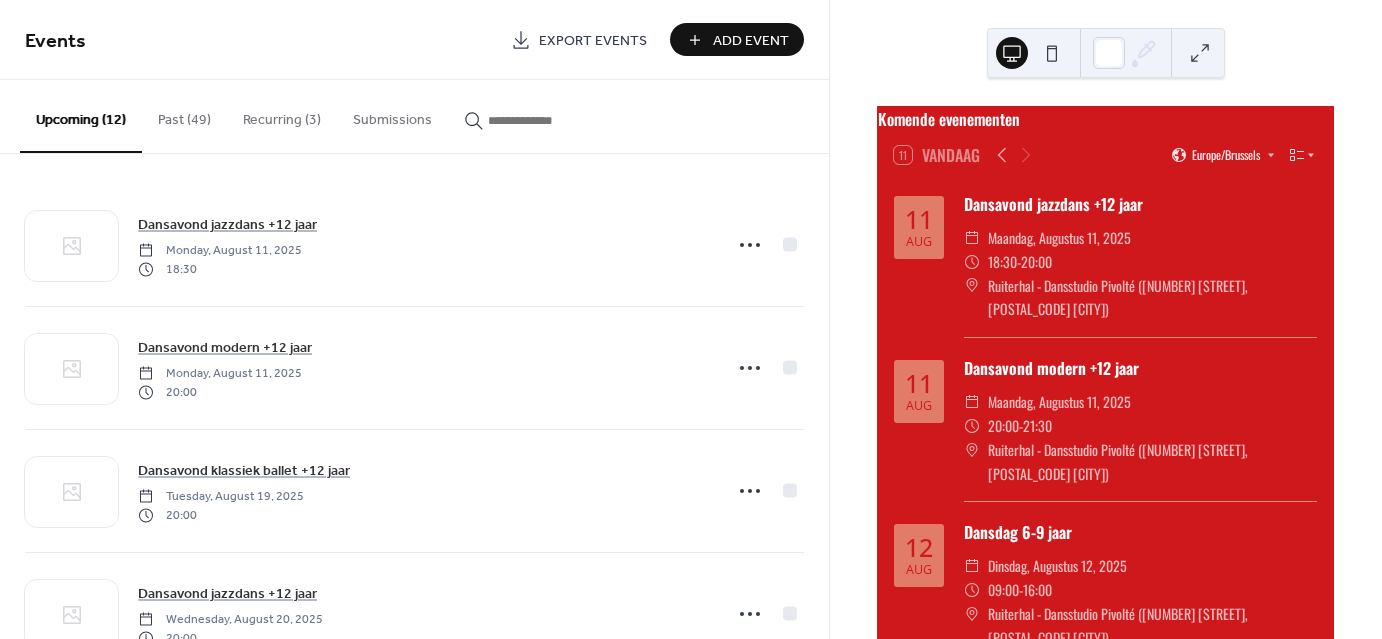 scroll, scrollTop: 0, scrollLeft: 0, axis: both 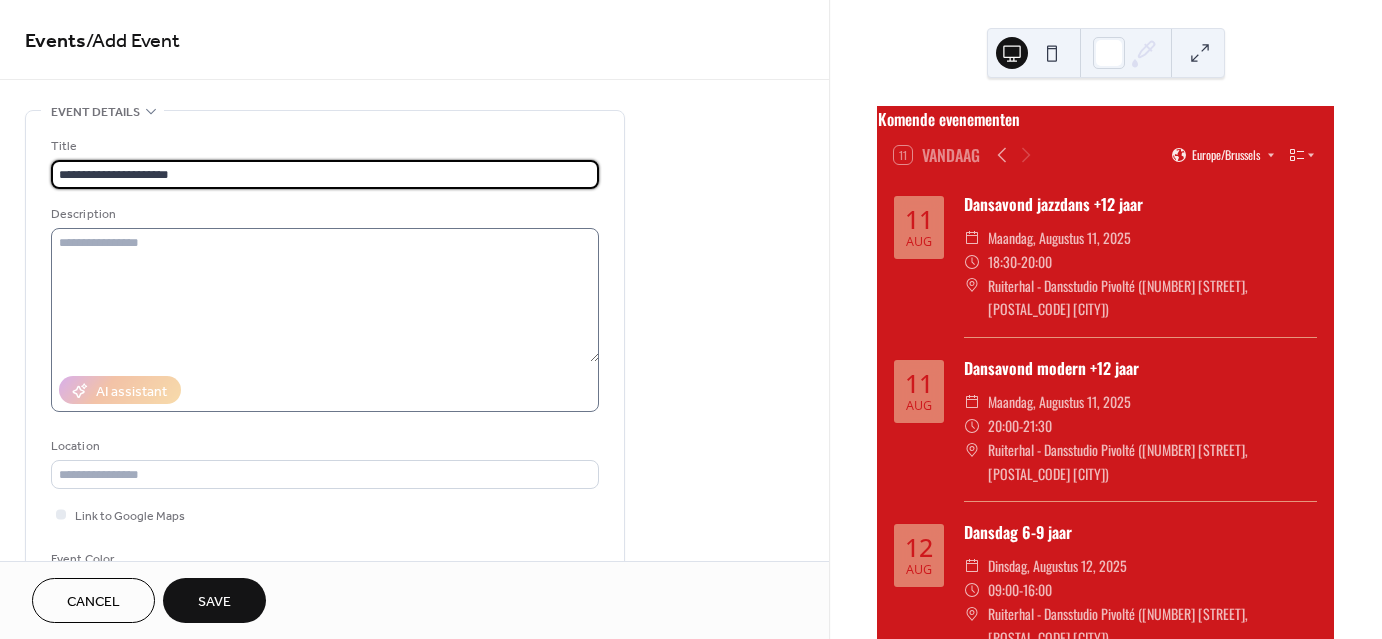 type on "**********" 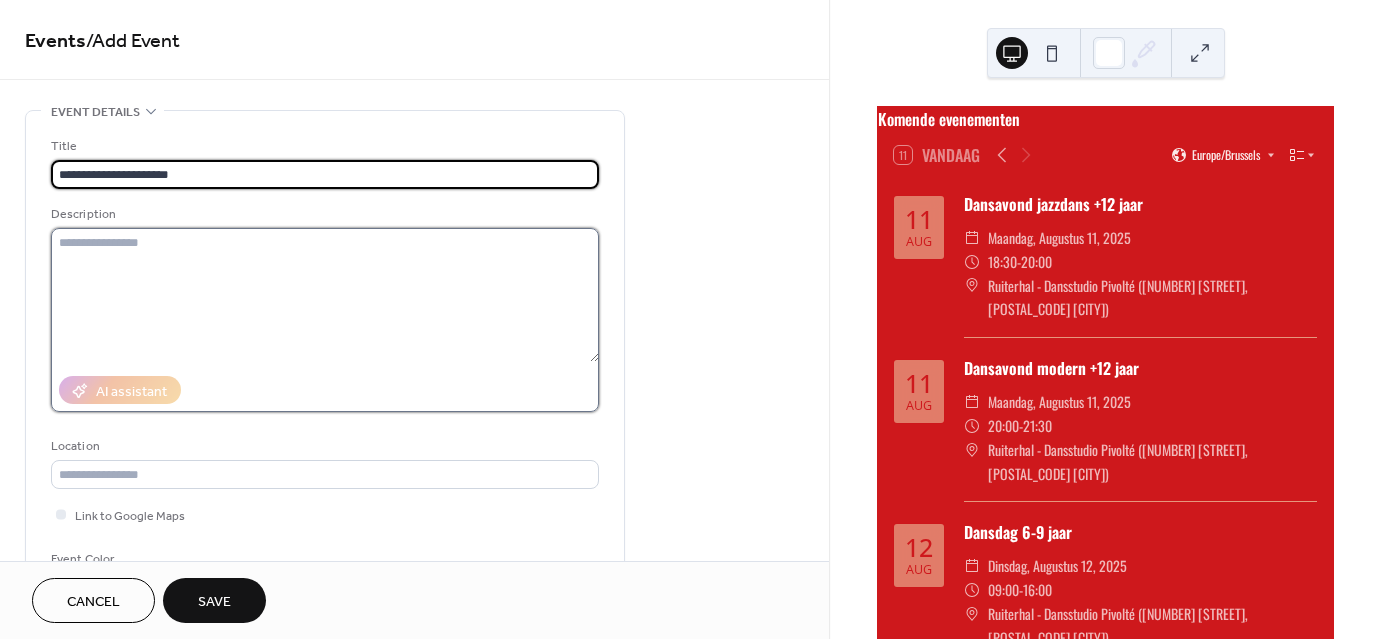 click at bounding box center [325, 295] 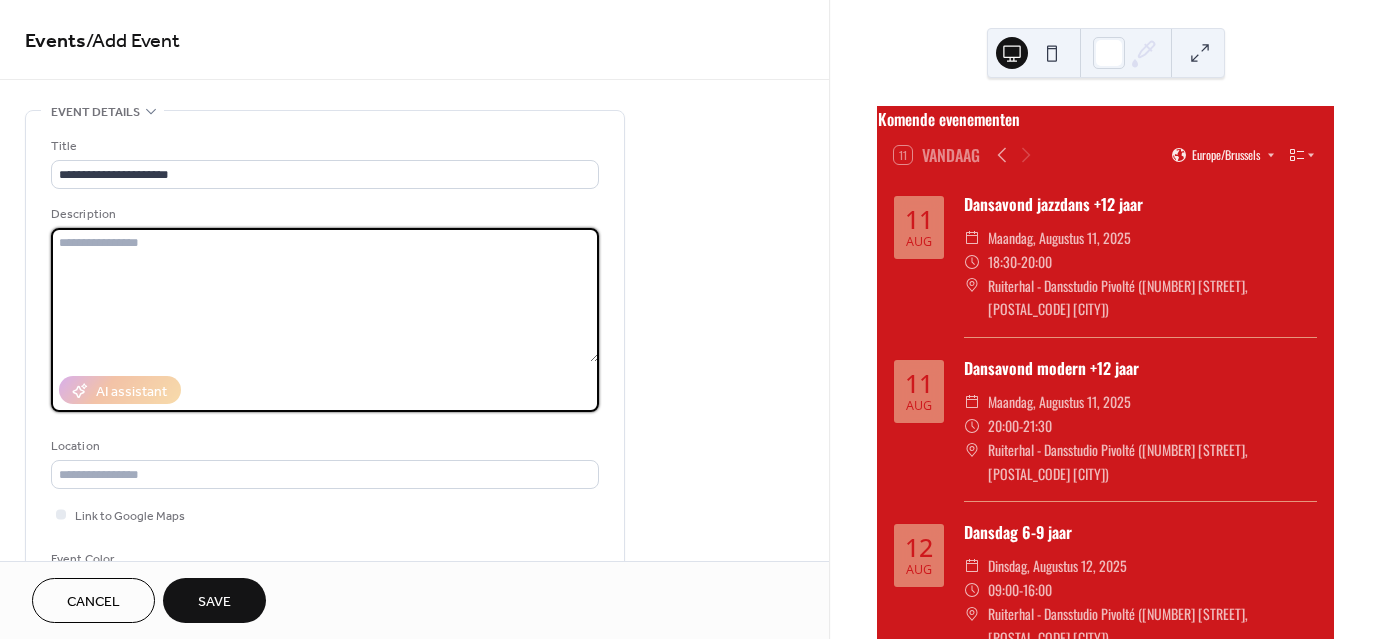 paste on "**********" 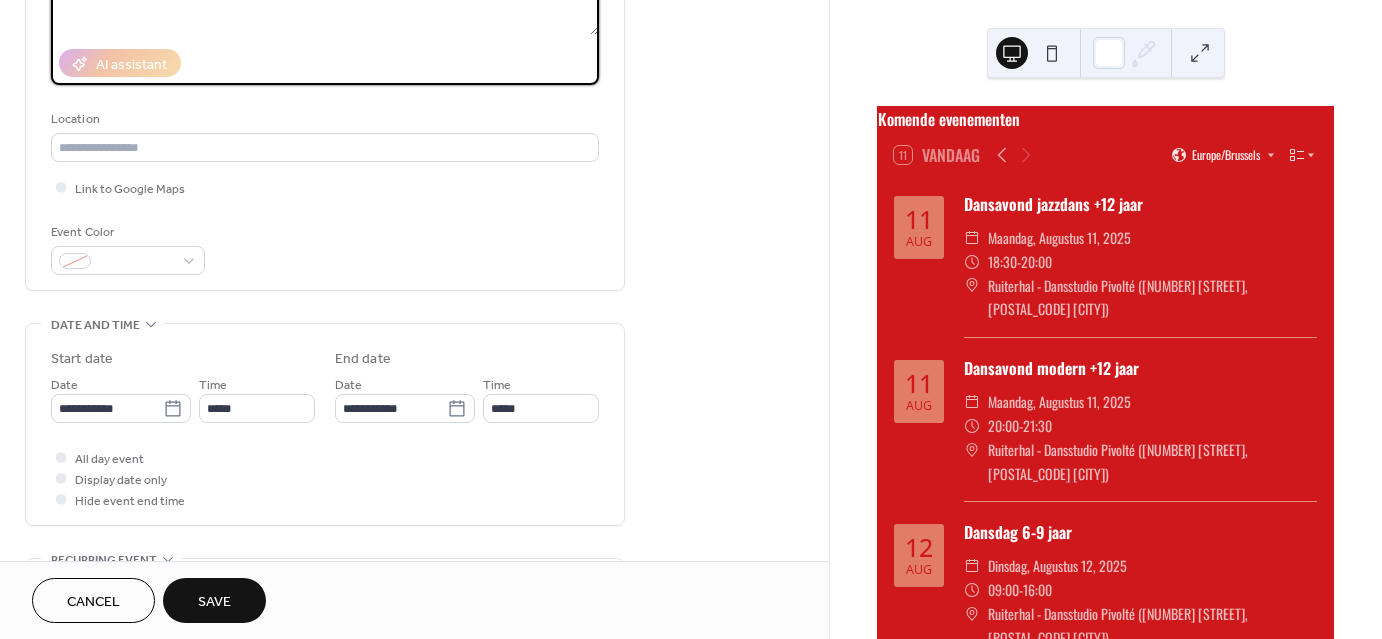 scroll, scrollTop: 431, scrollLeft: 0, axis: vertical 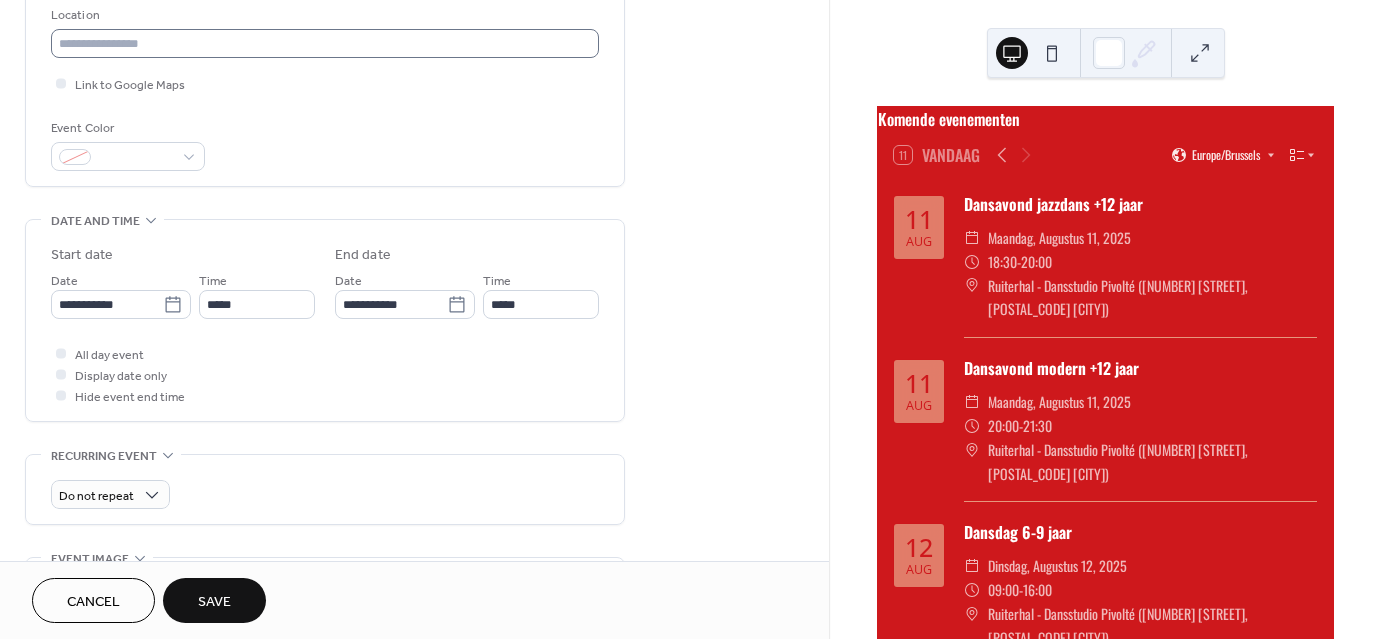 type on "**********" 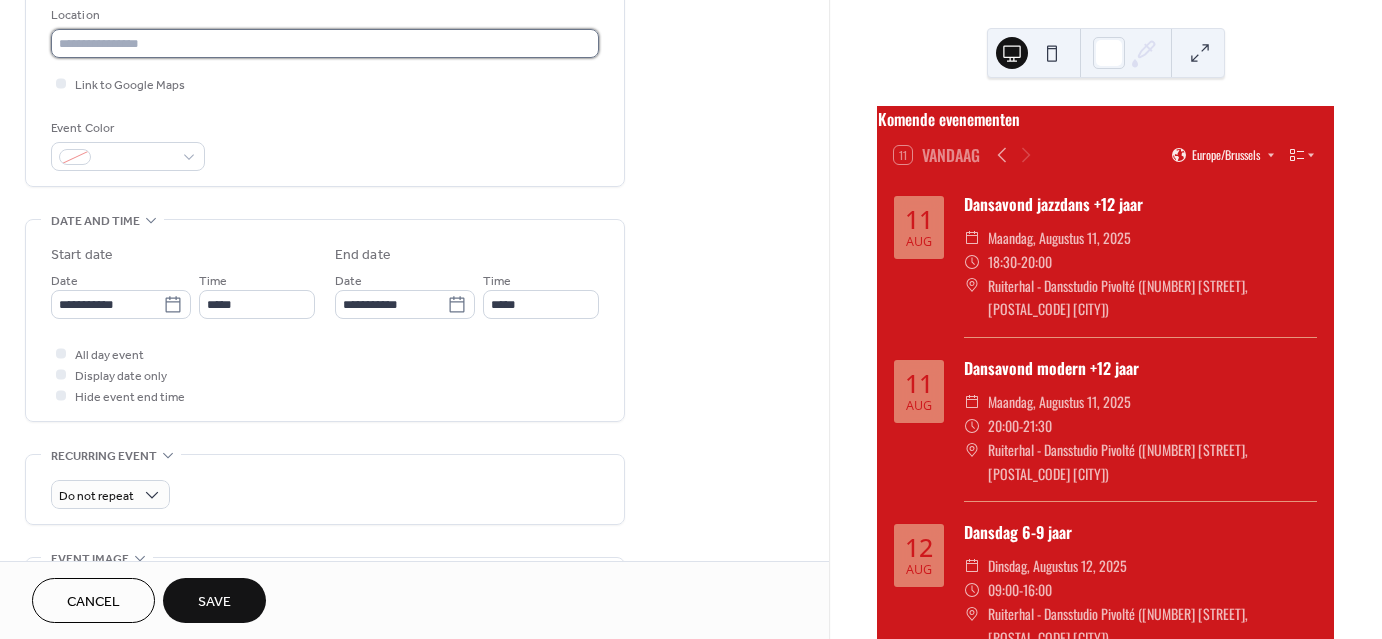 click at bounding box center (325, 43) 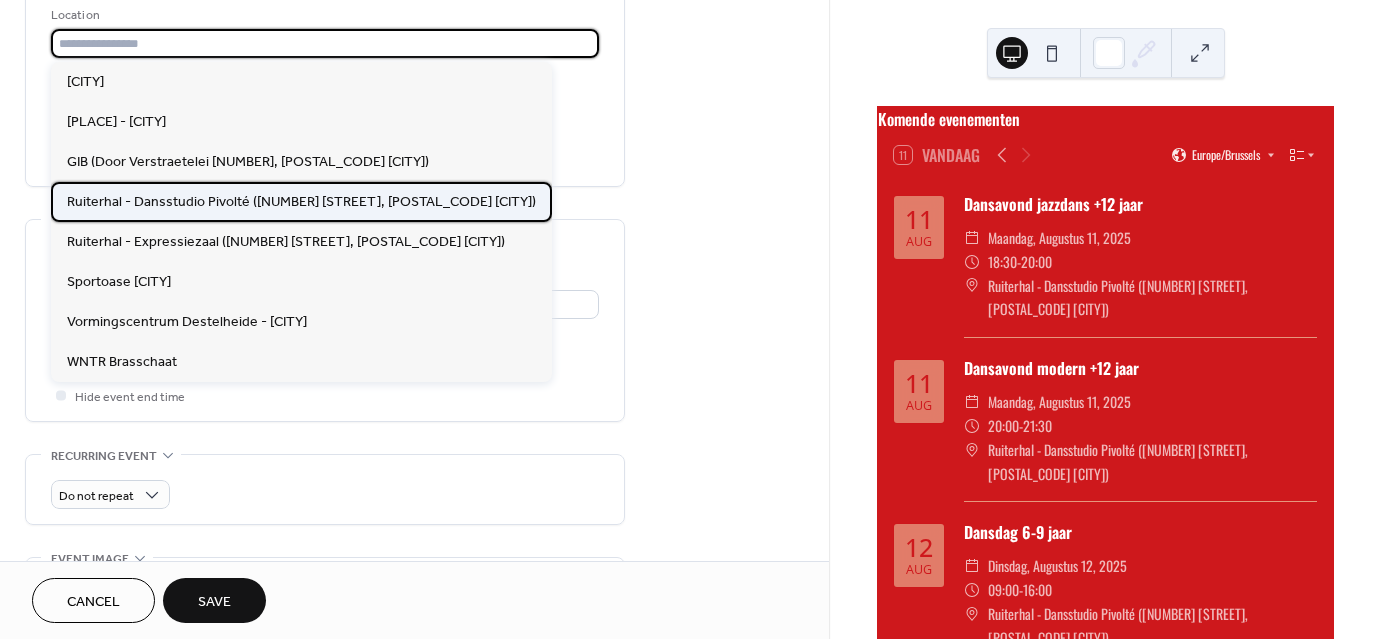 click on "Ruiterhal - Dansstudio Pivolté ([NUMBER] [STREET], [POSTAL_CODE] [CITY])" at bounding box center [301, 201] 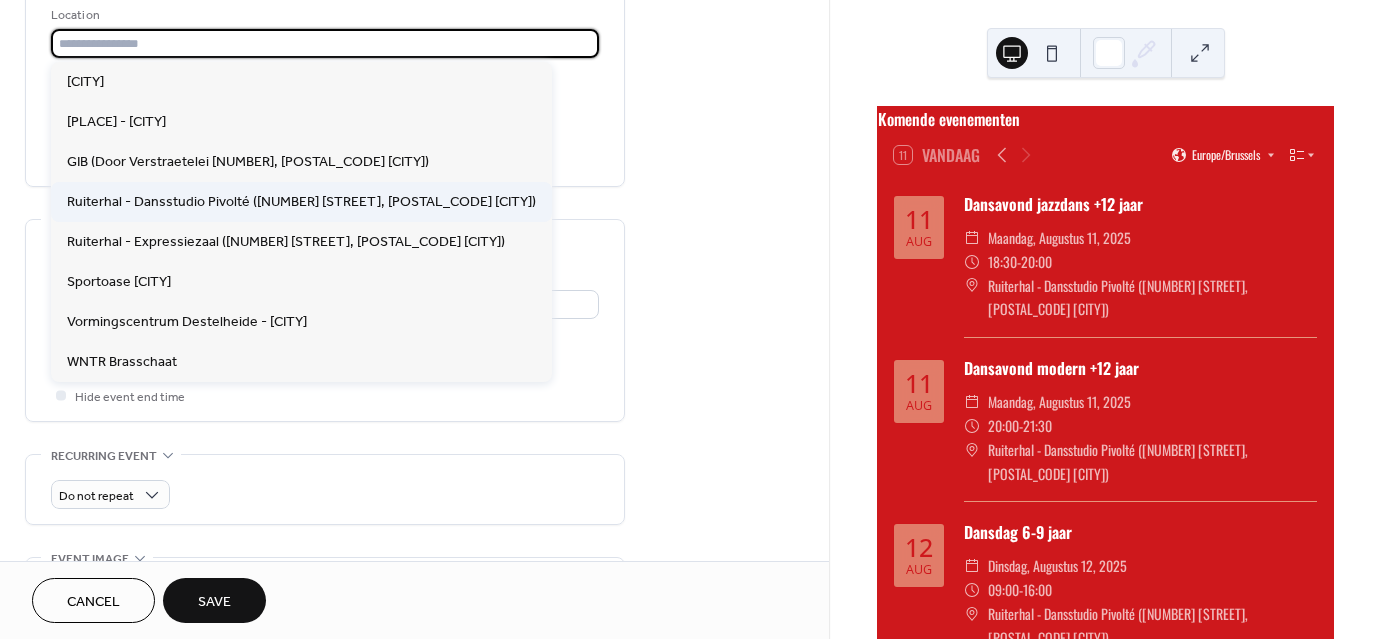 type on "**********" 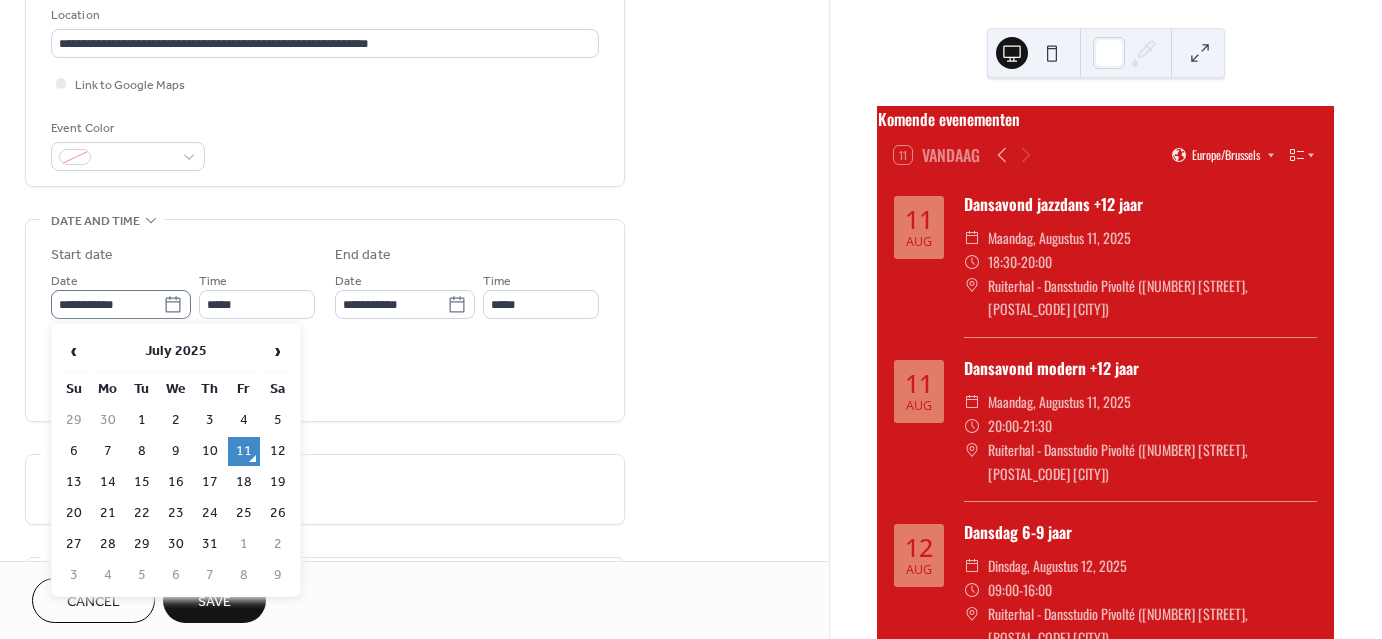 click 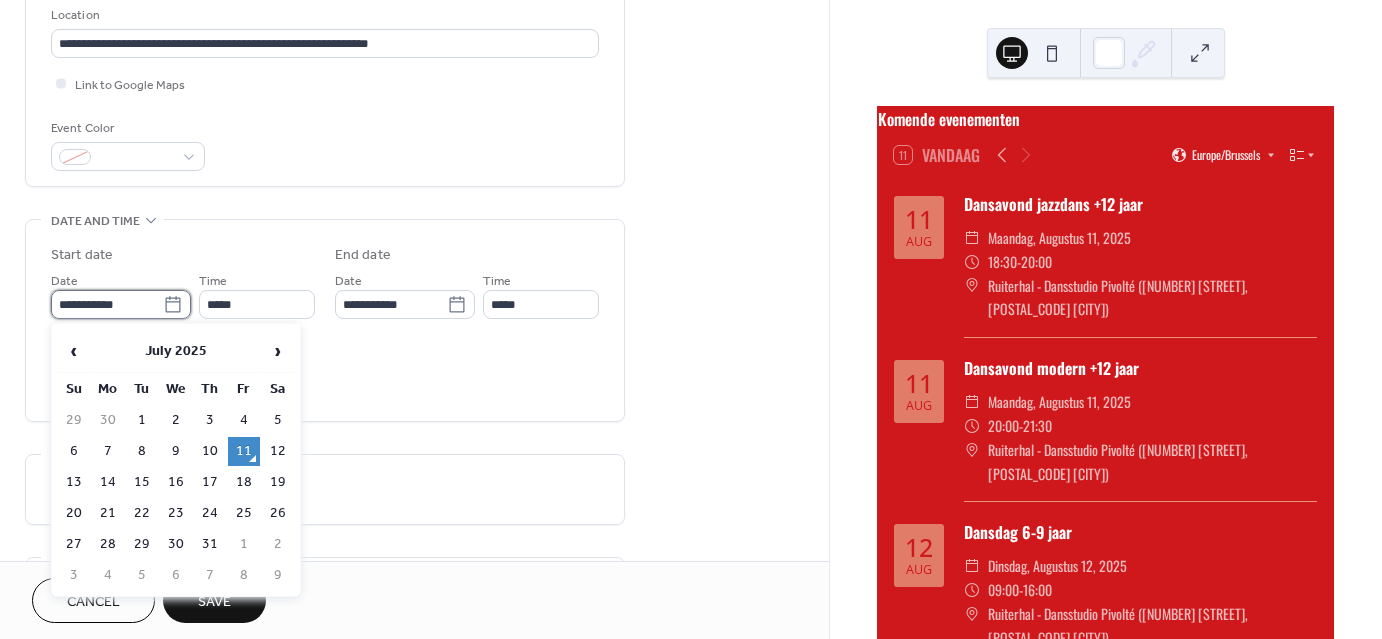 click on "**********" at bounding box center (107, 304) 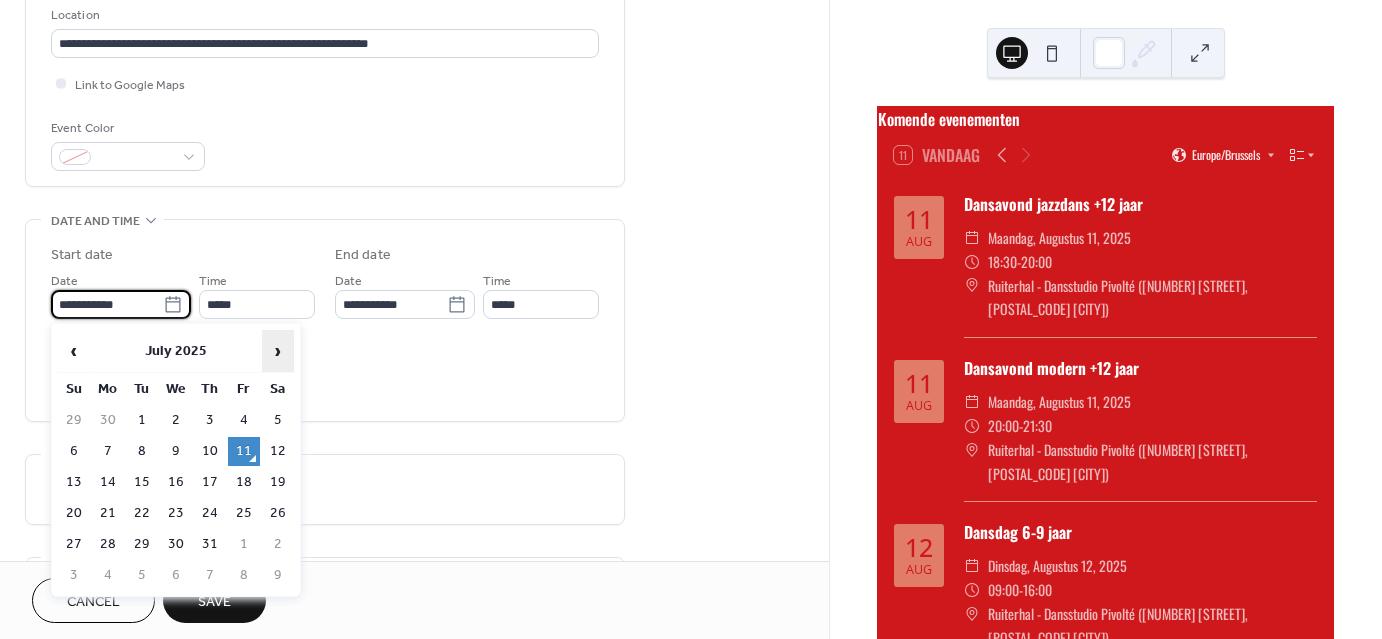 click on "›" at bounding box center (278, 351) 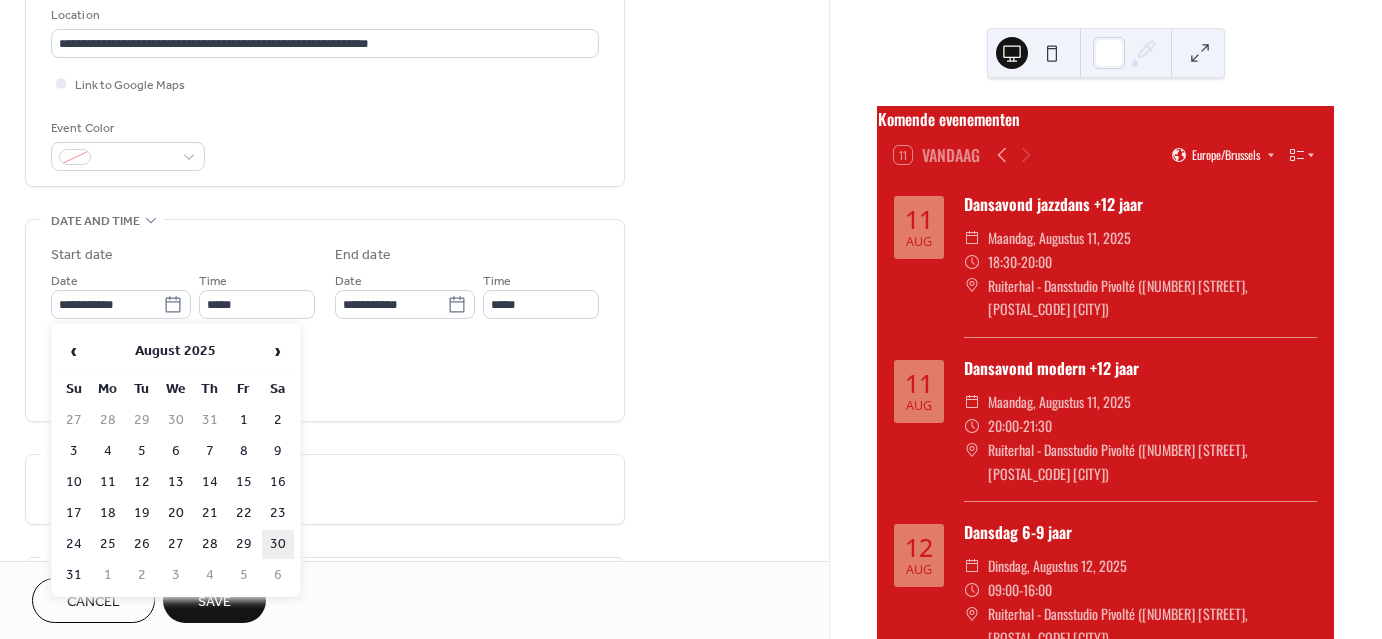 click on "30" at bounding box center (278, 544) 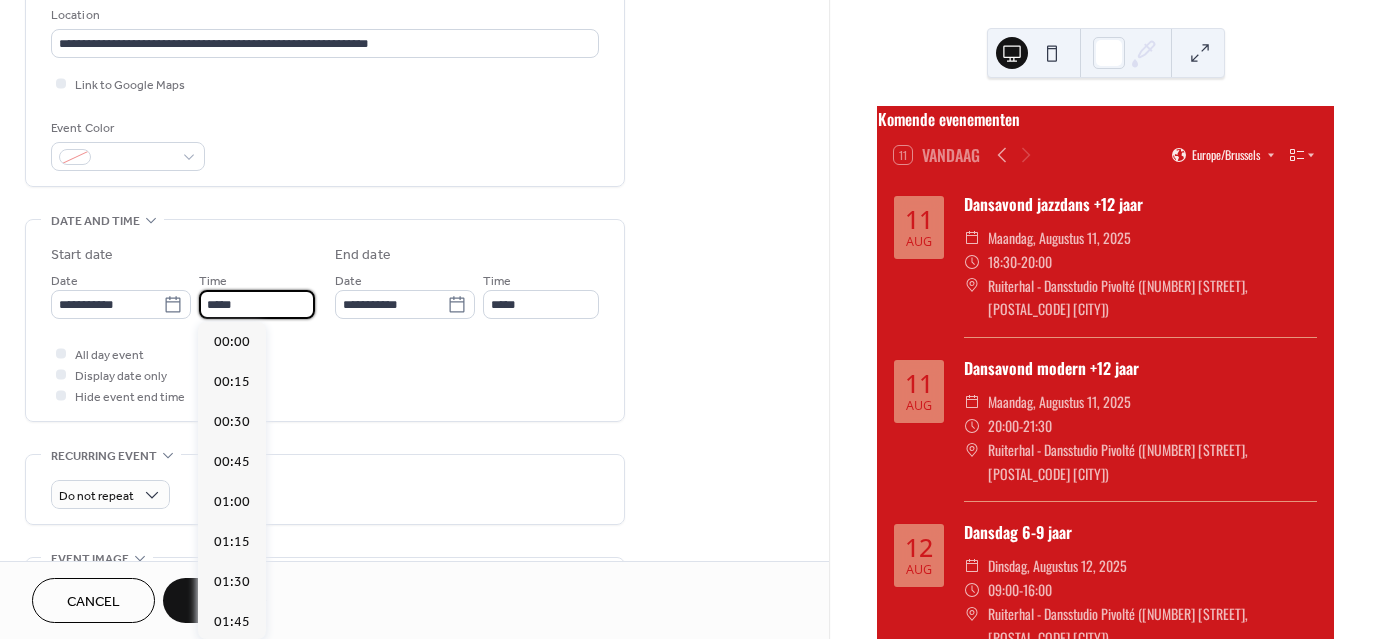click on "*****" at bounding box center (257, 304) 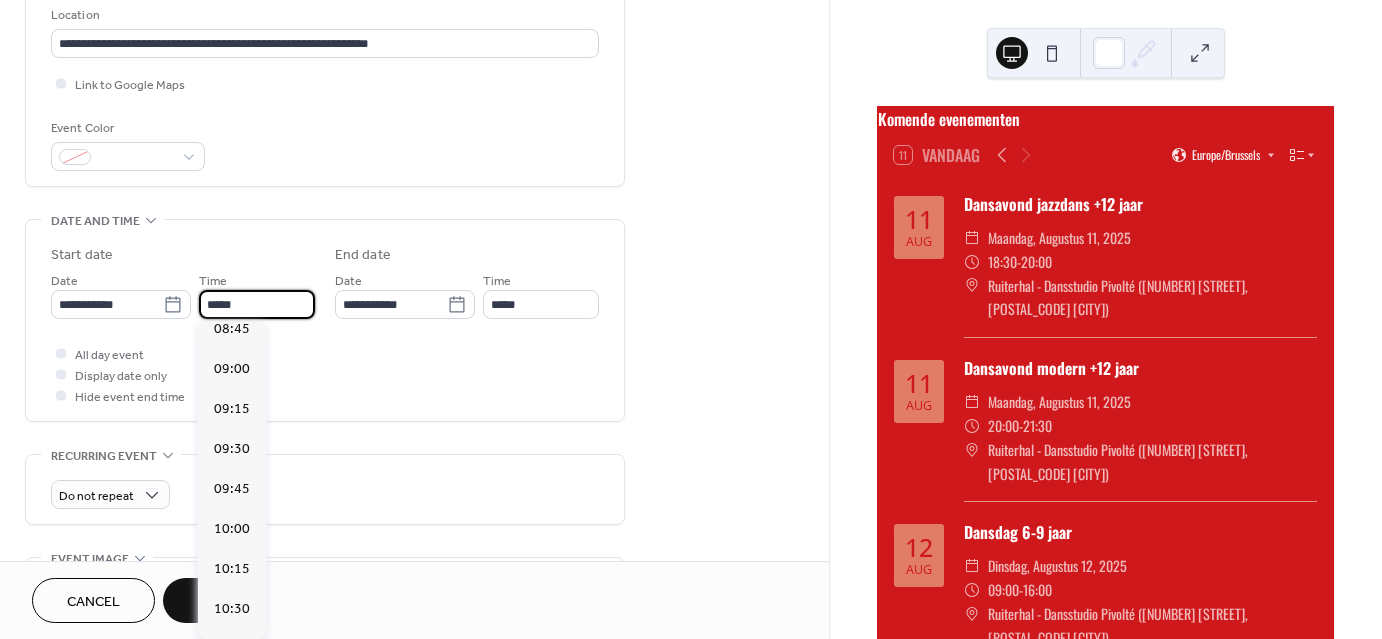 scroll, scrollTop: 1409, scrollLeft: 0, axis: vertical 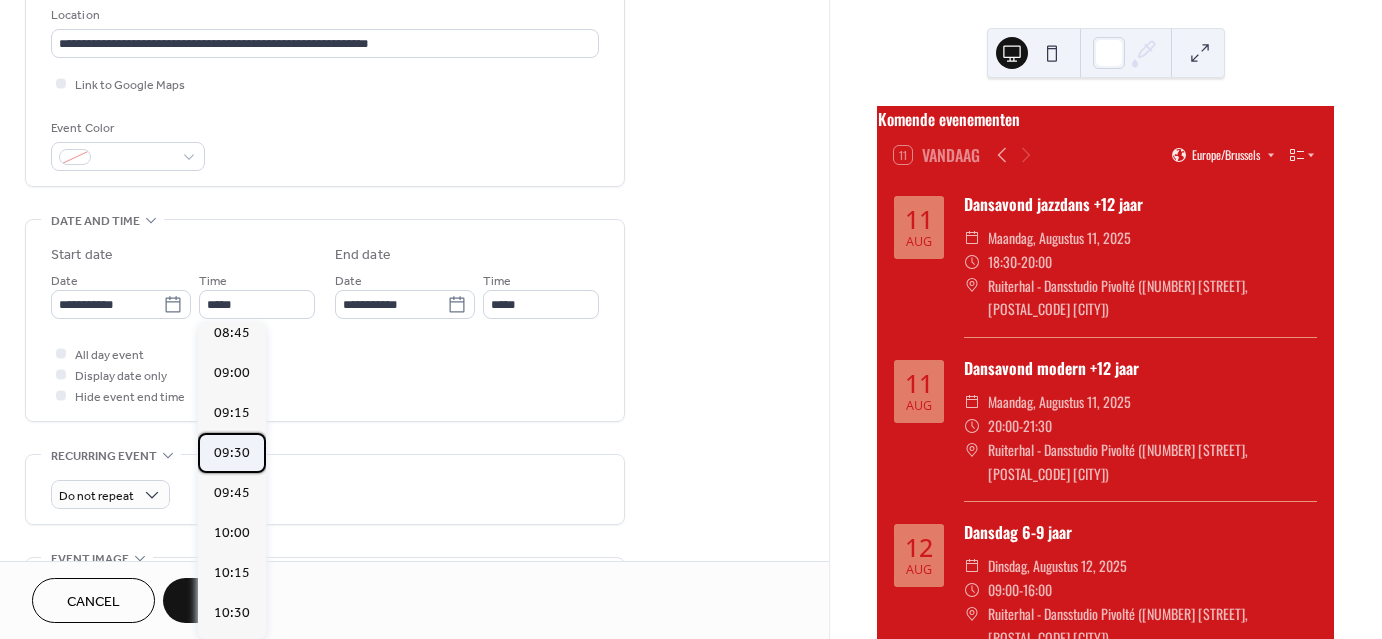 click on "09:30" at bounding box center (232, 453) 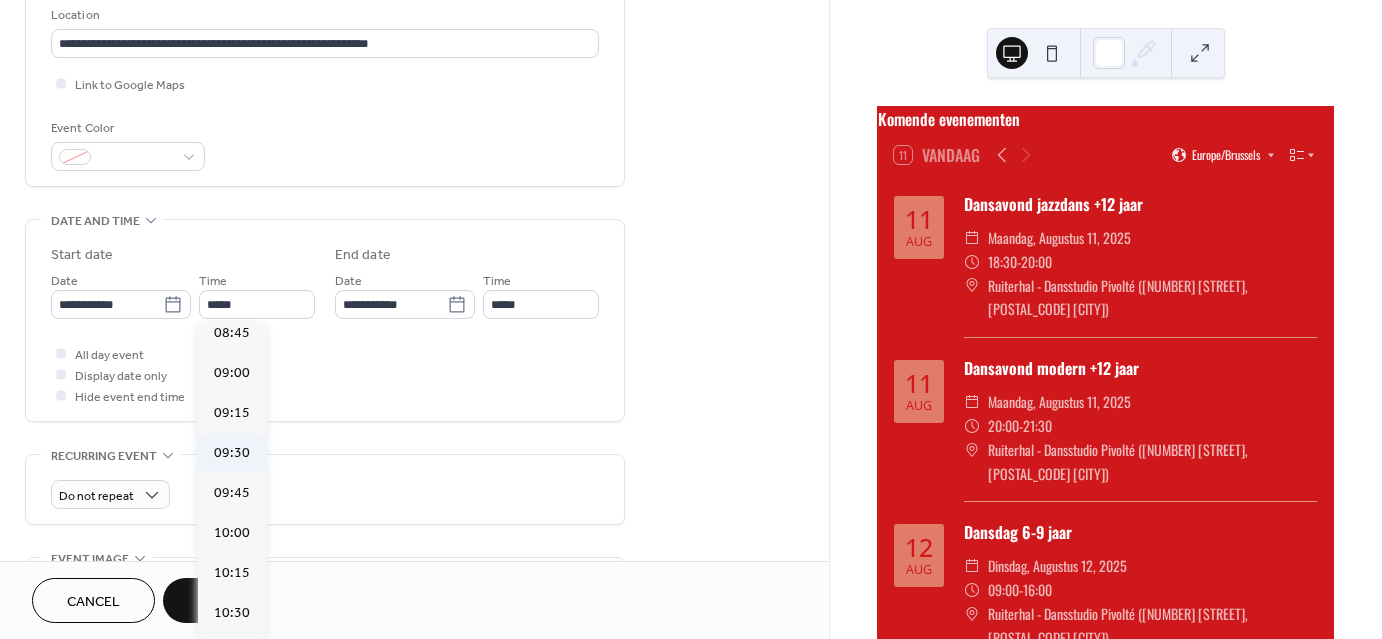 type on "*****" 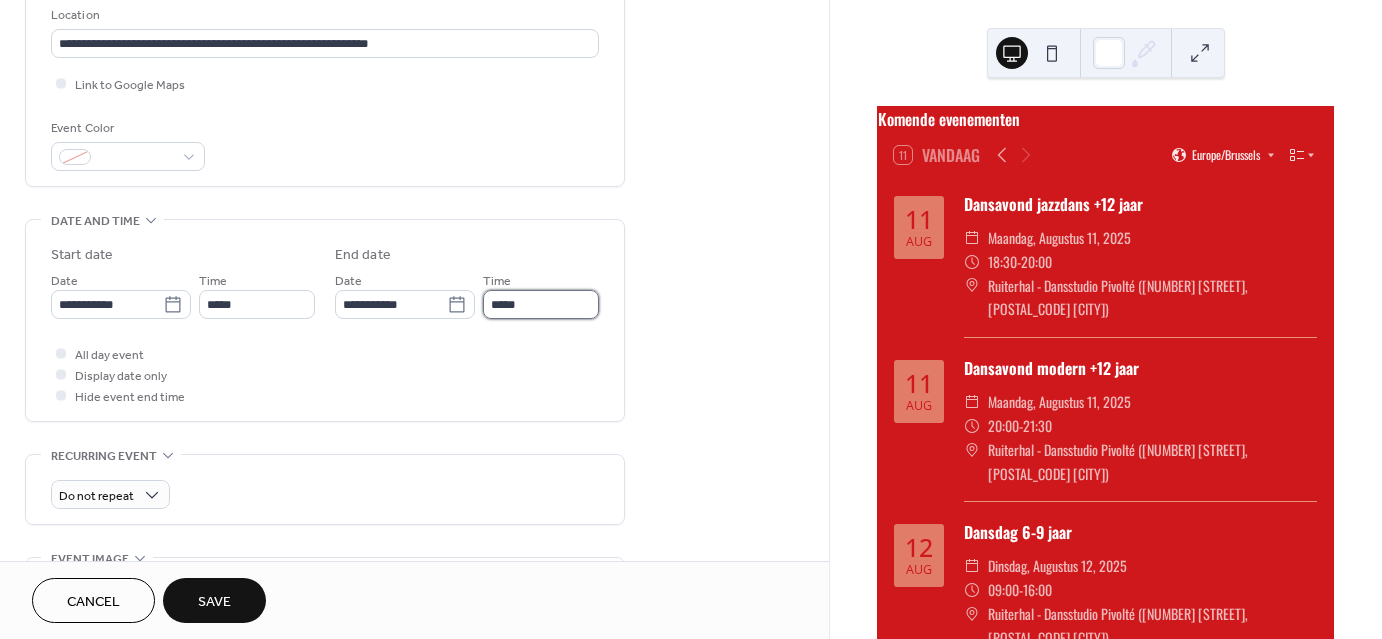 click on "*****" at bounding box center (541, 304) 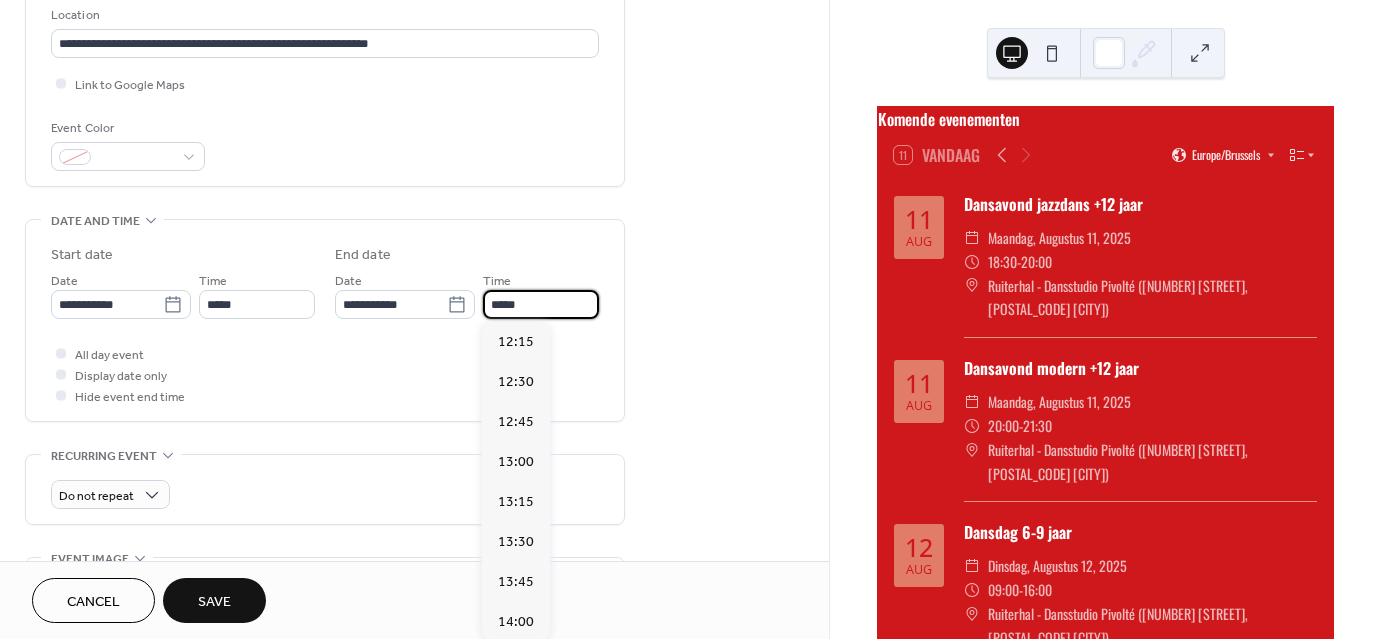 scroll, scrollTop: 402, scrollLeft: 0, axis: vertical 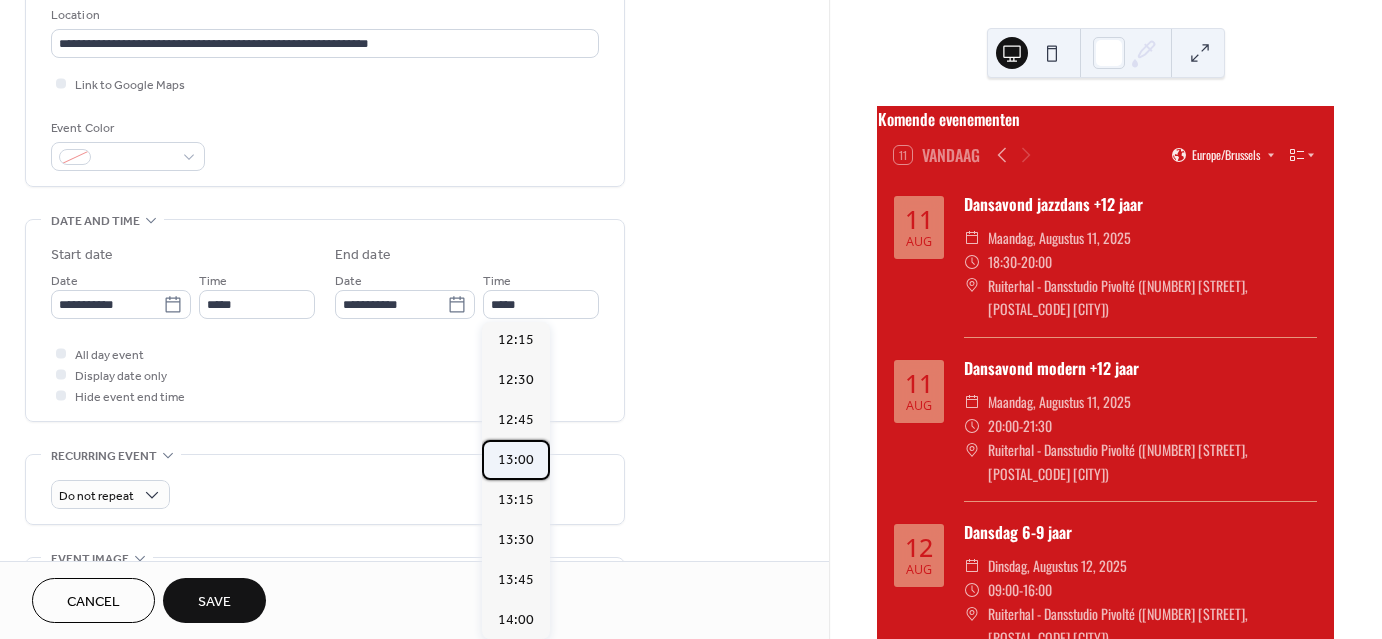 click on "13:00" at bounding box center [516, 460] 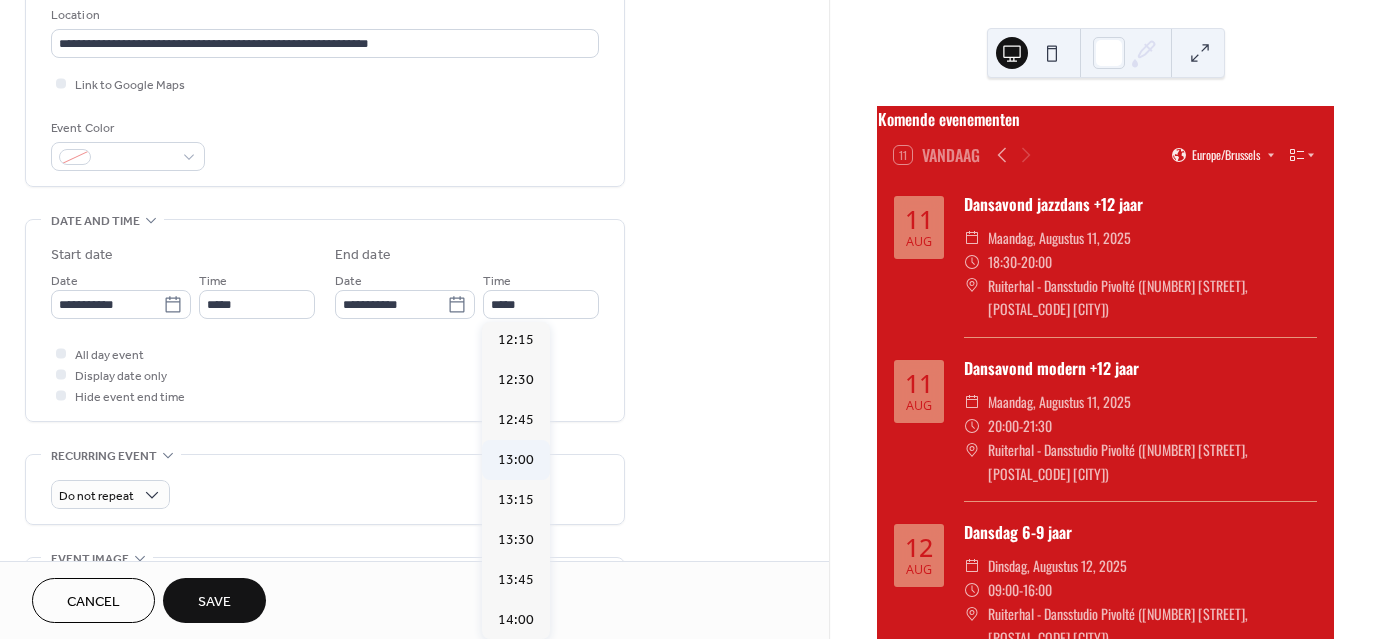 type on "*****" 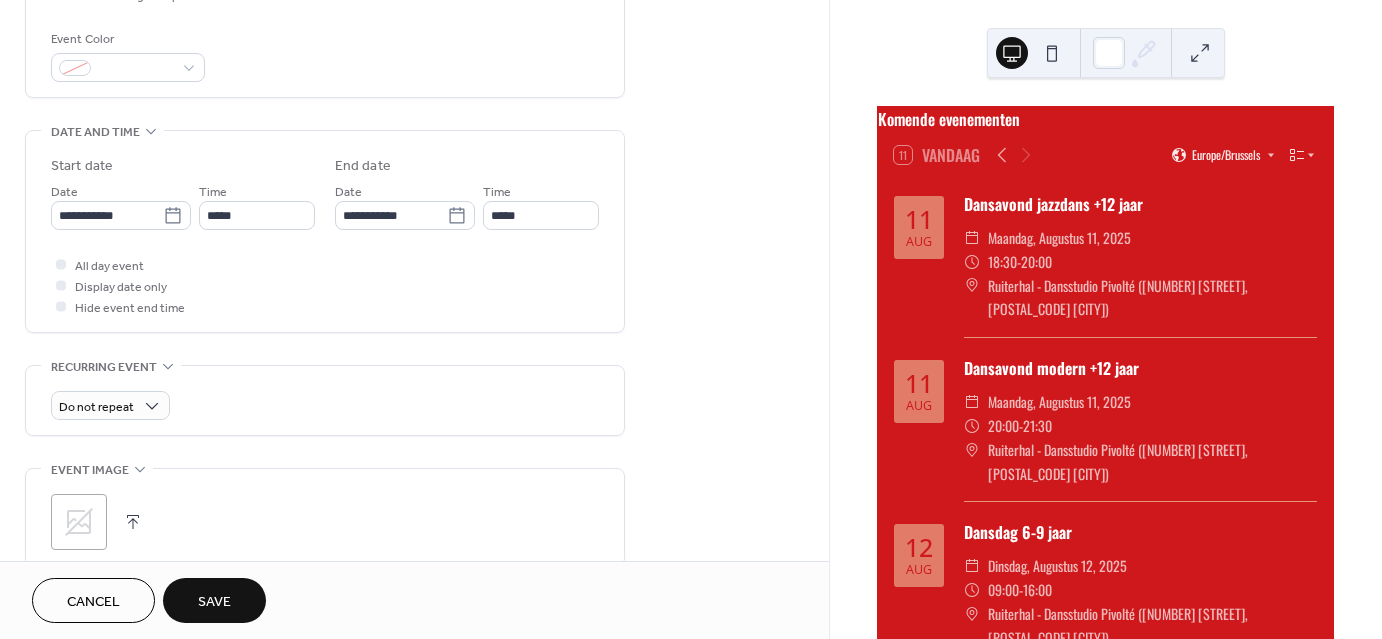 scroll, scrollTop: 528, scrollLeft: 0, axis: vertical 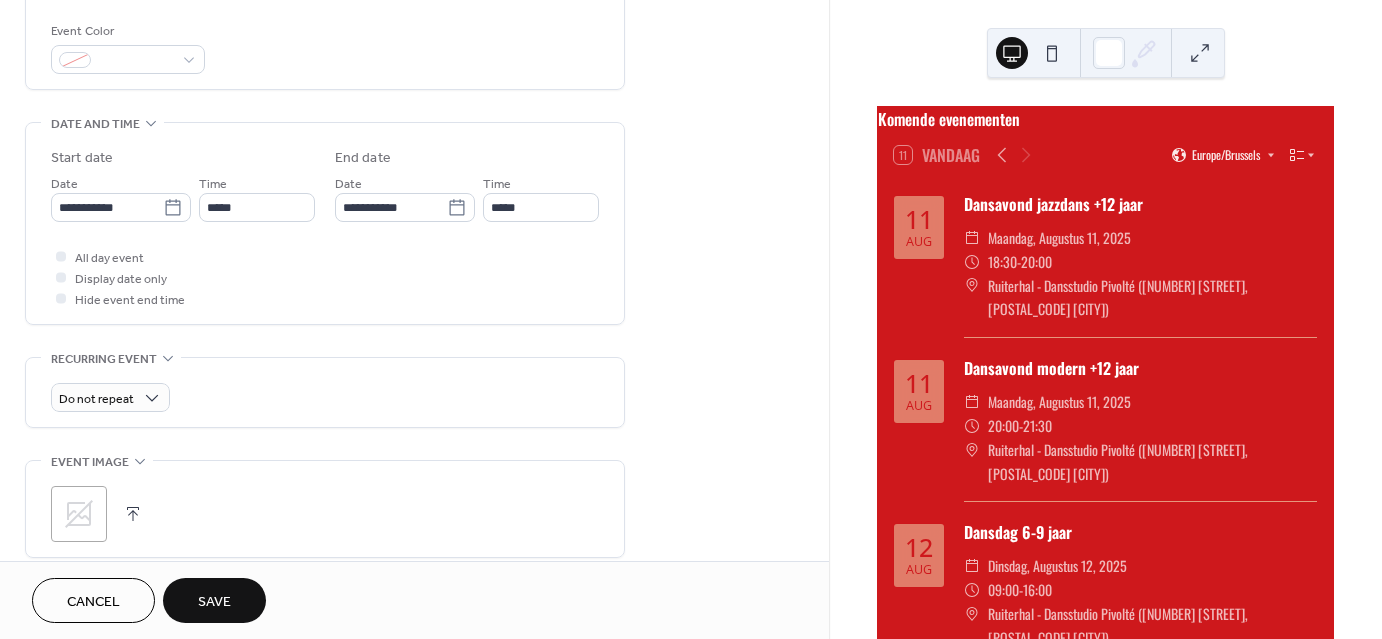 click on "Save" at bounding box center [214, 602] 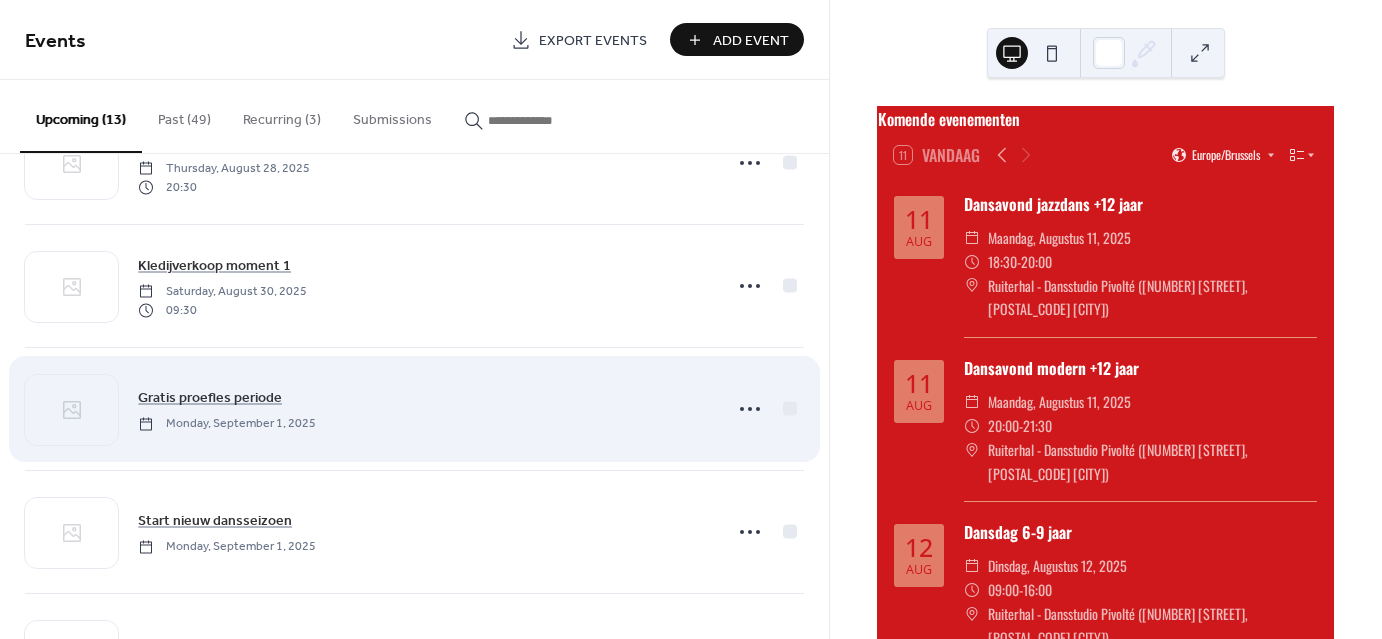 scroll, scrollTop: 1005, scrollLeft: 0, axis: vertical 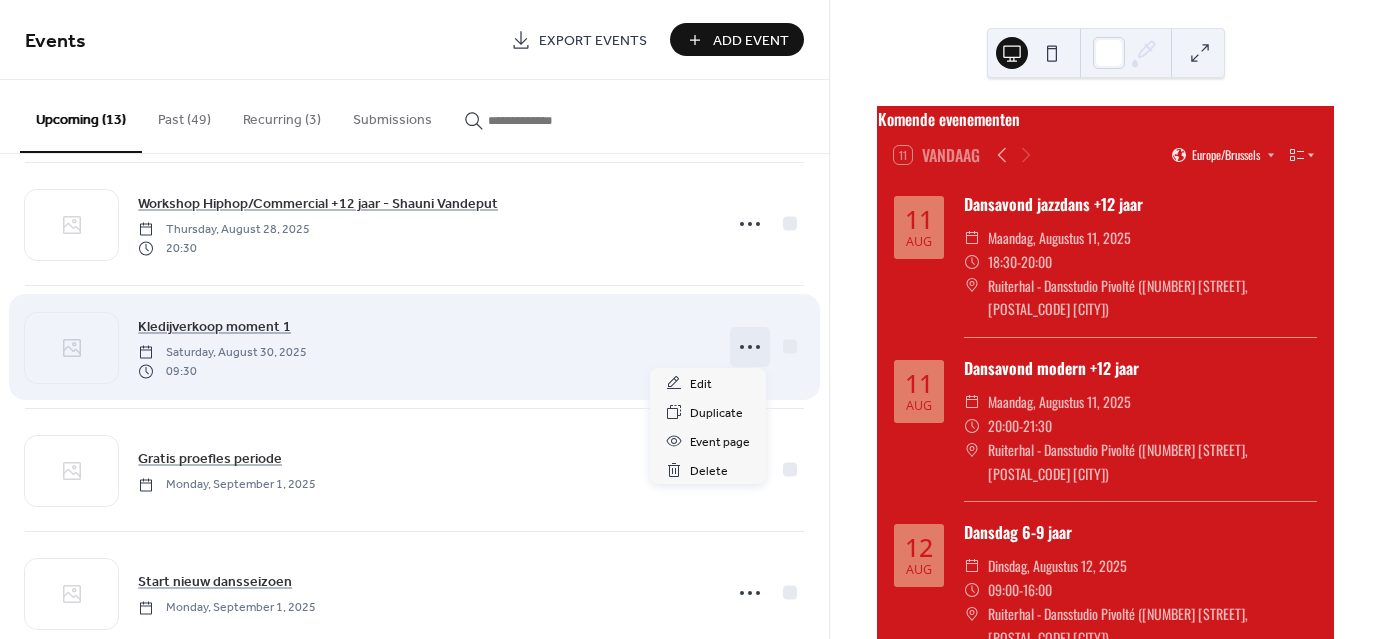 click 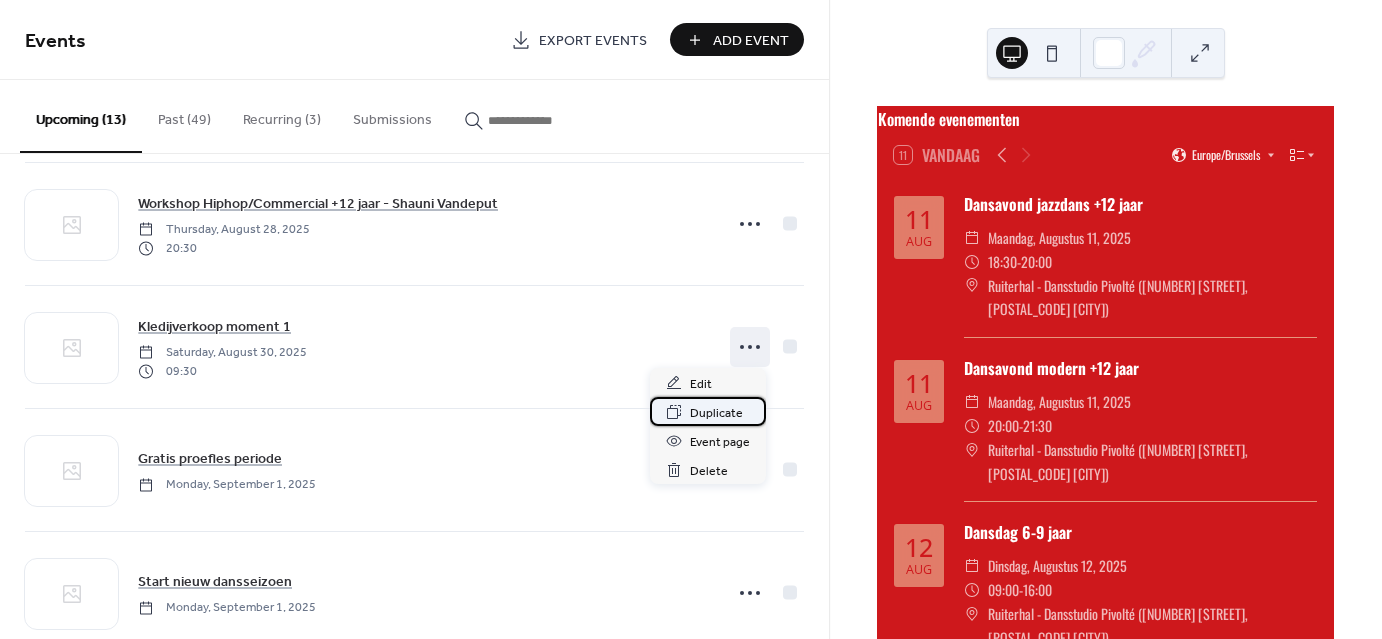 click on "Duplicate" at bounding box center [716, 413] 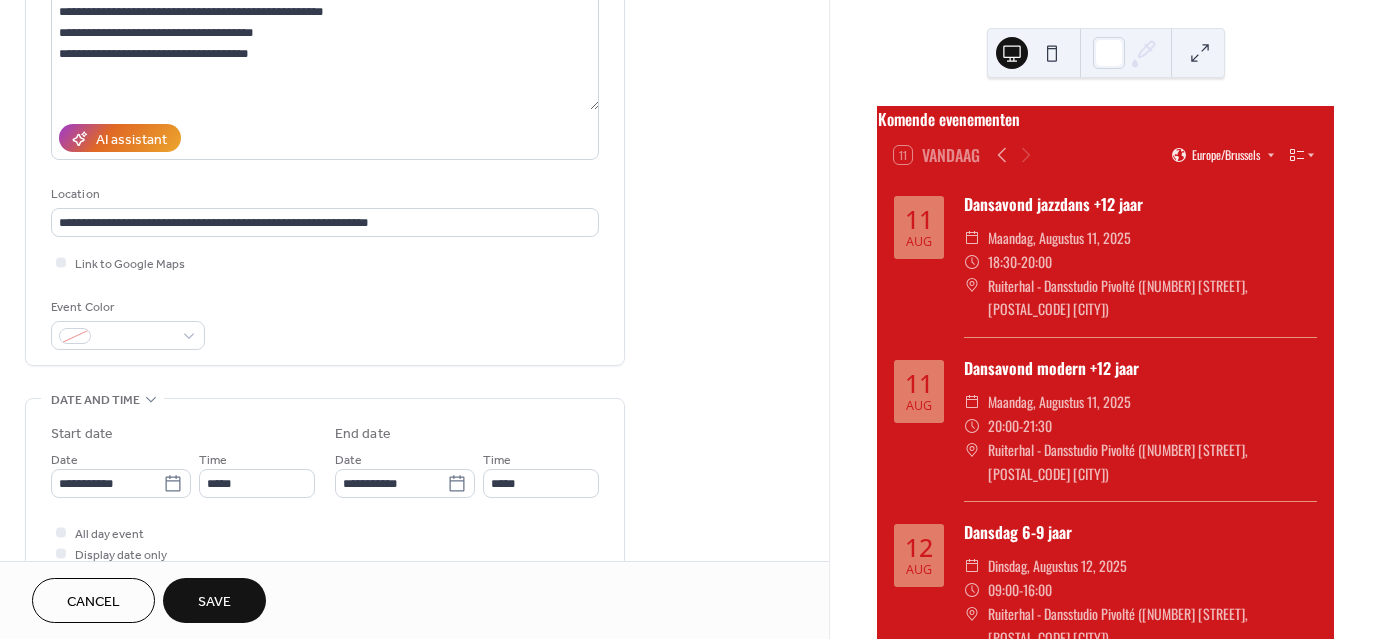 scroll, scrollTop: 255, scrollLeft: 0, axis: vertical 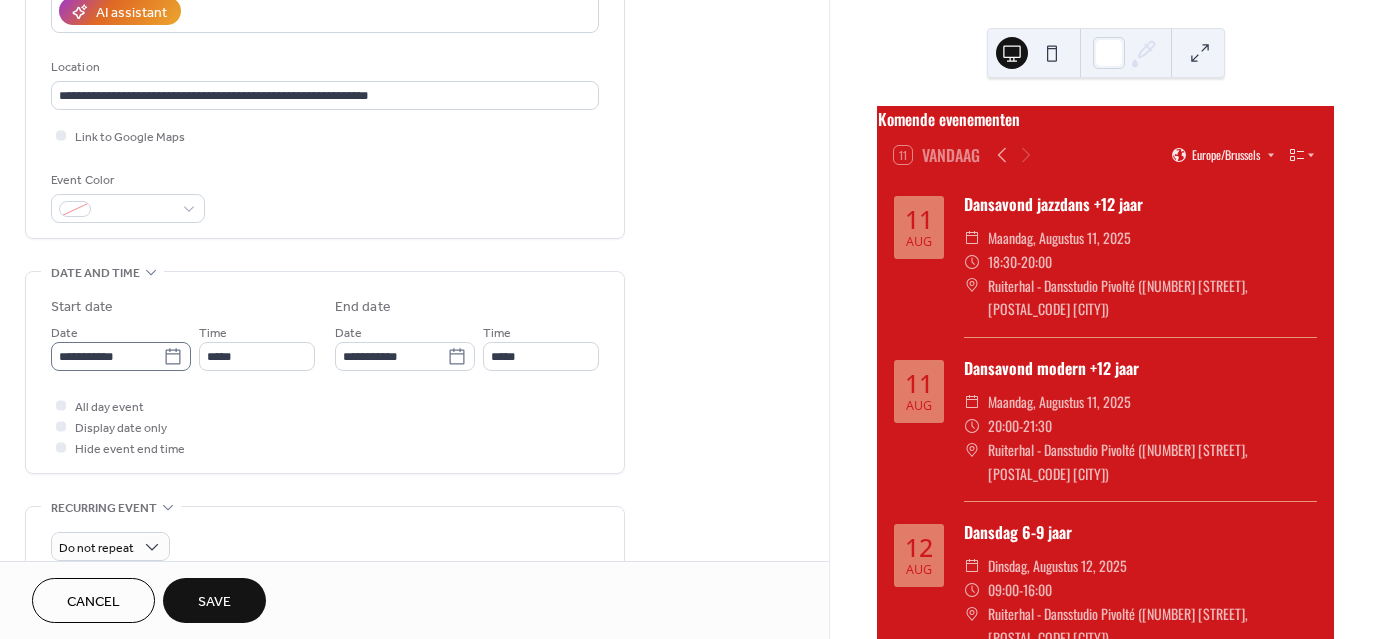 type on "**********" 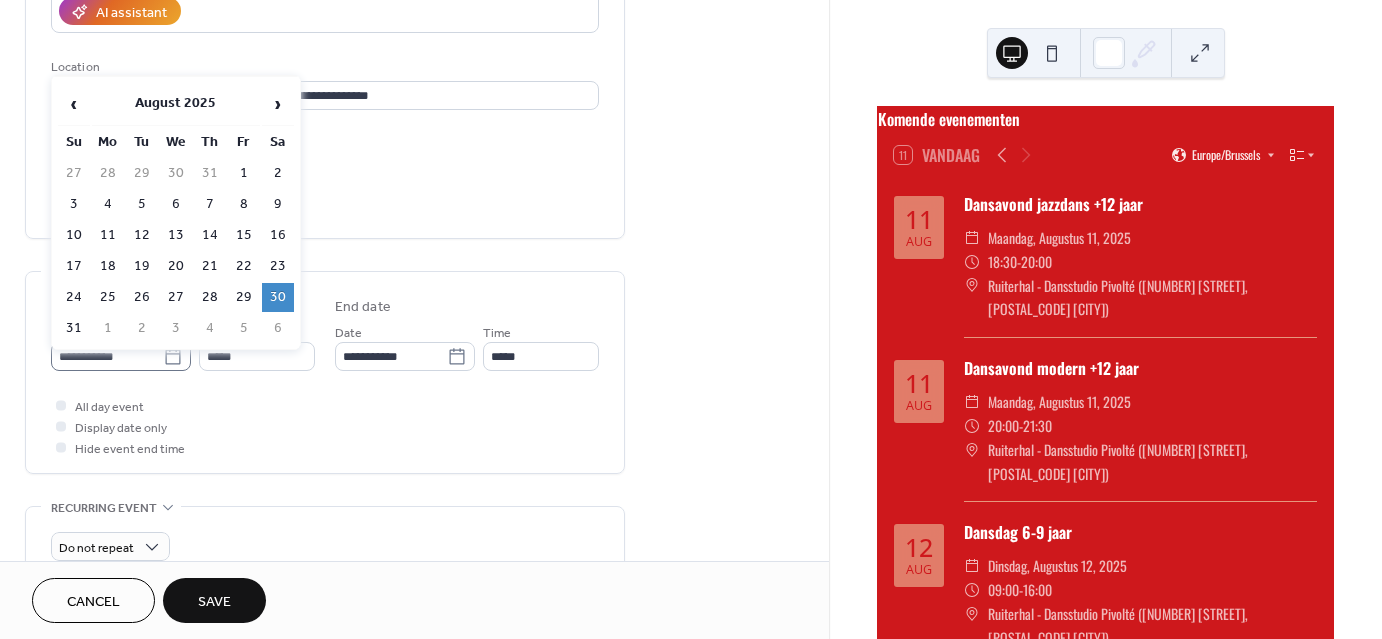 click 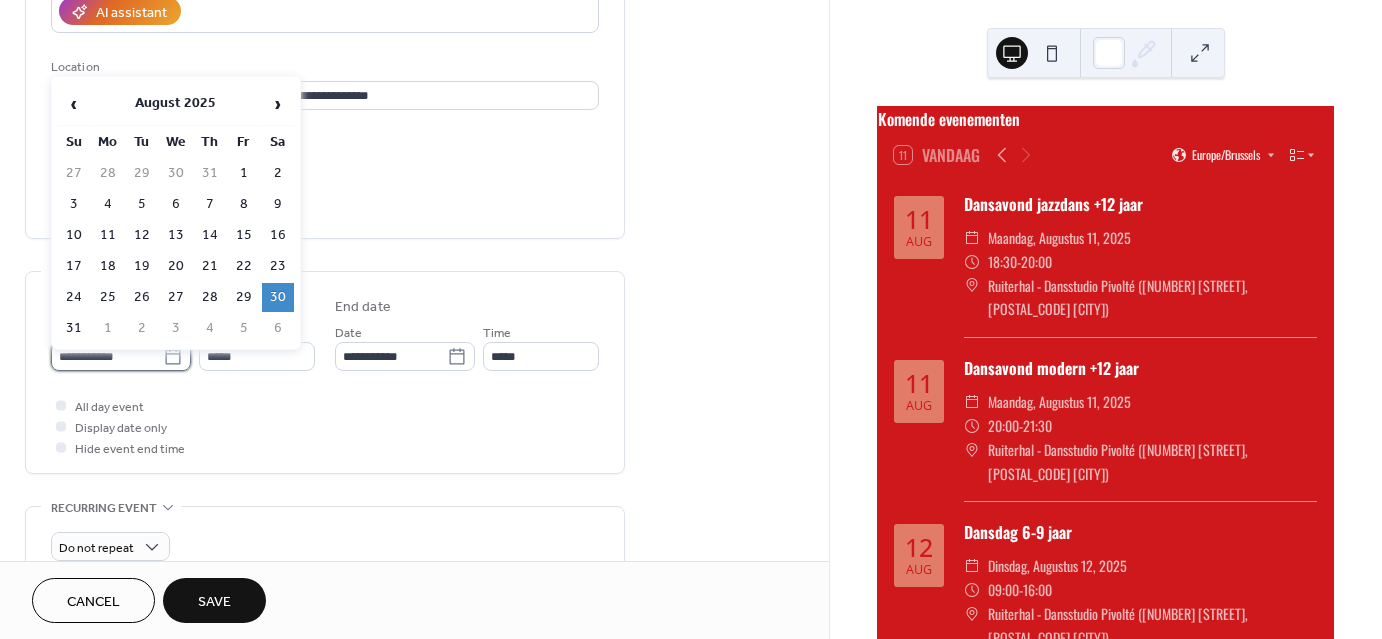 click on "**********" at bounding box center (107, 356) 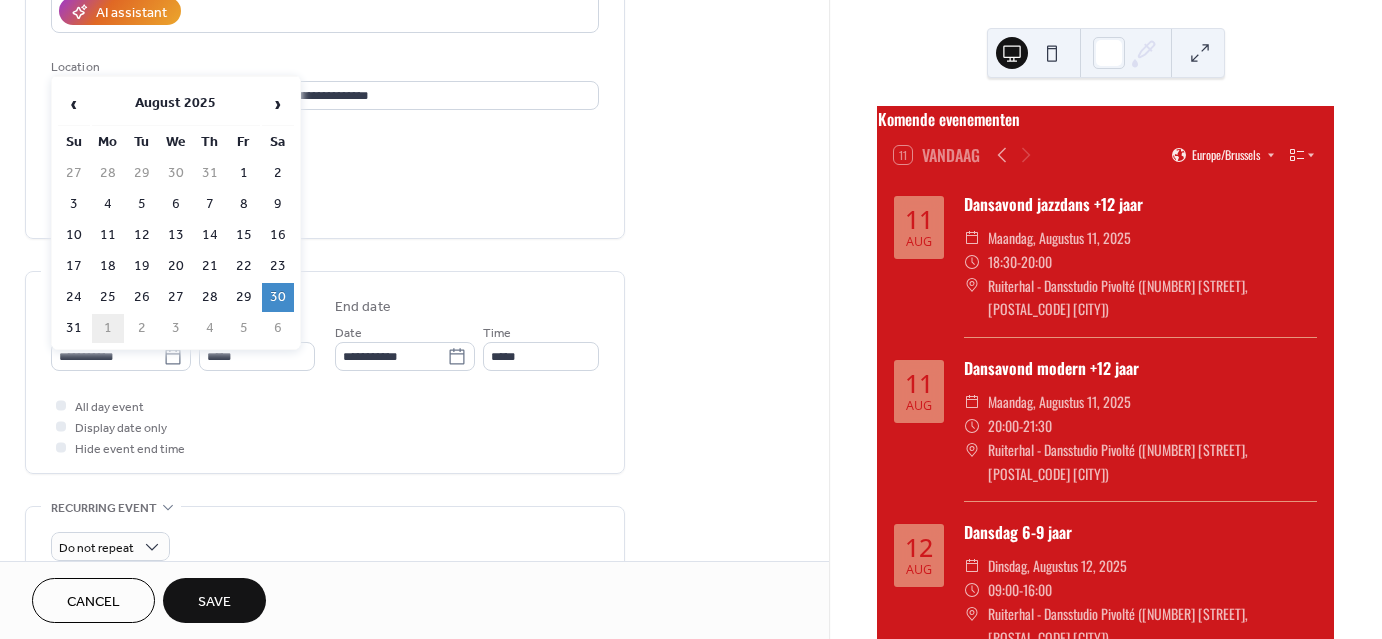 click on "1" at bounding box center (108, 328) 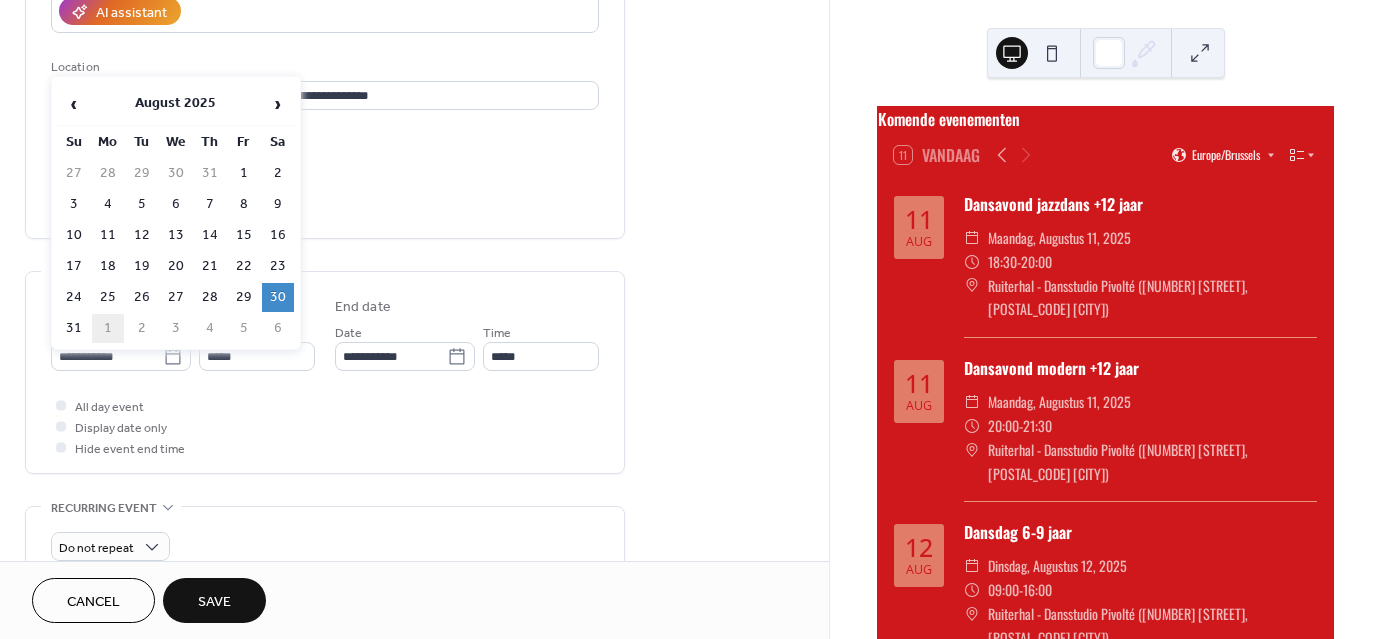 type on "**********" 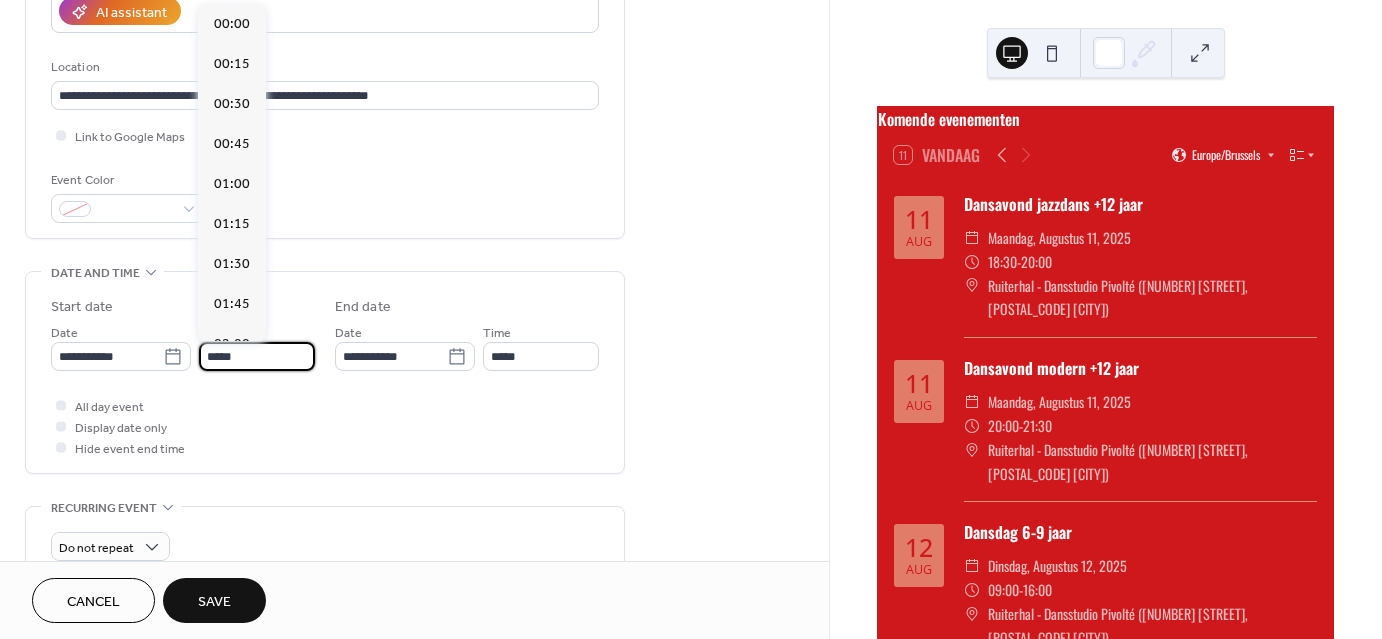 click on "*****" at bounding box center (257, 356) 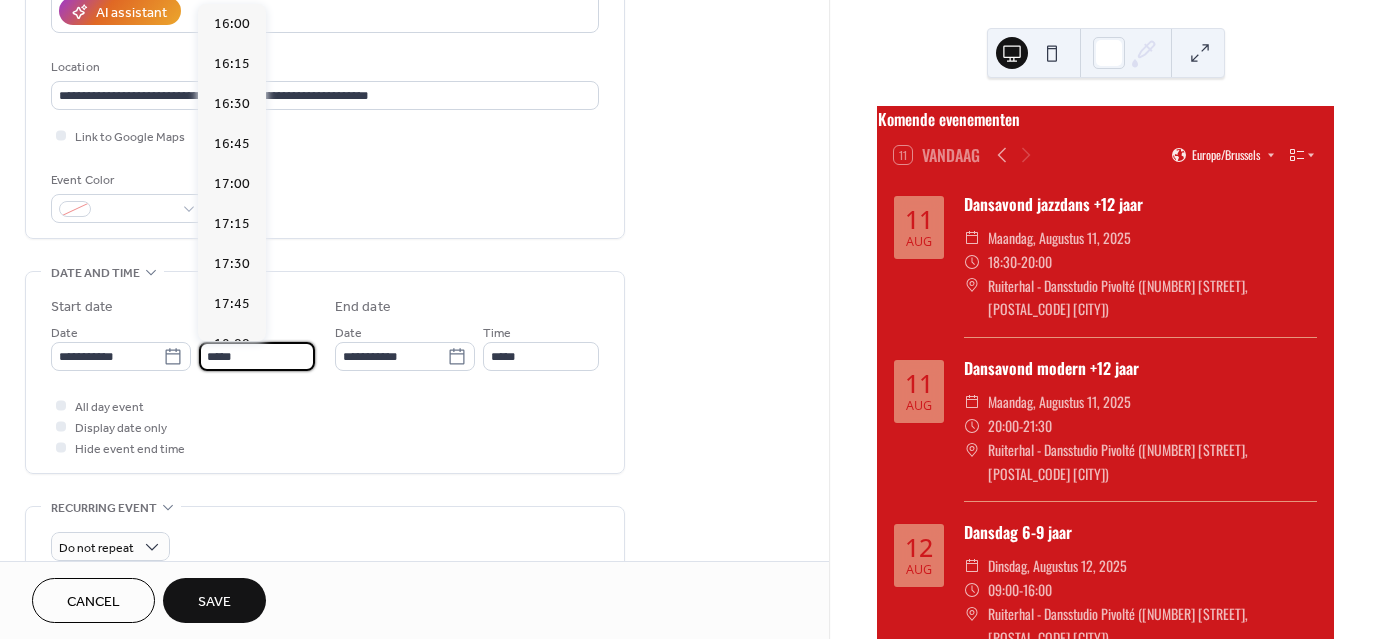 scroll, scrollTop: 2559, scrollLeft: 0, axis: vertical 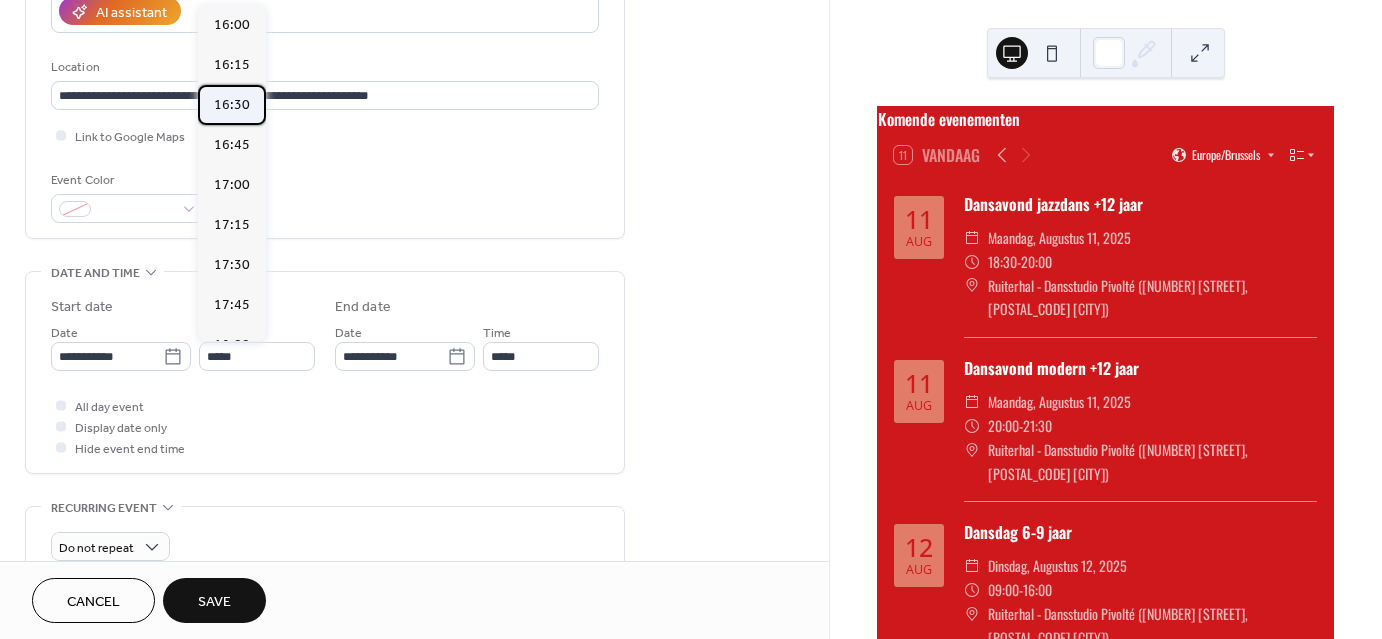 click on "16:30" at bounding box center (232, 105) 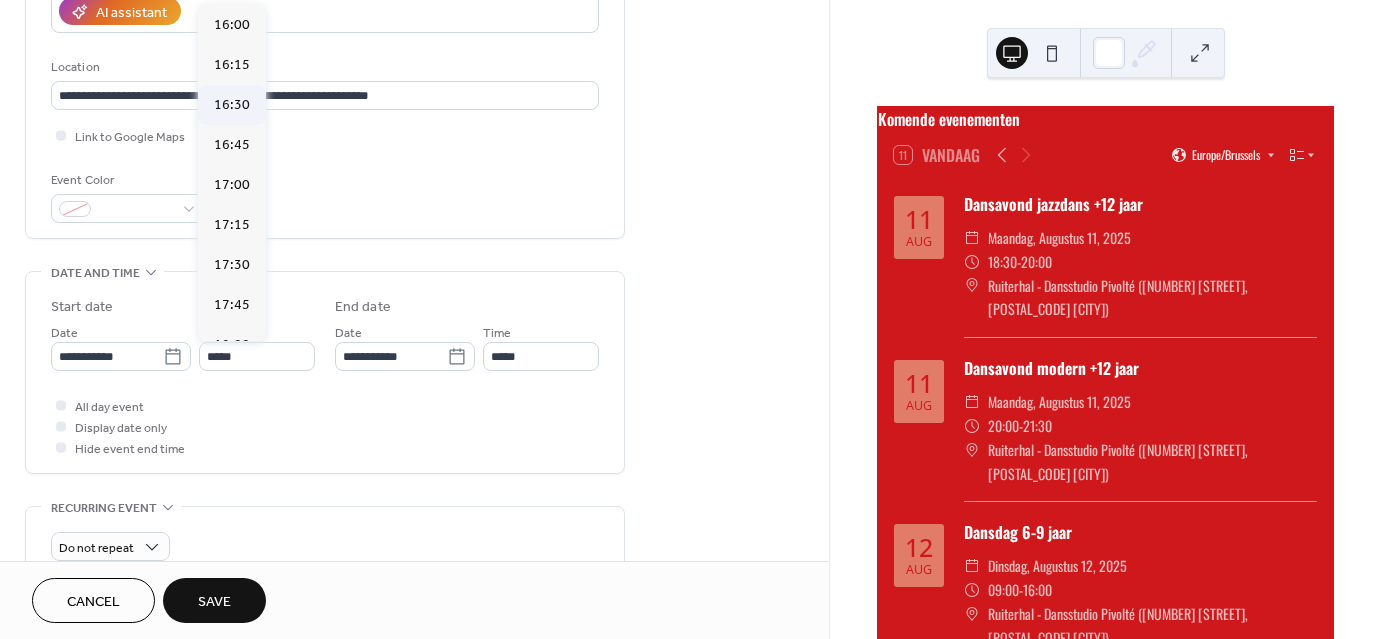 type on "*****" 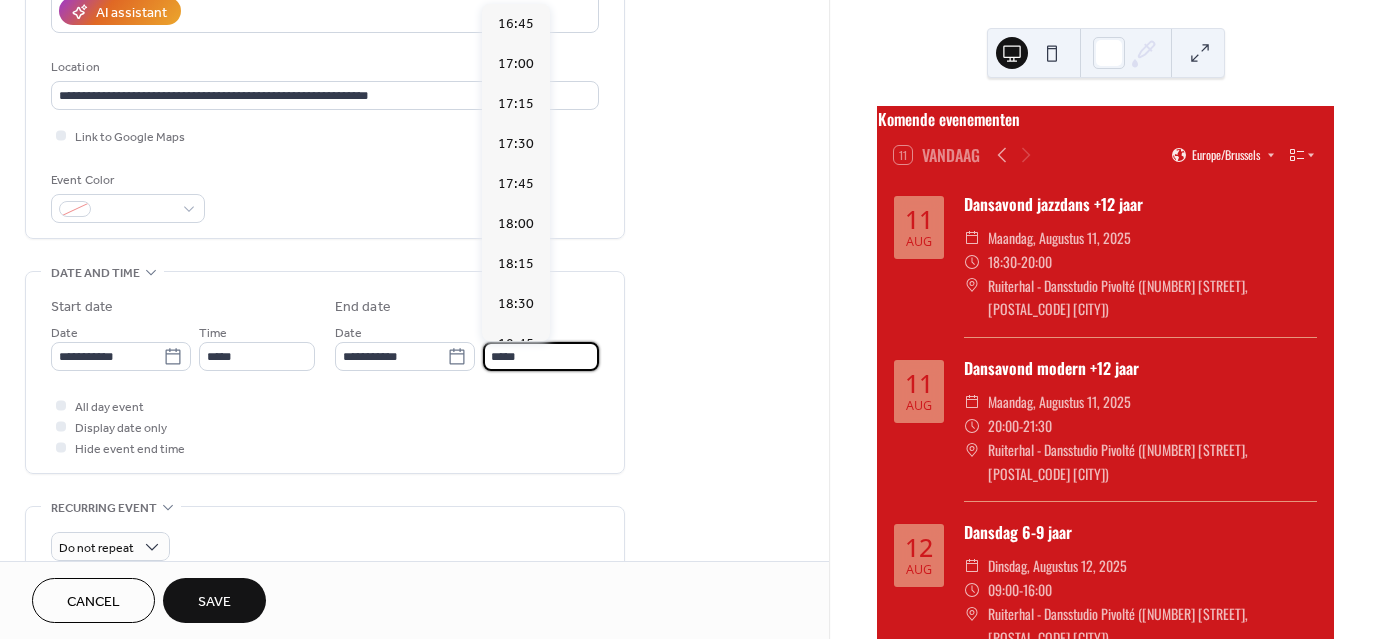 click on "*****" at bounding box center [541, 356] 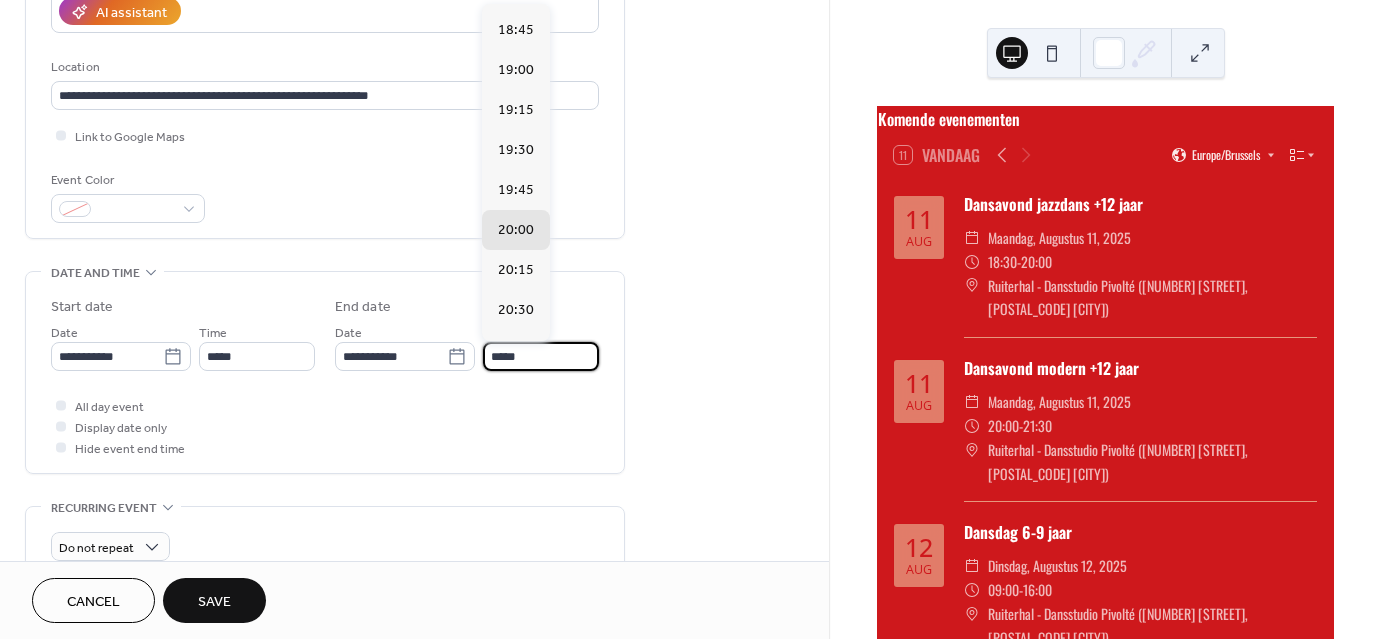 scroll, scrollTop: 224, scrollLeft: 0, axis: vertical 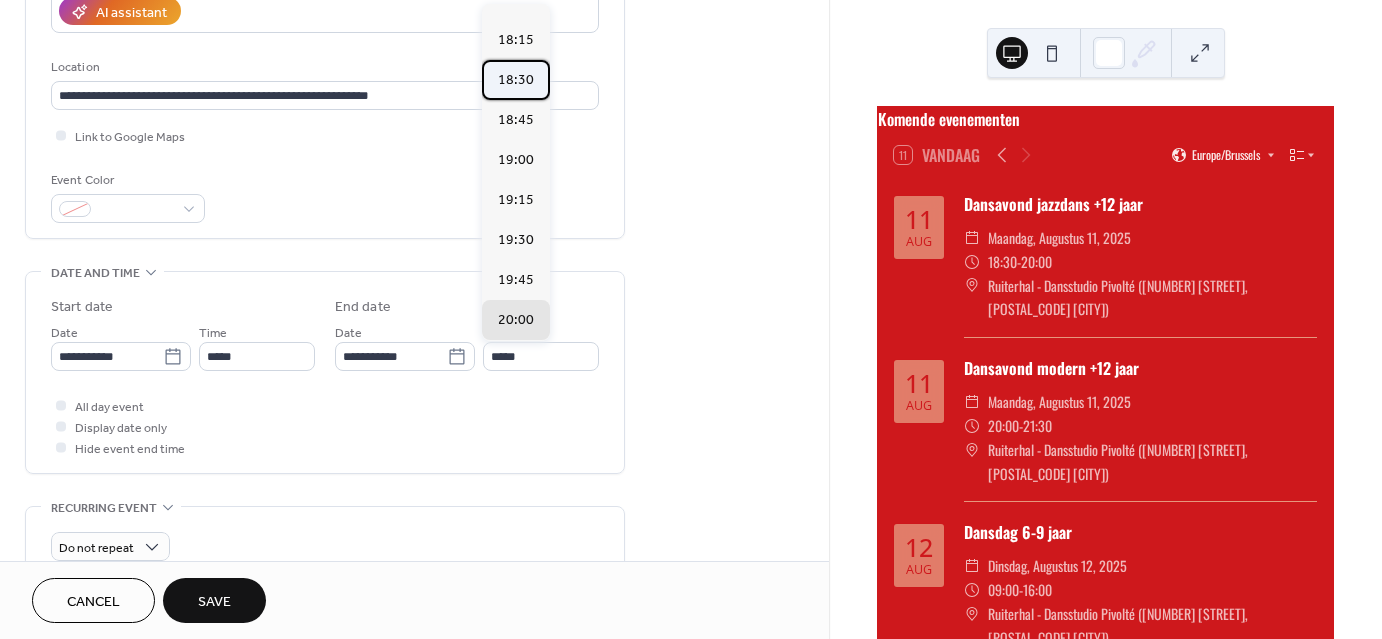 click on "18:30" at bounding box center [516, 80] 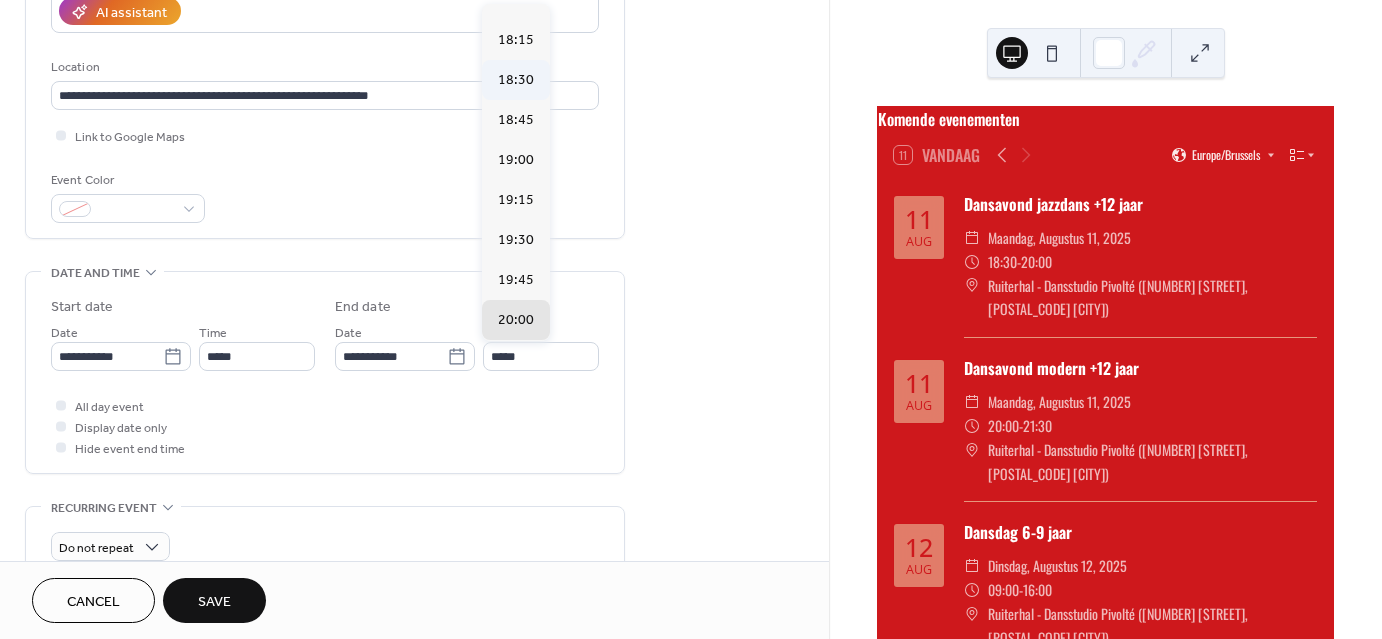 type on "*****" 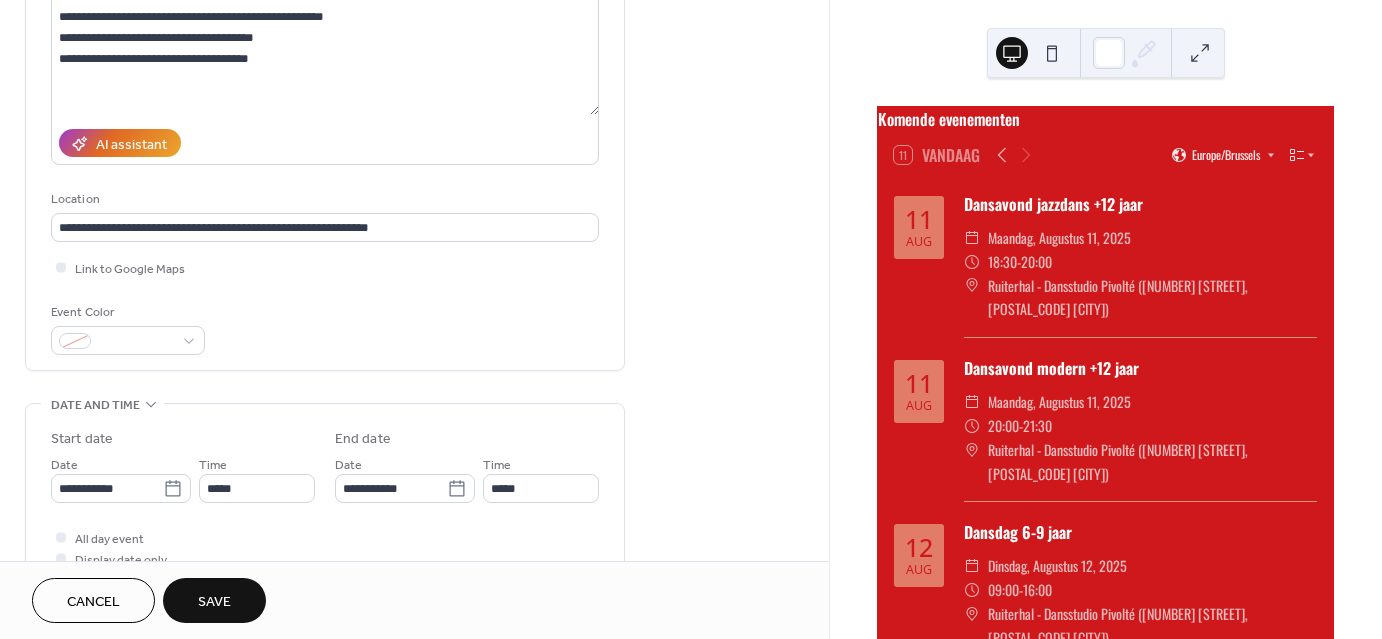 scroll, scrollTop: 248, scrollLeft: 0, axis: vertical 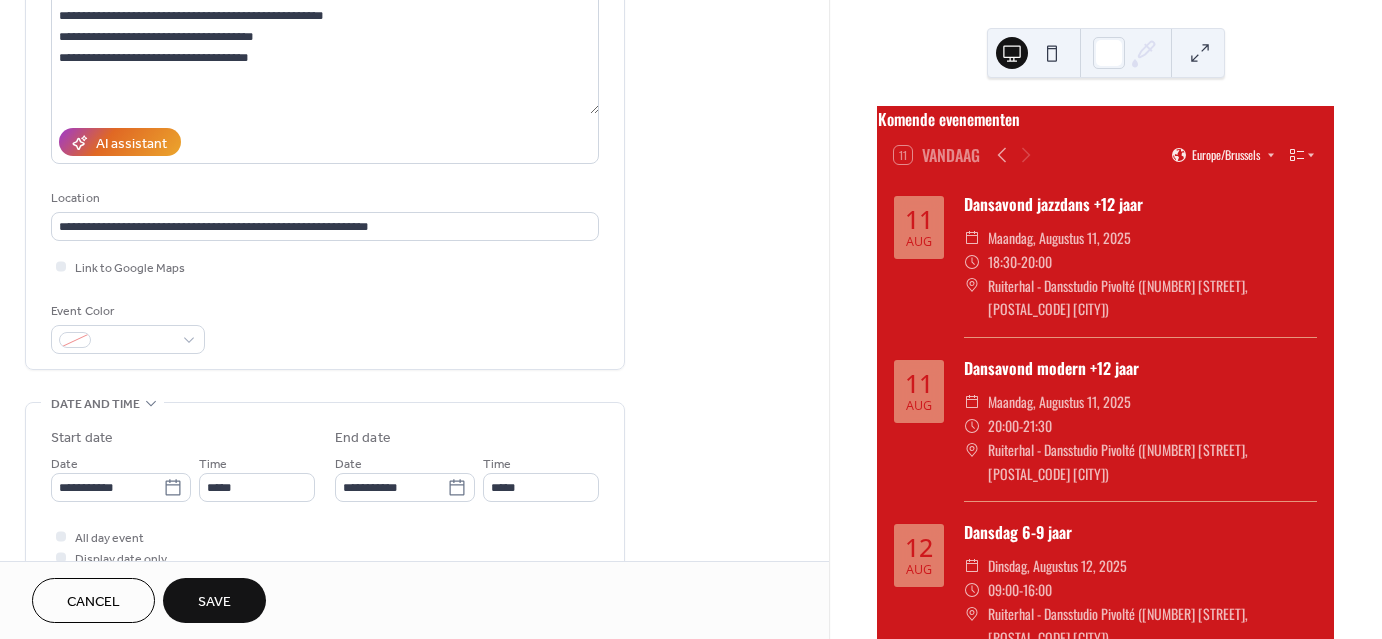 click on "Save" at bounding box center [214, 602] 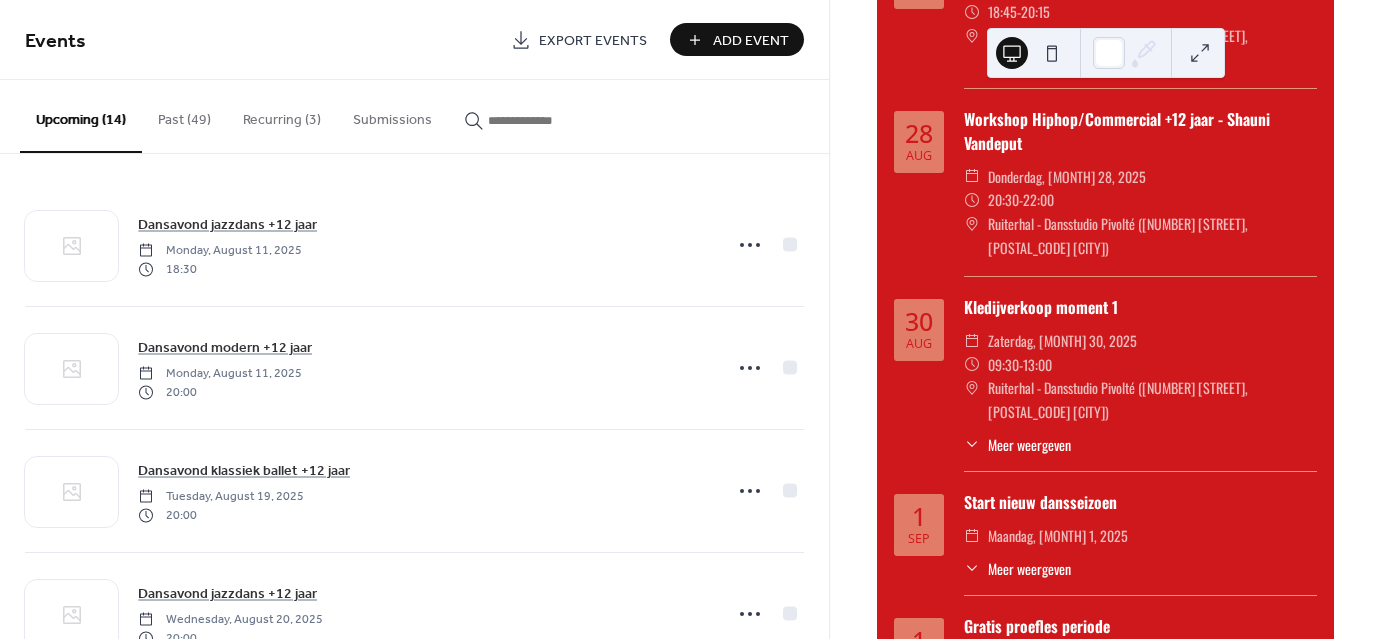 scroll, scrollTop: 2860, scrollLeft: 0, axis: vertical 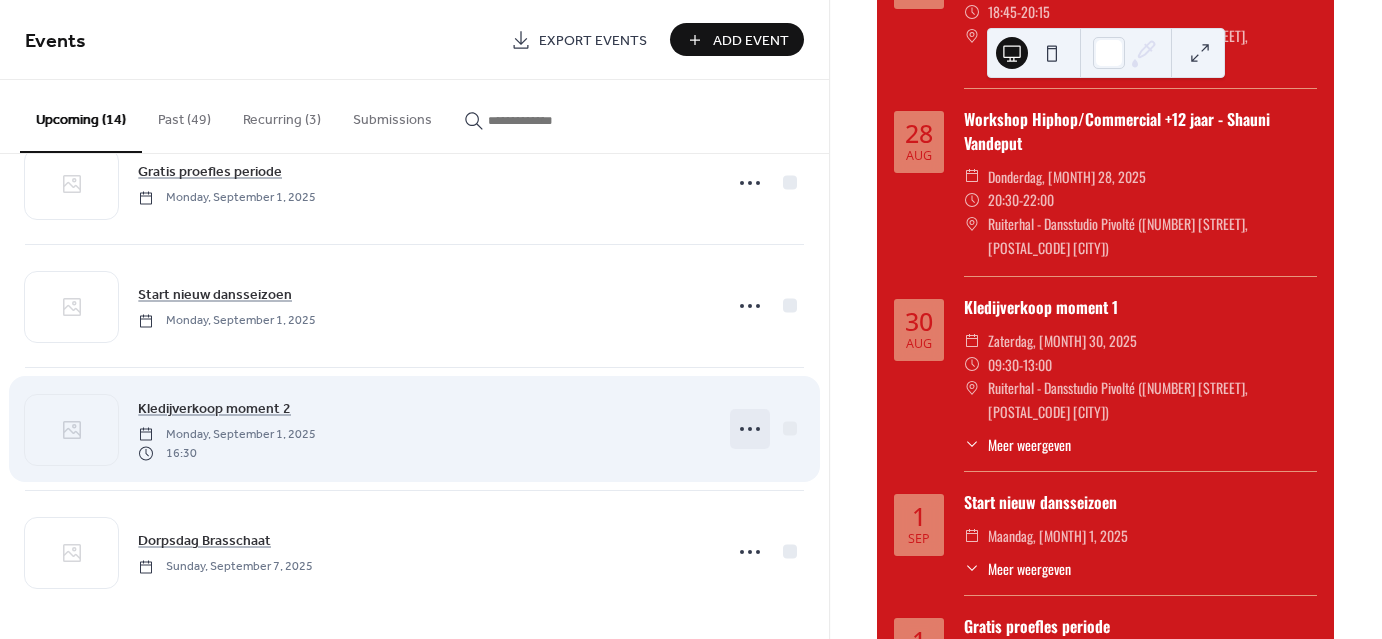 click 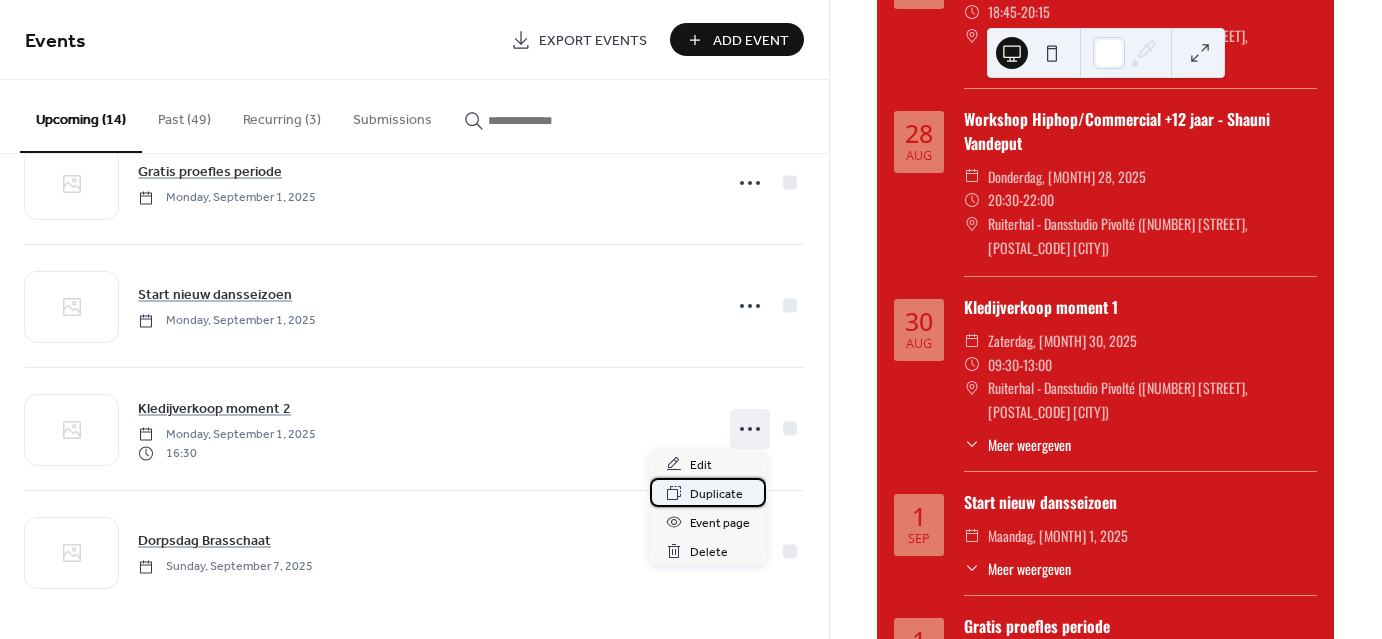 click on "Duplicate" at bounding box center [716, 494] 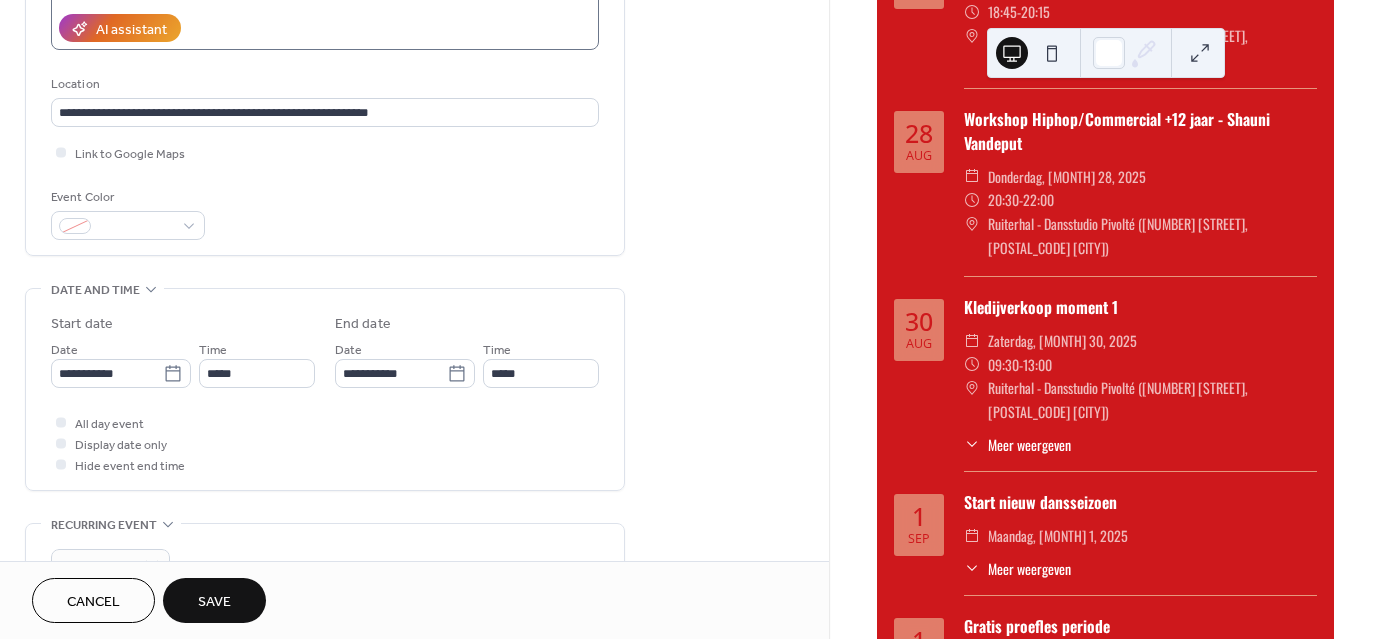scroll, scrollTop: 364, scrollLeft: 0, axis: vertical 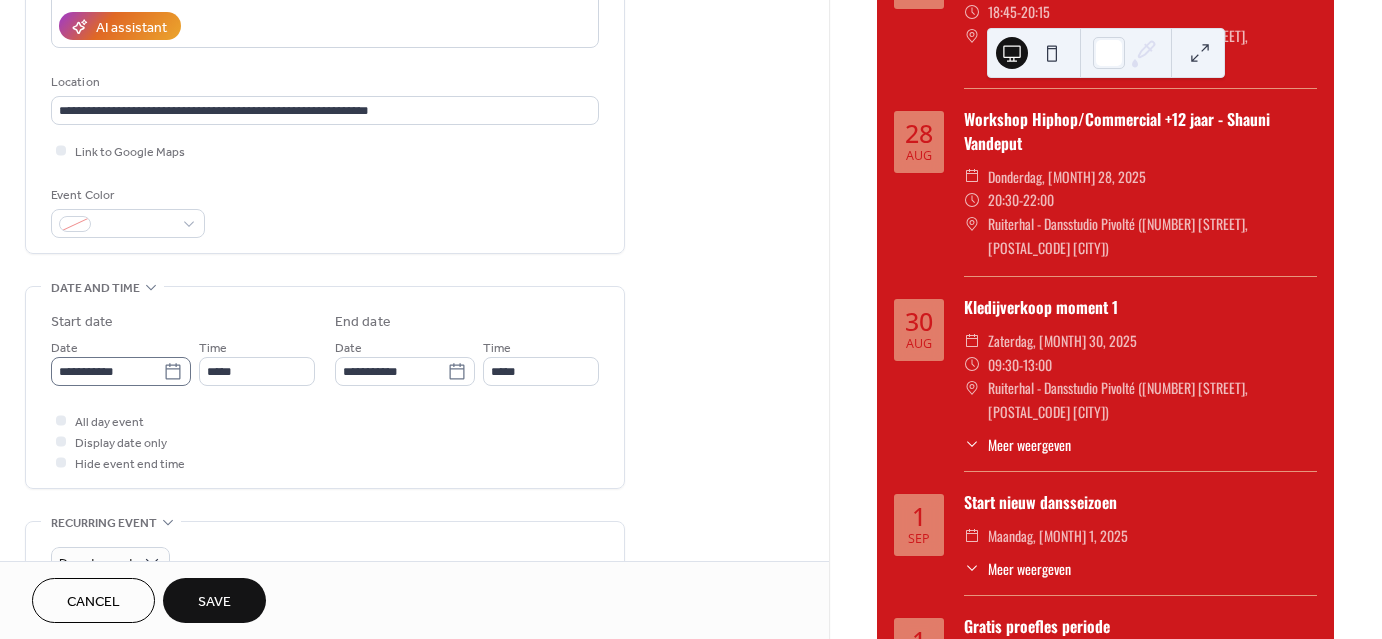 type on "**********" 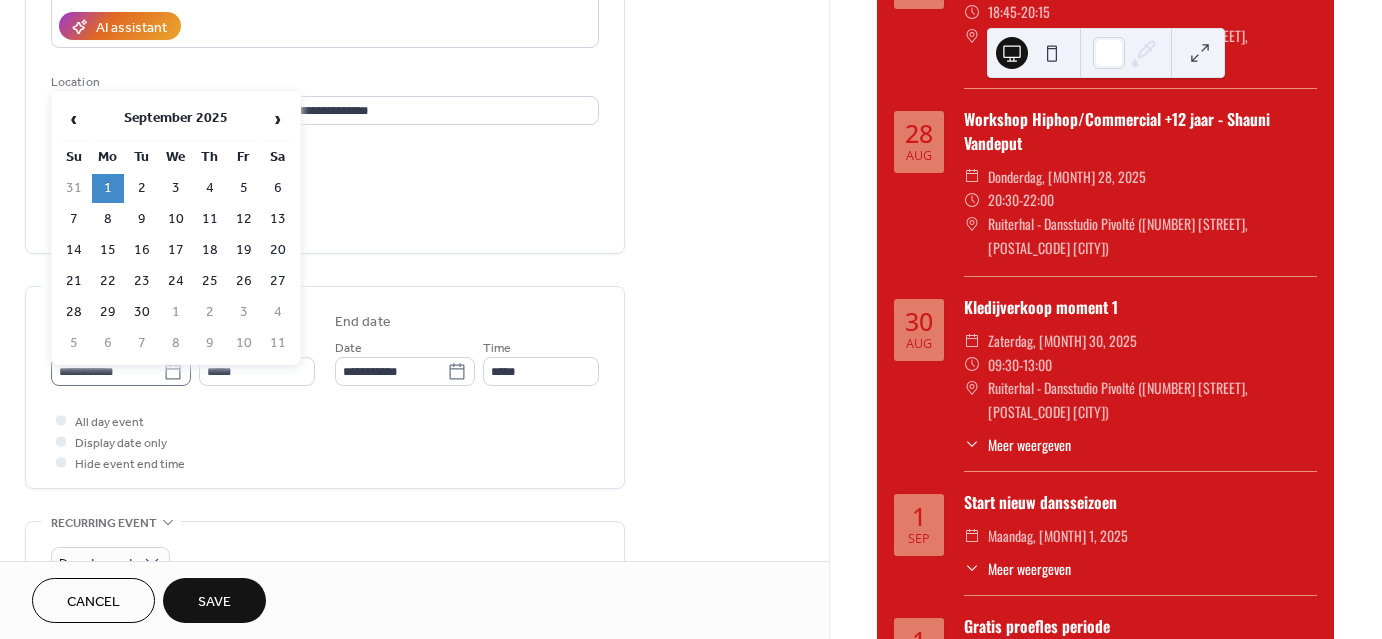 click 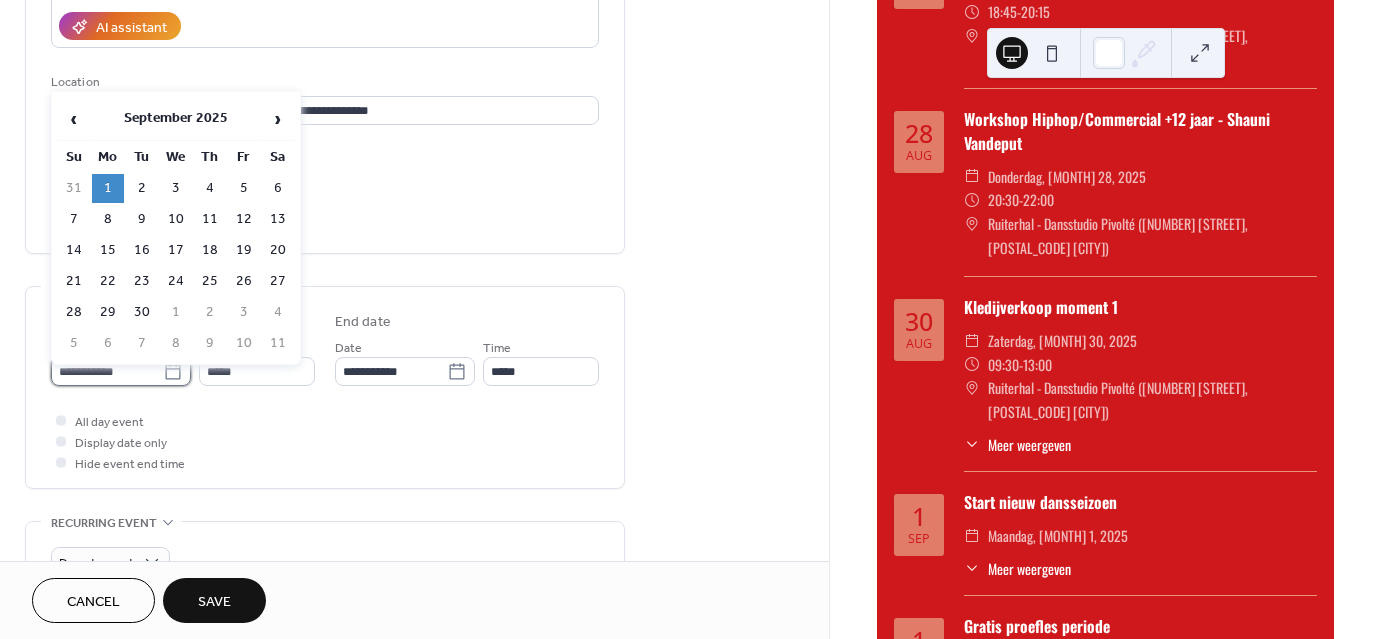 click on "**********" at bounding box center [107, 371] 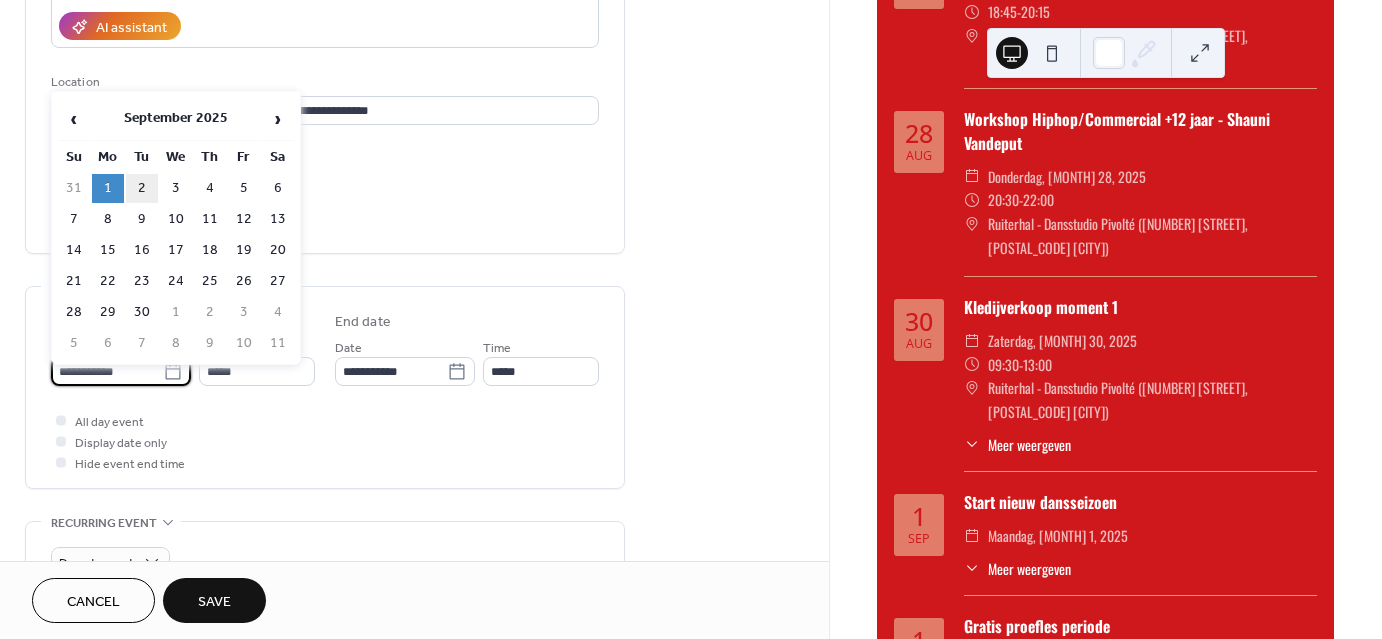 click on "2" at bounding box center (142, 188) 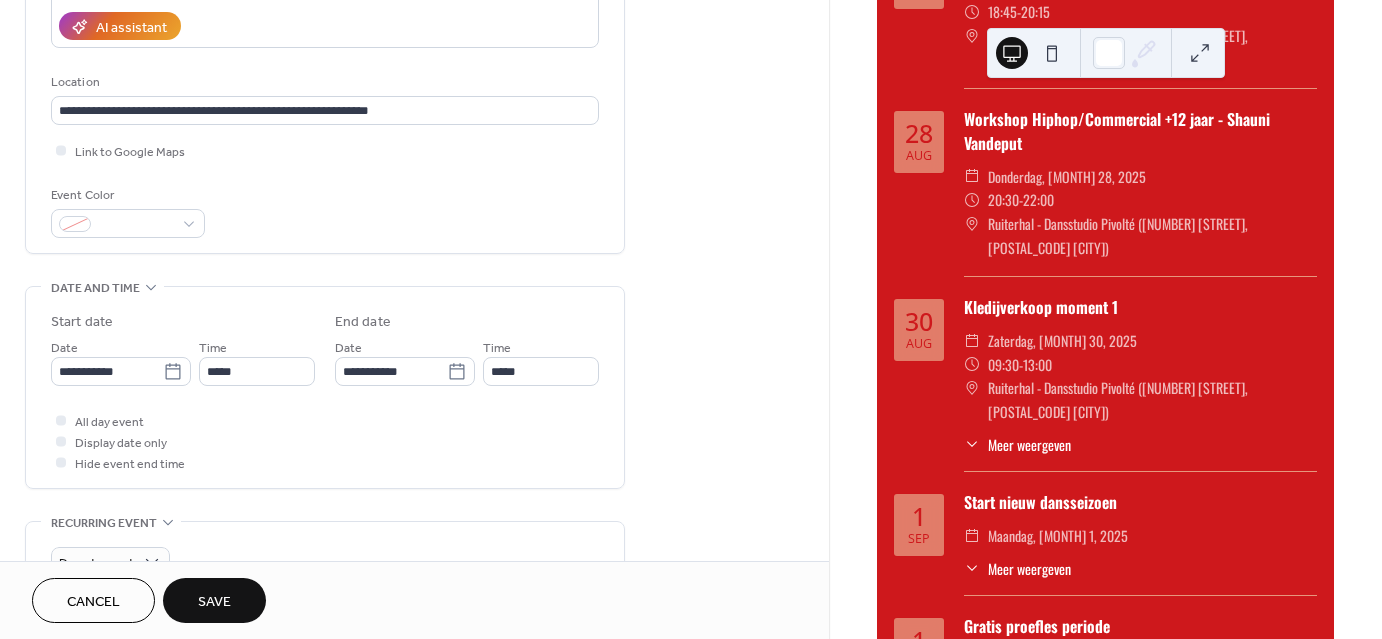 type on "**********" 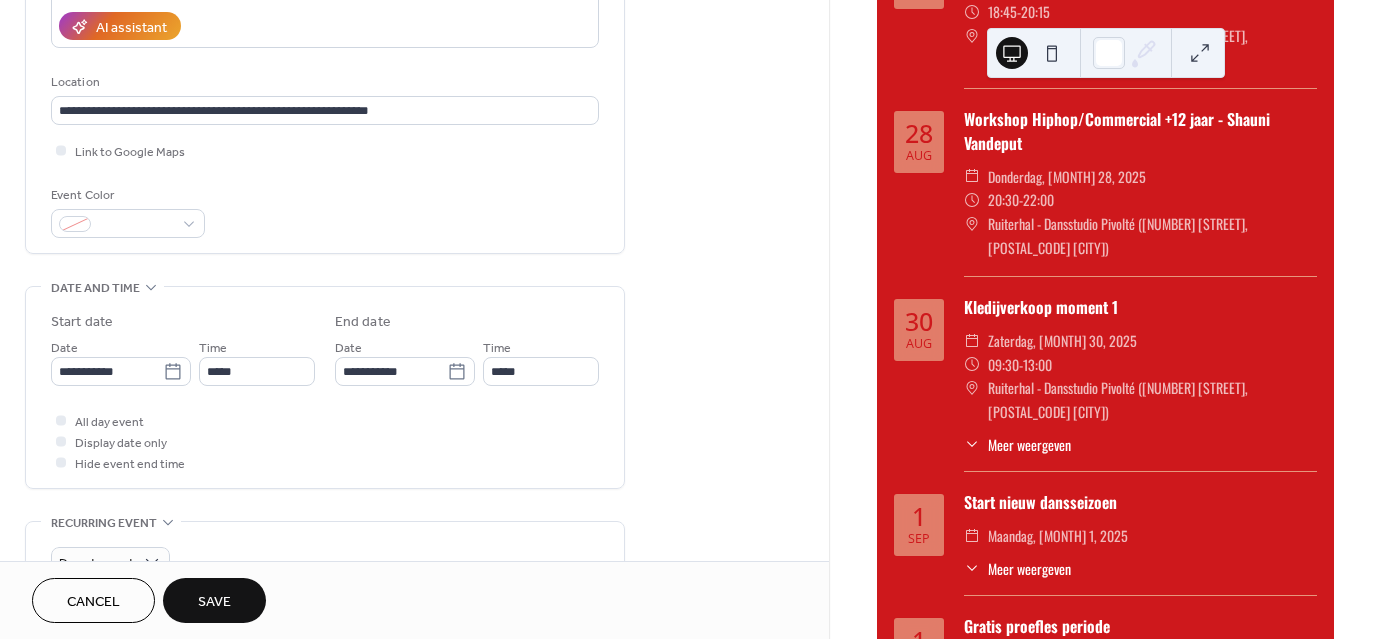 type on "**********" 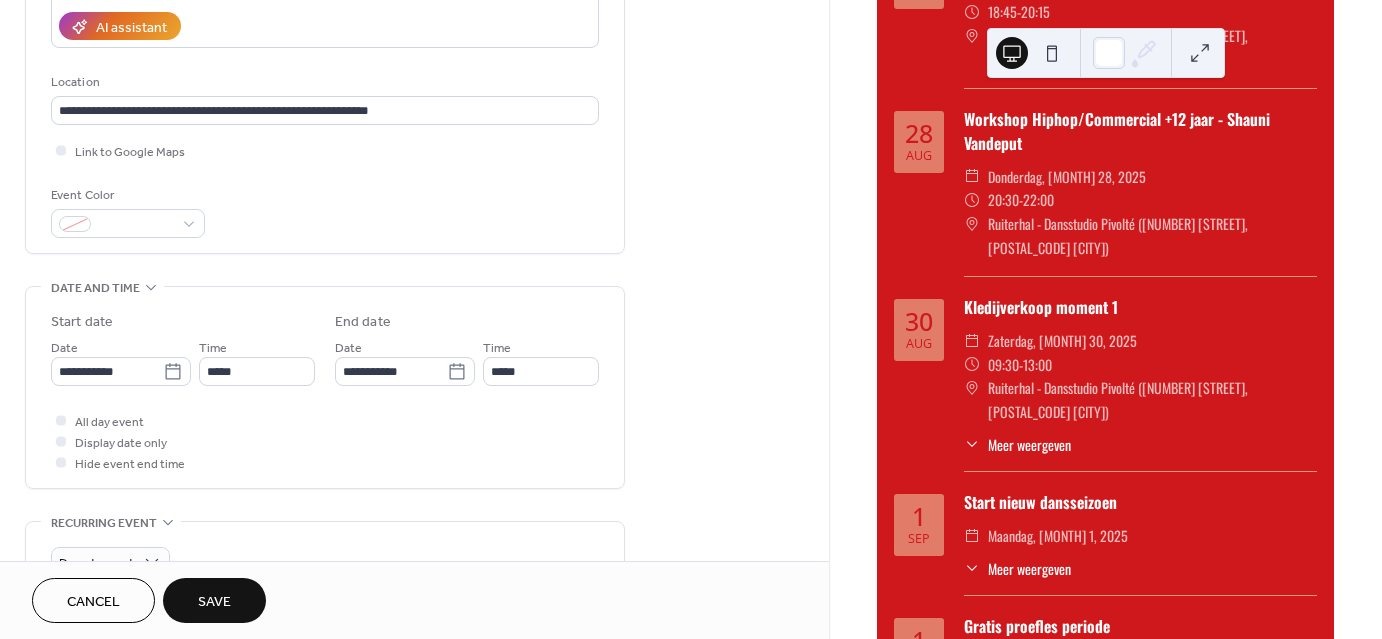 click on "Save" at bounding box center (214, 600) 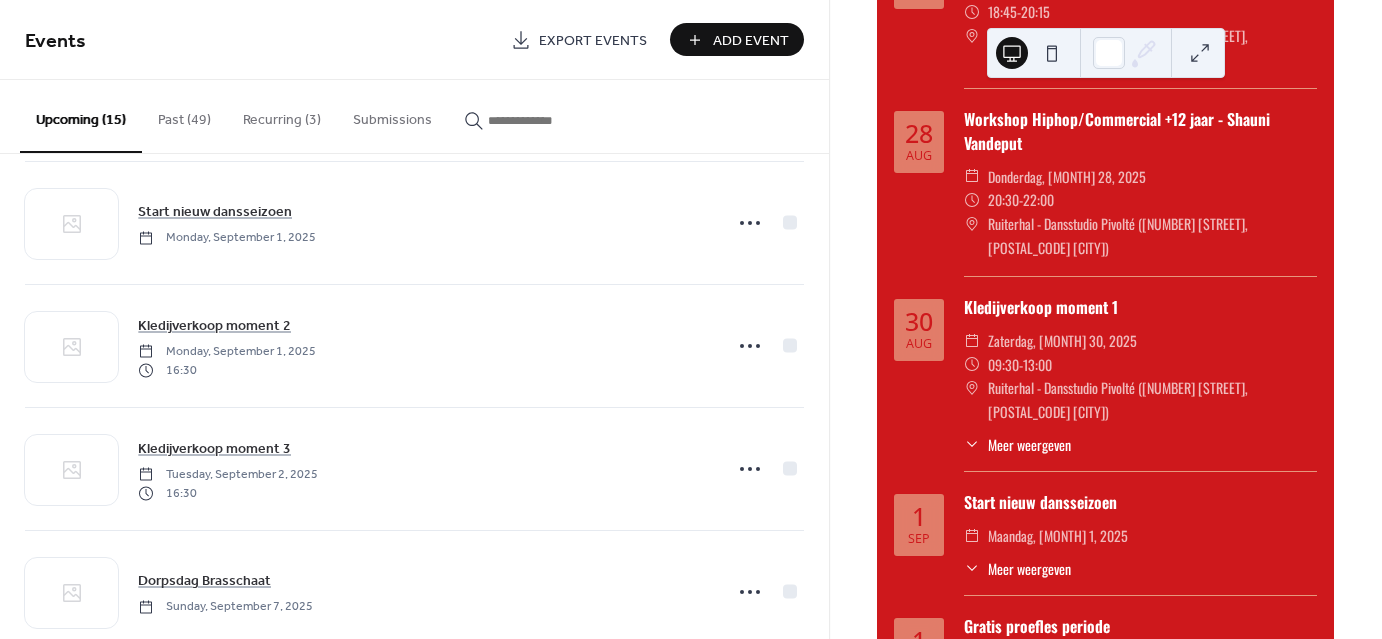 scroll, scrollTop: 1415, scrollLeft: 0, axis: vertical 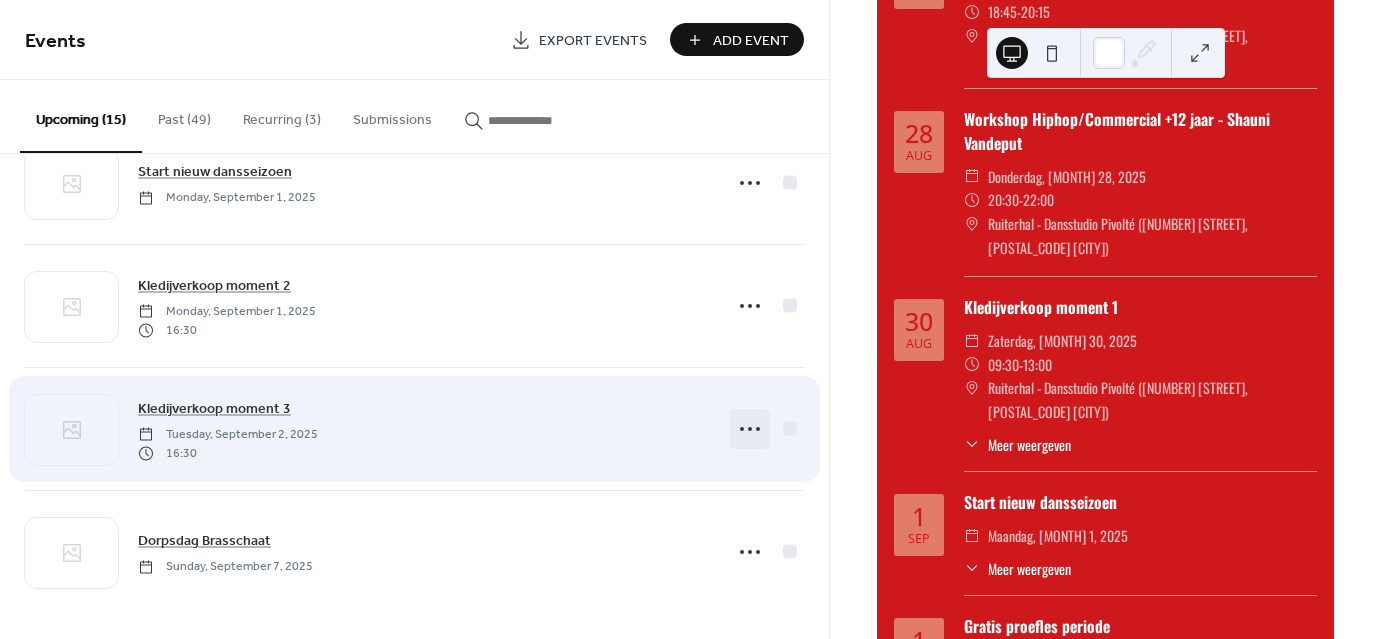 click 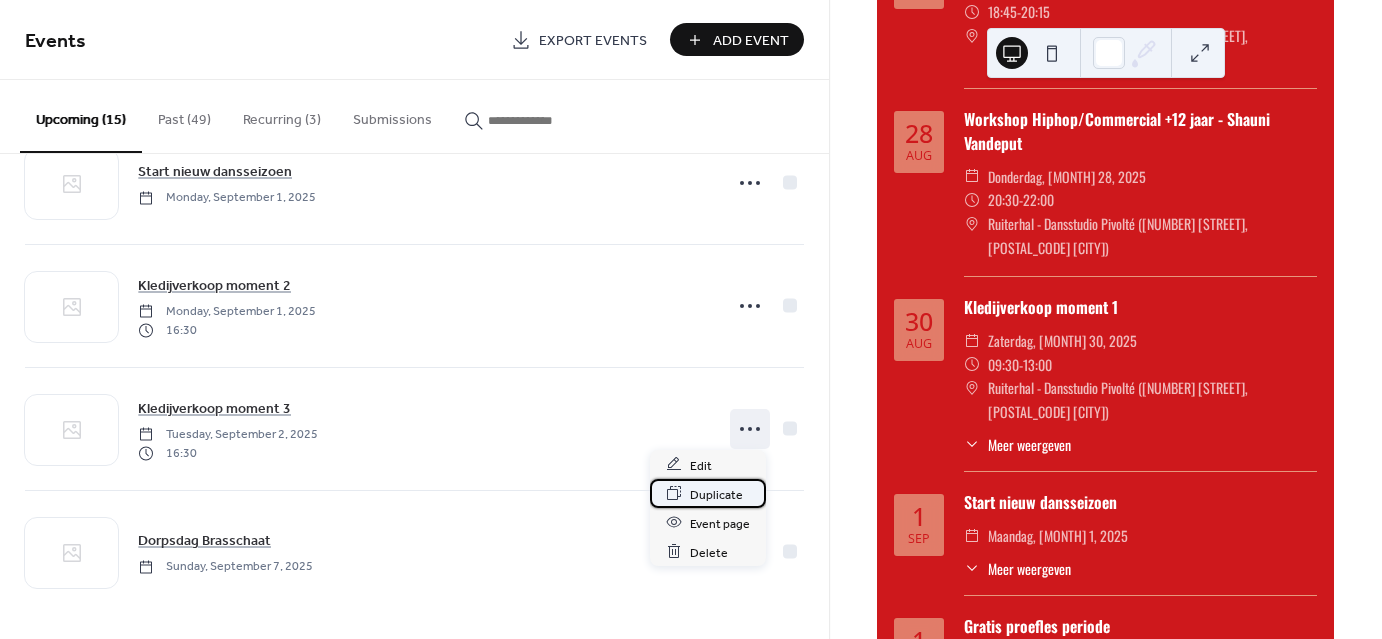 click on "Duplicate" at bounding box center [716, 494] 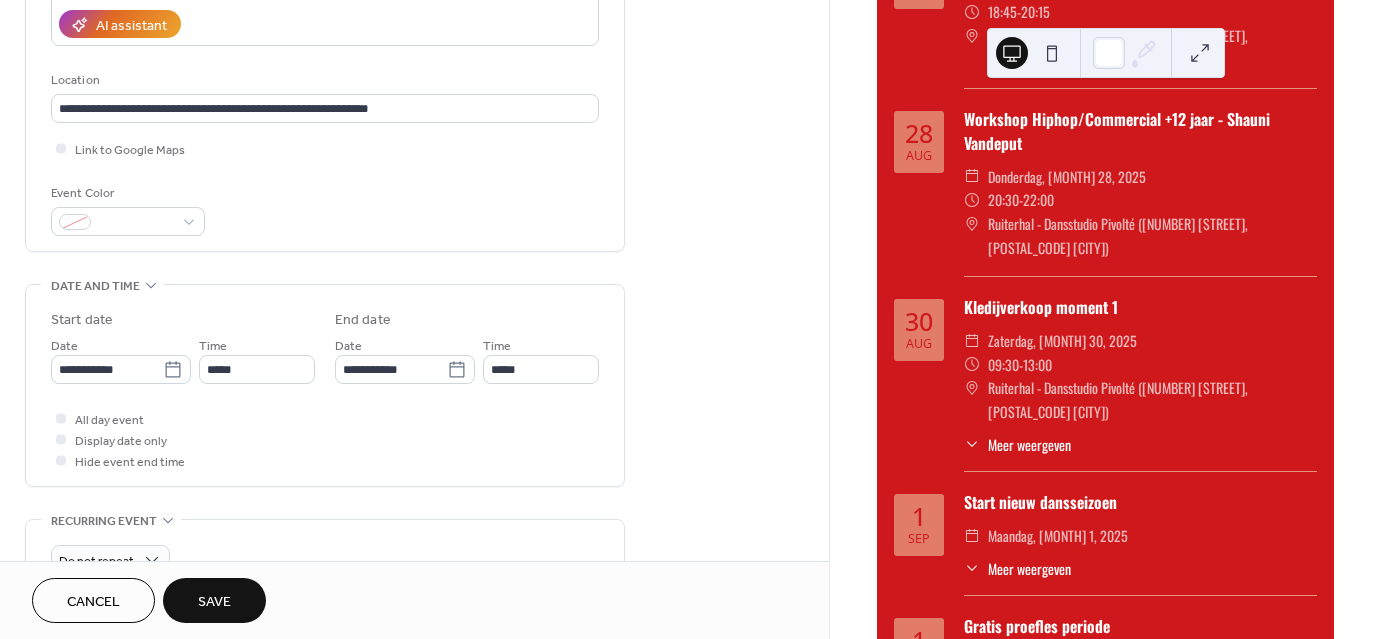 scroll, scrollTop: 367, scrollLeft: 0, axis: vertical 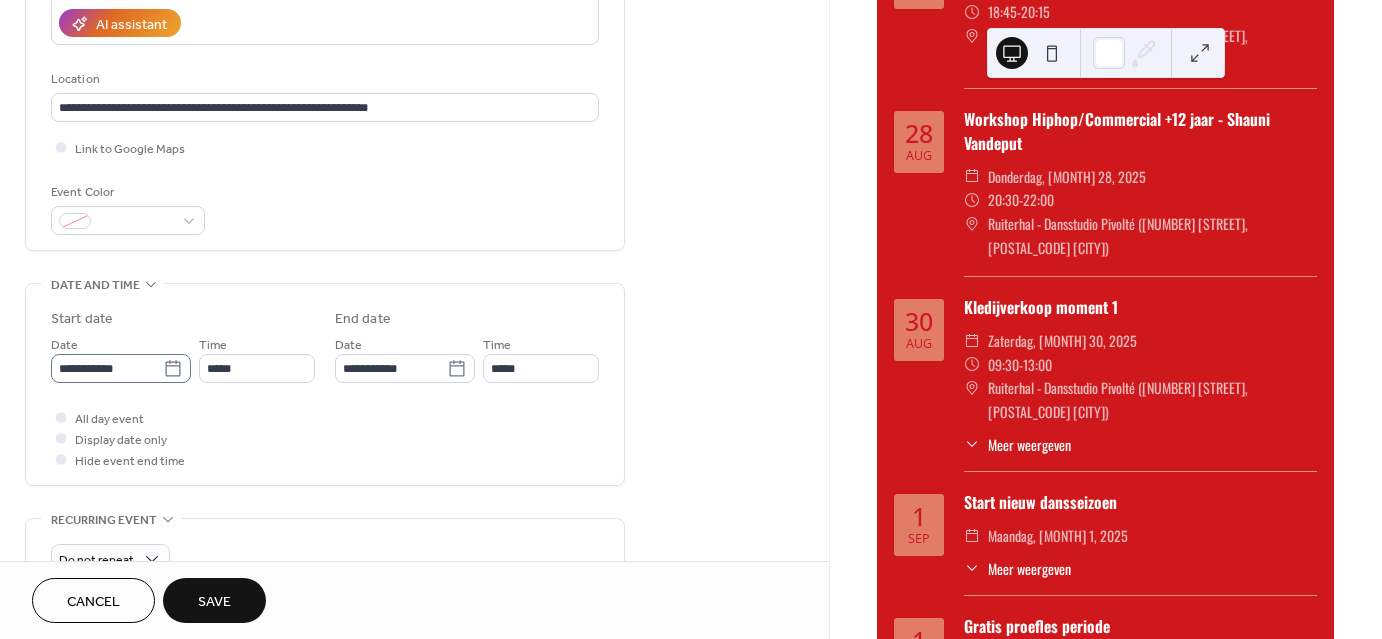 type on "**********" 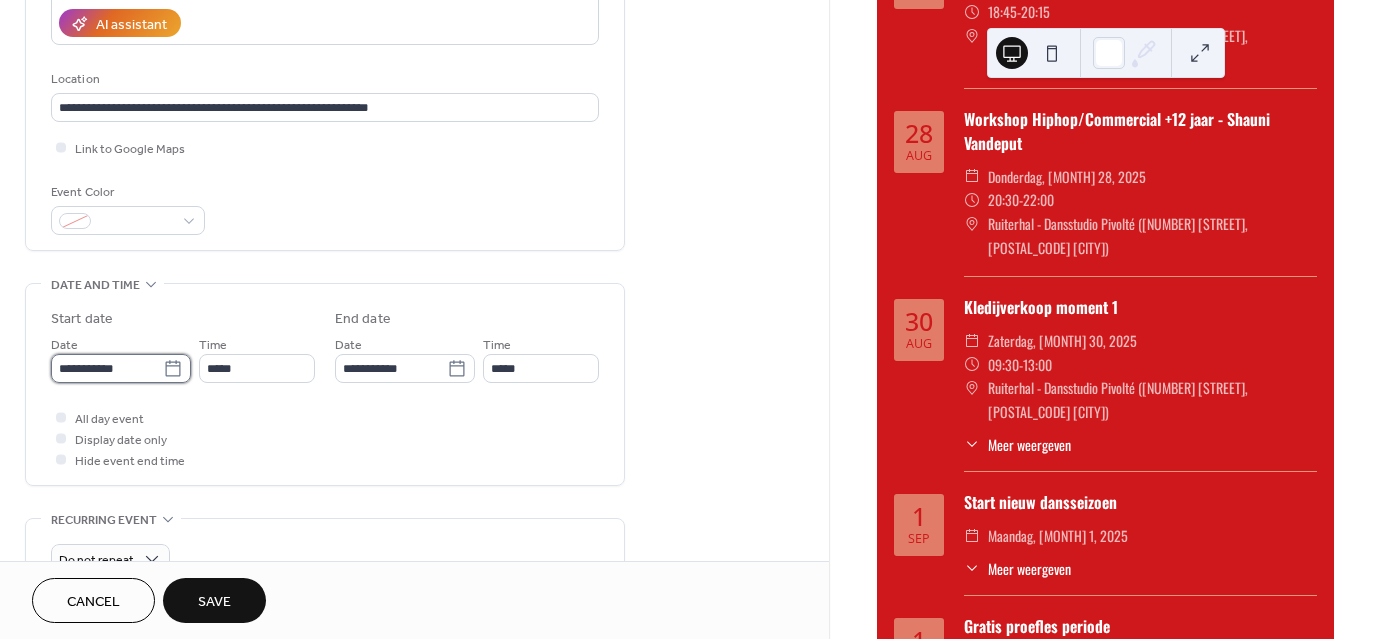 click on "**********" at bounding box center [107, 368] 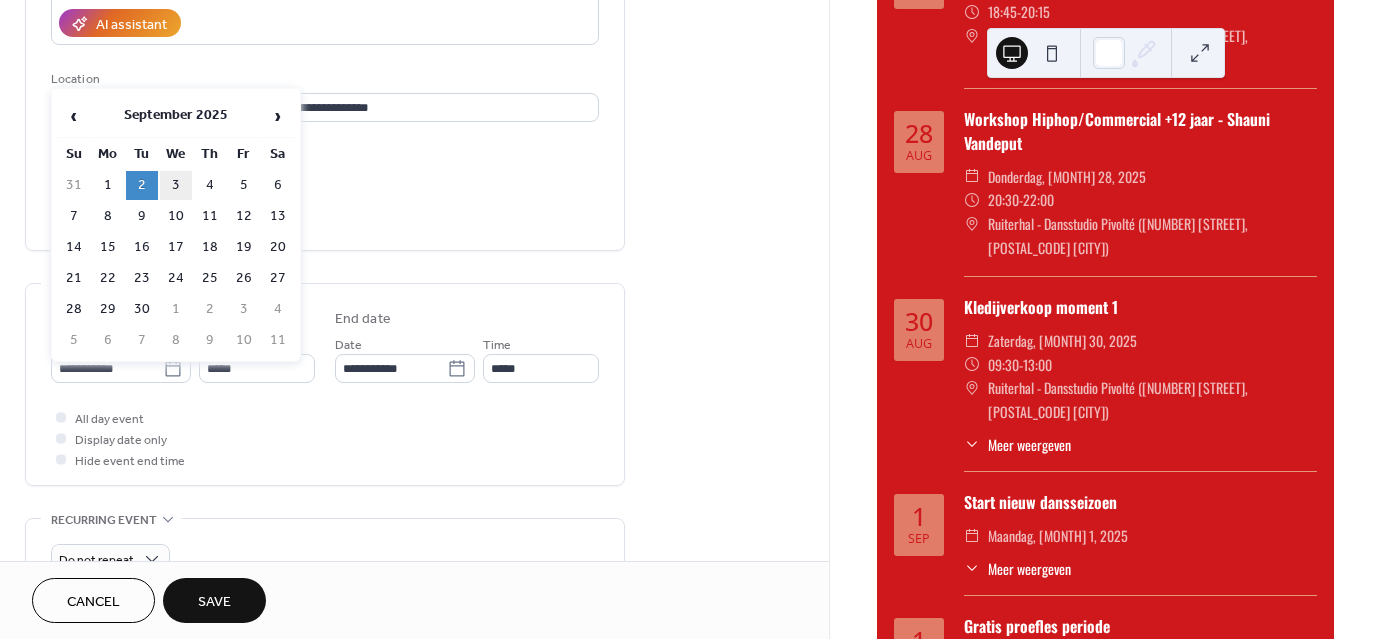 click on "3" at bounding box center [176, 185] 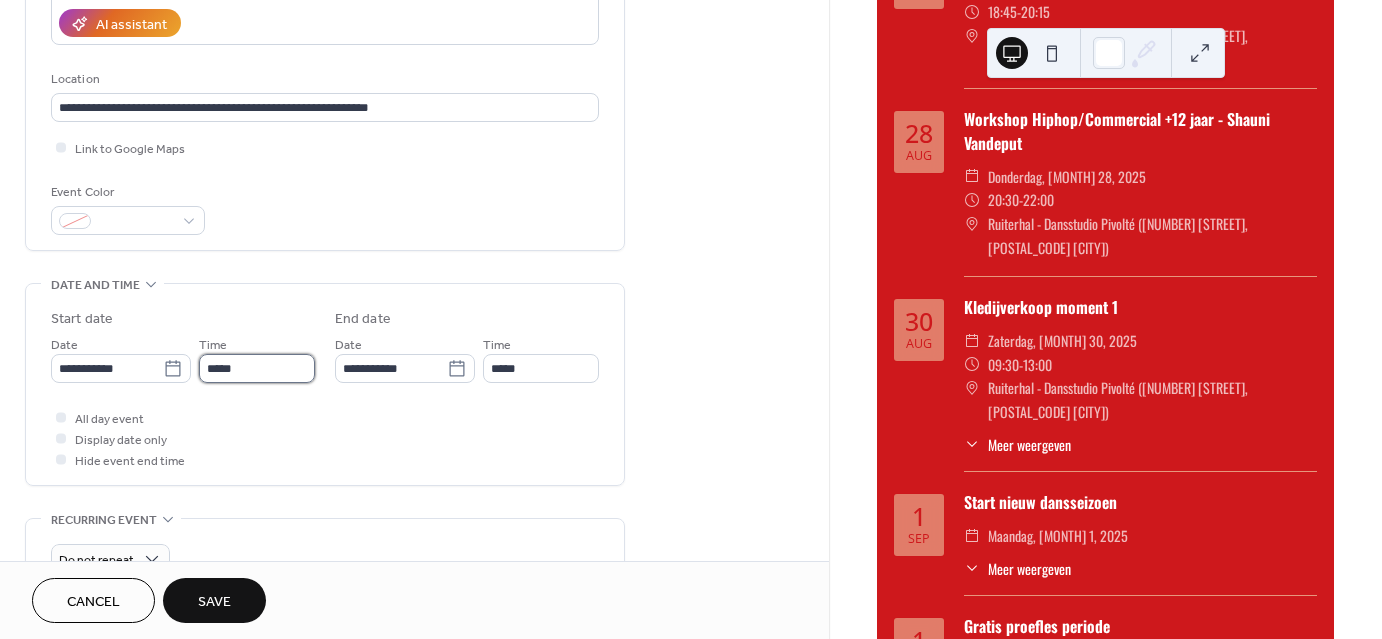 click on "*****" at bounding box center [257, 368] 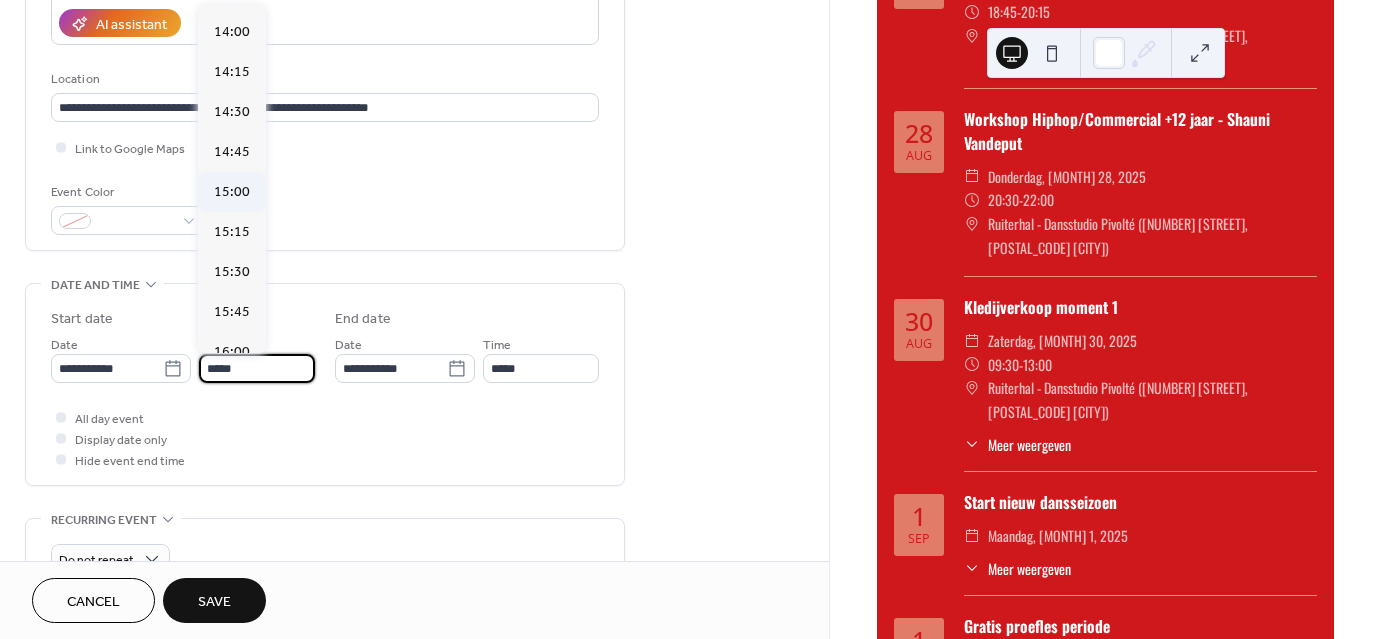 scroll, scrollTop: 2225, scrollLeft: 0, axis: vertical 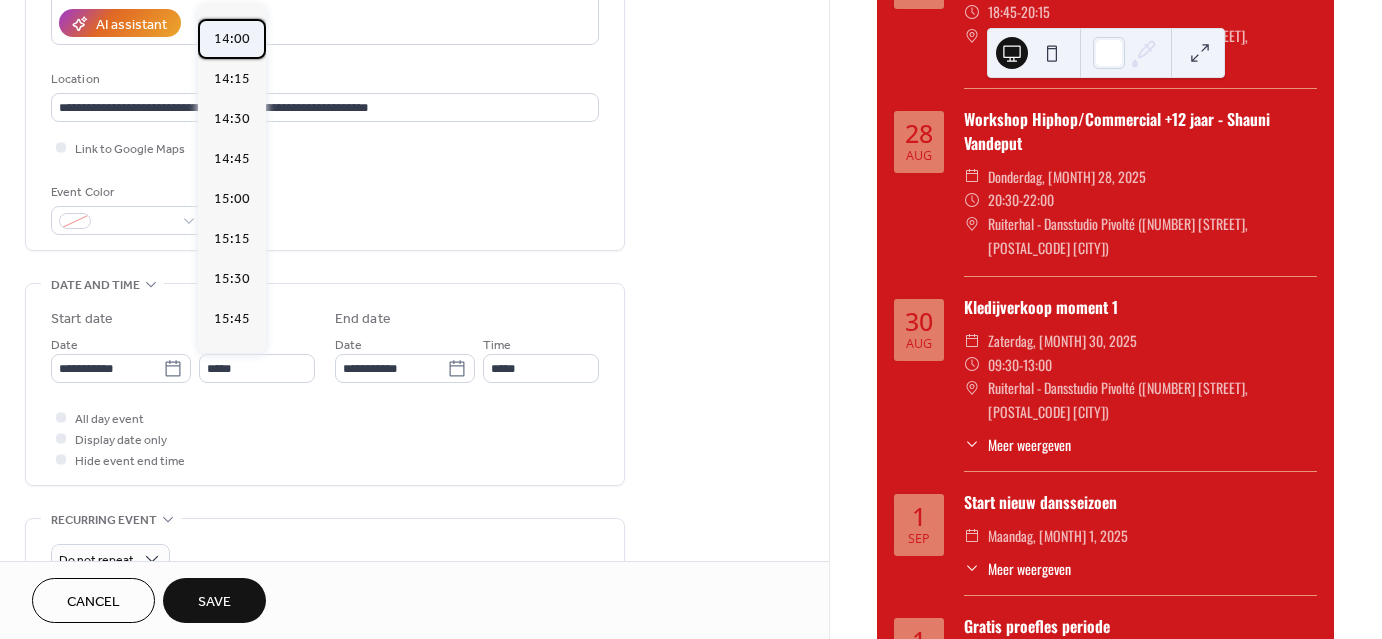 click on "14:00" at bounding box center [232, 39] 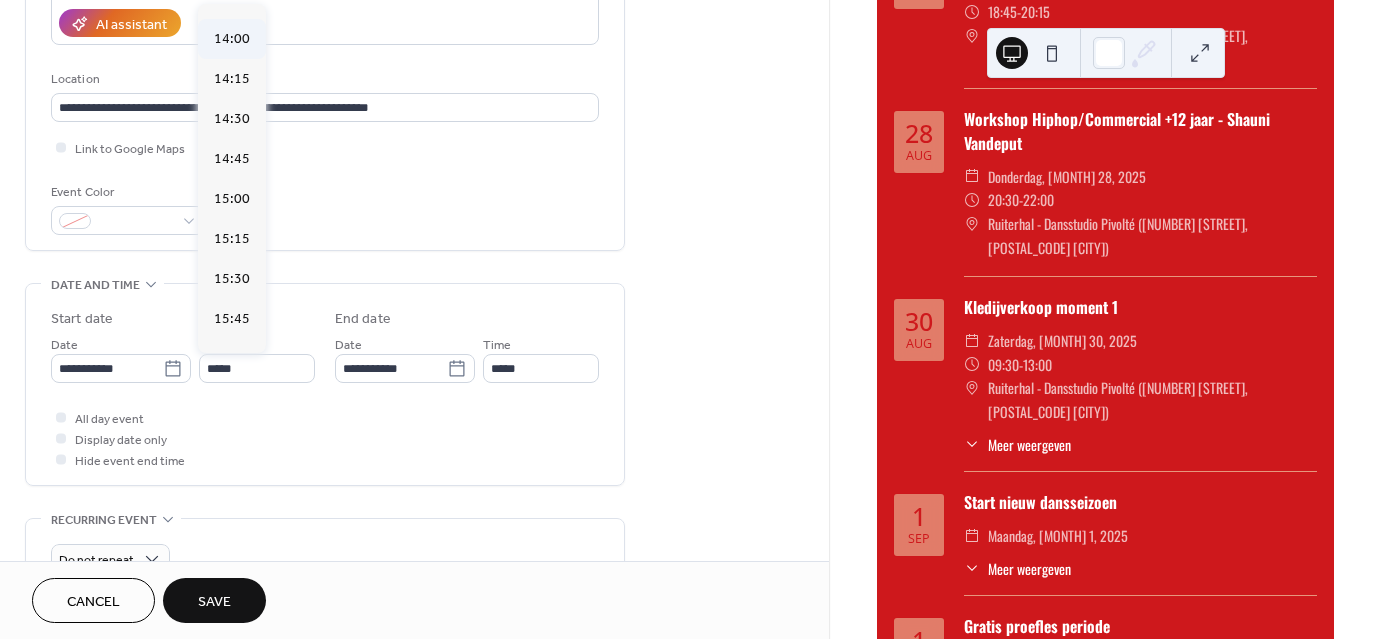 type on "*****" 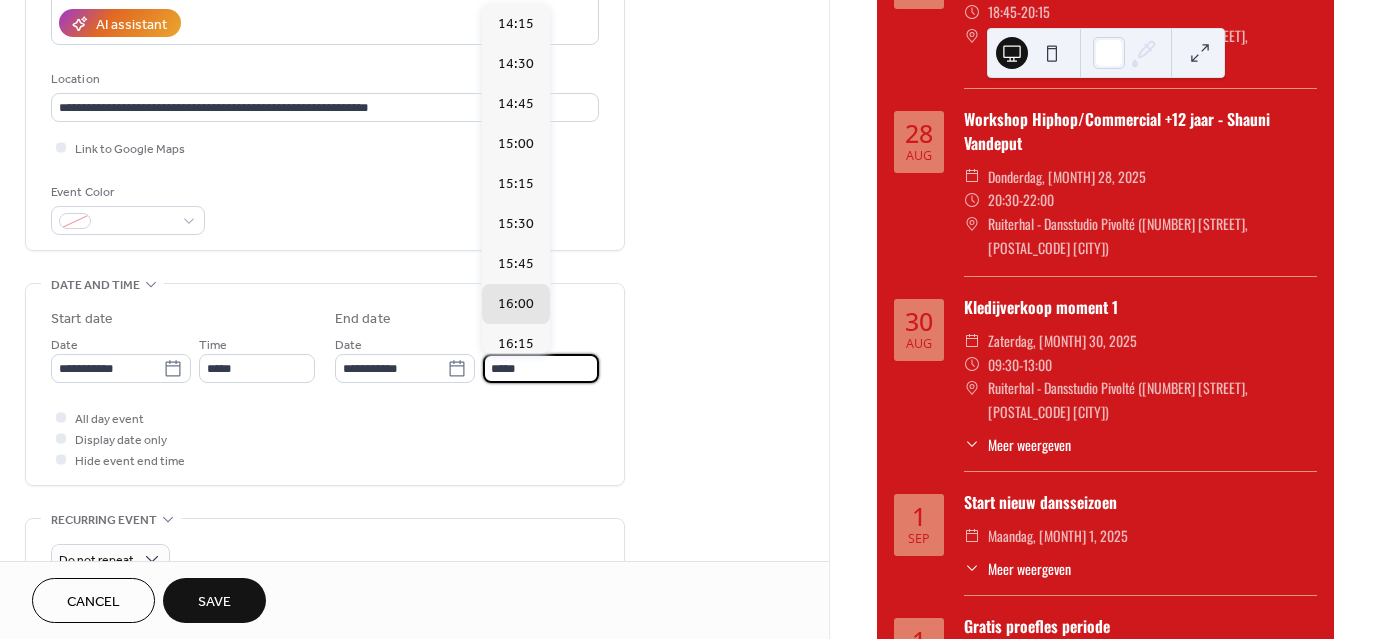 click on "*****" at bounding box center [541, 368] 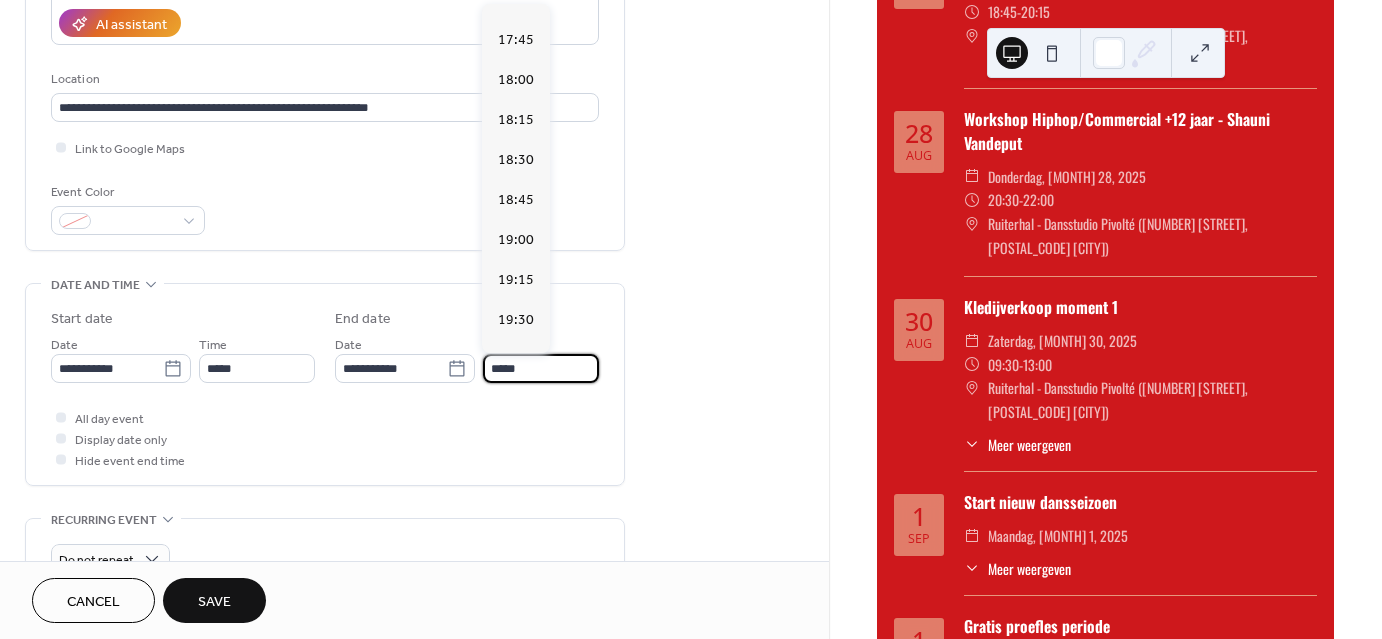 scroll, scrollTop: 544, scrollLeft: 0, axis: vertical 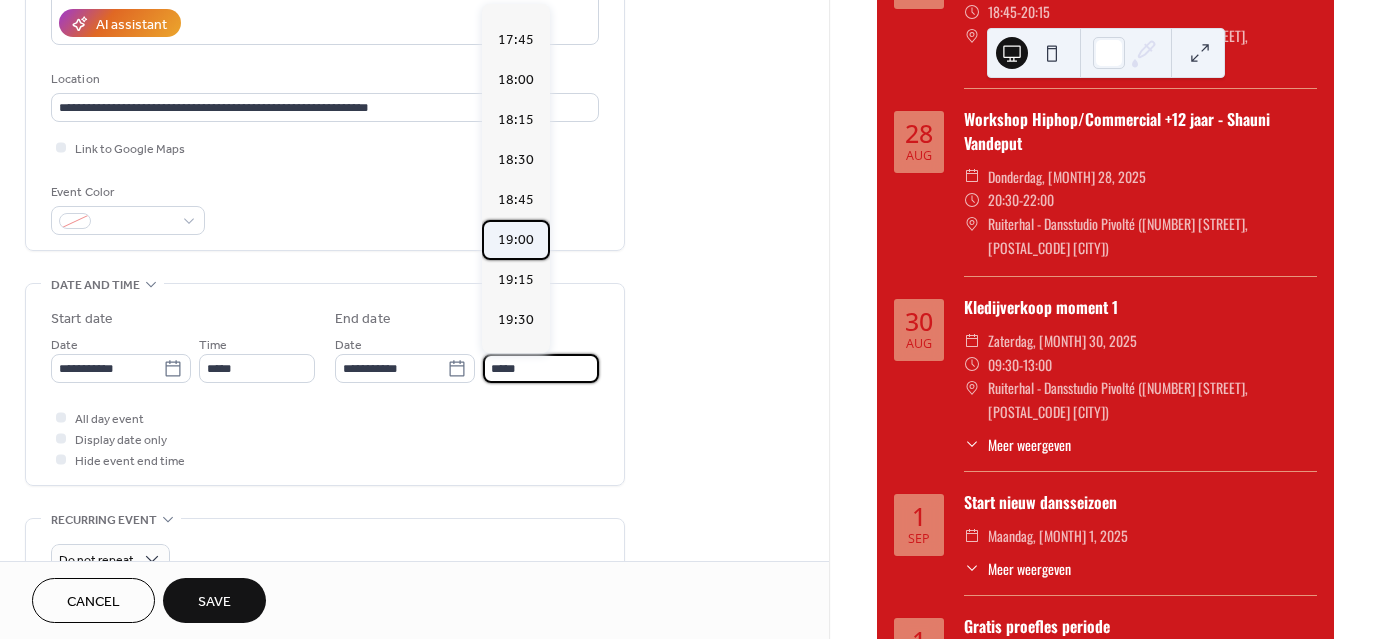 click on "19:00" at bounding box center (516, 240) 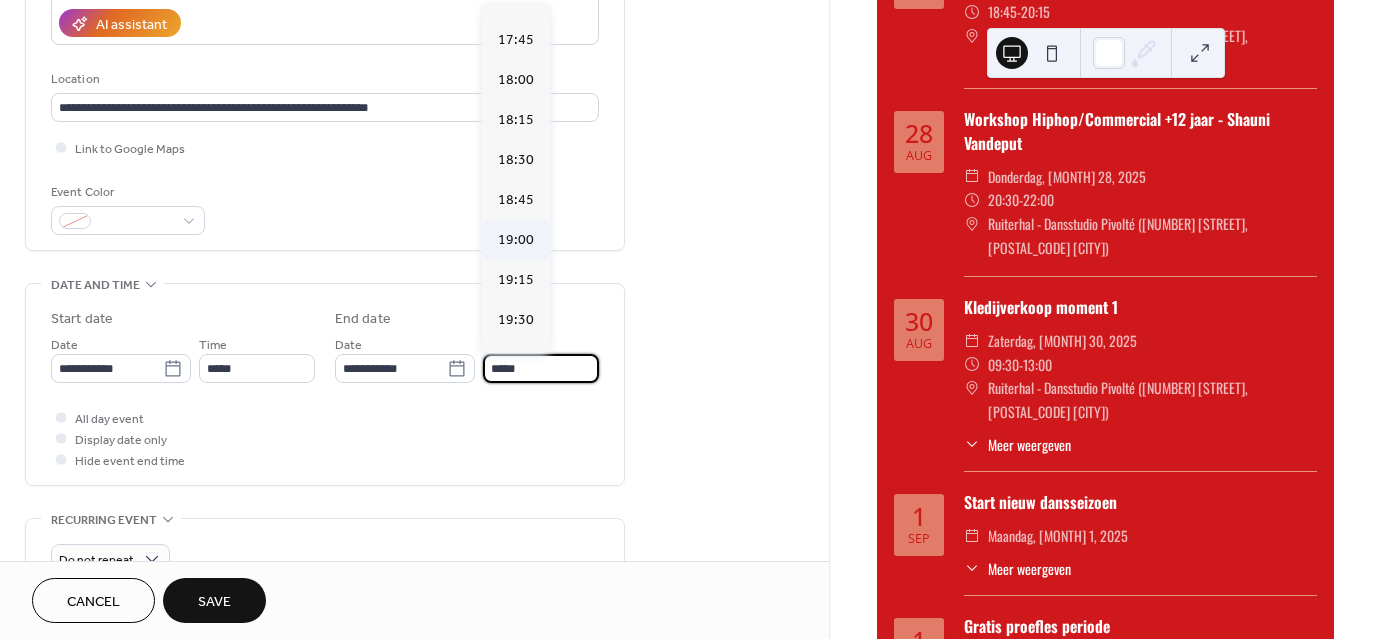 type on "*****" 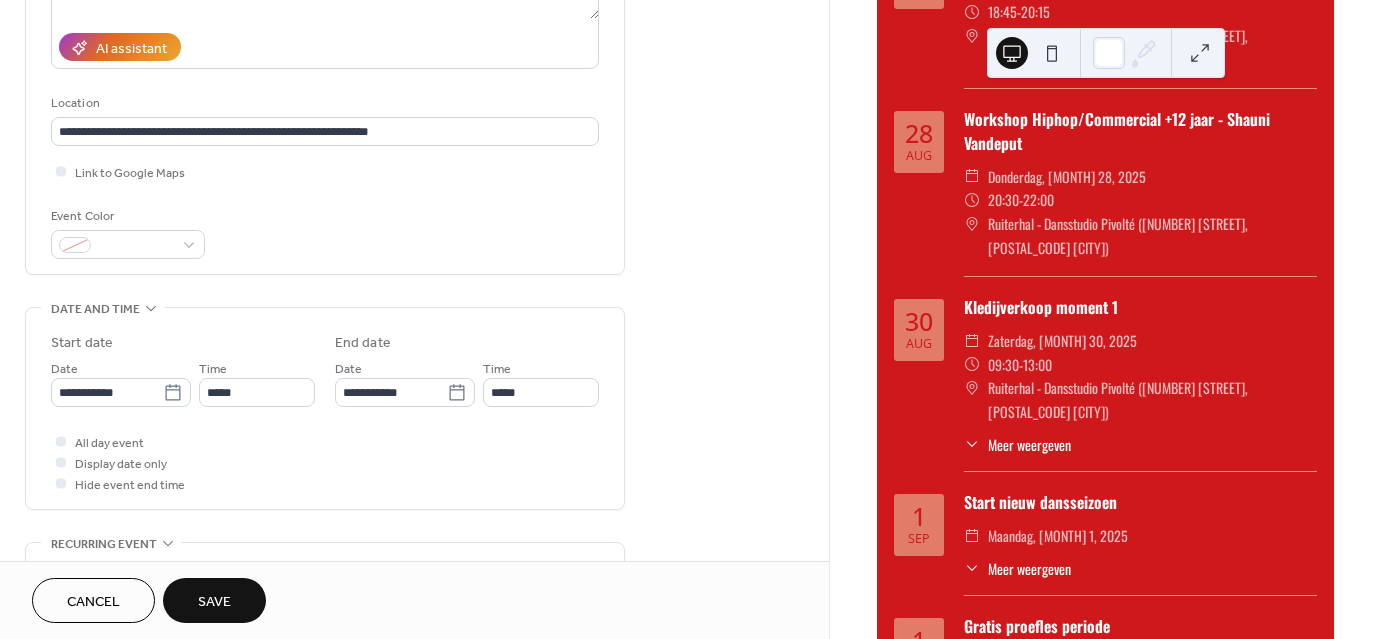 scroll, scrollTop: 360, scrollLeft: 0, axis: vertical 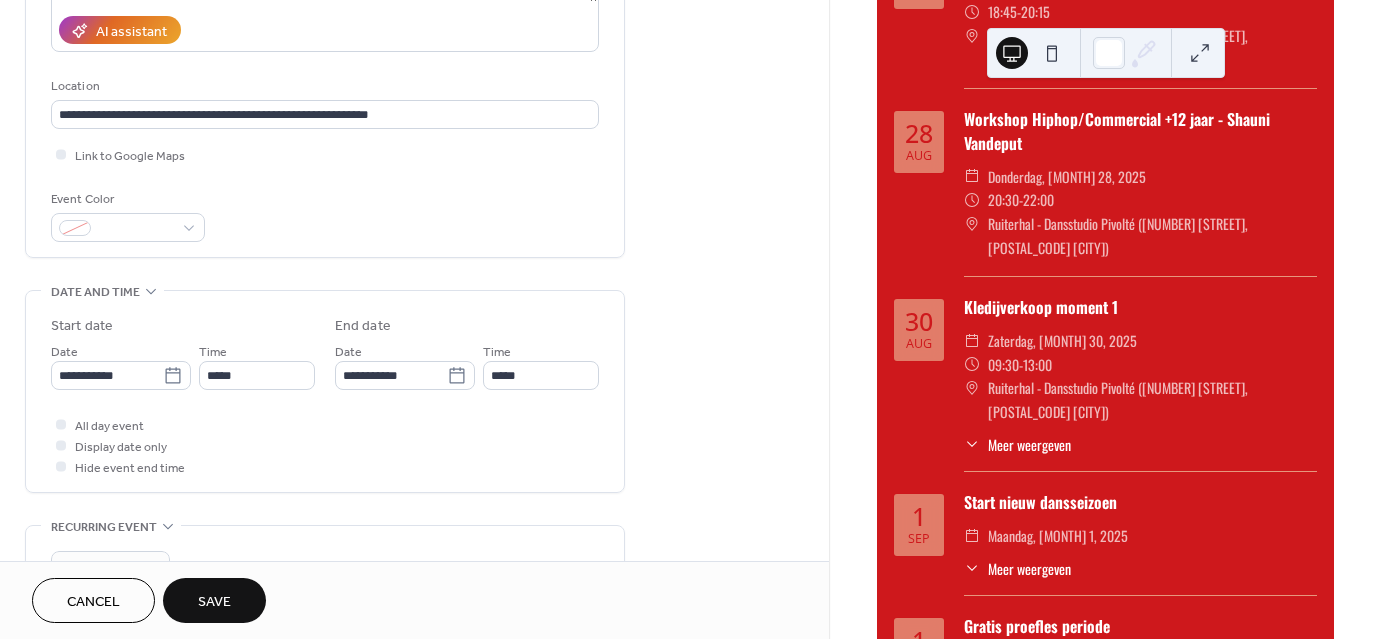 click on "Save" at bounding box center (214, 602) 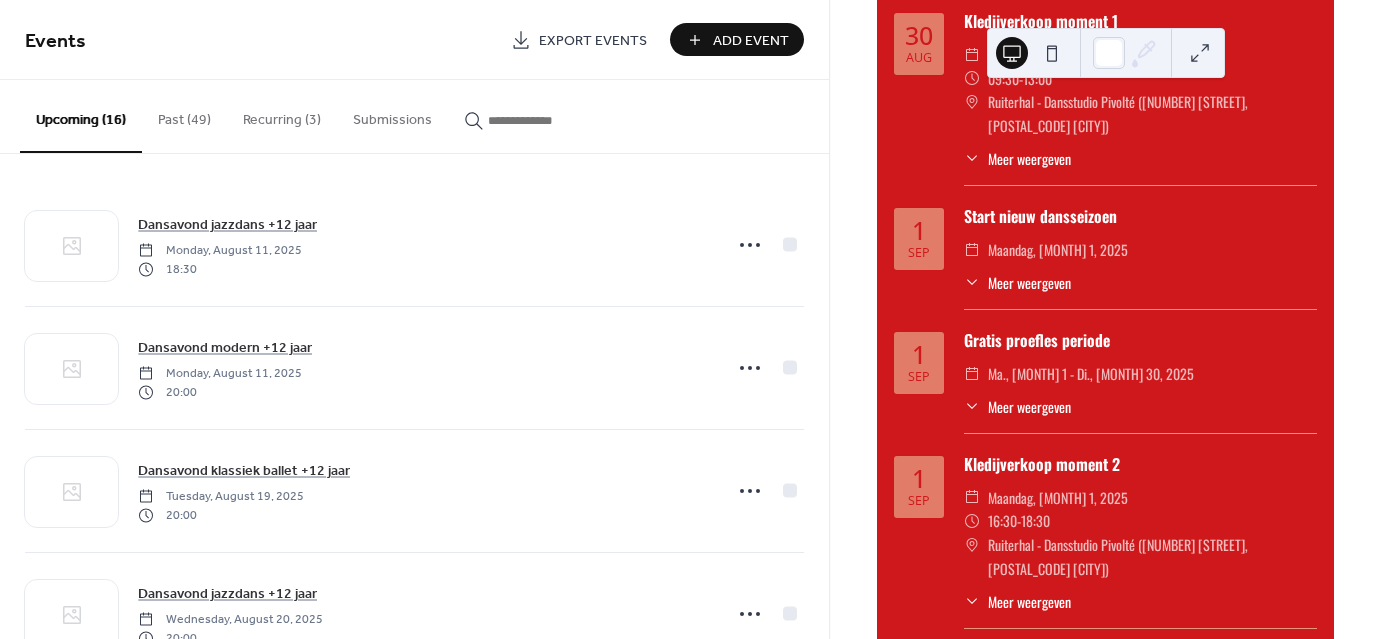 scroll, scrollTop: 3146, scrollLeft: 0, axis: vertical 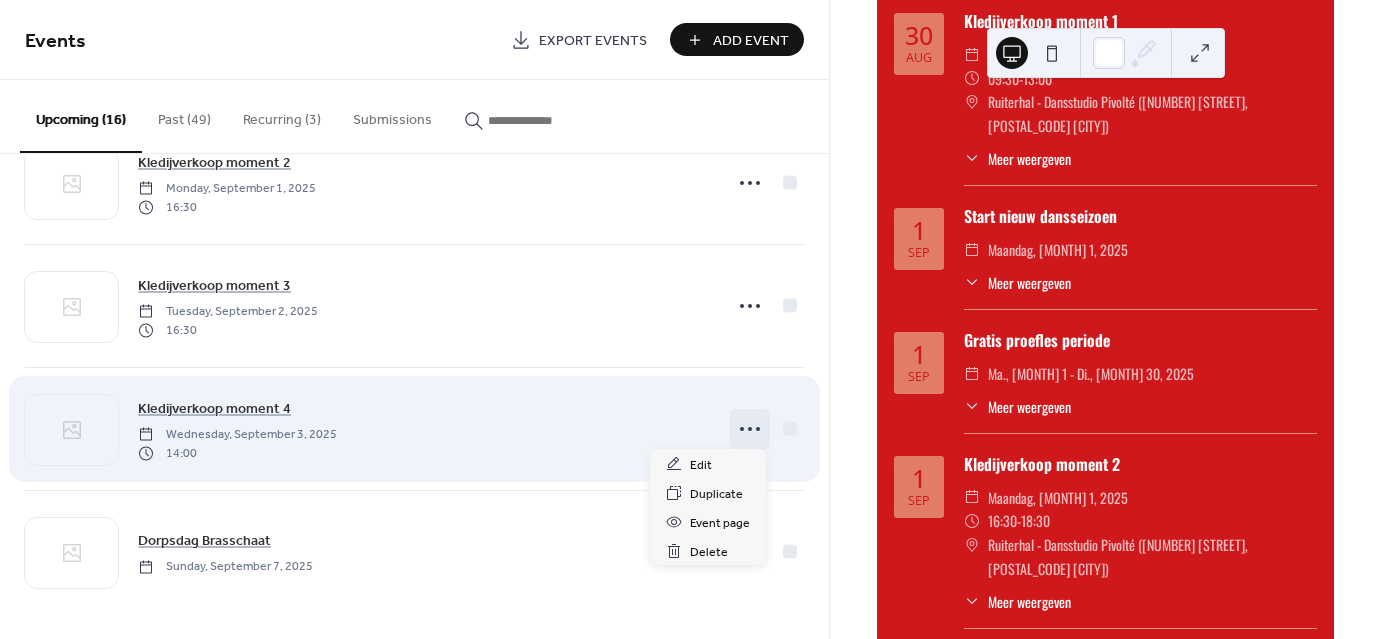 click 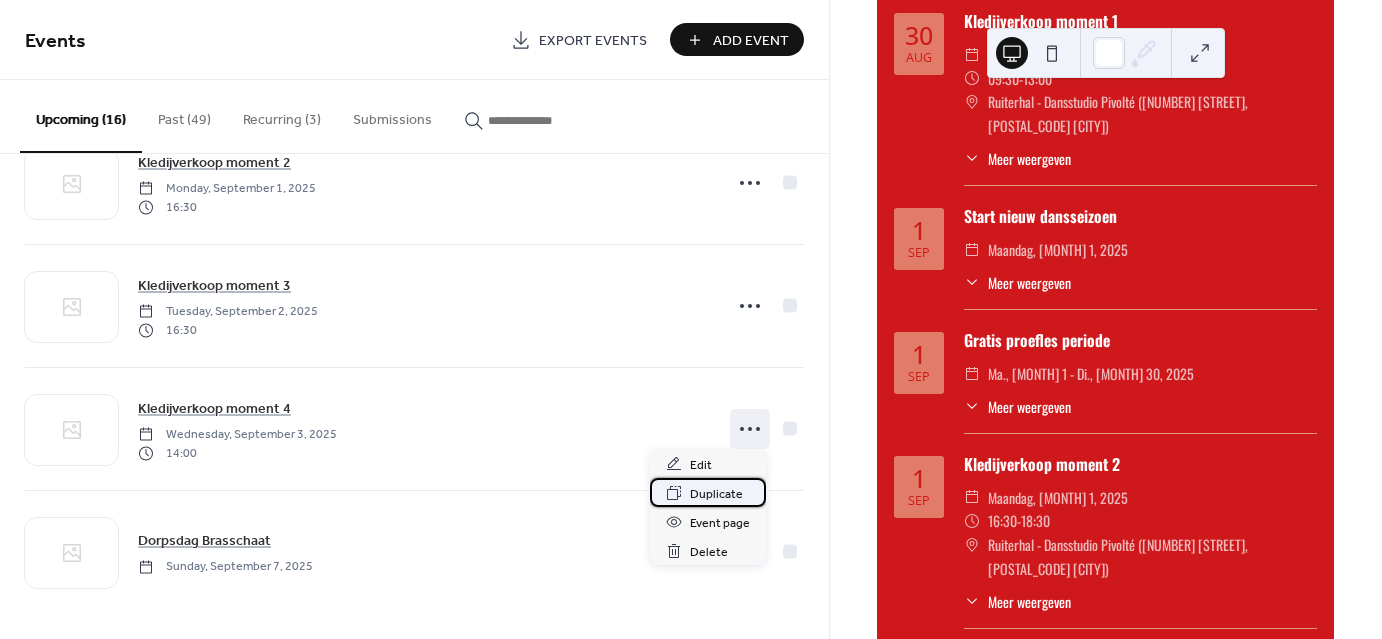 click on "Duplicate" at bounding box center [708, 492] 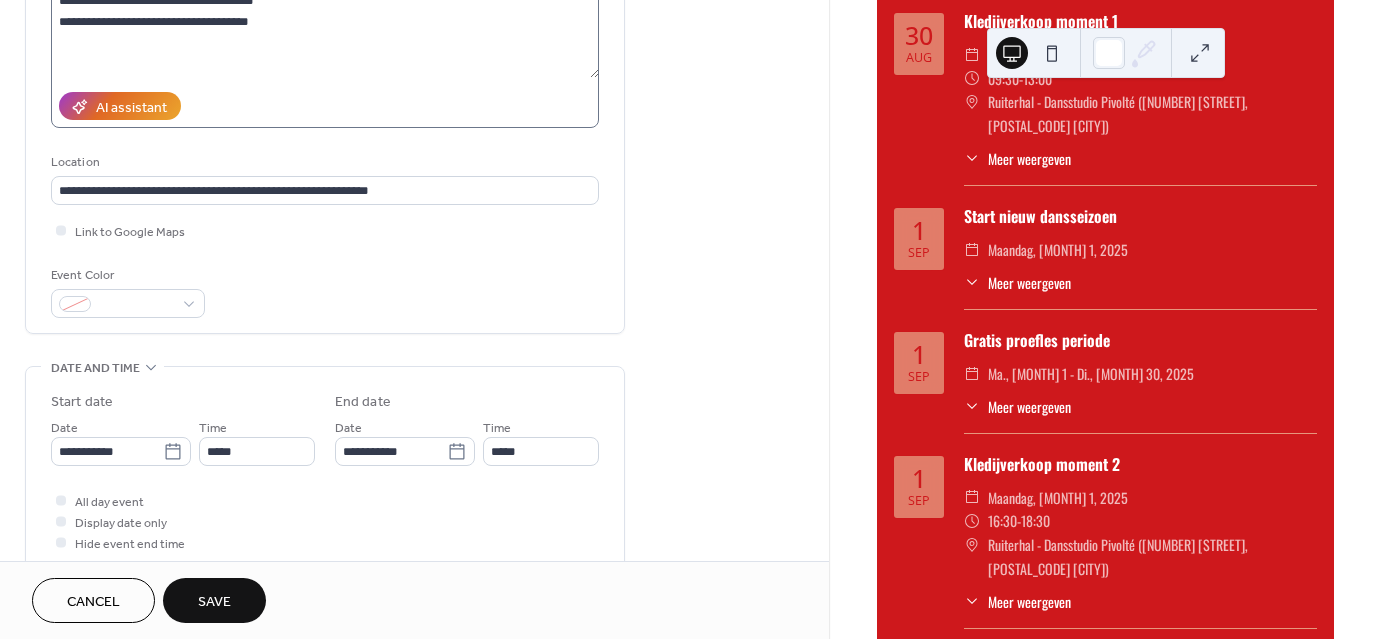 scroll, scrollTop: 298, scrollLeft: 0, axis: vertical 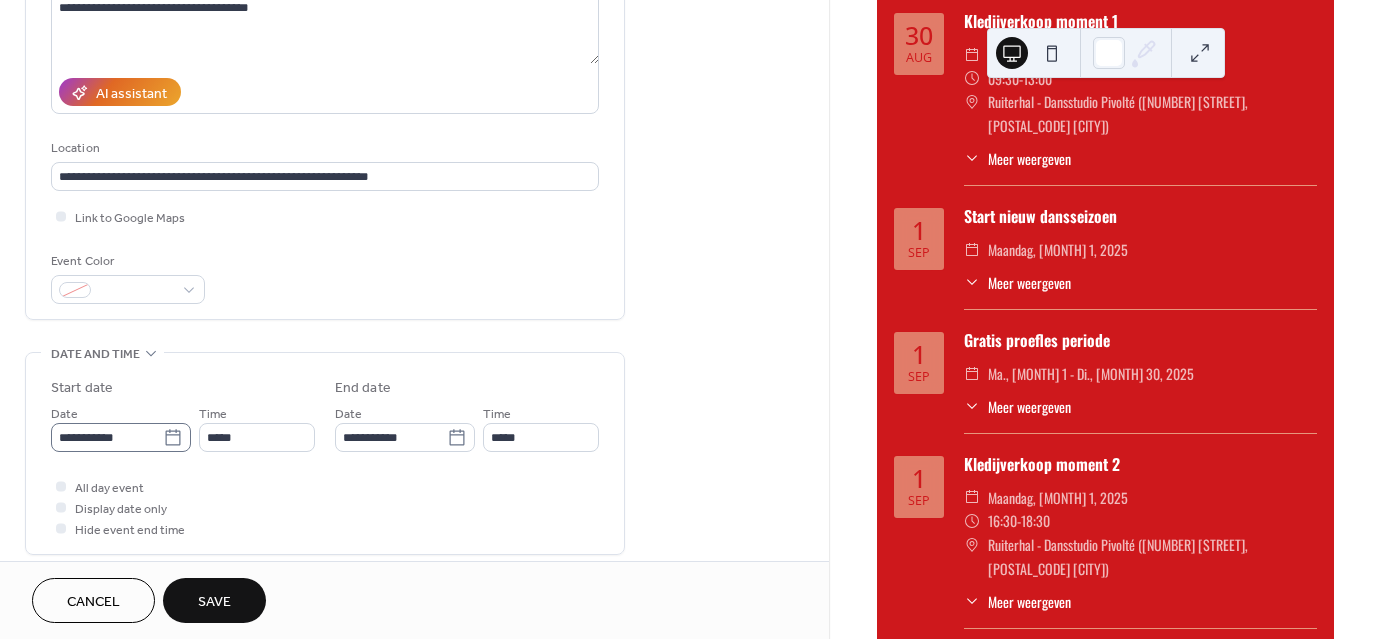 type on "**********" 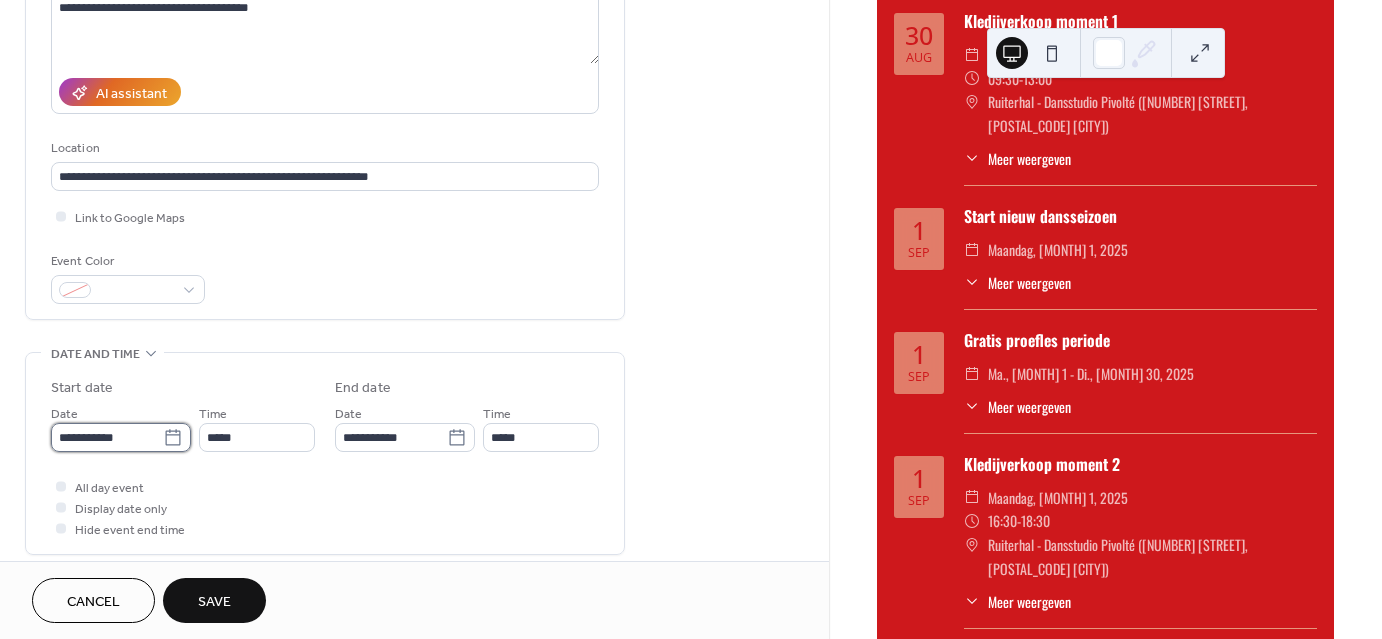click on "**********" at bounding box center (107, 437) 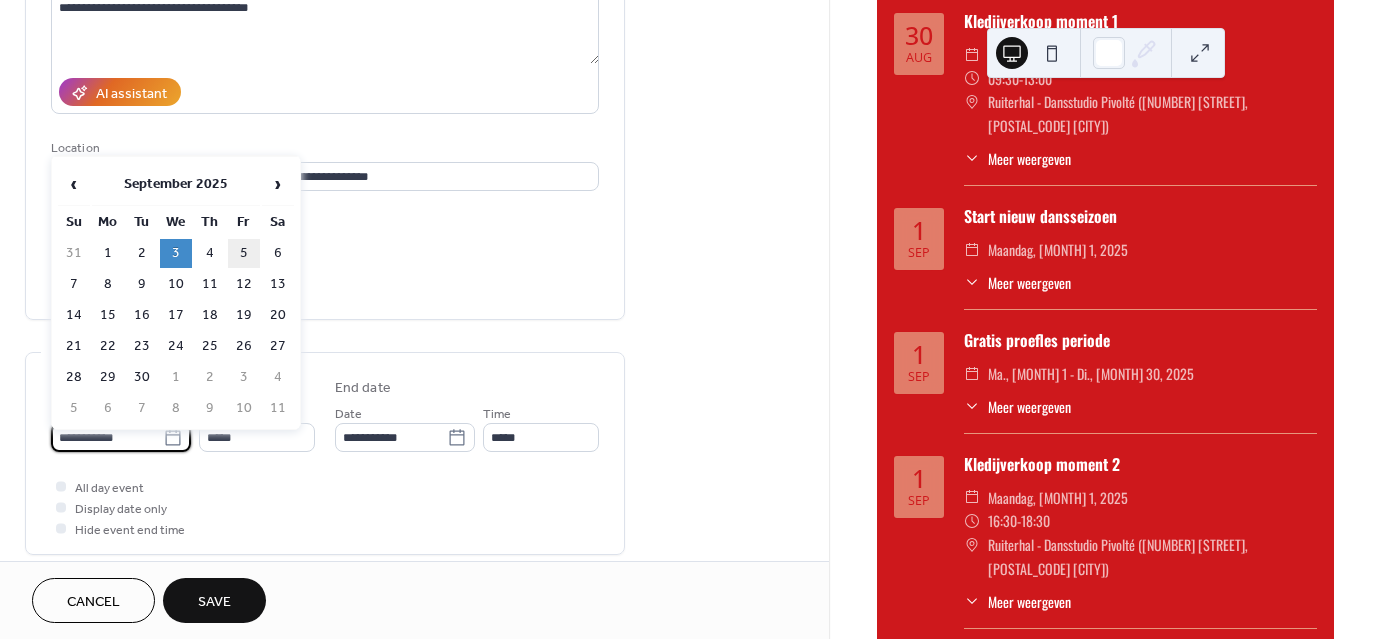 click on "5" at bounding box center [244, 253] 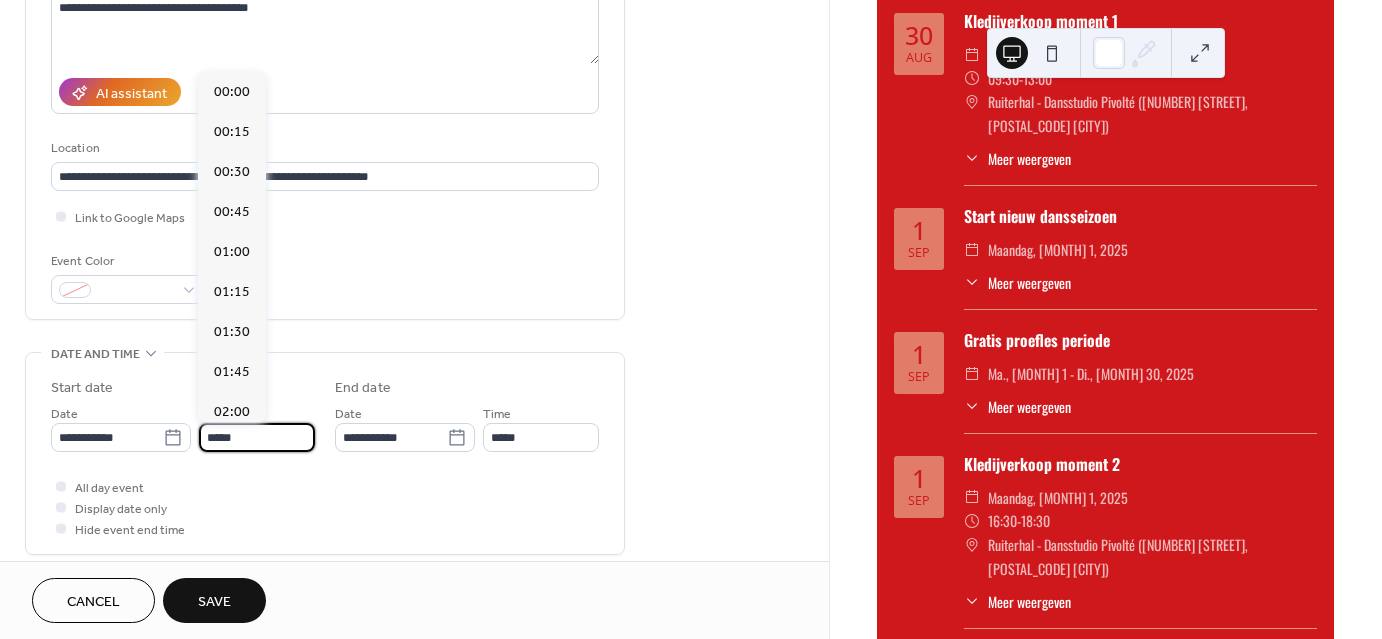click on "*****" at bounding box center [257, 437] 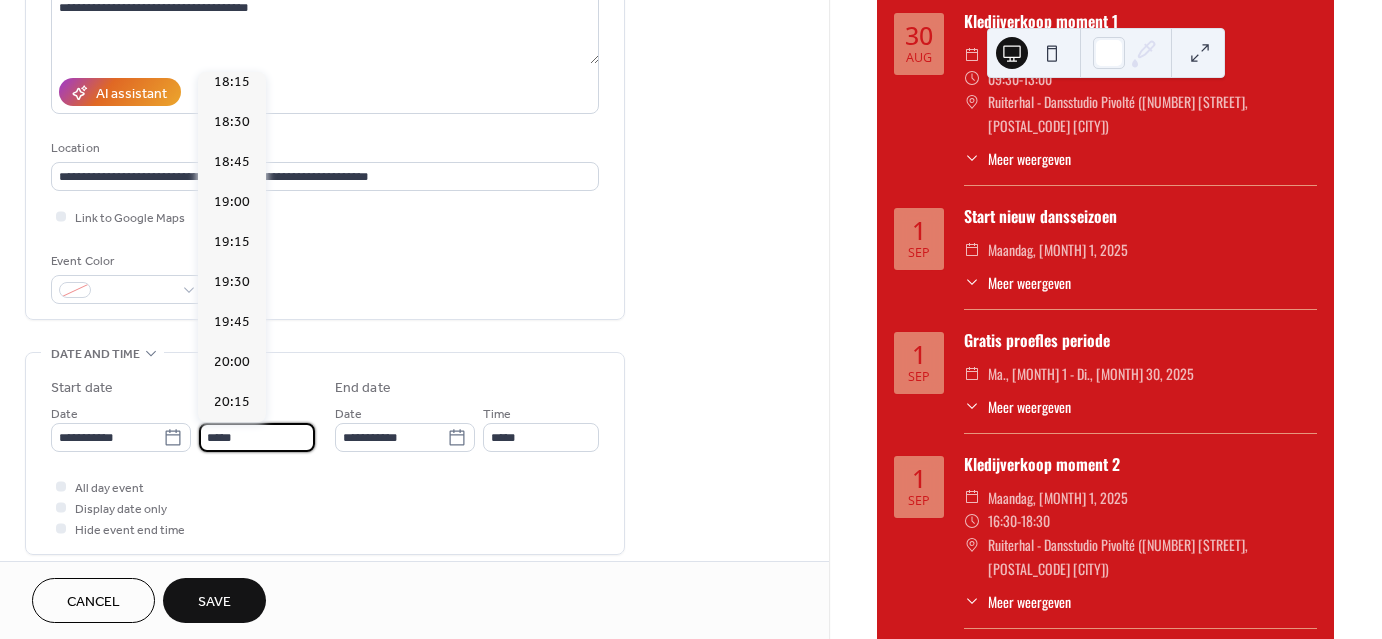 scroll, scrollTop: 2931, scrollLeft: 0, axis: vertical 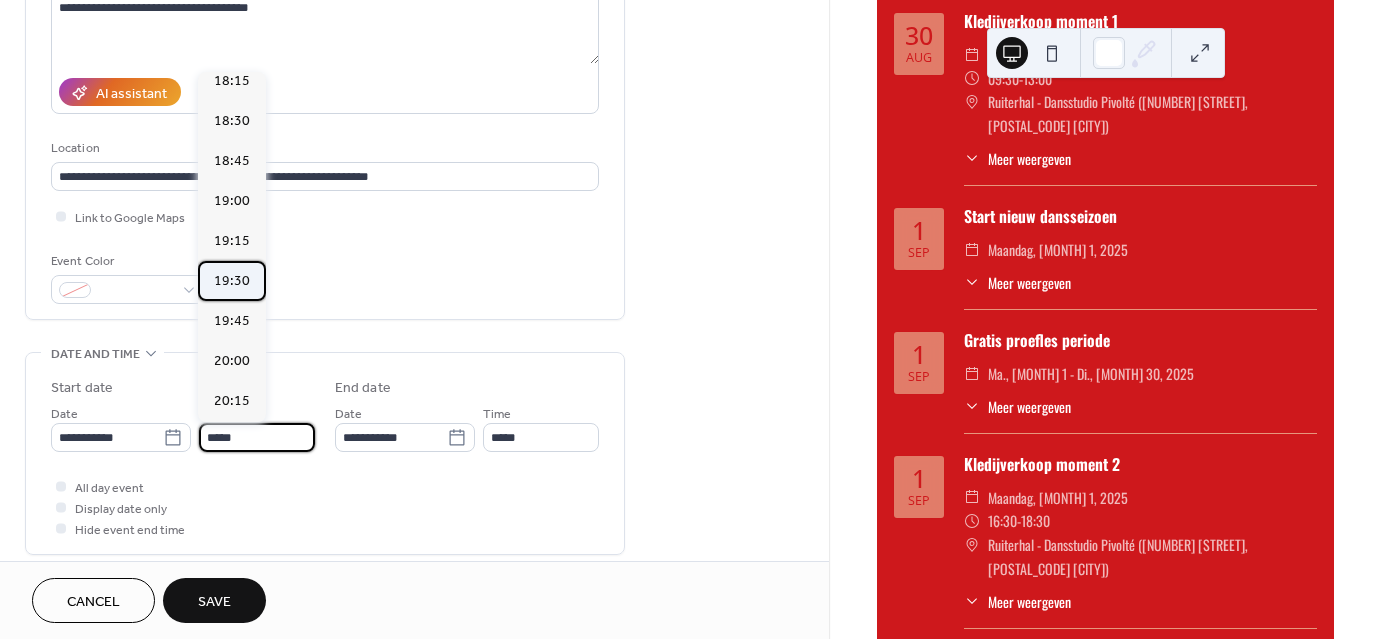 click on "19:30" at bounding box center [232, 281] 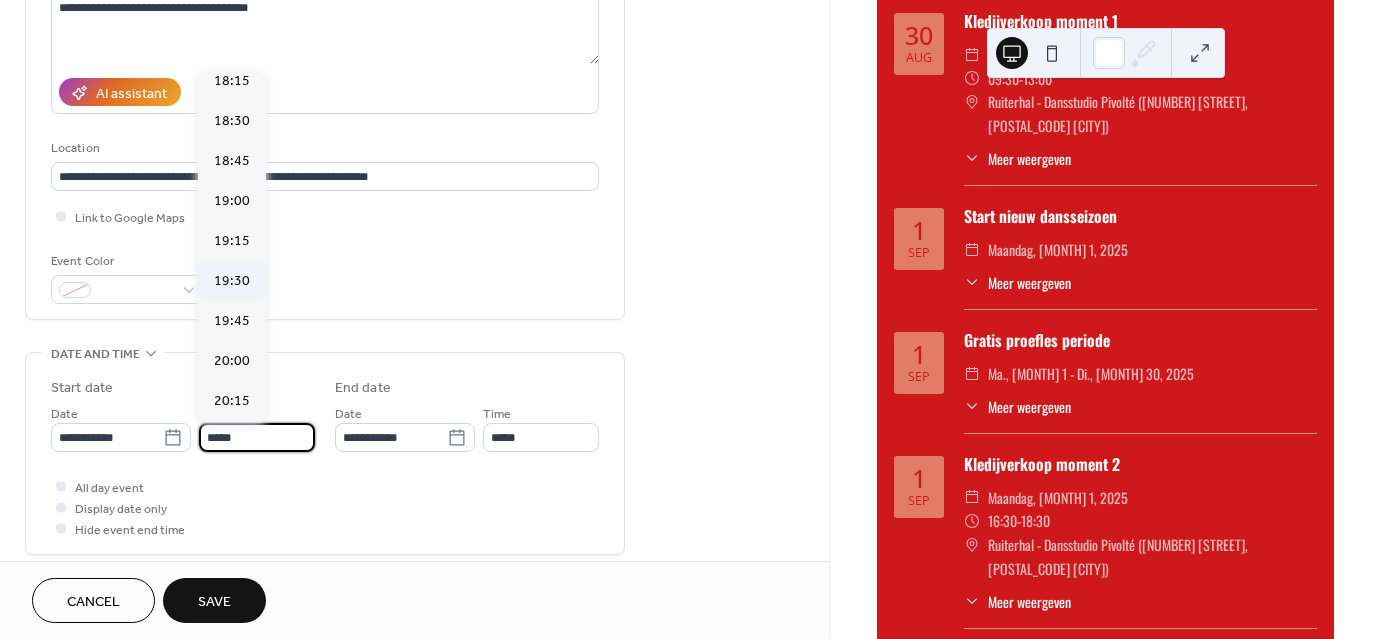 type on "*****" 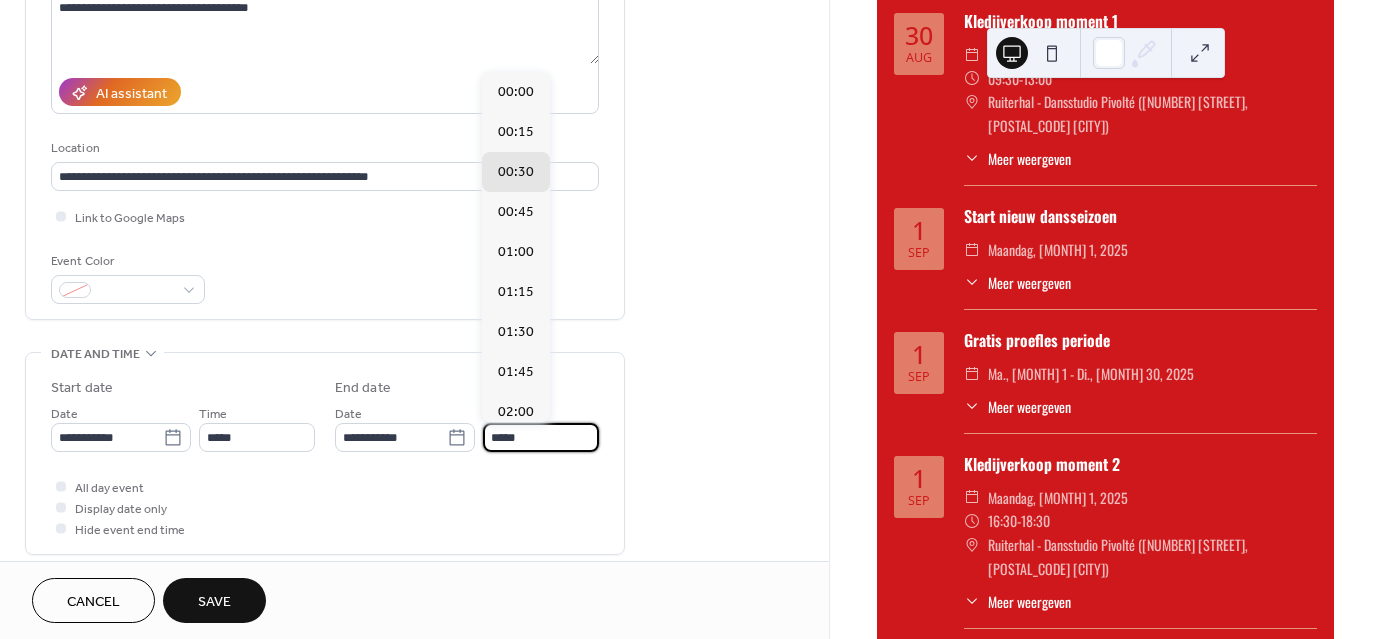 click on "*****" at bounding box center (541, 437) 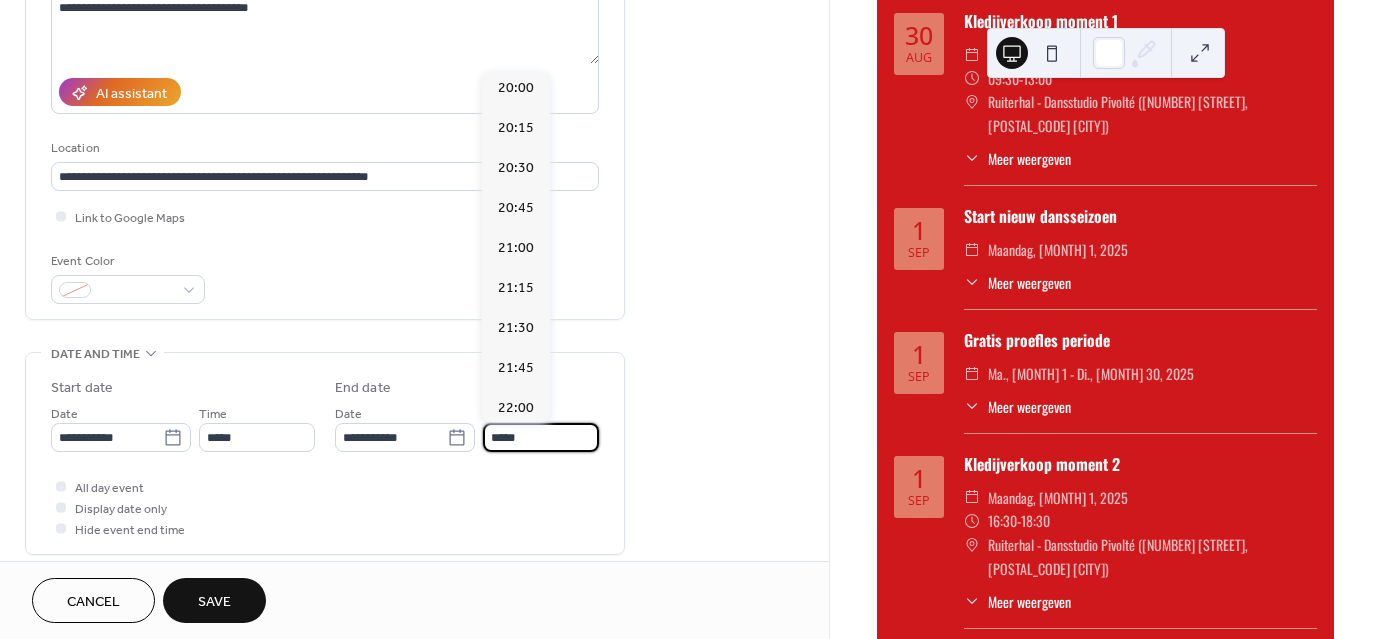 scroll, scrollTop: 3190, scrollLeft: 0, axis: vertical 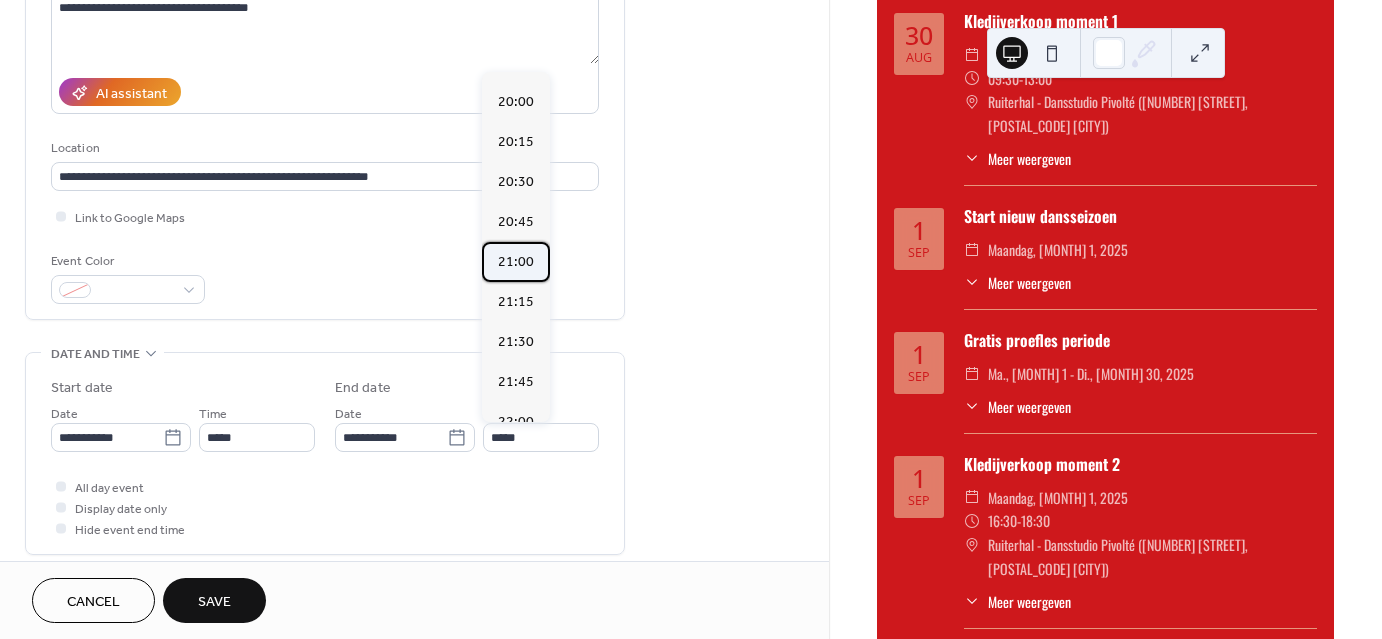 click on "21:00" at bounding box center [516, 262] 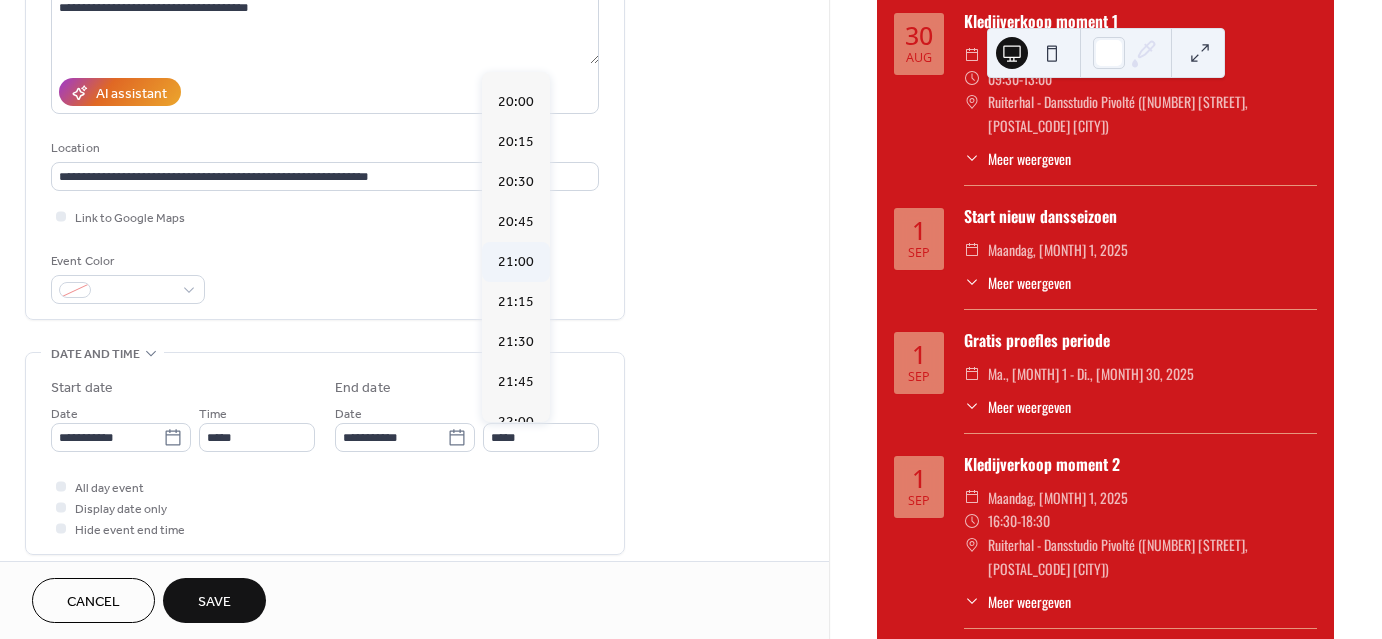 type on "*****" 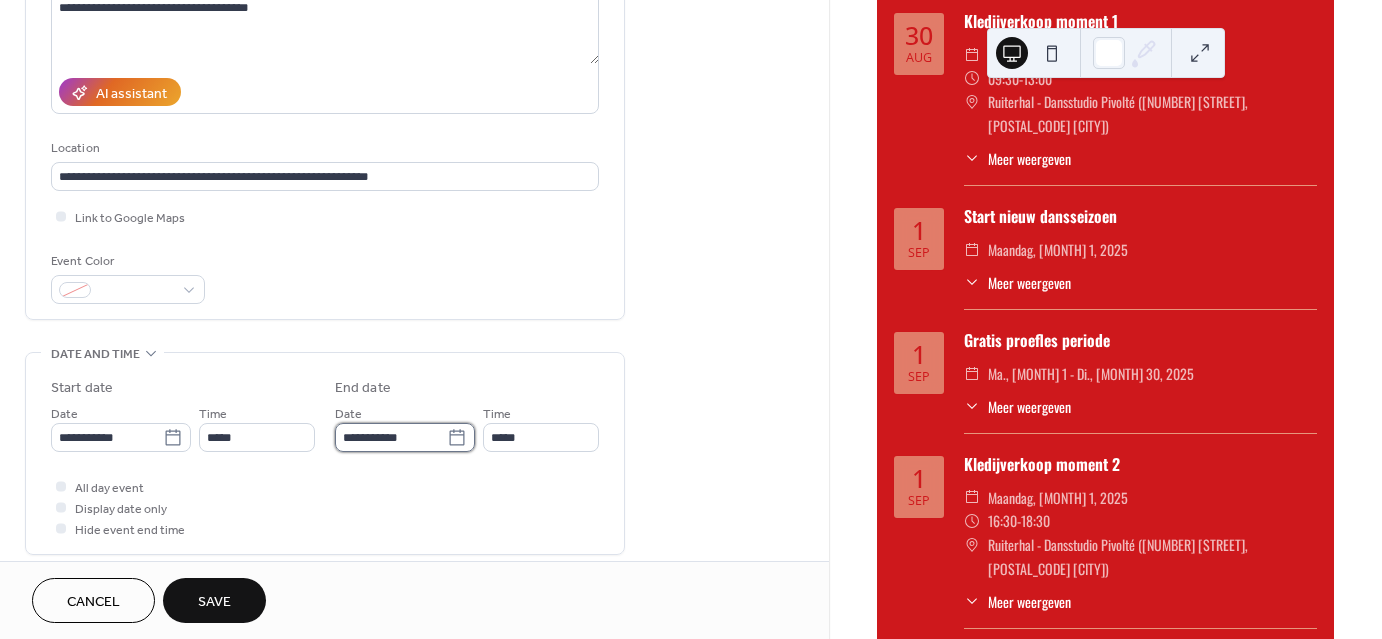 click on "**********" at bounding box center [391, 437] 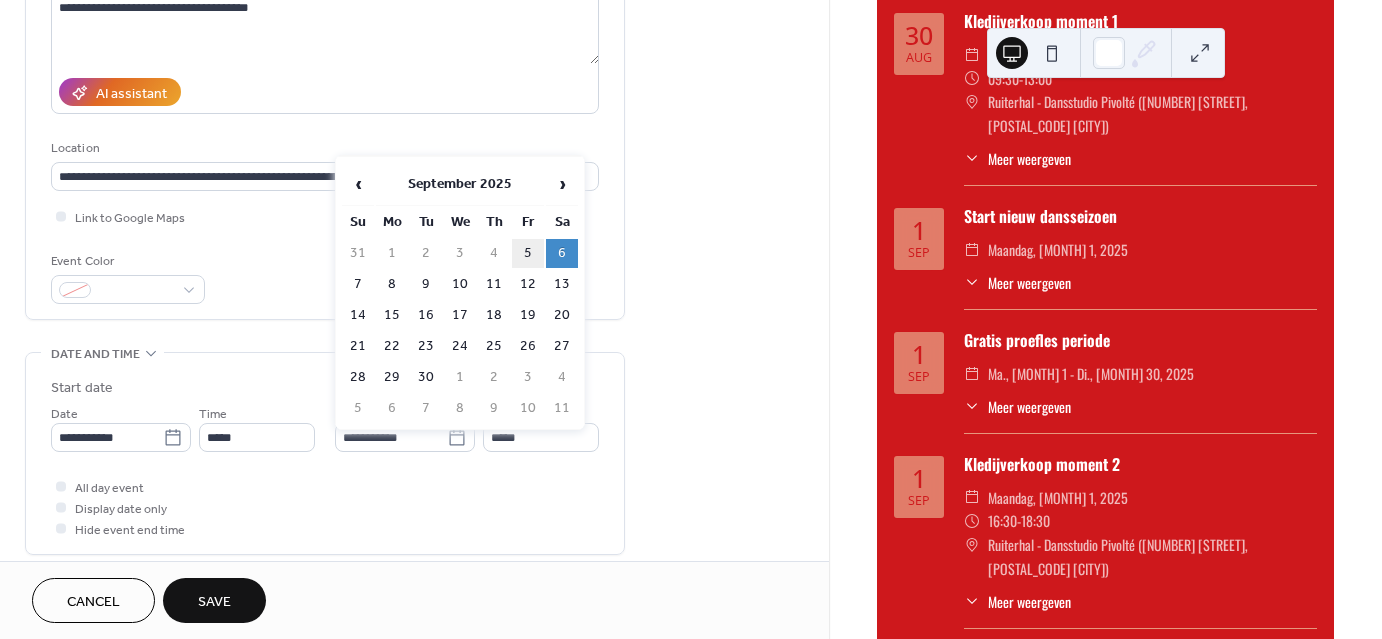 click on "5" at bounding box center [528, 253] 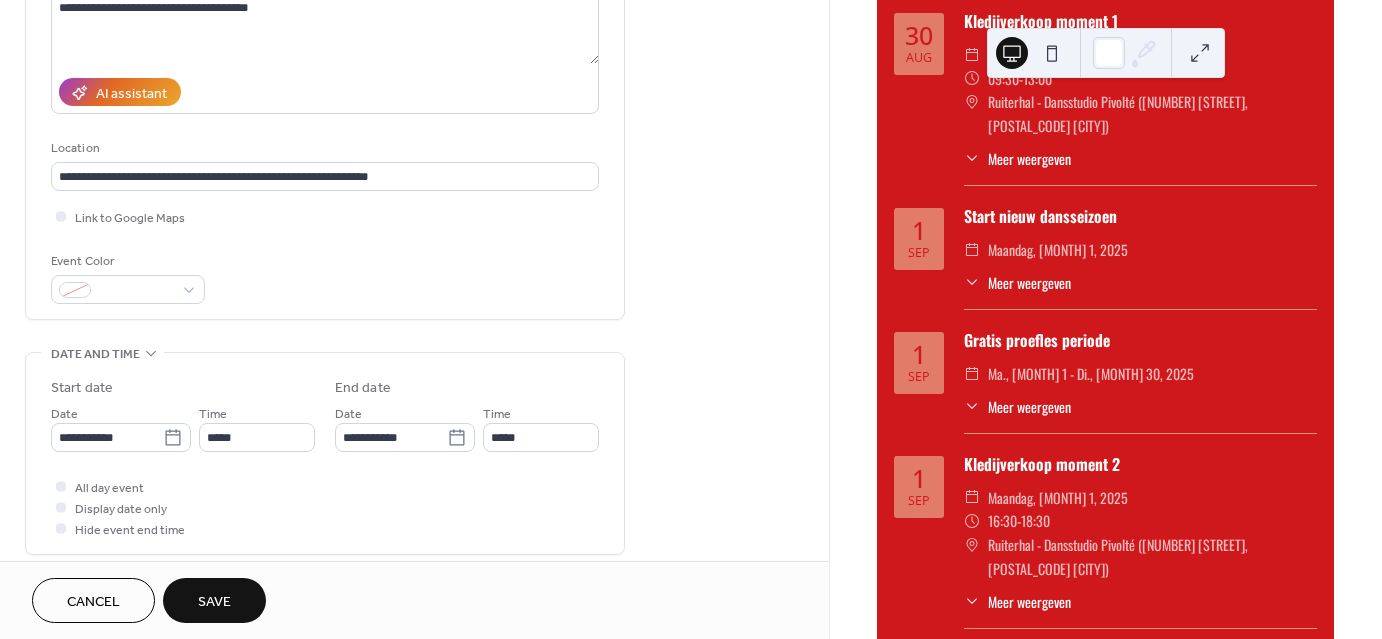 click on "Save" at bounding box center (214, 602) 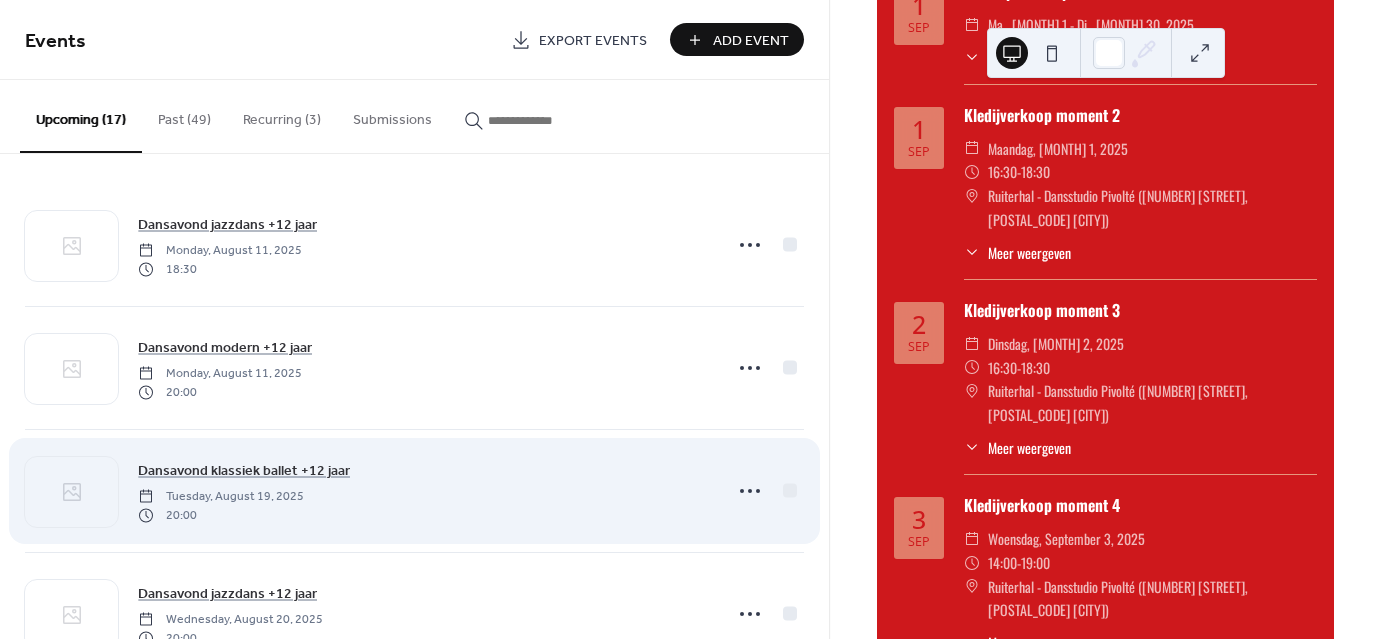 scroll, scrollTop: 3496, scrollLeft: 0, axis: vertical 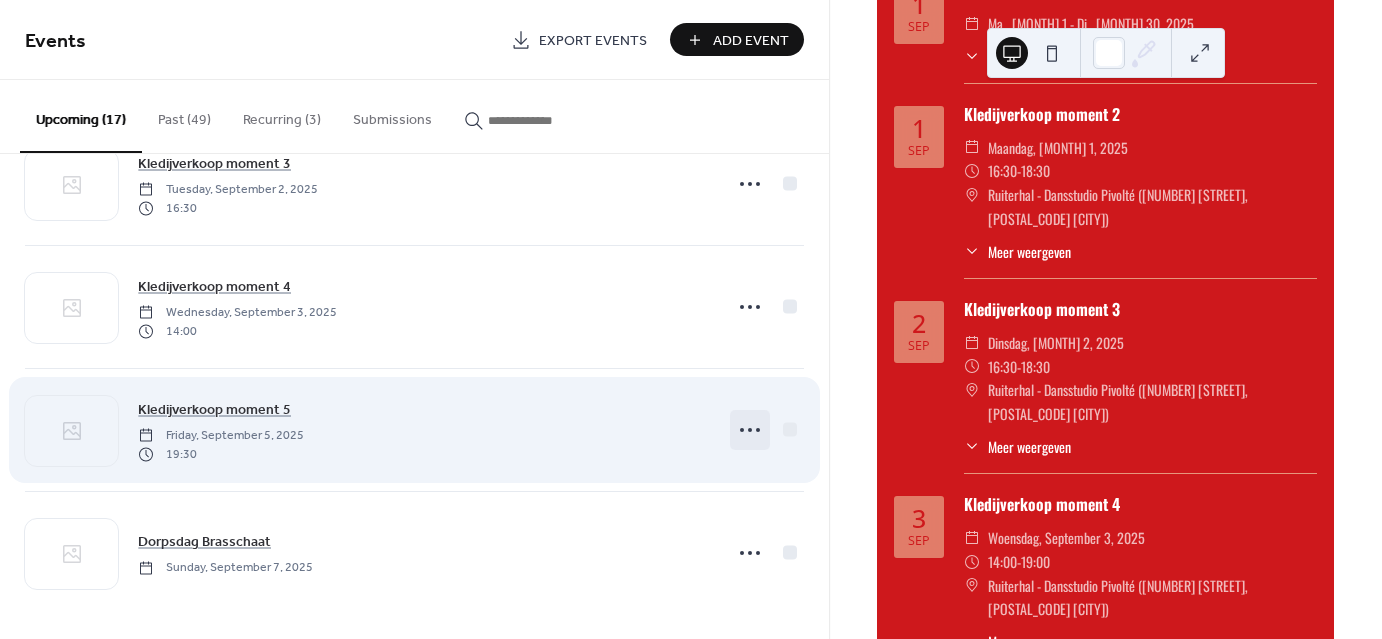 click 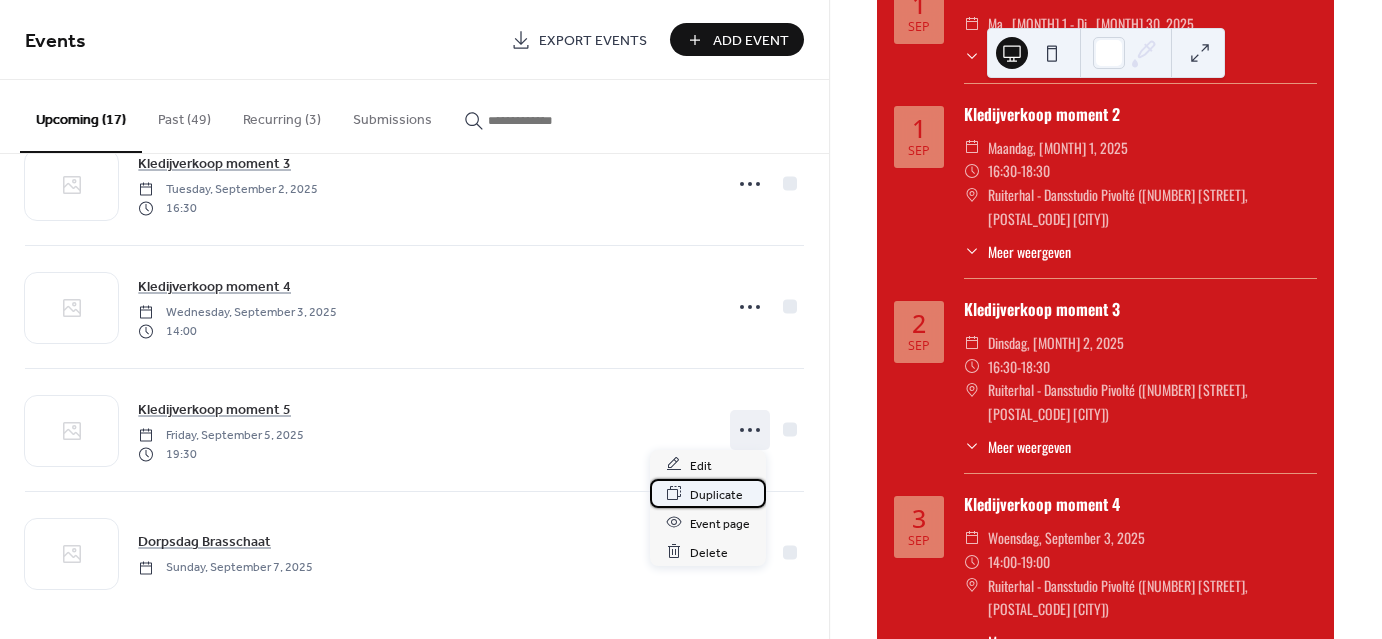 click on "Duplicate" at bounding box center (716, 494) 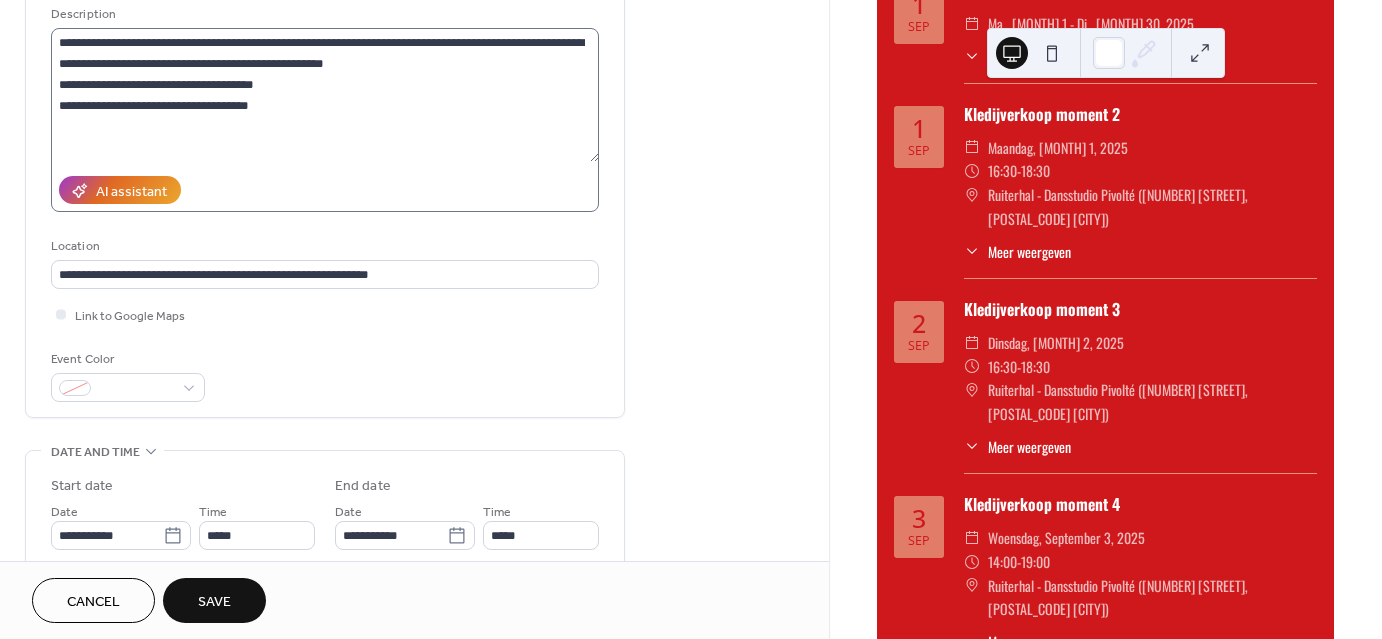 scroll, scrollTop: 226, scrollLeft: 0, axis: vertical 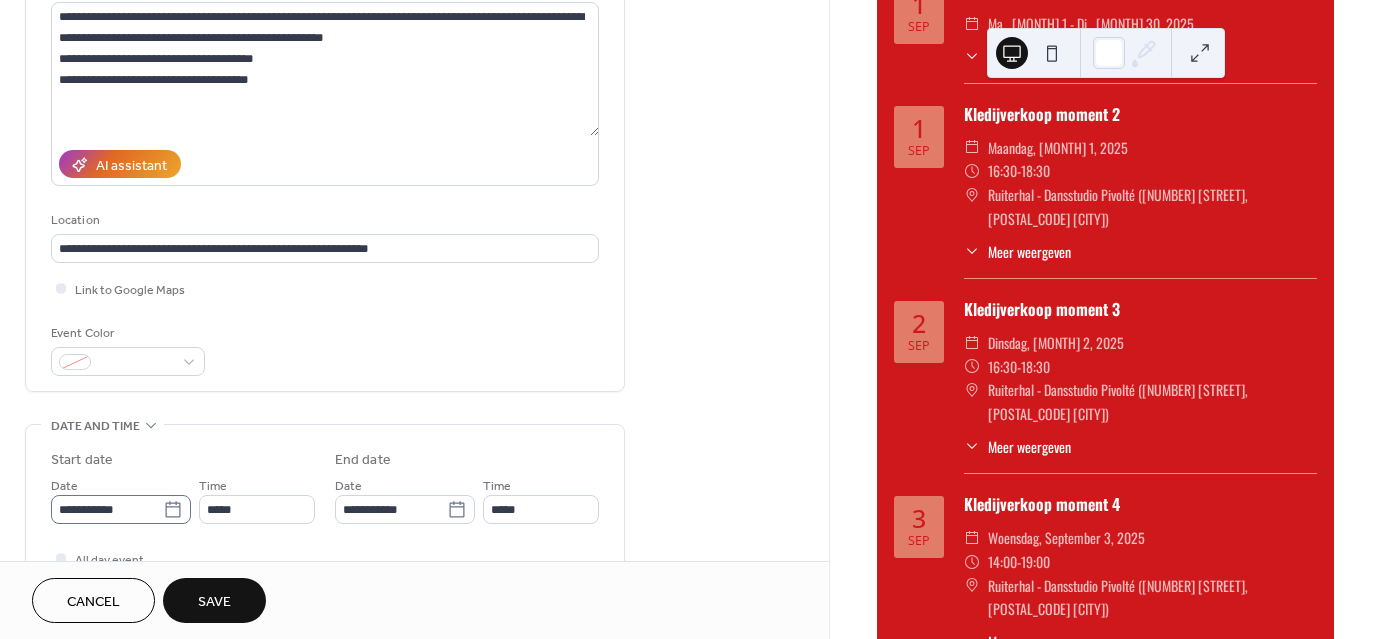 type on "**********" 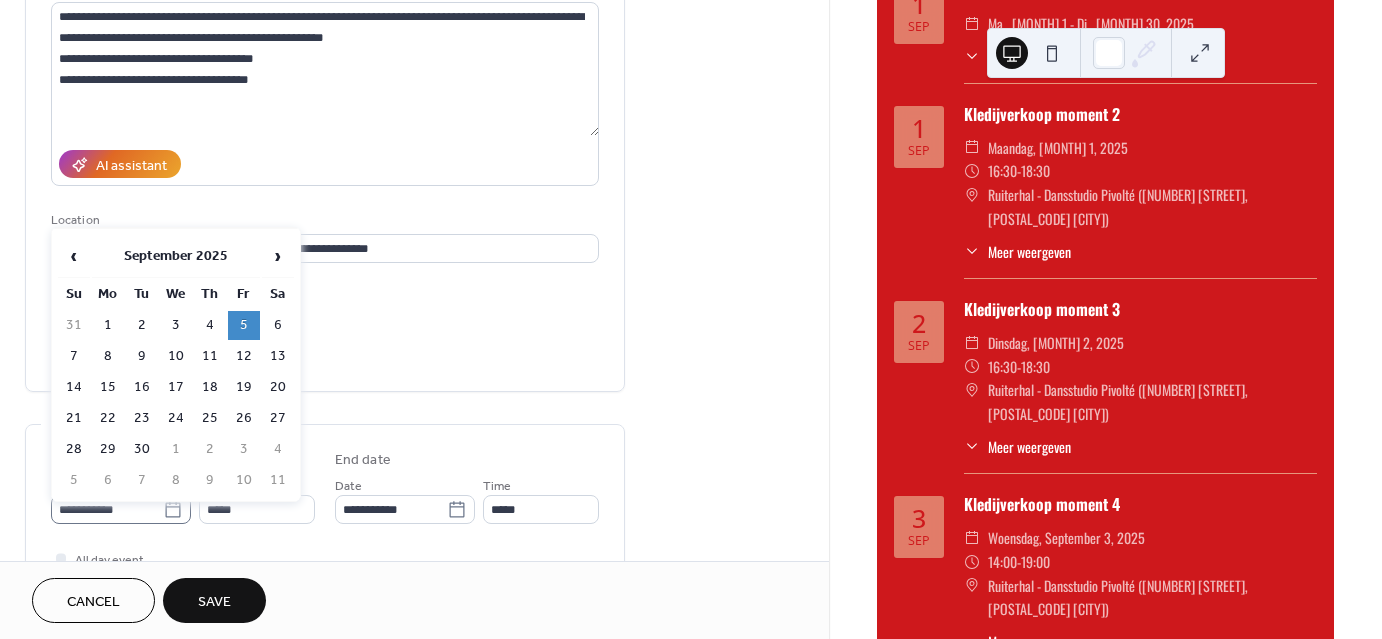 click 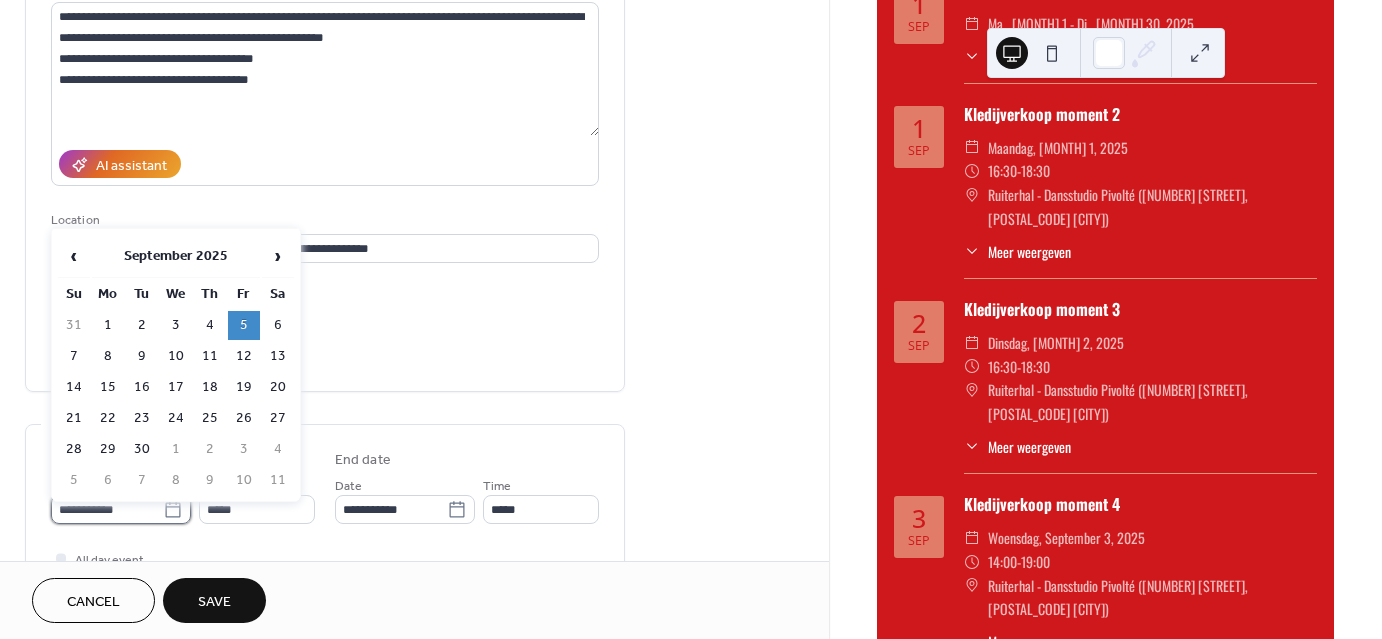 click on "**********" at bounding box center [107, 509] 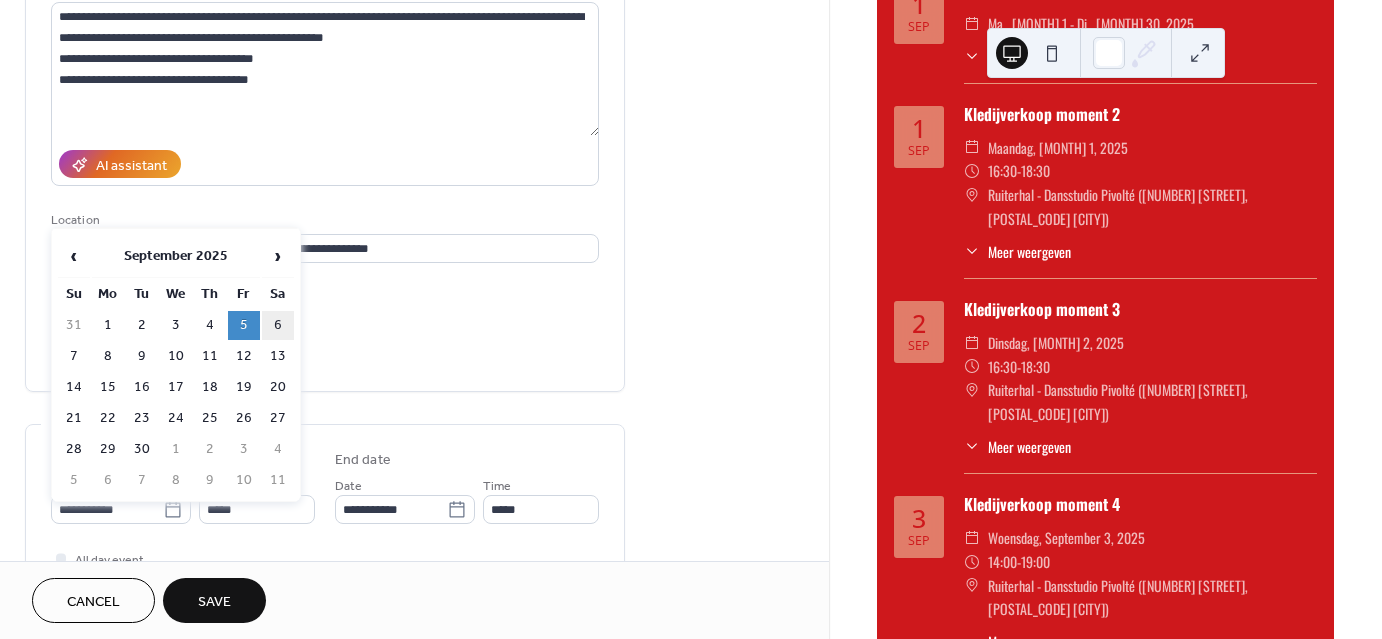 click on "6" at bounding box center (278, 325) 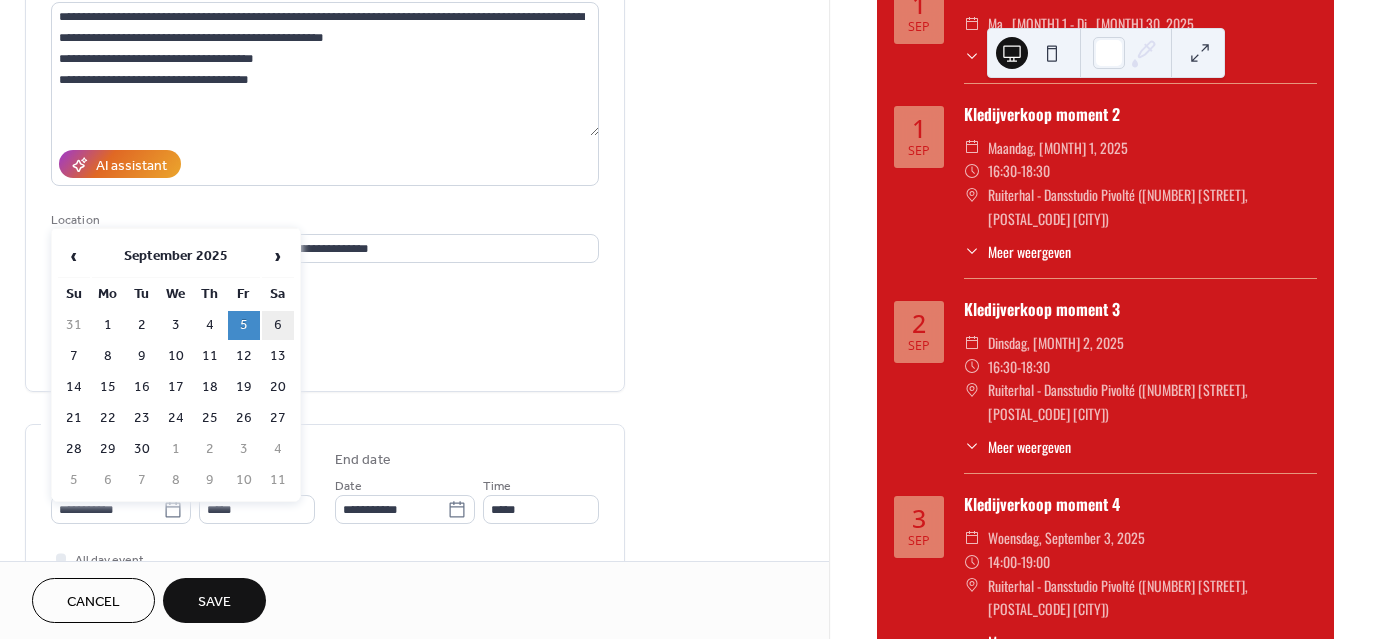 type on "**********" 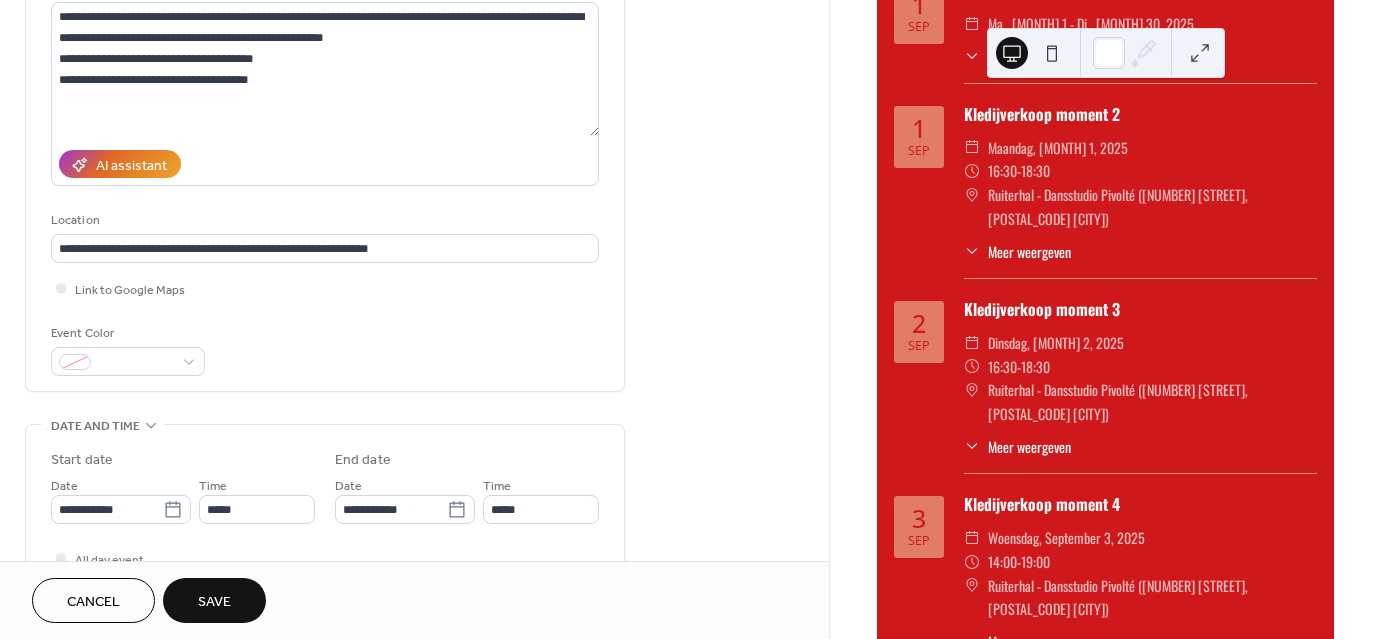 click on "**********" at bounding box center [325, 530] 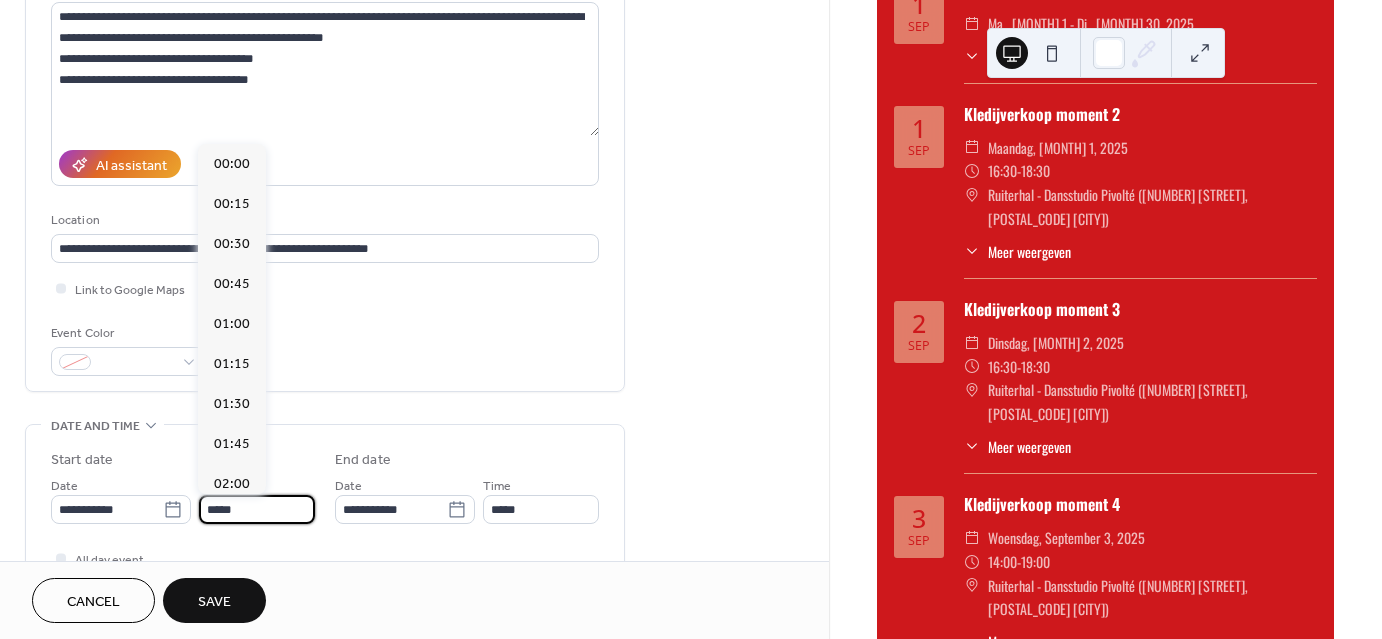 click on "*****" at bounding box center [257, 509] 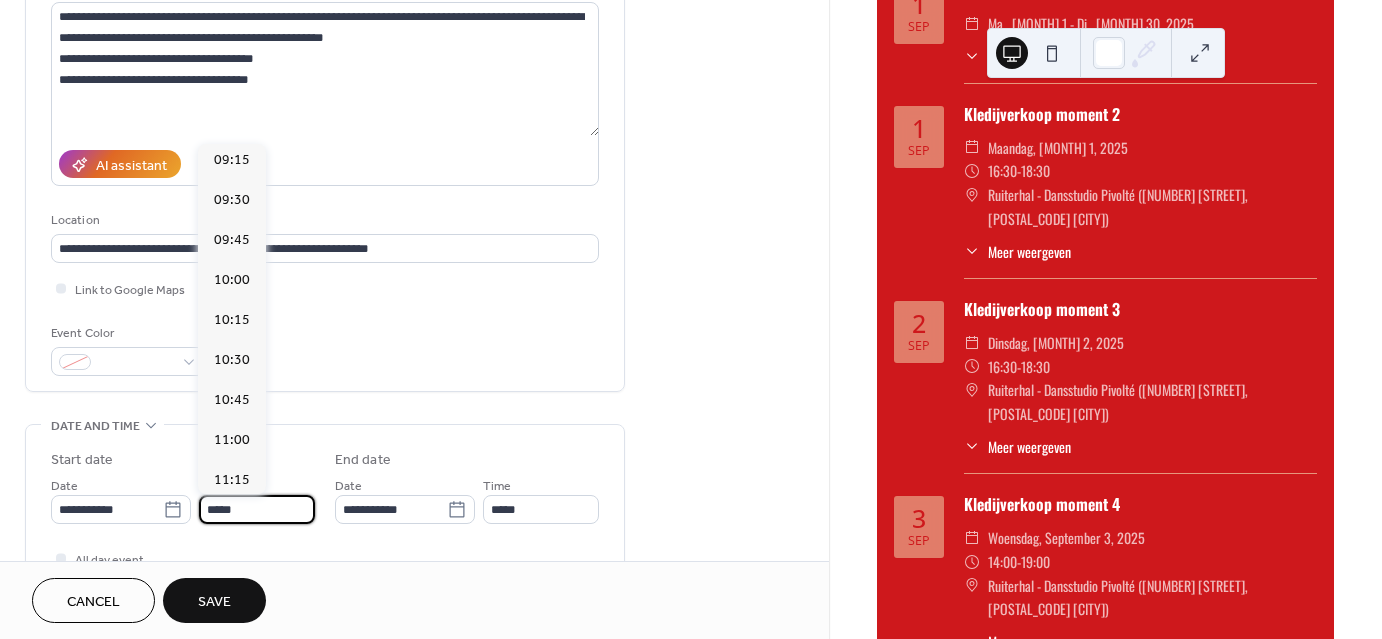 scroll, scrollTop: 1484, scrollLeft: 0, axis: vertical 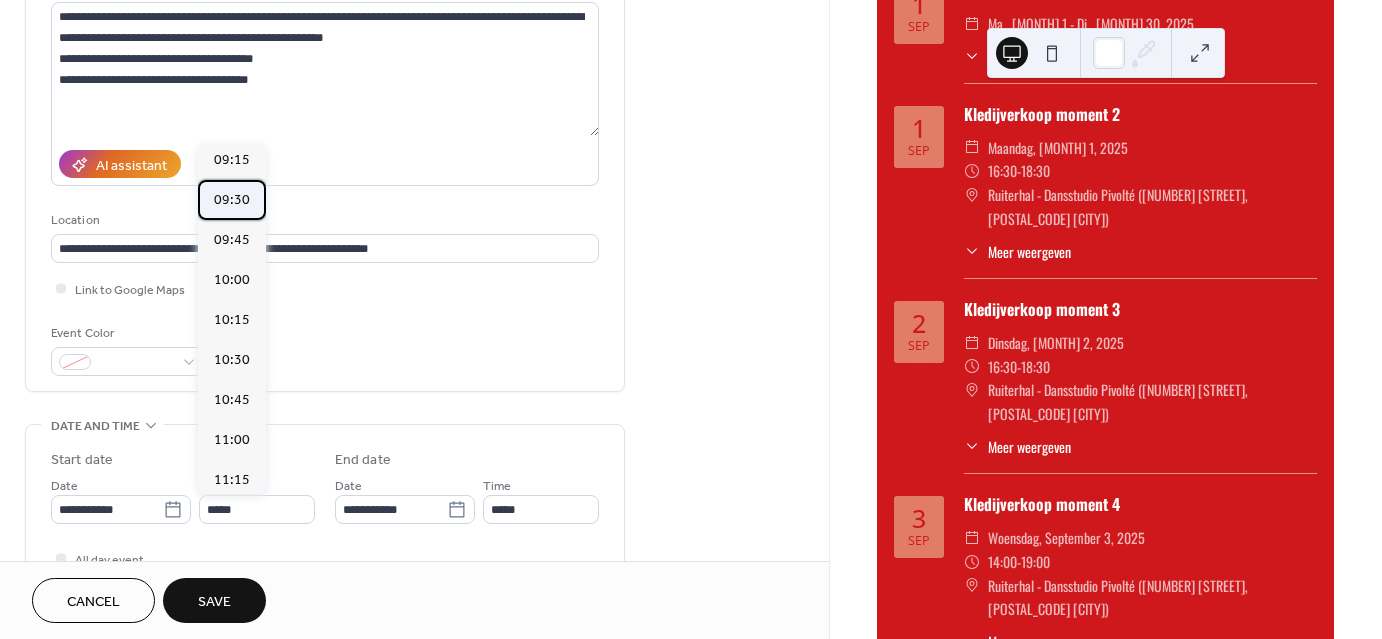 click on "09:30" at bounding box center (232, 200) 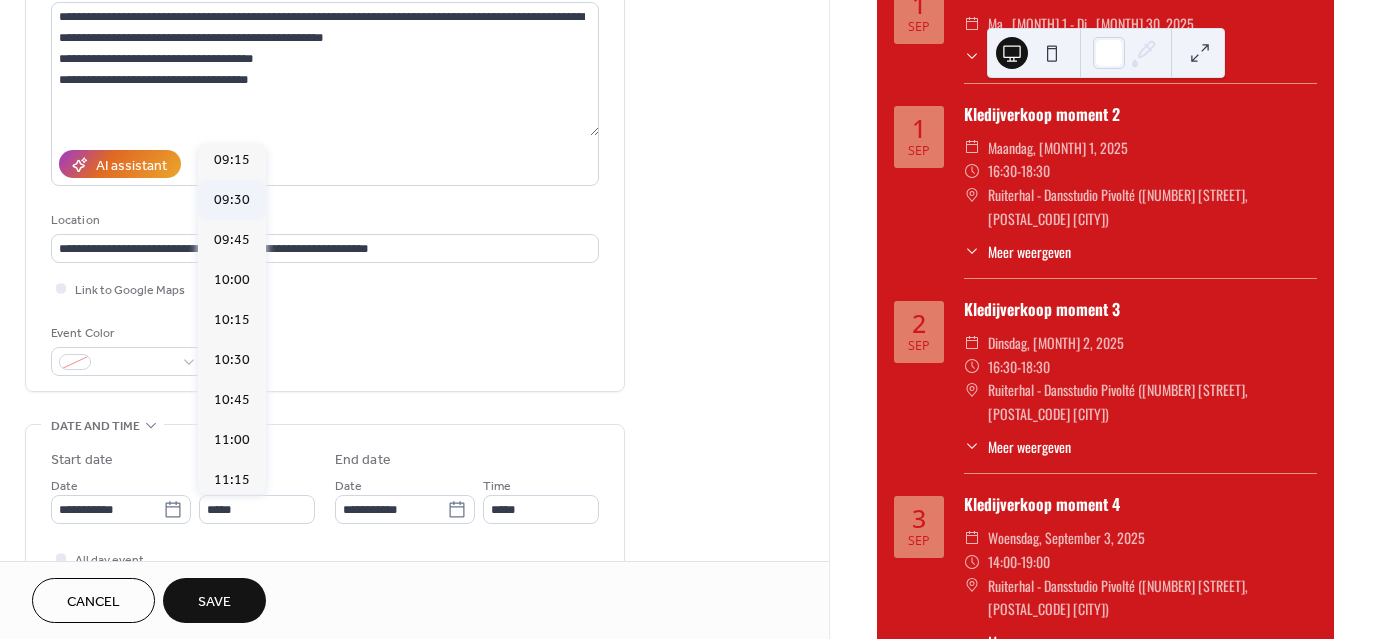type on "*****" 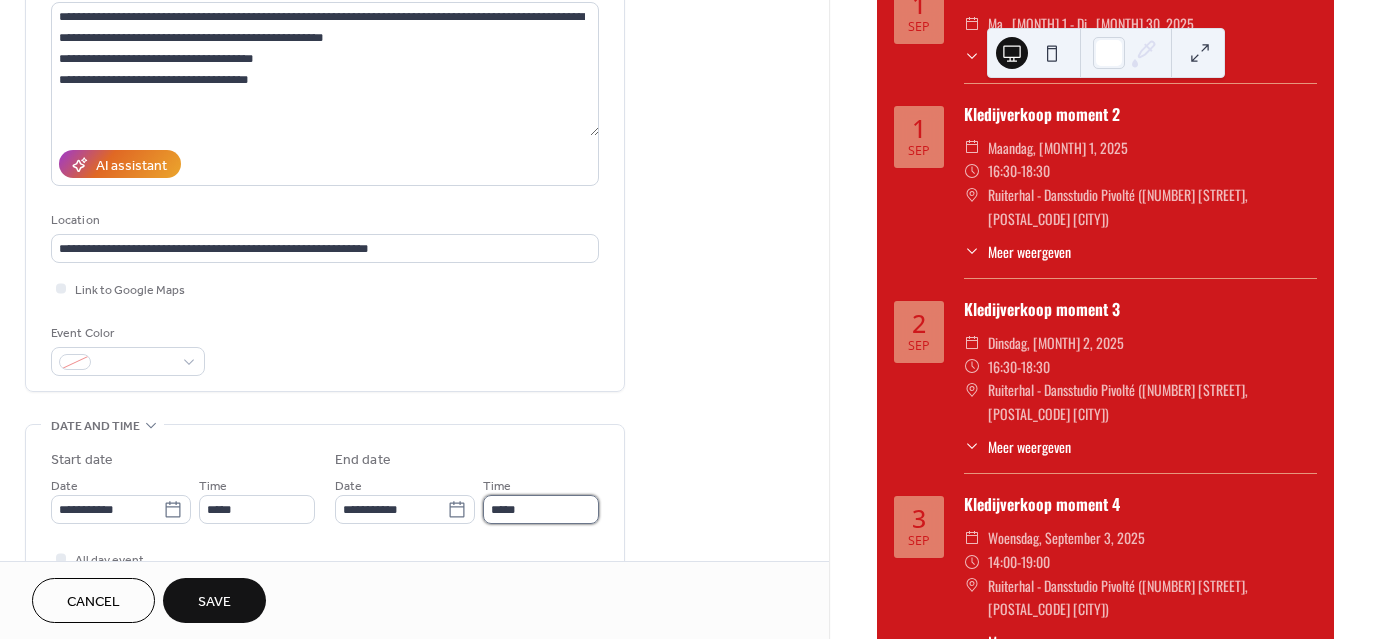 click on "*****" at bounding box center [541, 509] 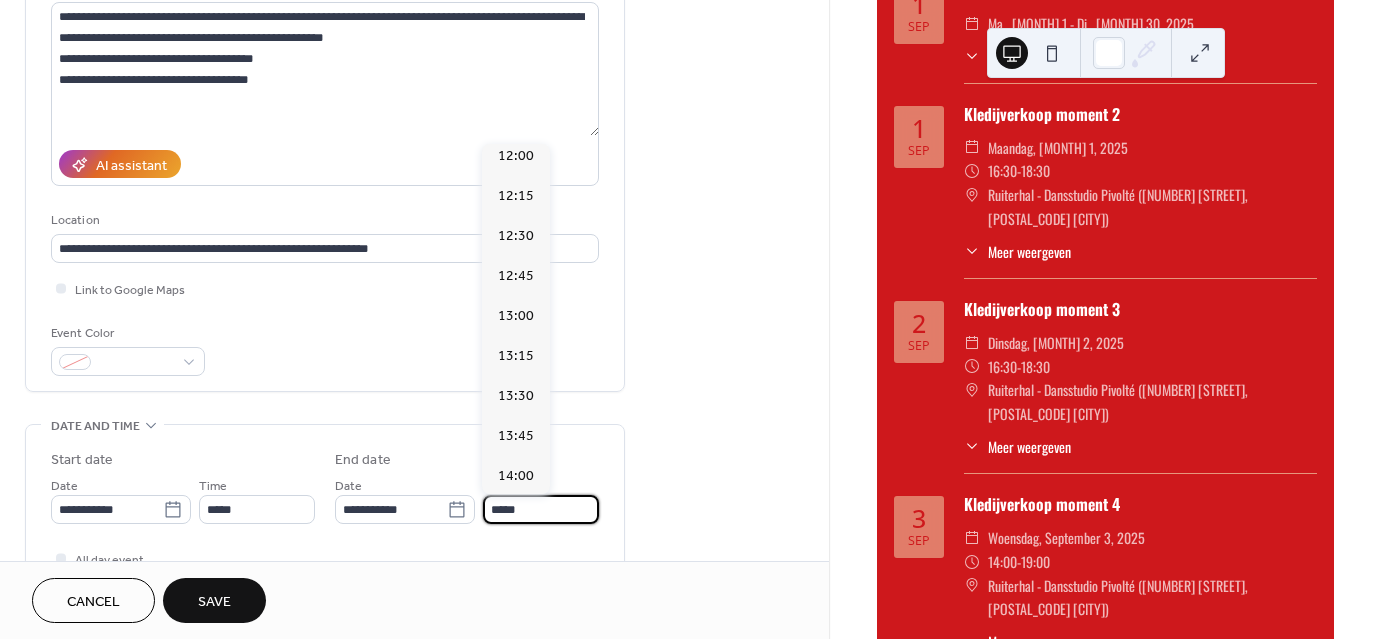 scroll, scrollTop: 368, scrollLeft: 0, axis: vertical 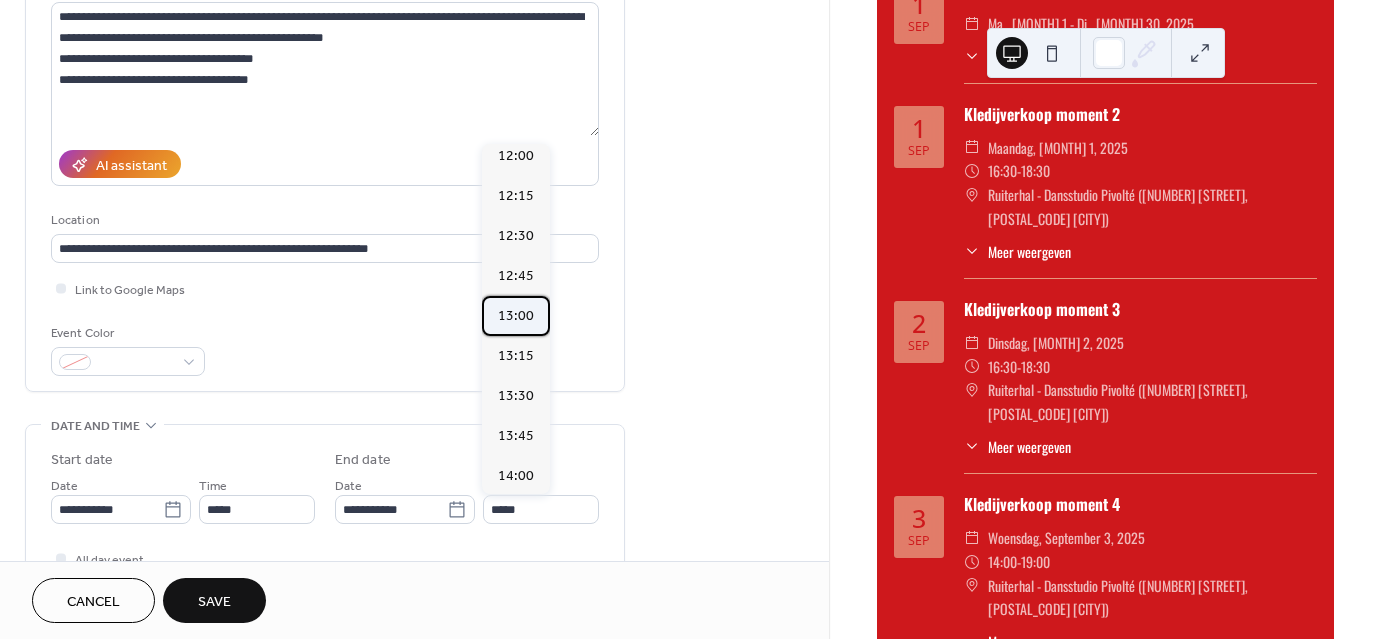 click on "13:00" at bounding box center [516, 316] 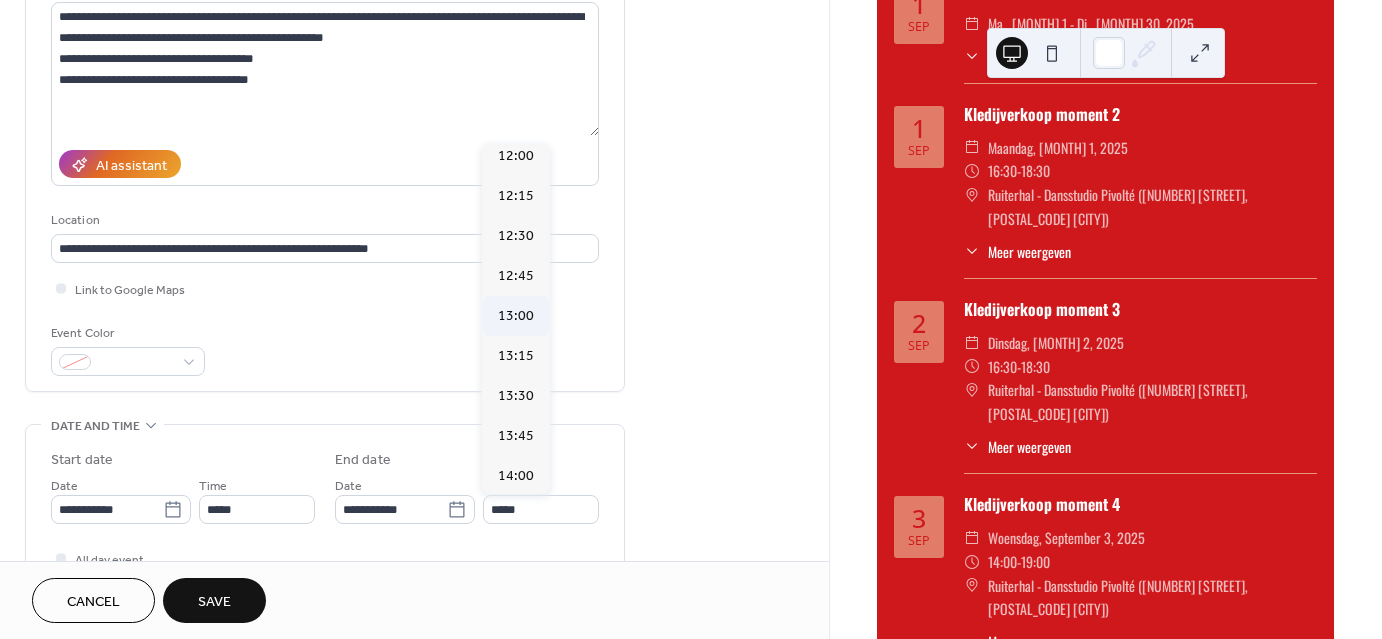 type on "*****" 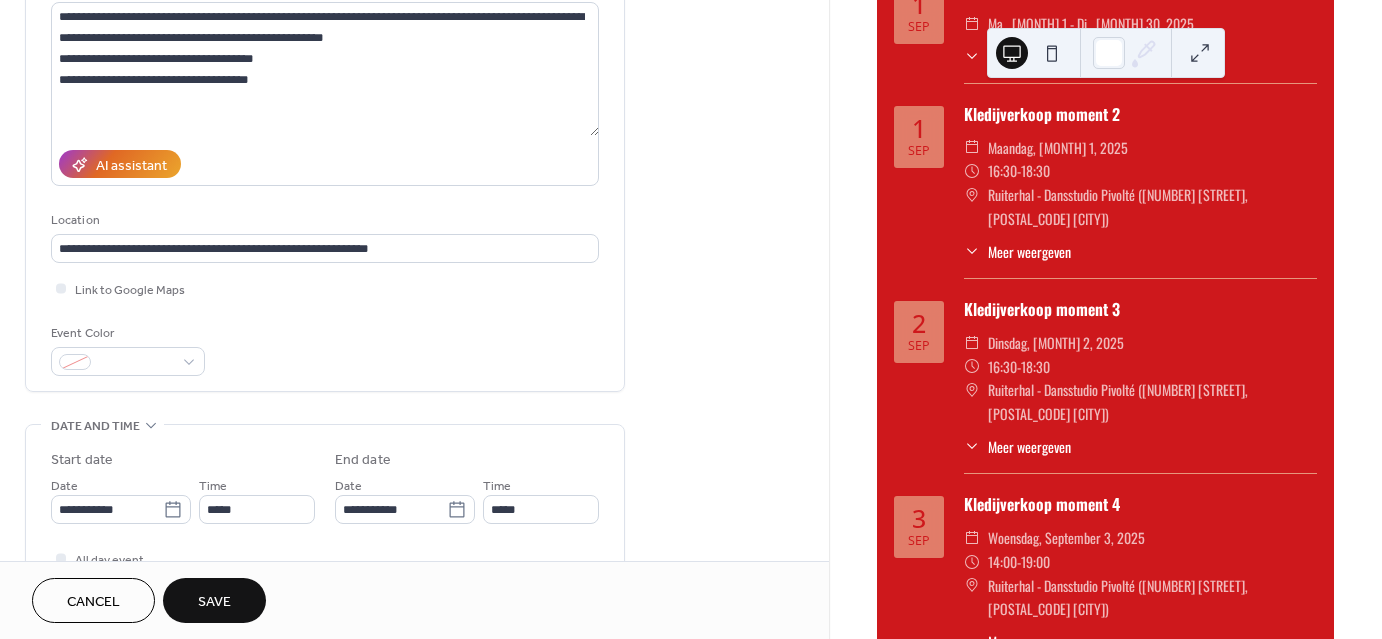 click on "Save" at bounding box center [214, 602] 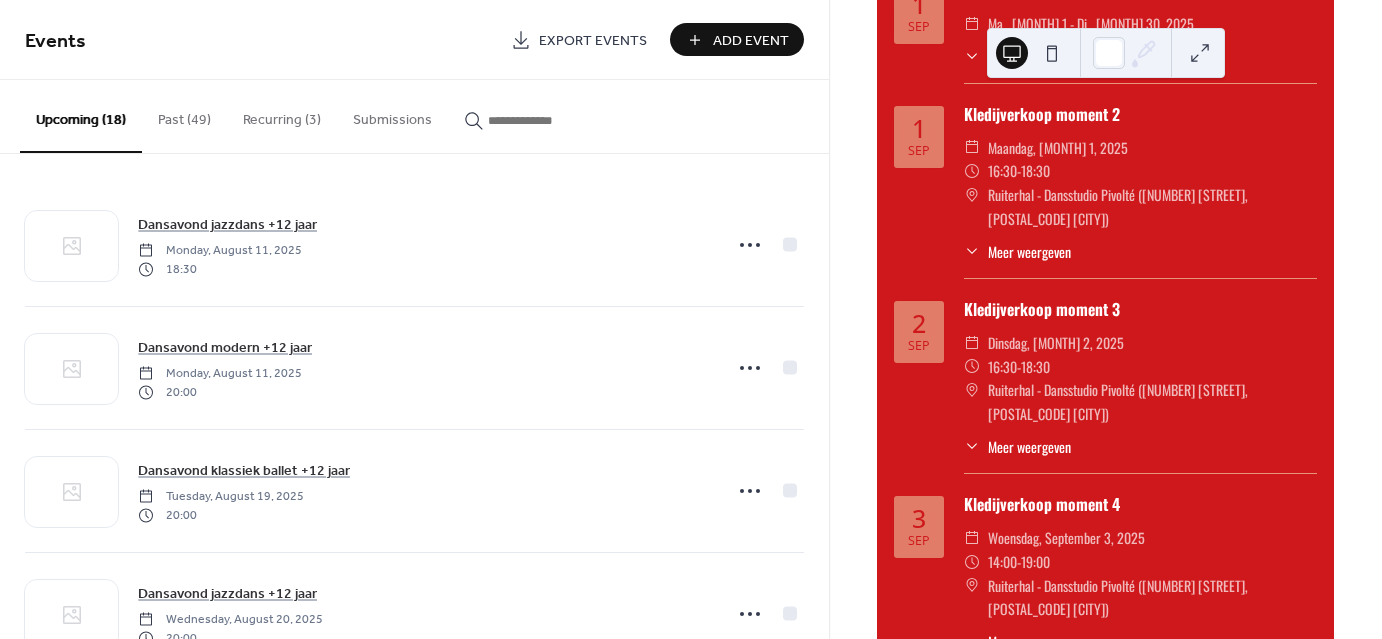 scroll, scrollTop: 3672, scrollLeft: 0, axis: vertical 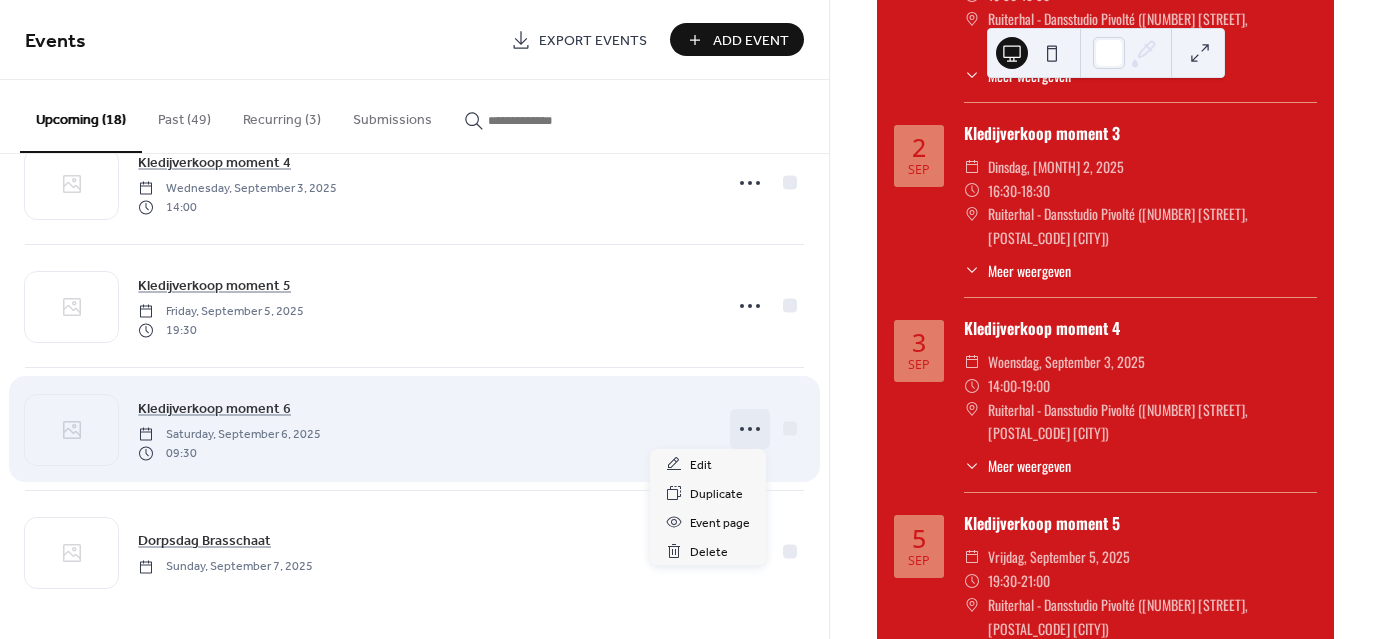 click 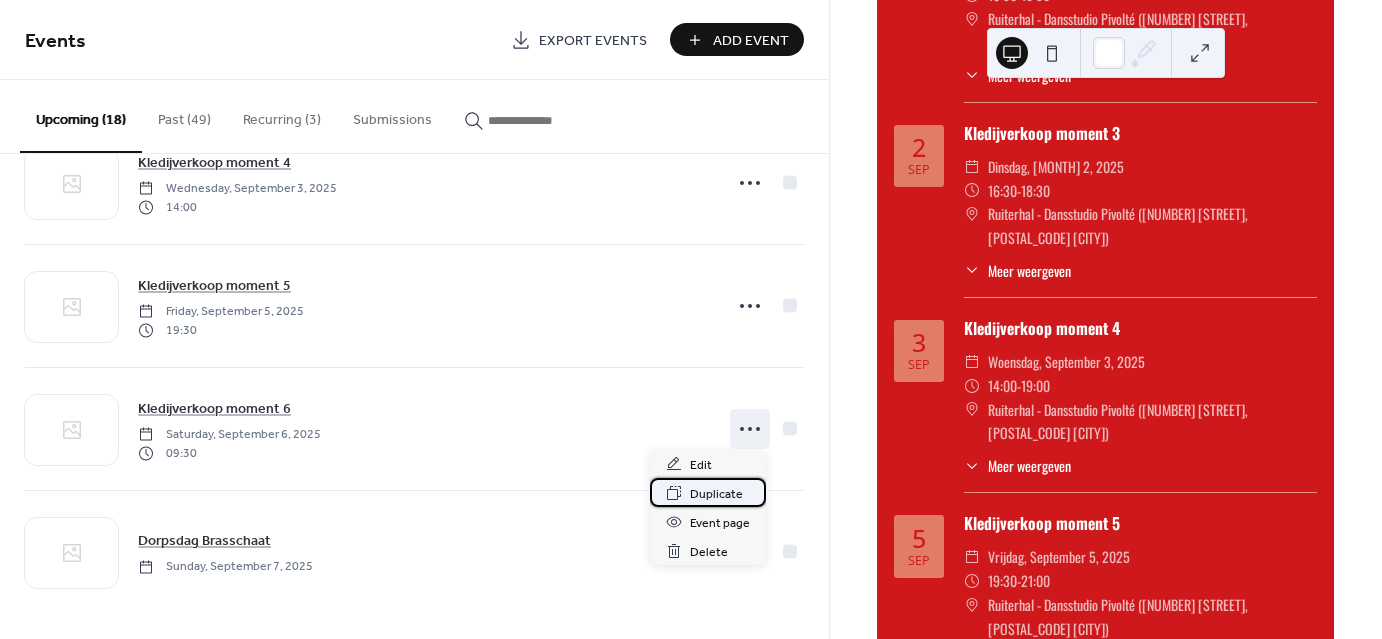 click on "Duplicate" at bounding box center (716, 494) 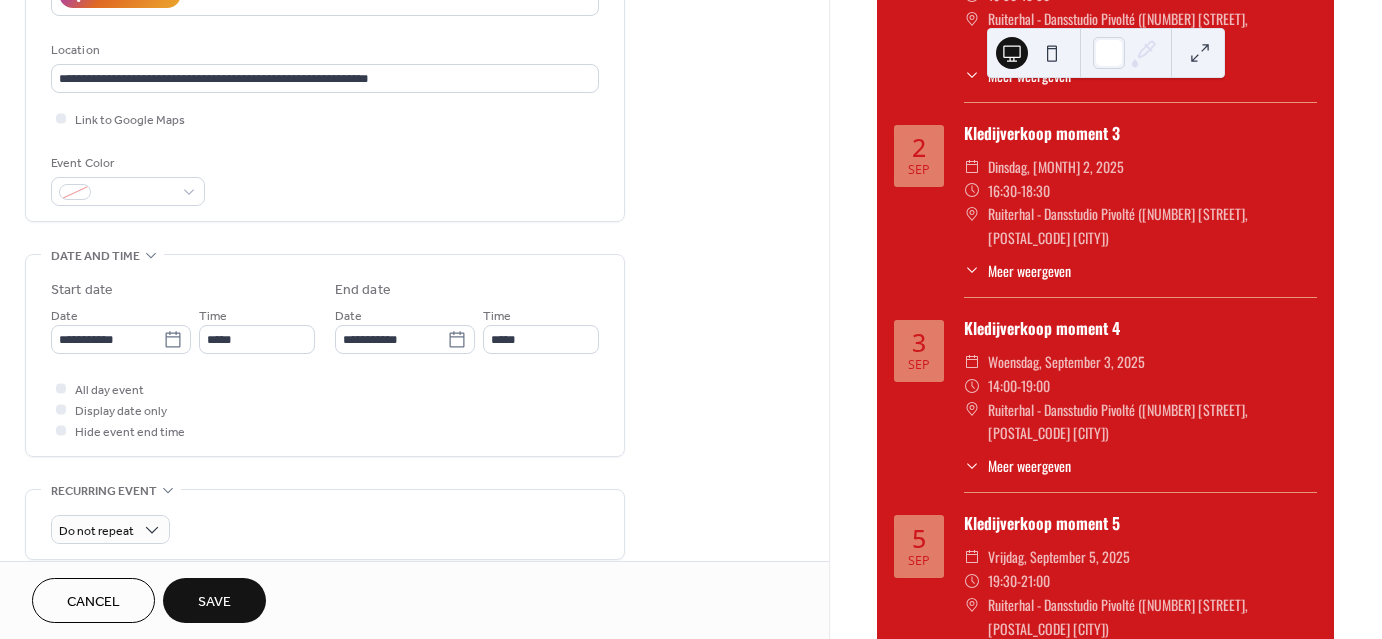 scroll, scrollTop: 496, scrollLeft: 0, axis: vertical 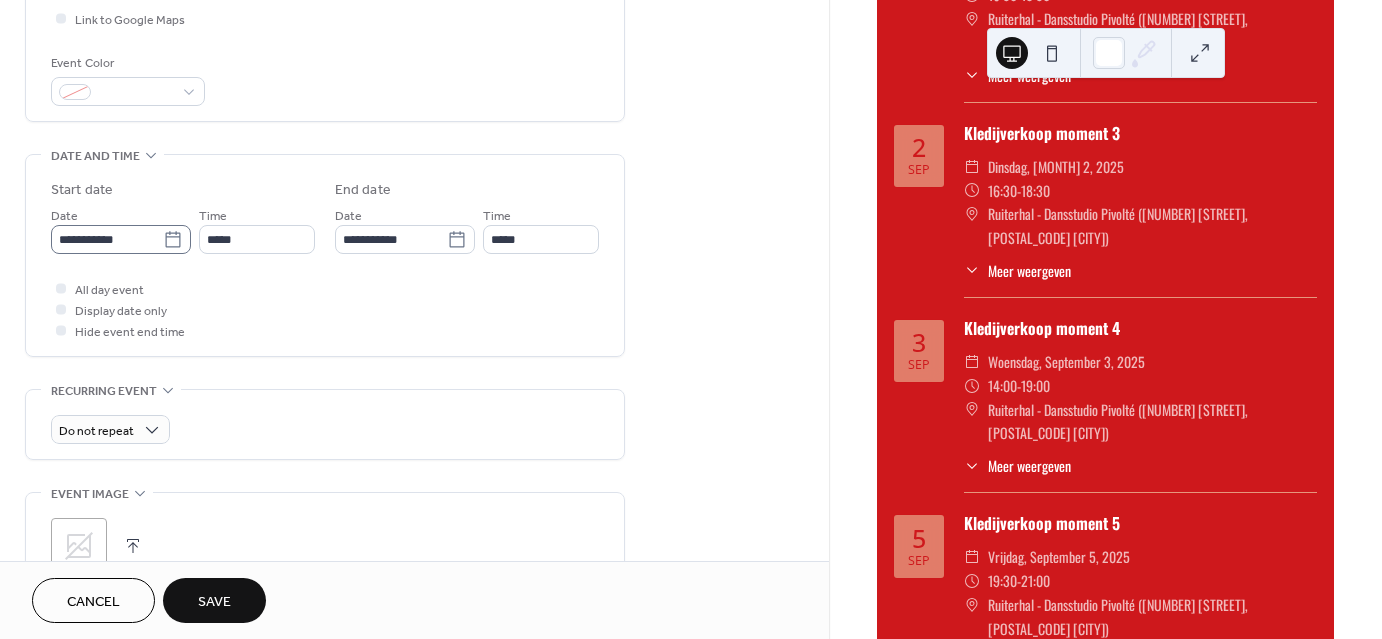 type on "**********" 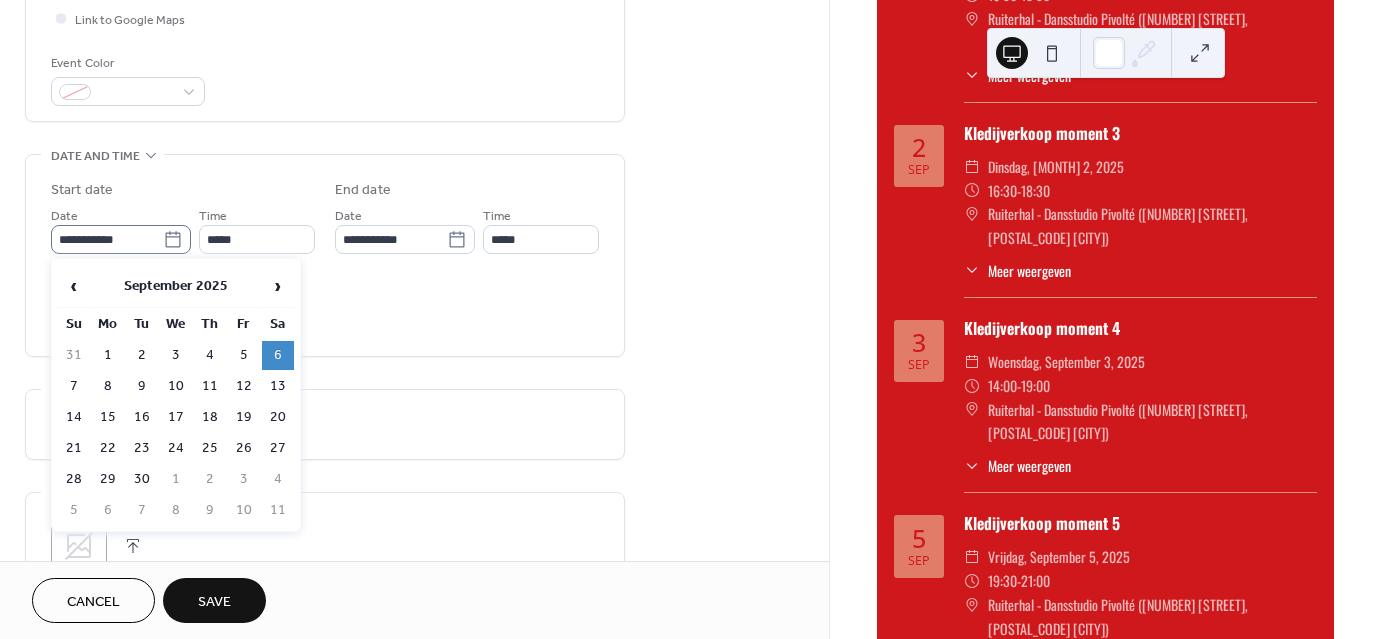 click 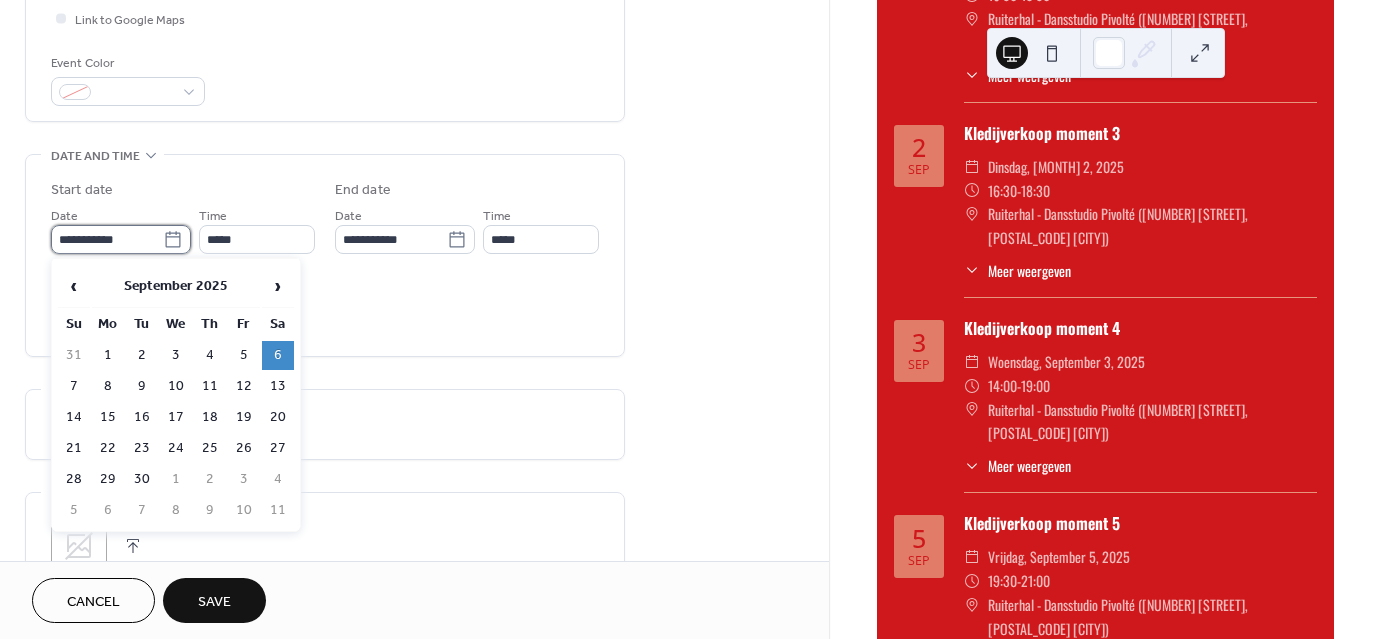 click on "**********" at bounding box center (107, 239) 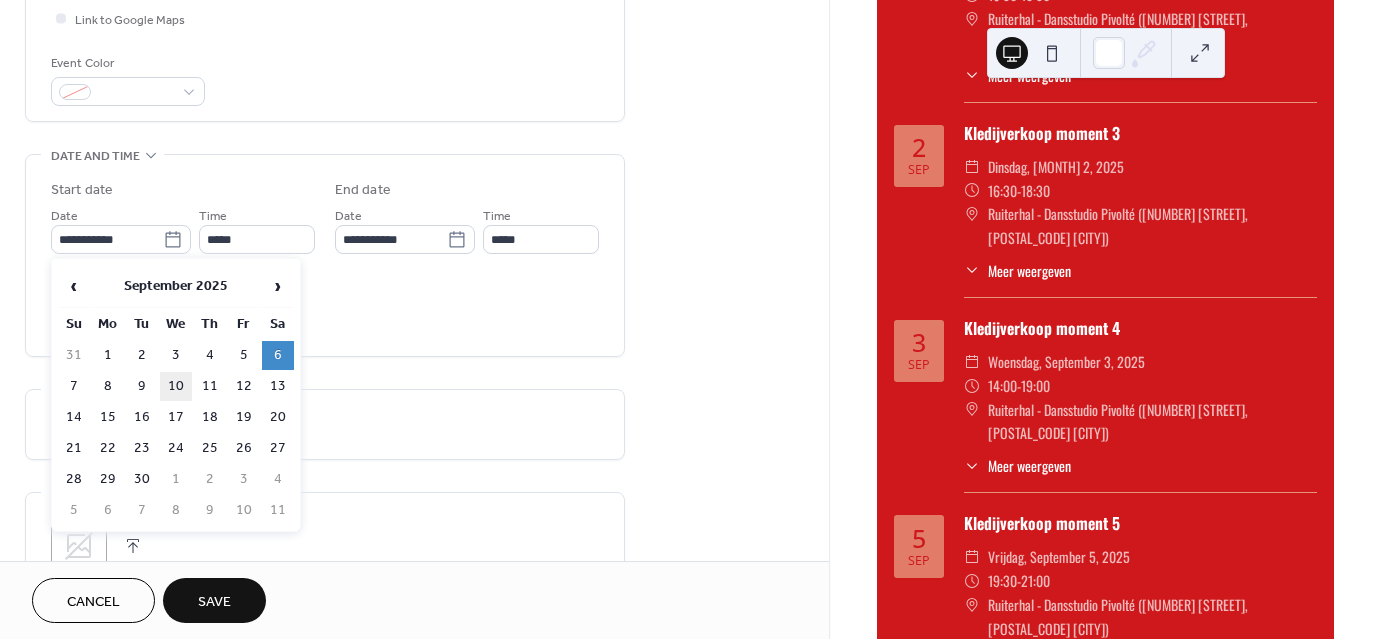 click on "10" at bounding box center (176, 386) 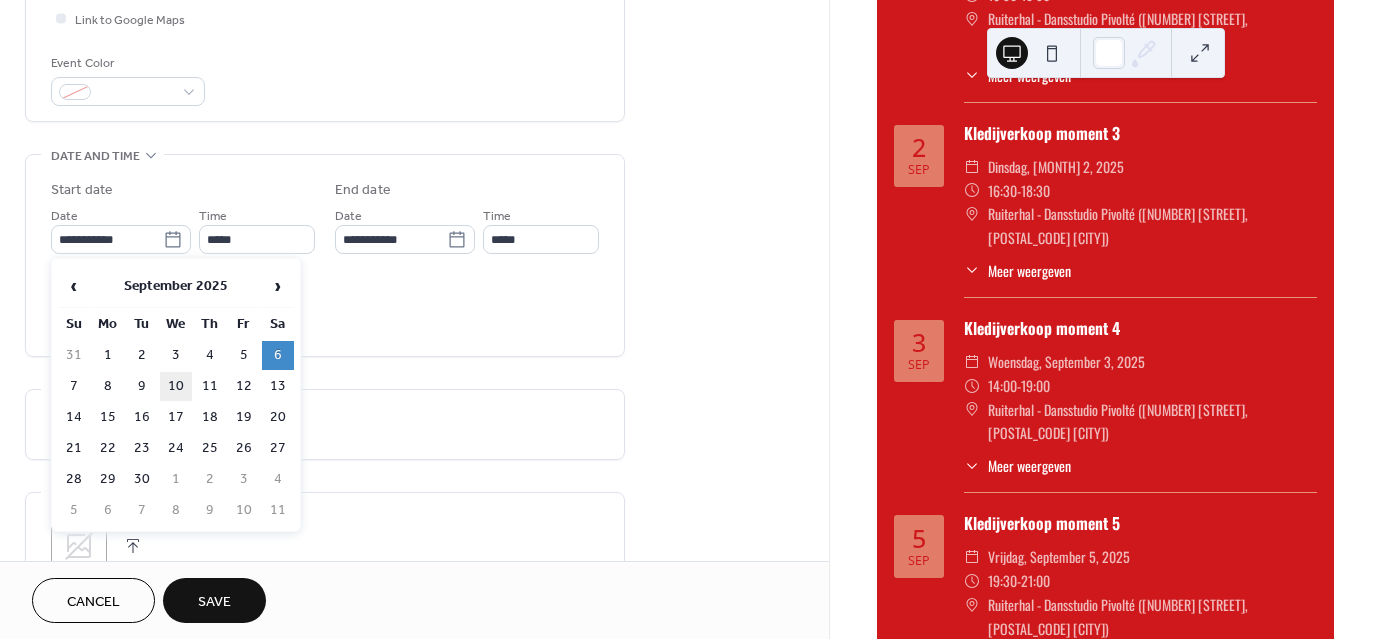 type on "**********" 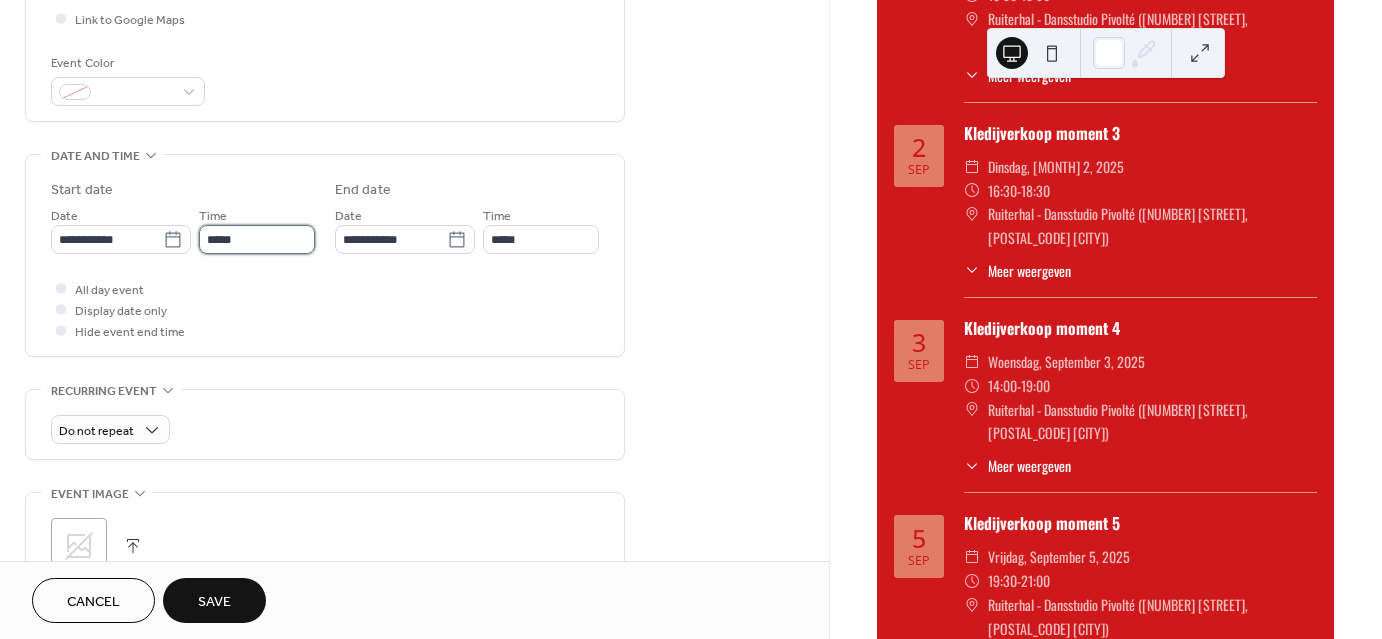 click on "*****" at bounding box center [257, 239] 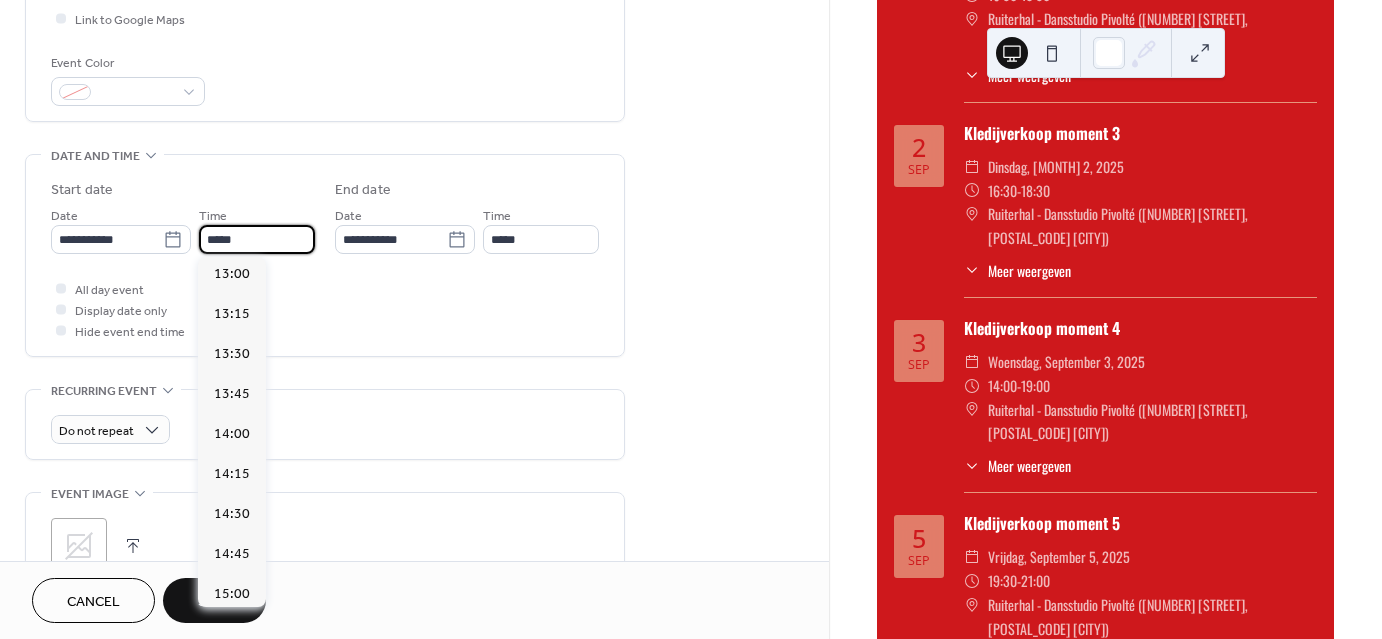 scroll, scrollTop: 2084, scrollLeft: 0, axis: vertical 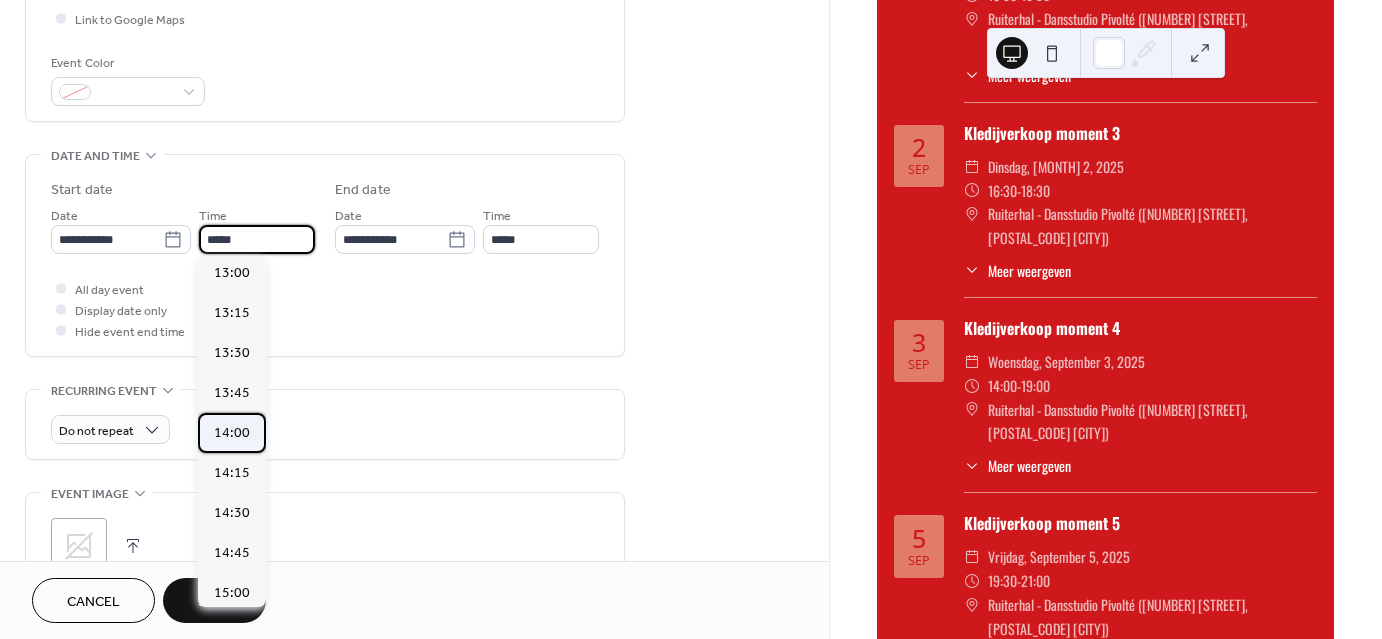 click on "14:00" at bounding box center (232, 433) 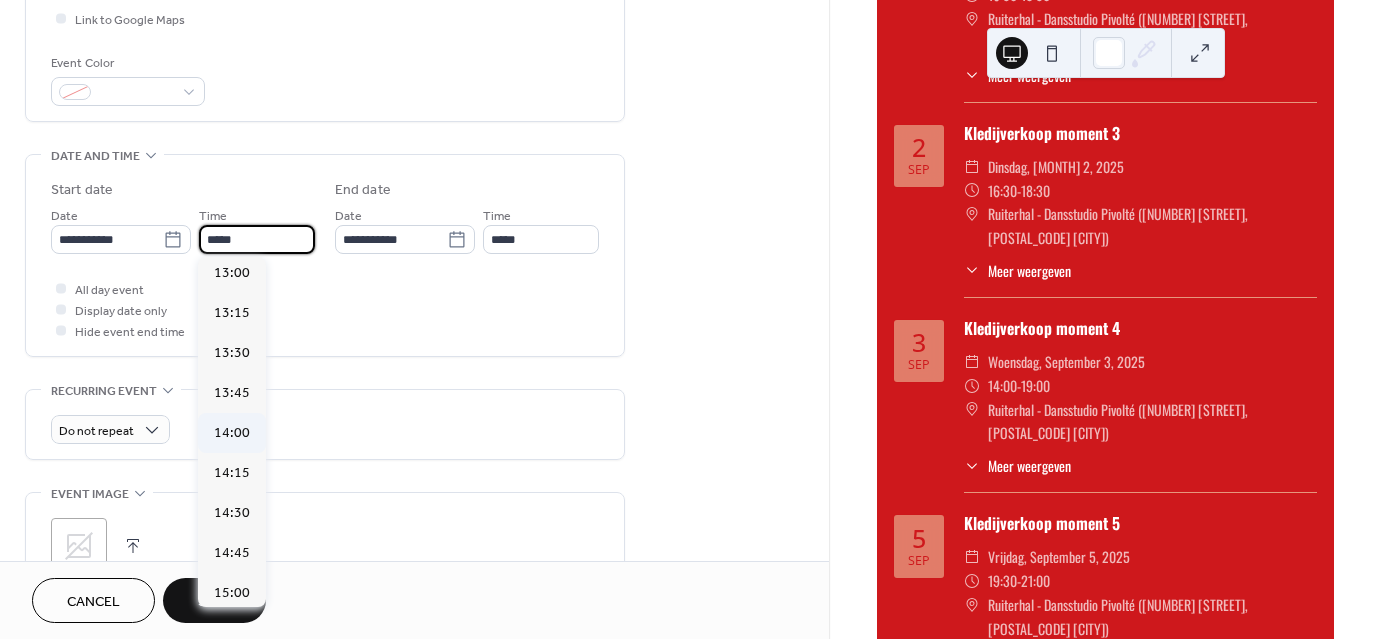 type on "*****" 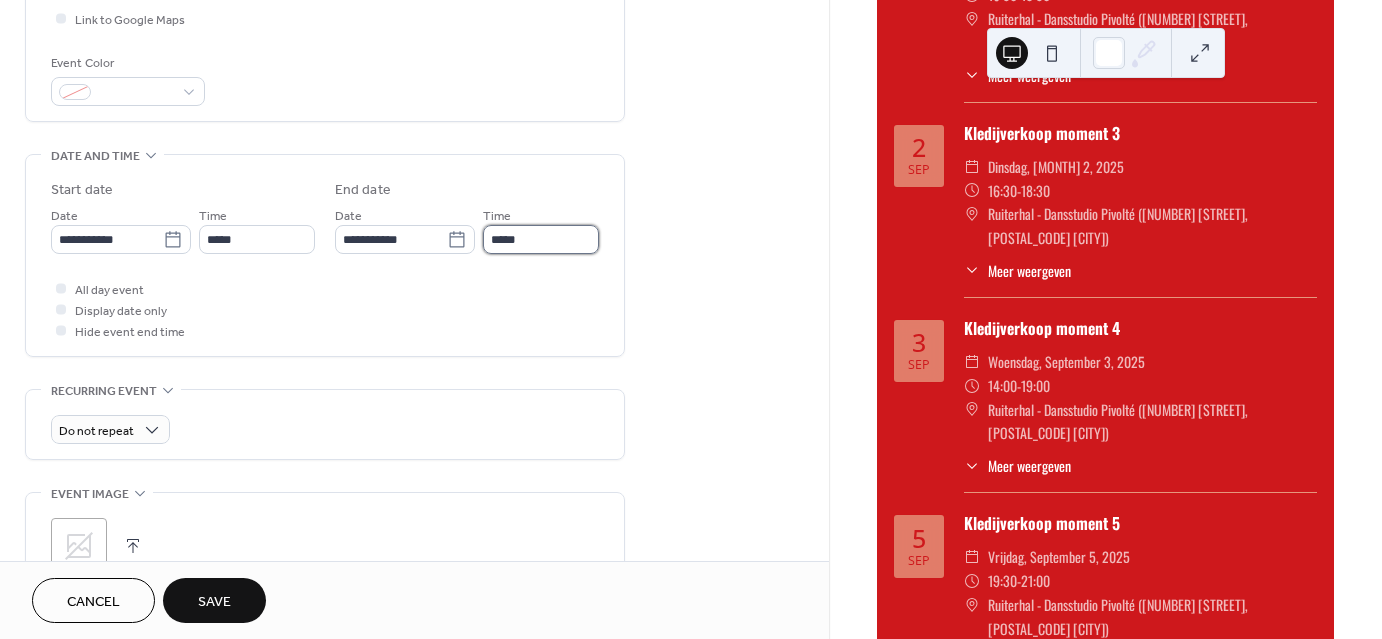 click on "*****" at bounding box center [541, 239] 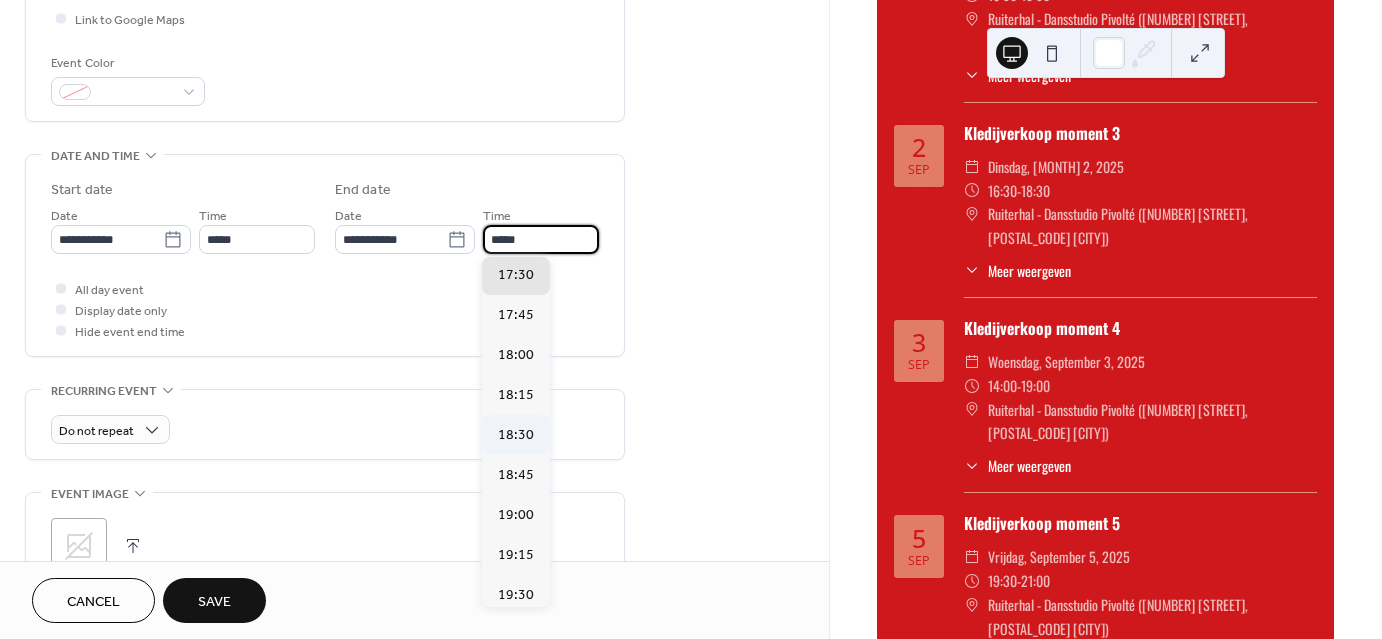 scroll, scrollTop: 564, scrollLeft: 0, axis: vertical 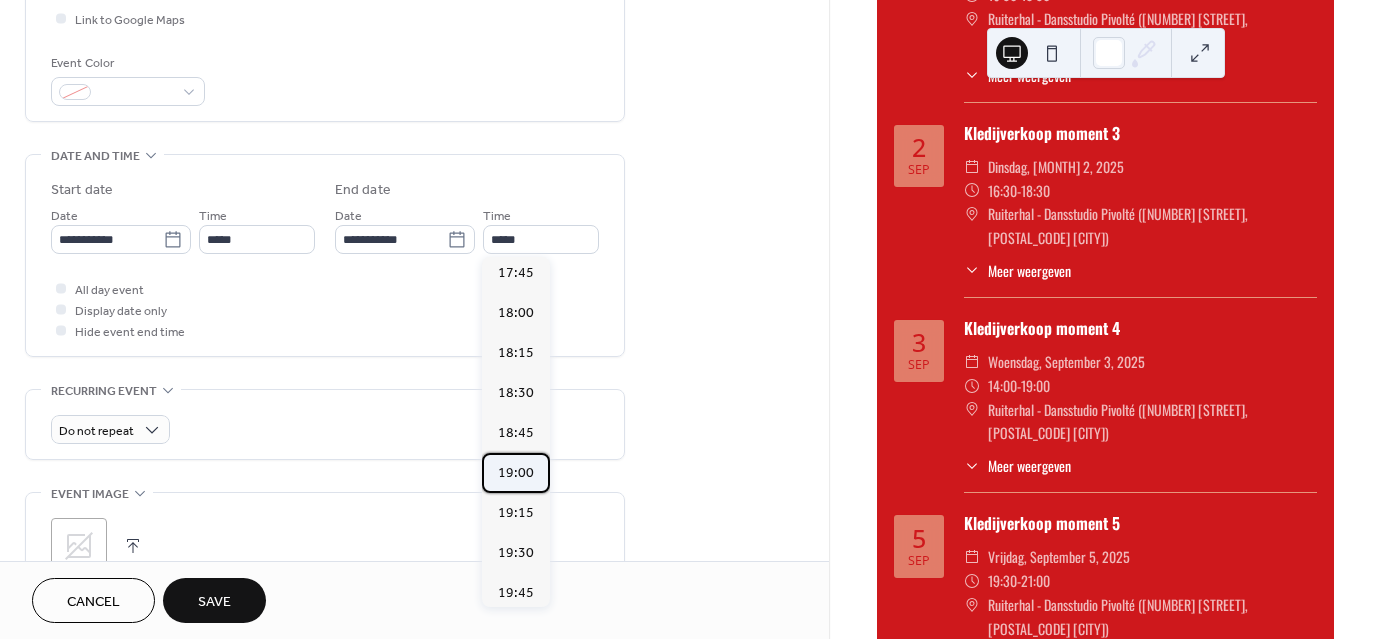 click on "19:00" at bounding box center [516, 473] 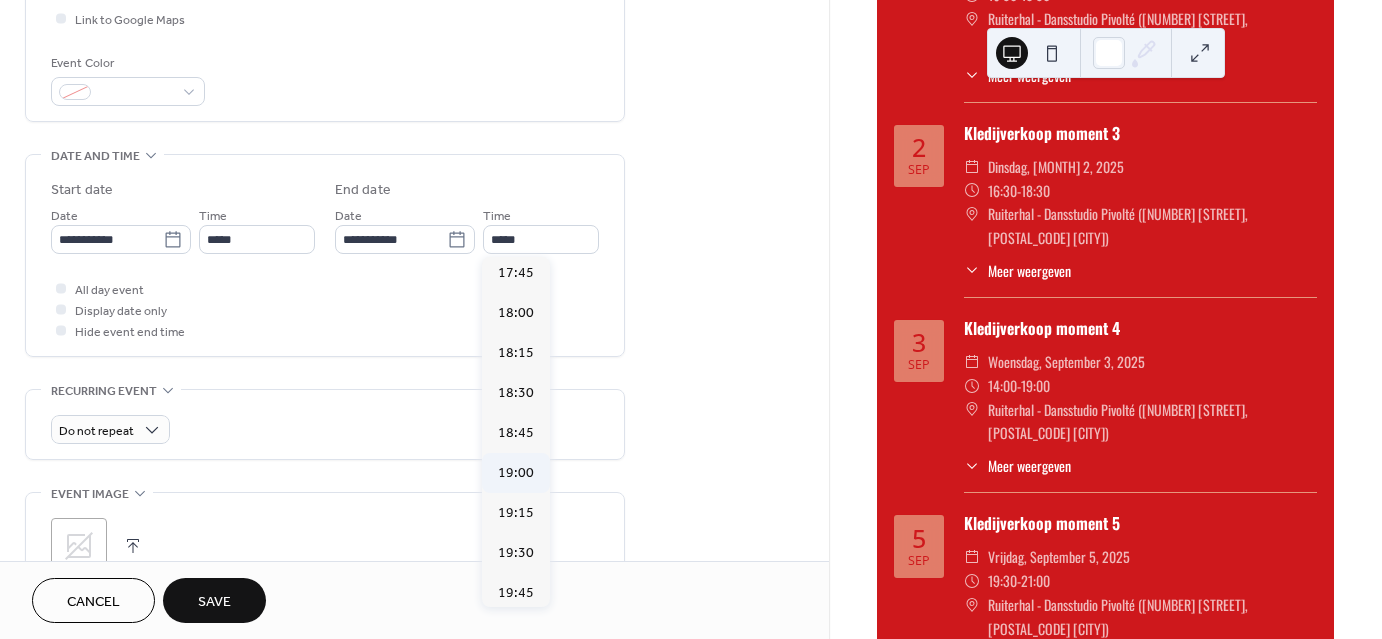 type on "*****" 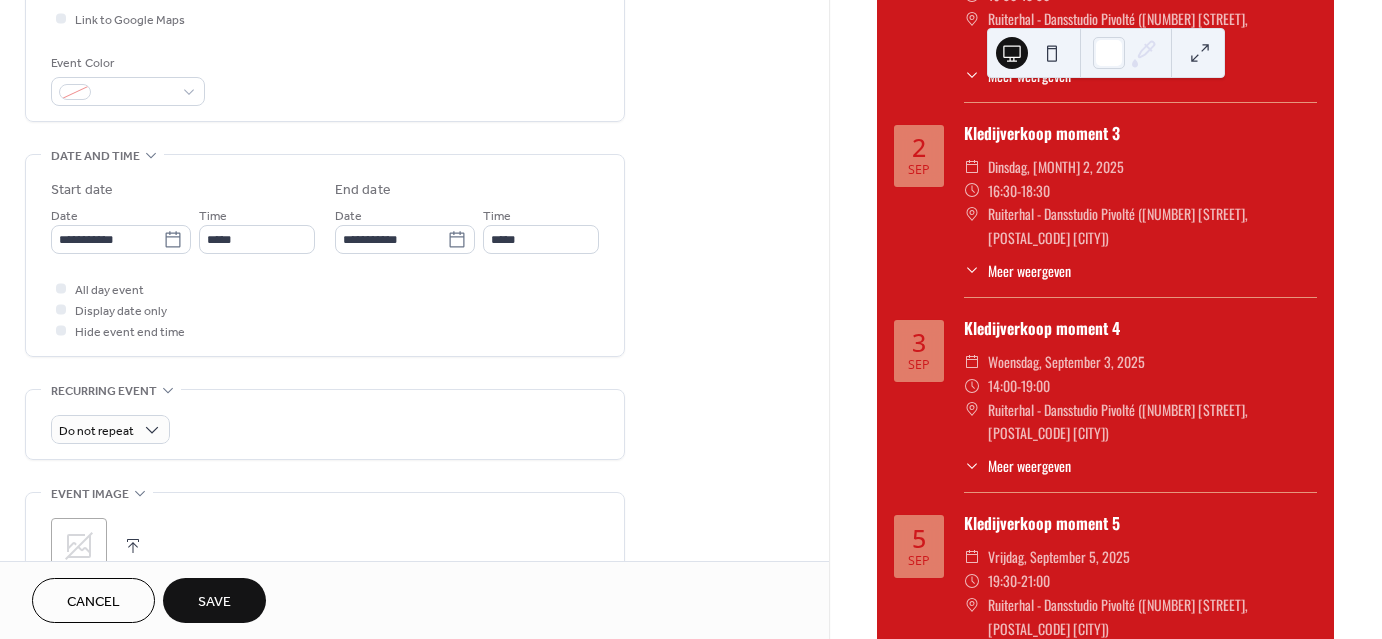 click on "All day event Display date only Hide event end time" at bounding box center [325, 309] 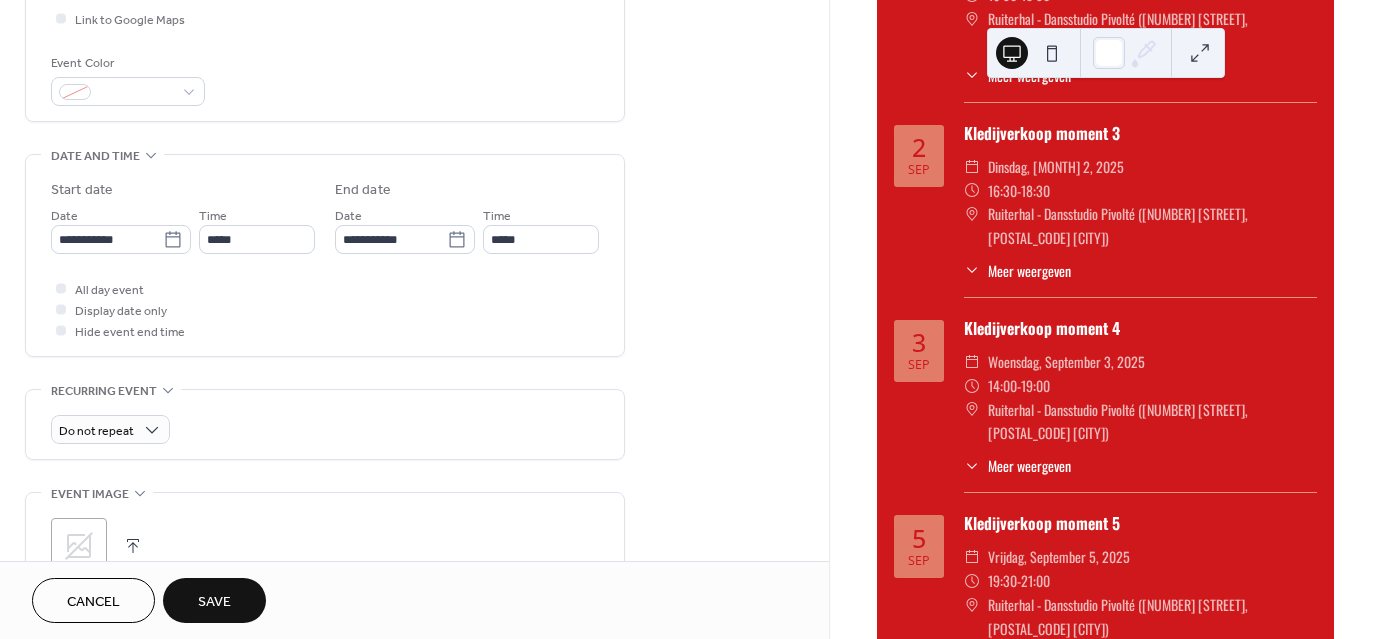 click on "Save" at bounding box center (214, 602) 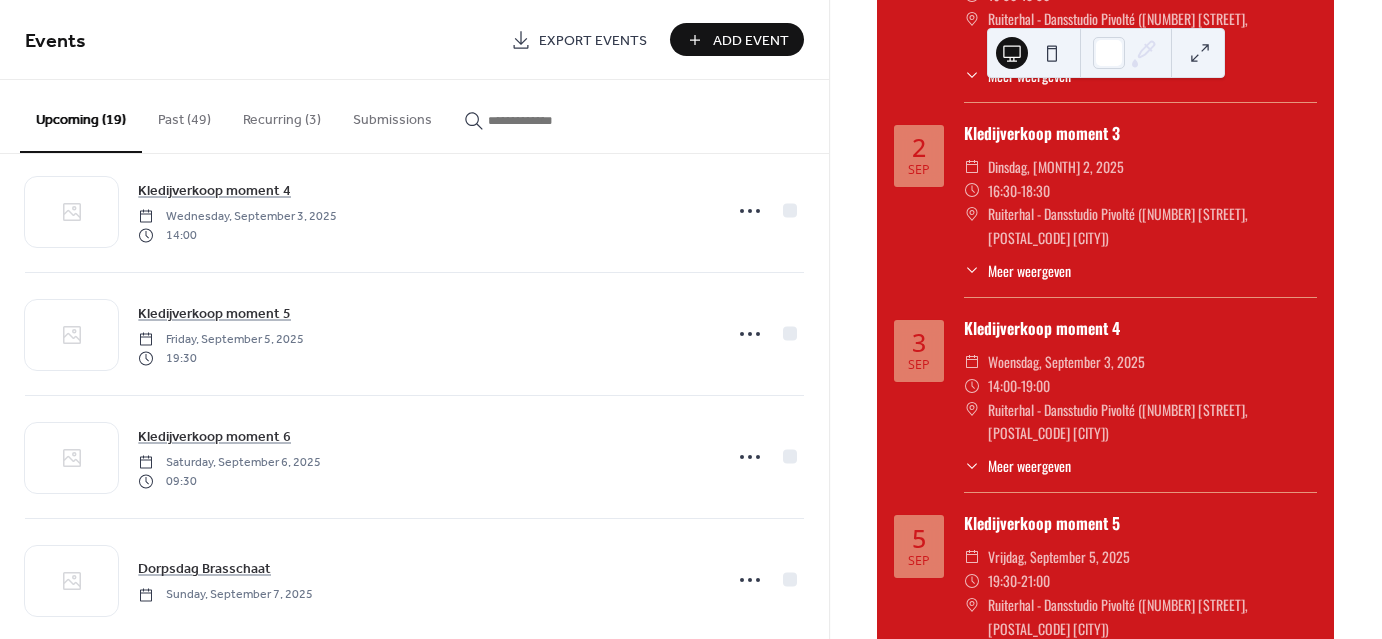 scroll, scrollTop: 1906, scrollLeft: 0, axis: vertical 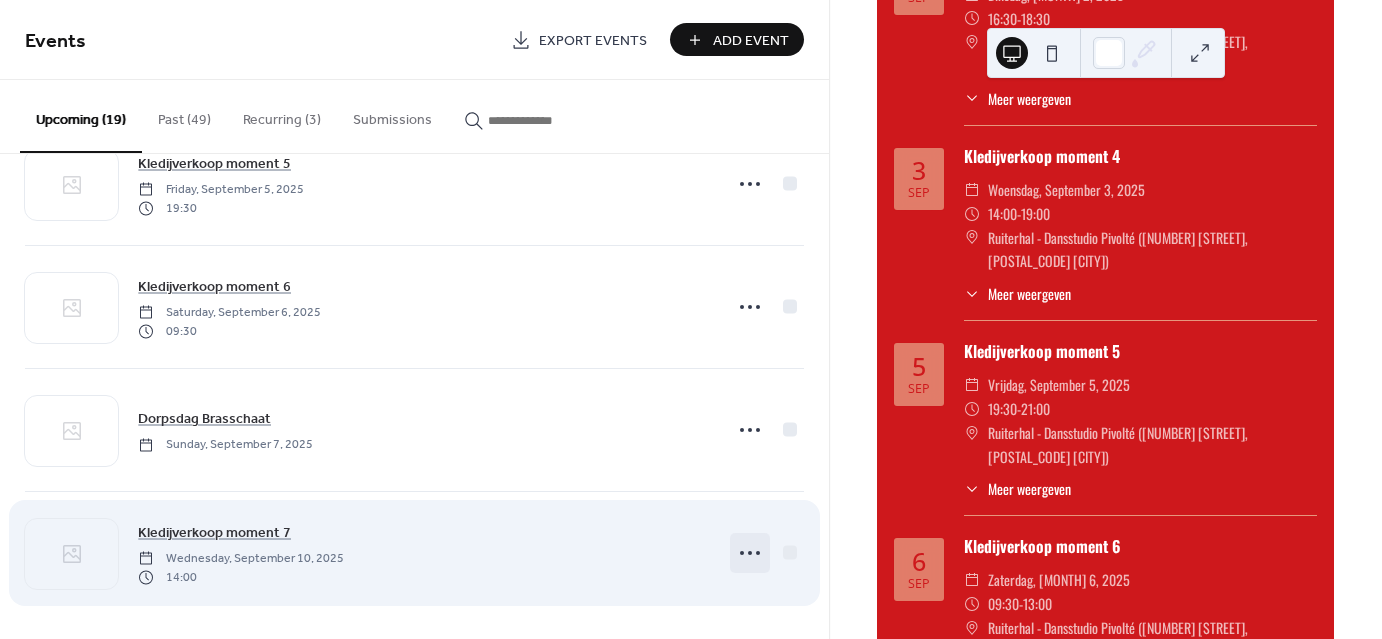 click 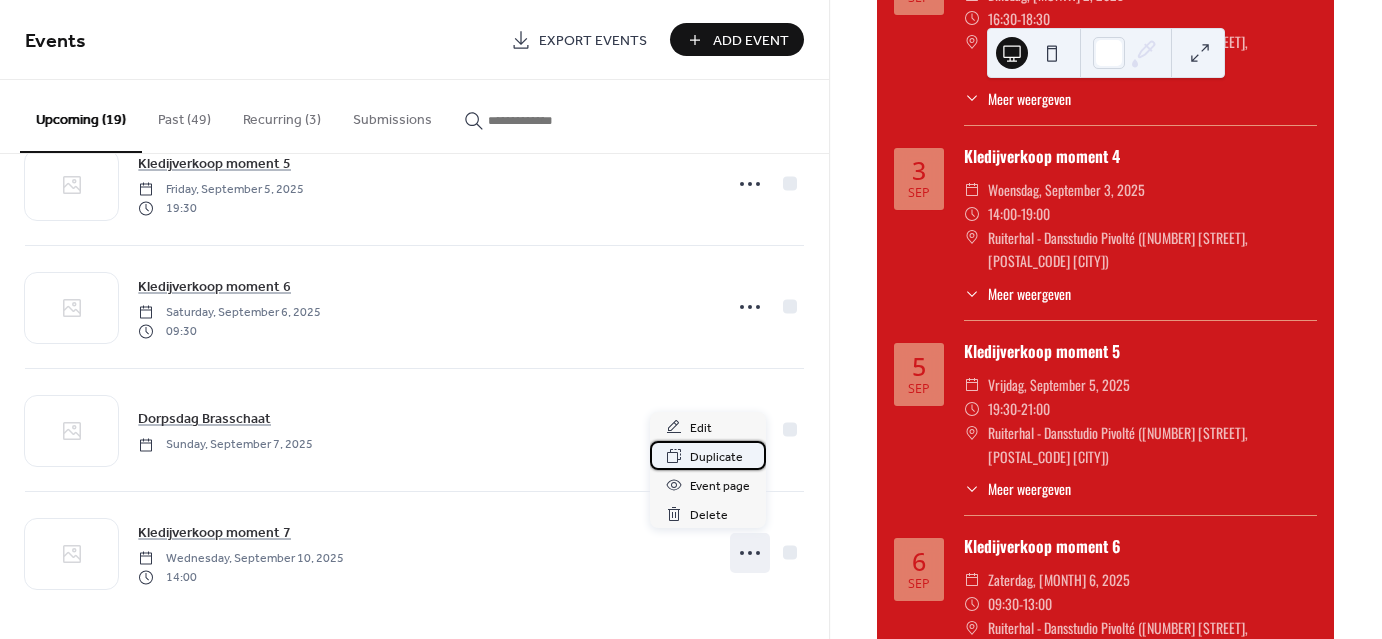 click on "Duplicate" at bounding box center [716, 457] 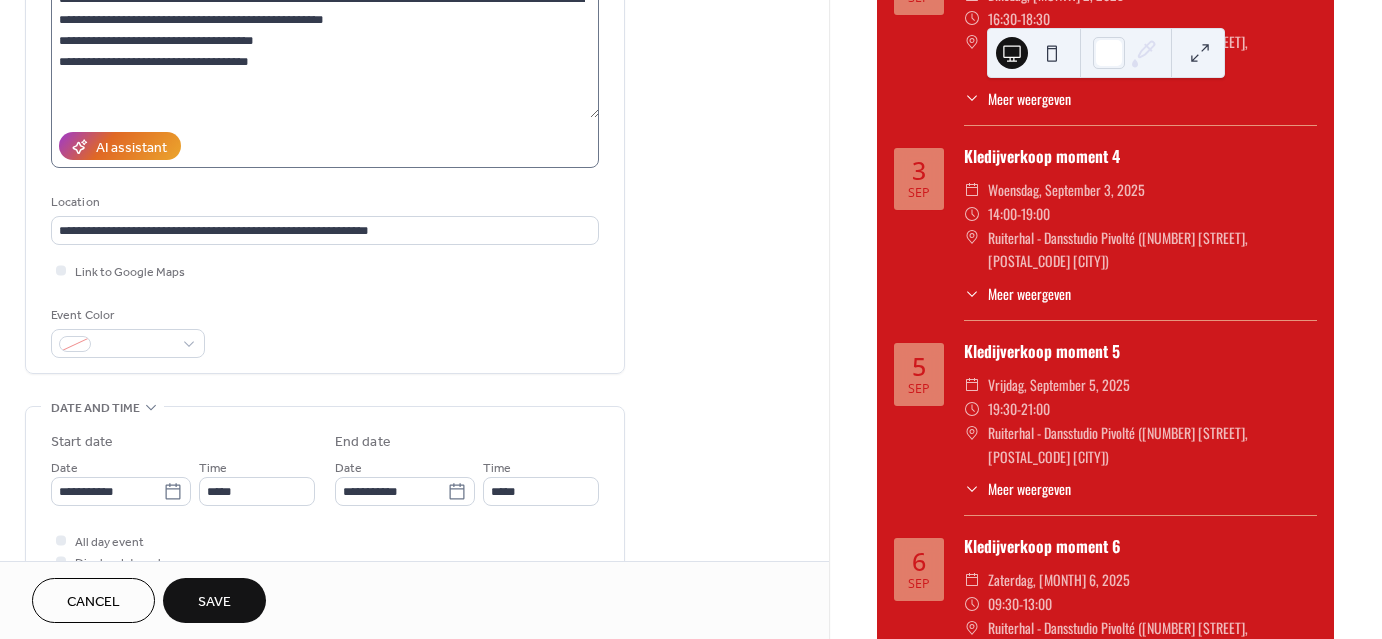 scroll, scrollTop: 310, scrollLeft: 0, axis: vertical 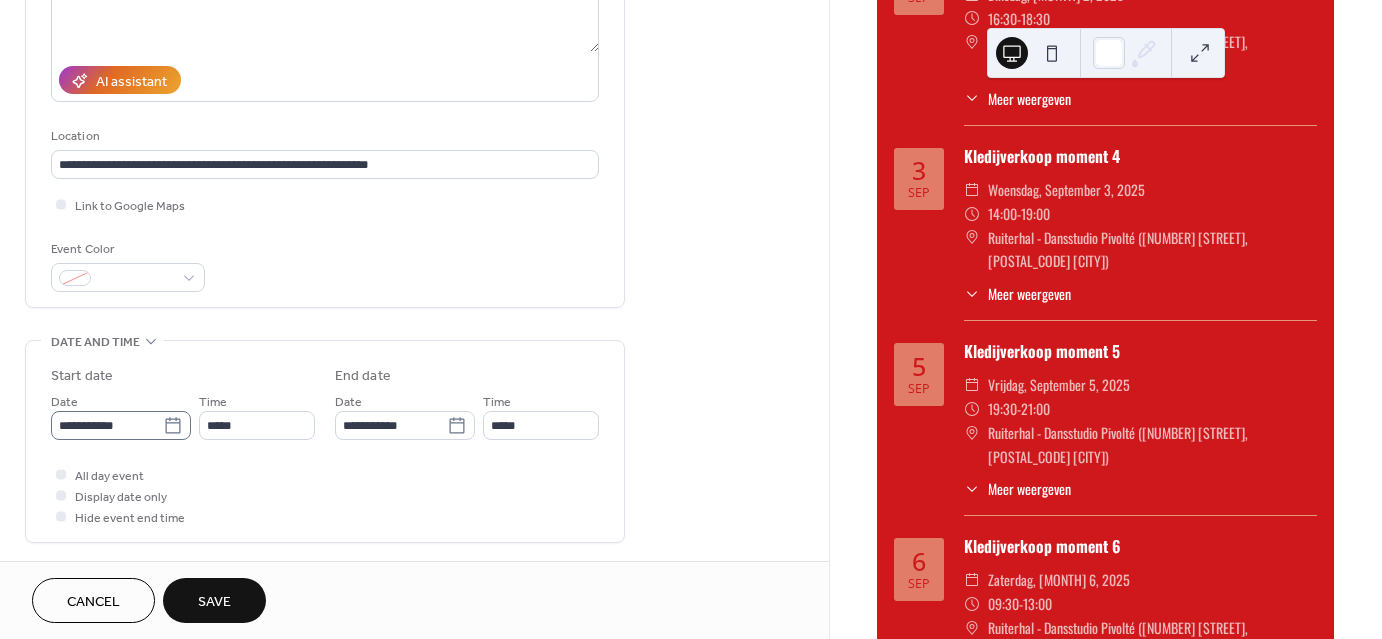 type on "**********" 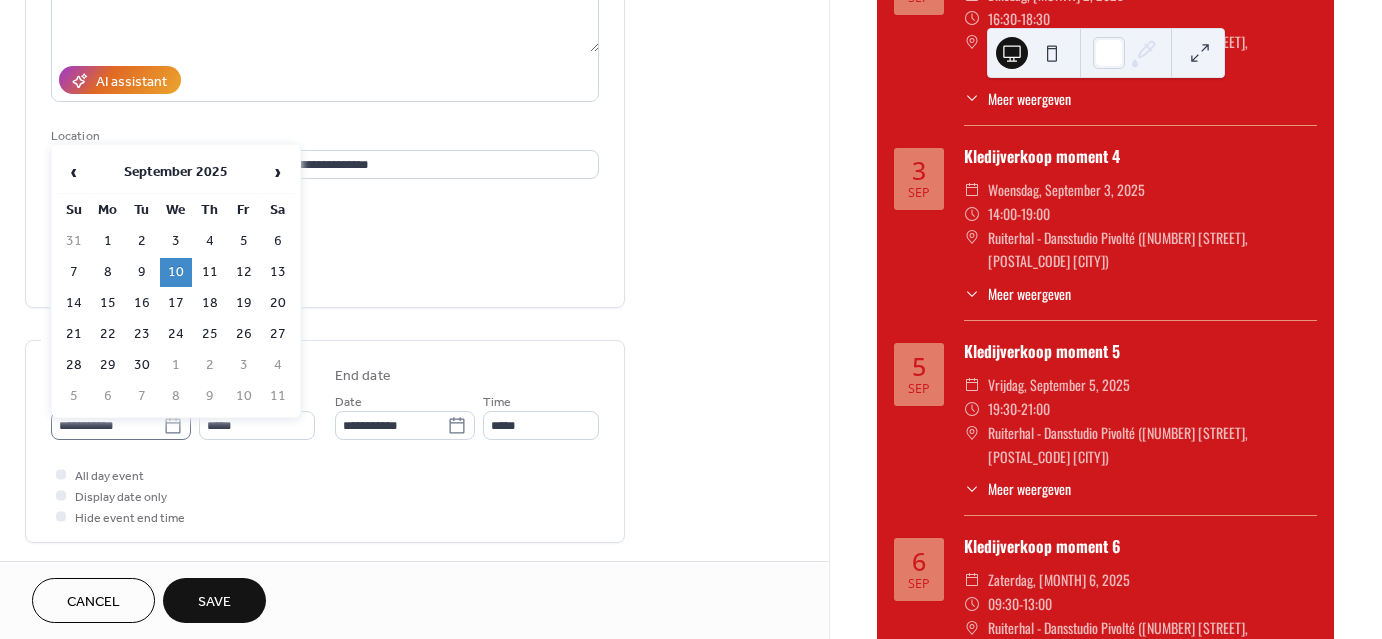click 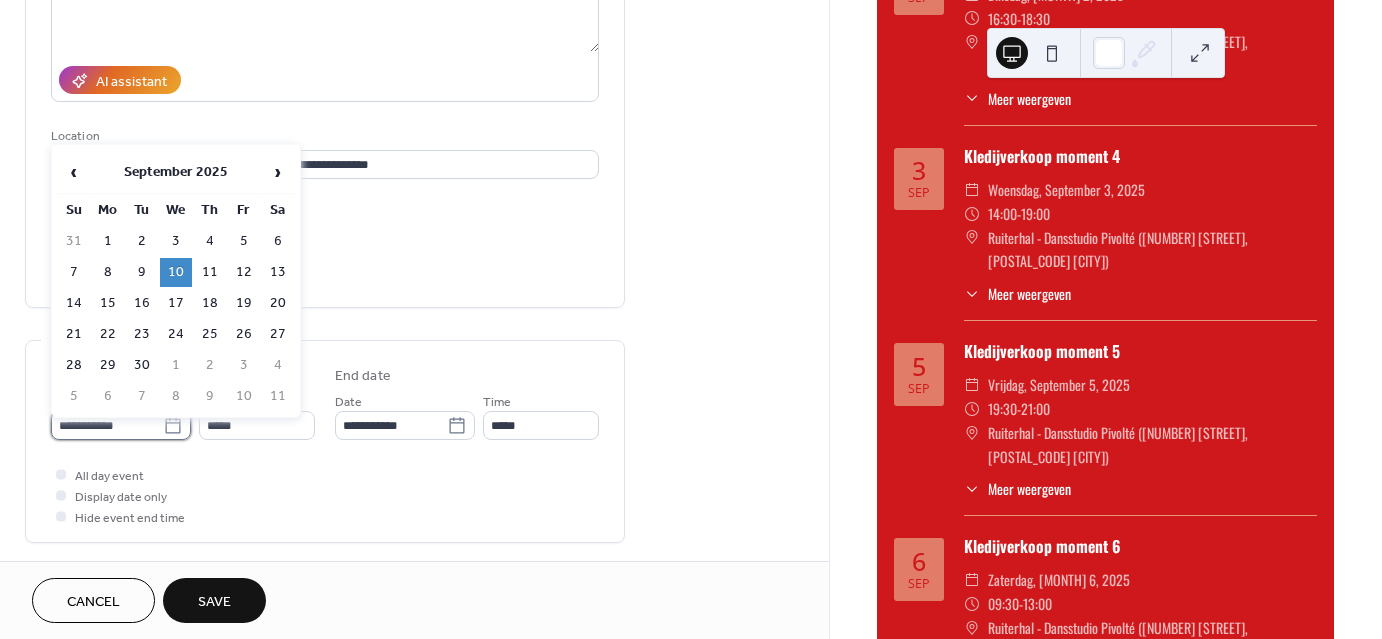 click on "**********" at bounding box center (107, 425) 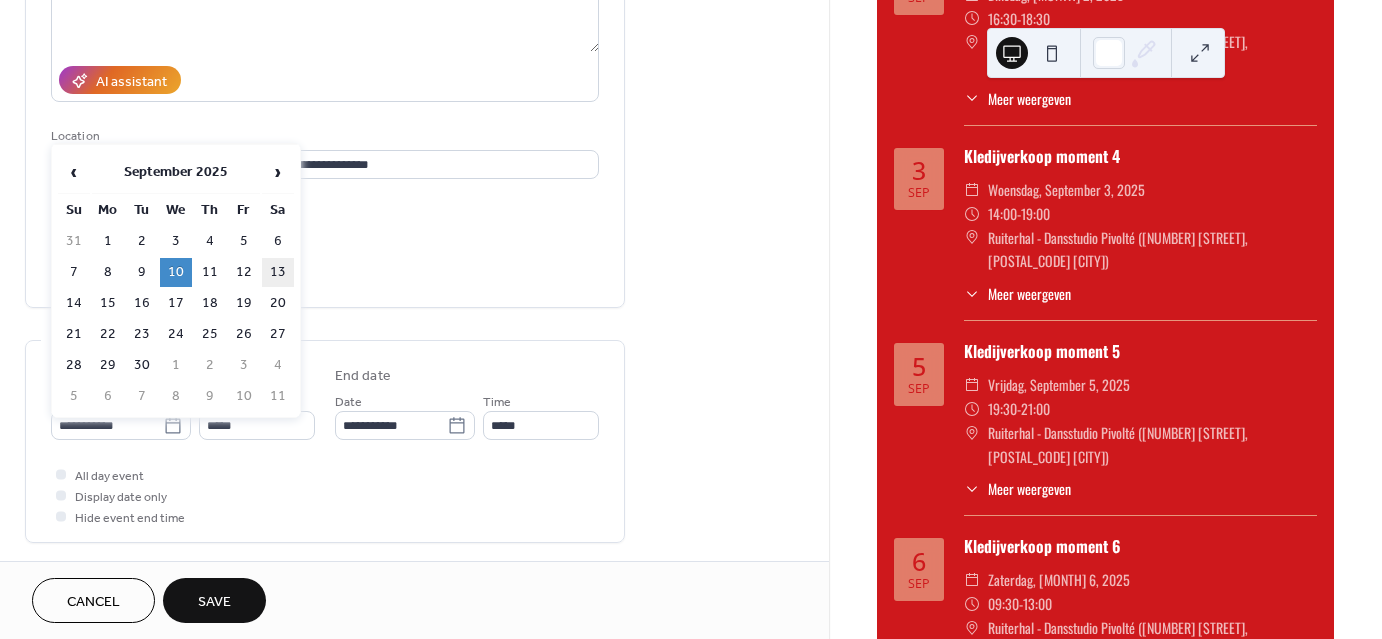 click on "13" at bounding box center (278, 272) 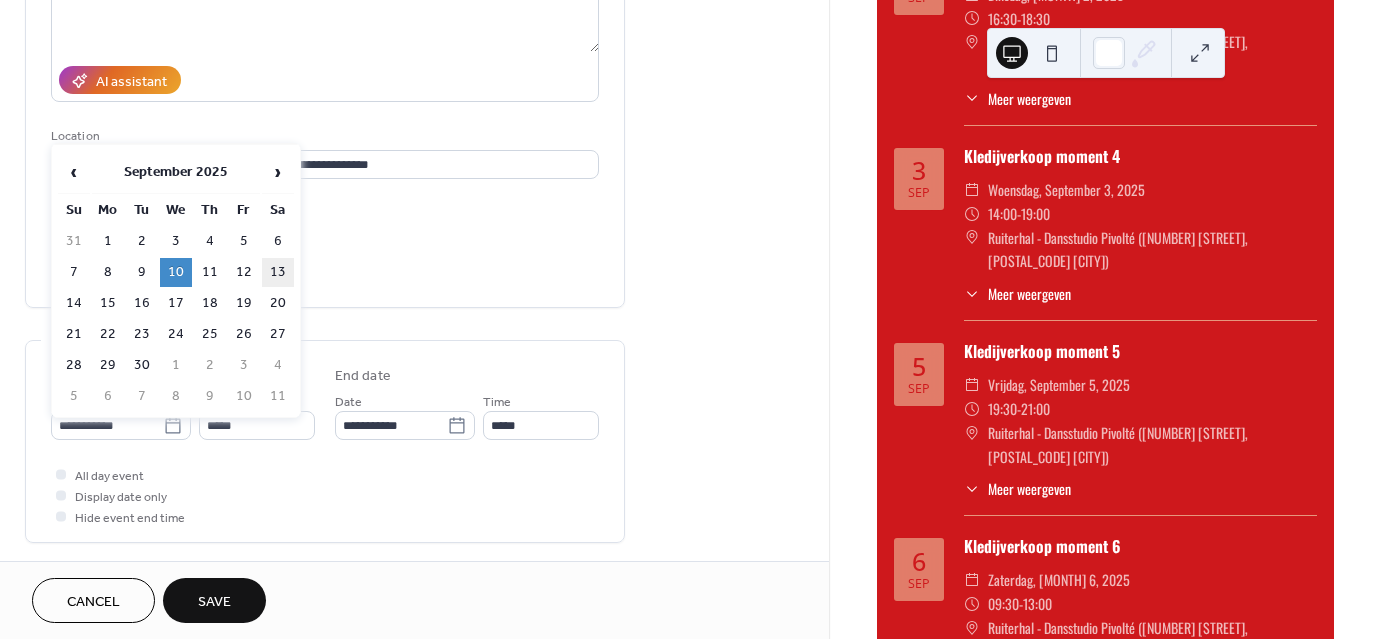 type on "**********" 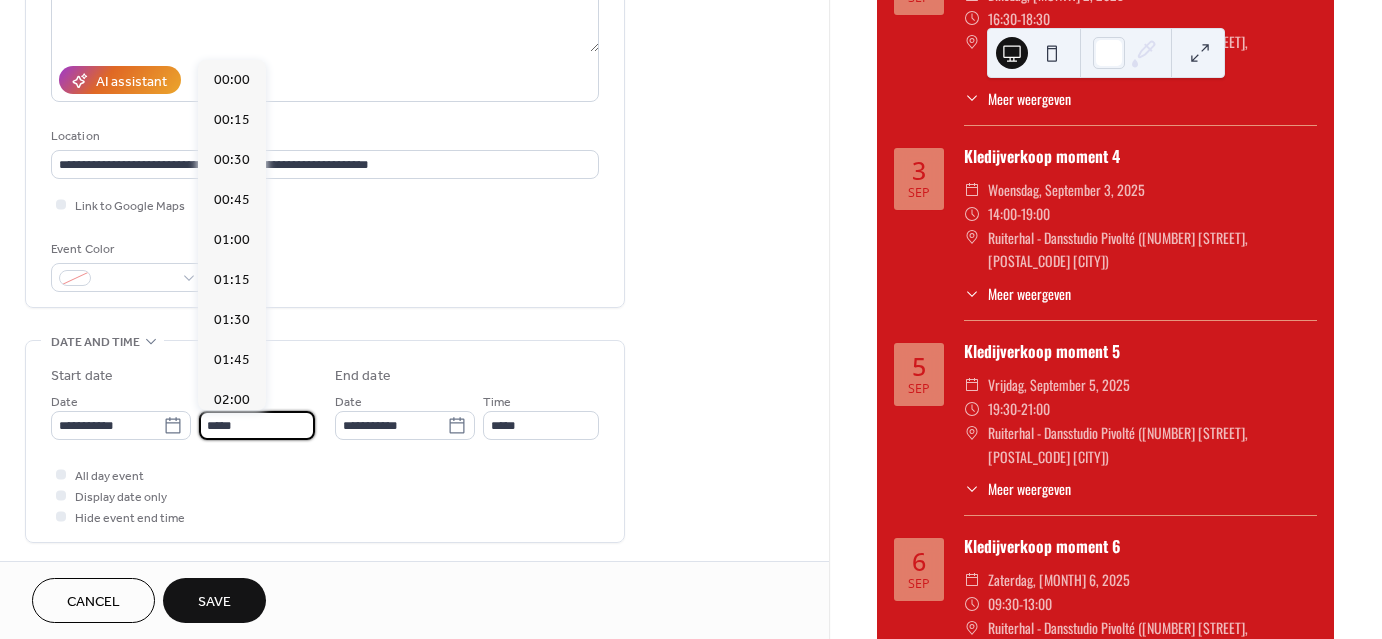 click on "*****" at bounding box center (257, 425) 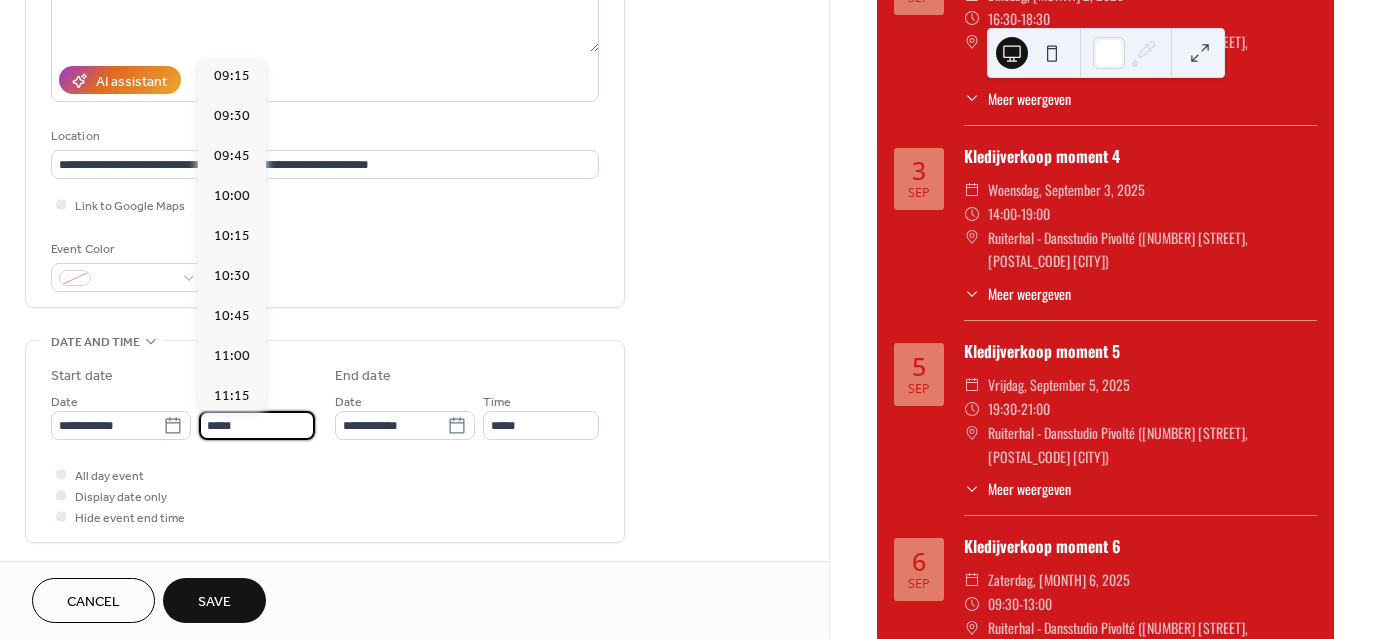 scroll, scrollTop: 1482, scrollLeft: 0, axis: vertical 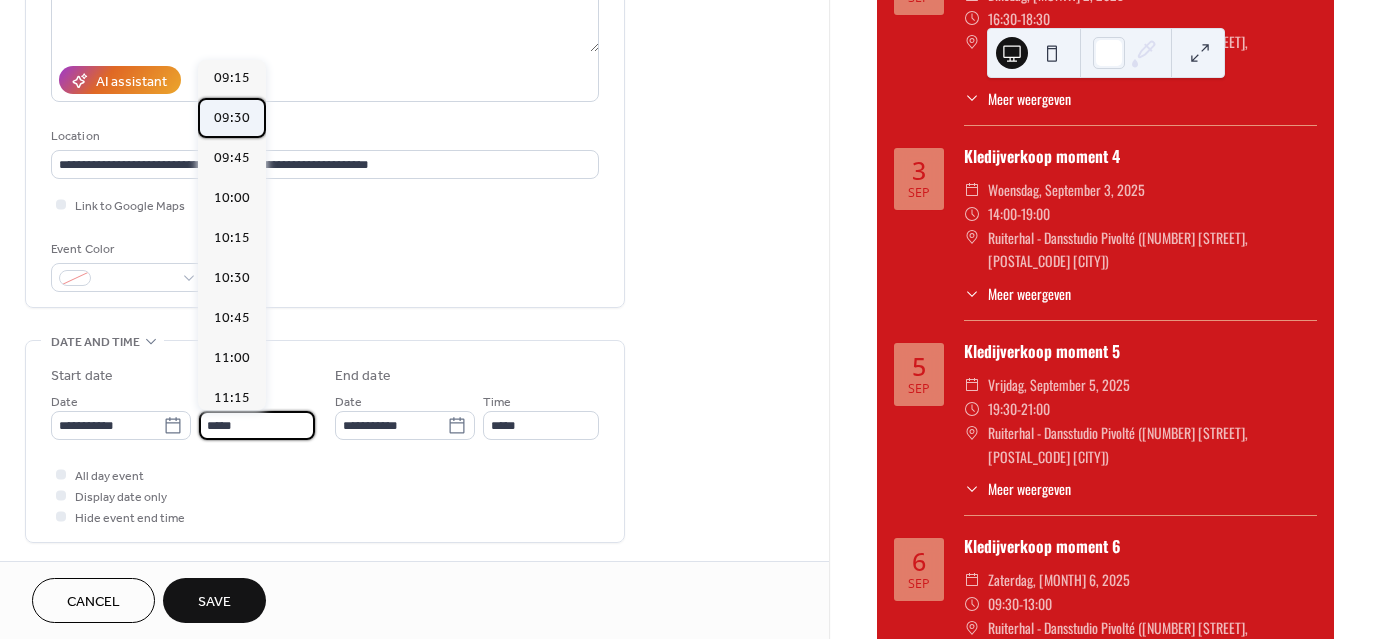 click on "09:30" at bounding box center [232, 118] 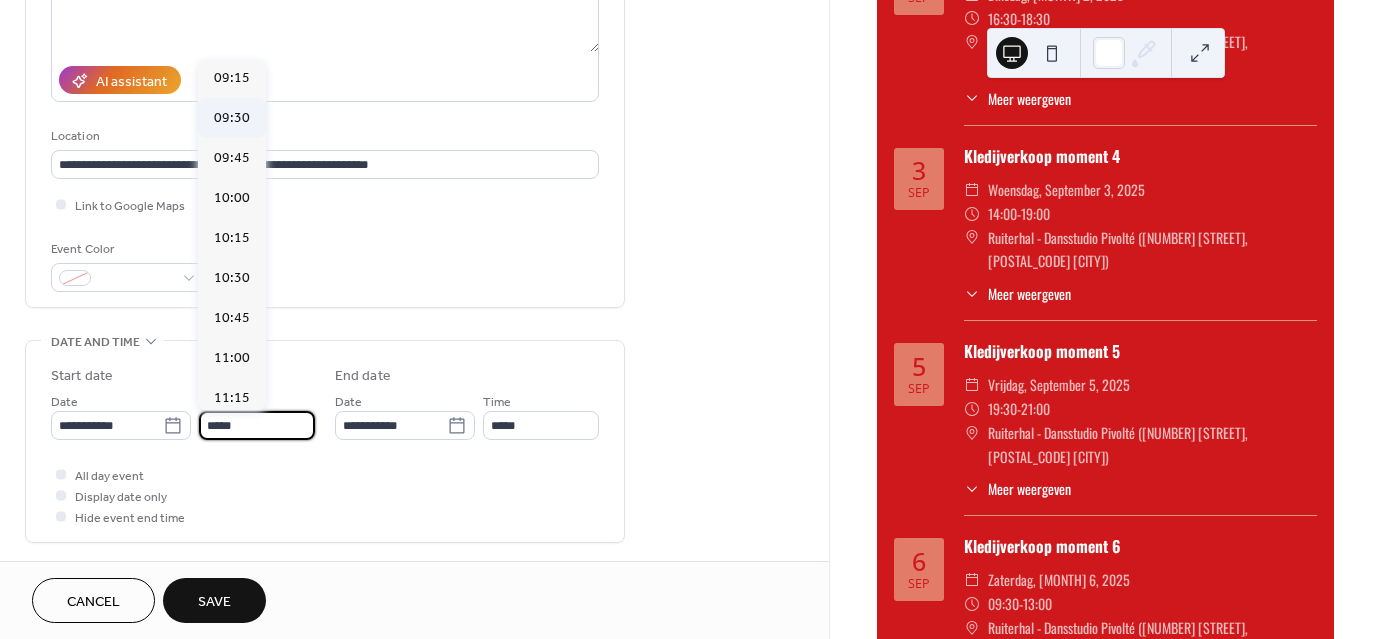 type on "*****" 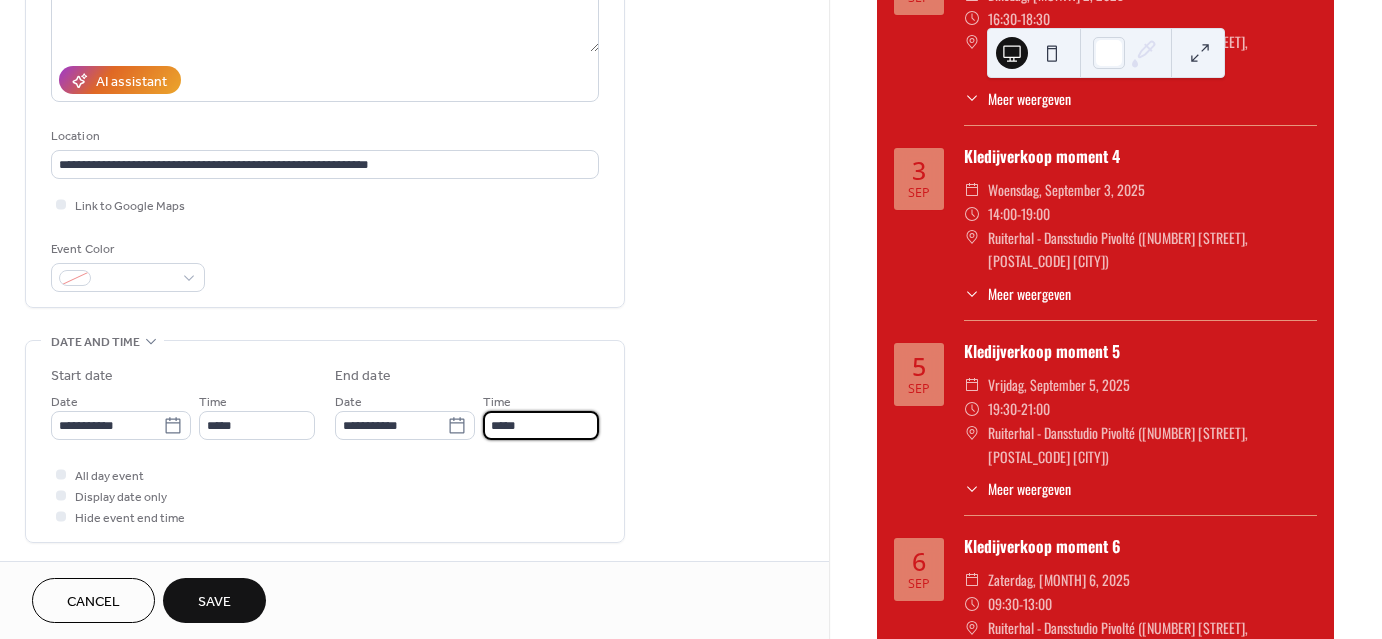 click on "*****" at bounding box center [541, 425] 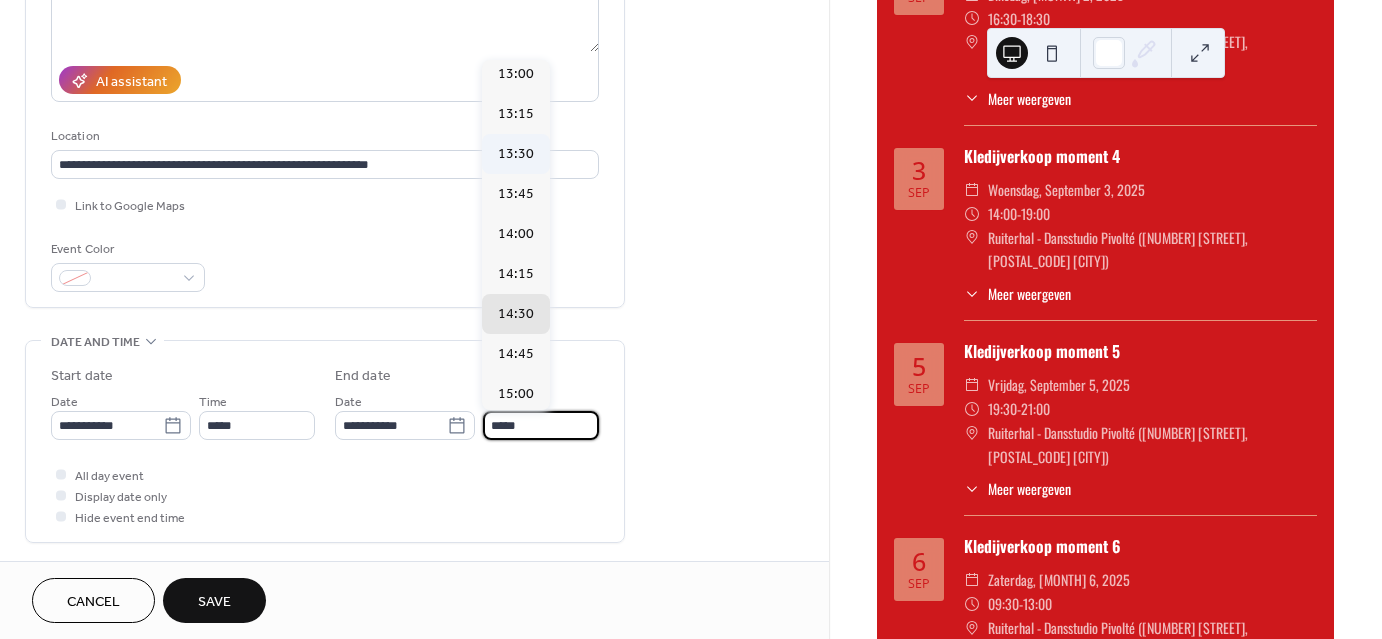 scroll, scrollTop: 516, scrollLeft: 0, axis: vertical 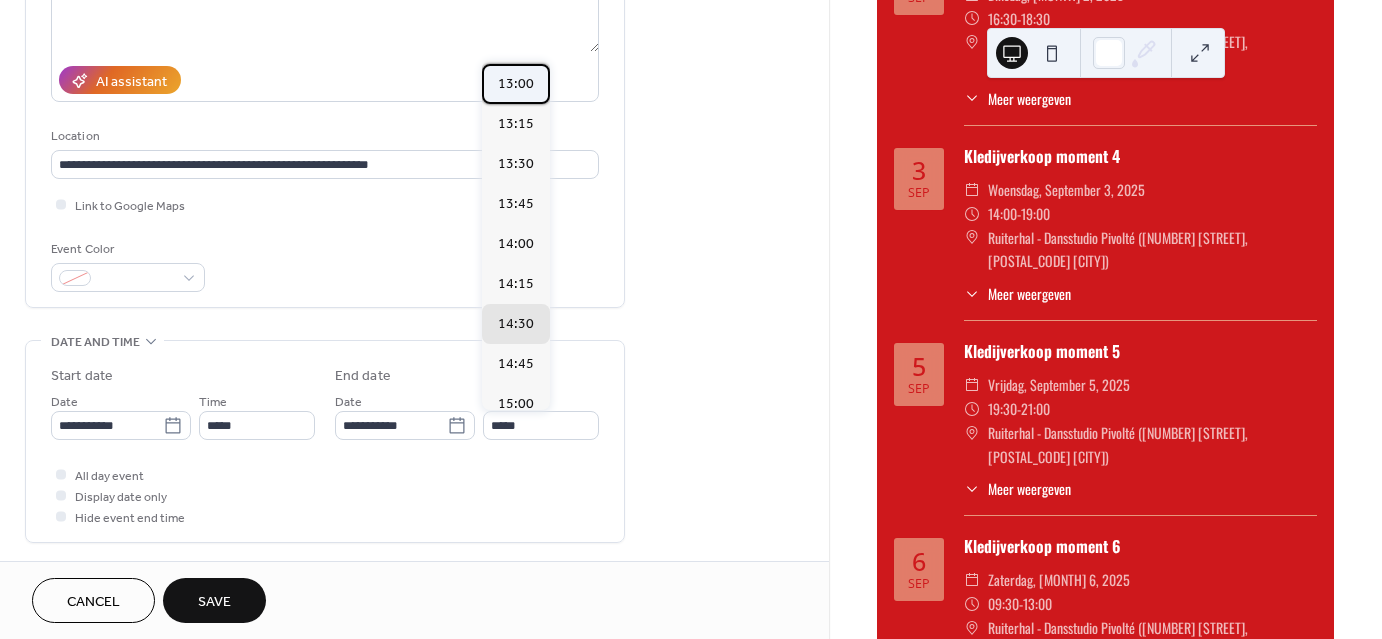 click on "13:00" at bounding box center [516, 84] 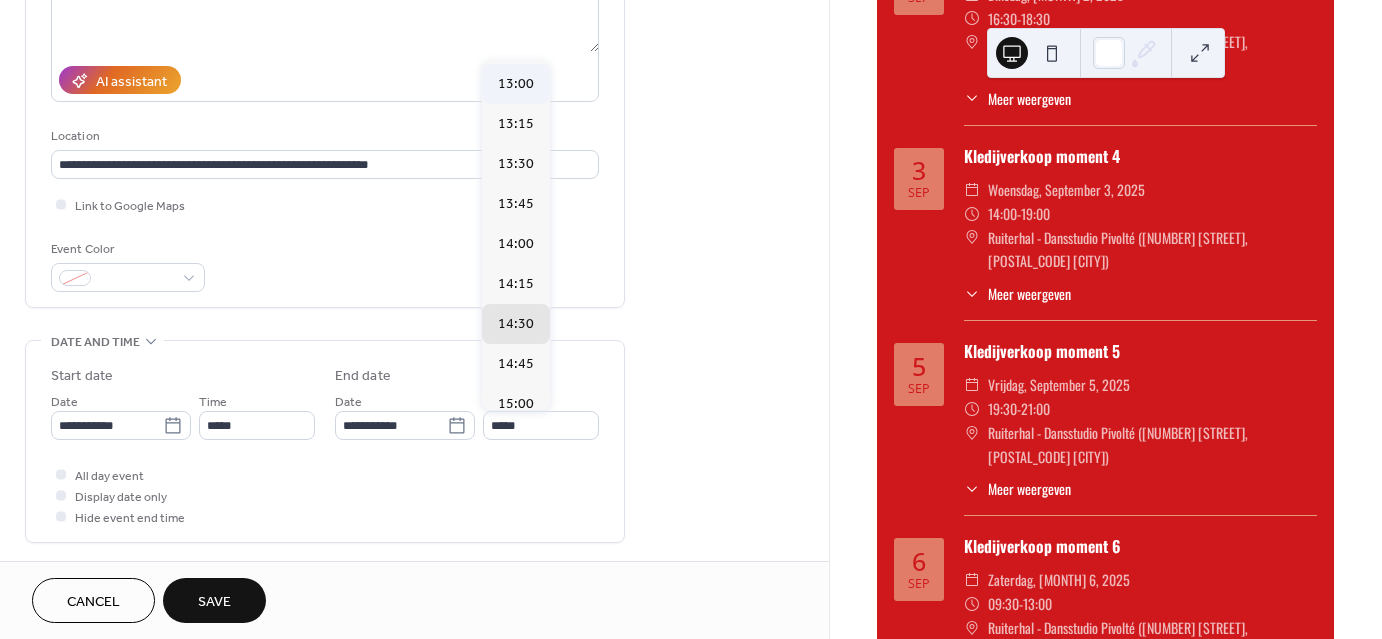 type on "*****" 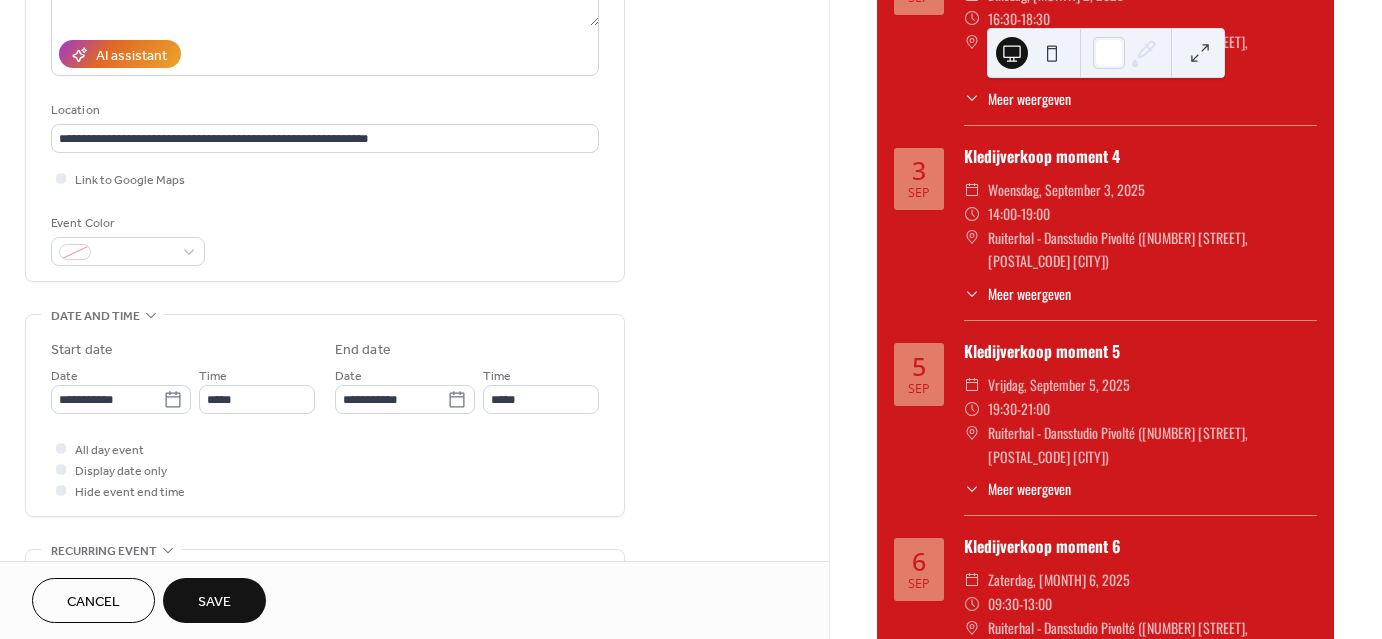 scroll, scrollTop: 336, scrollLeft: 0, axis: vertical 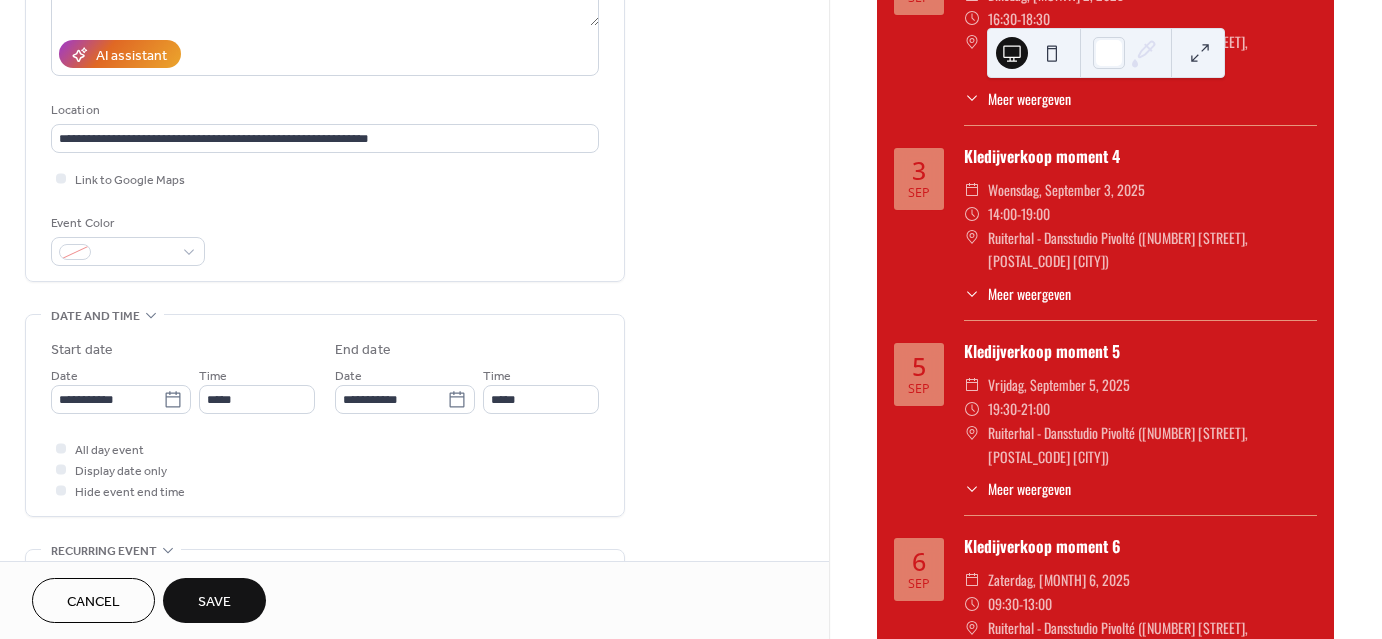 click on "Save" at bounding box center (214, 602) 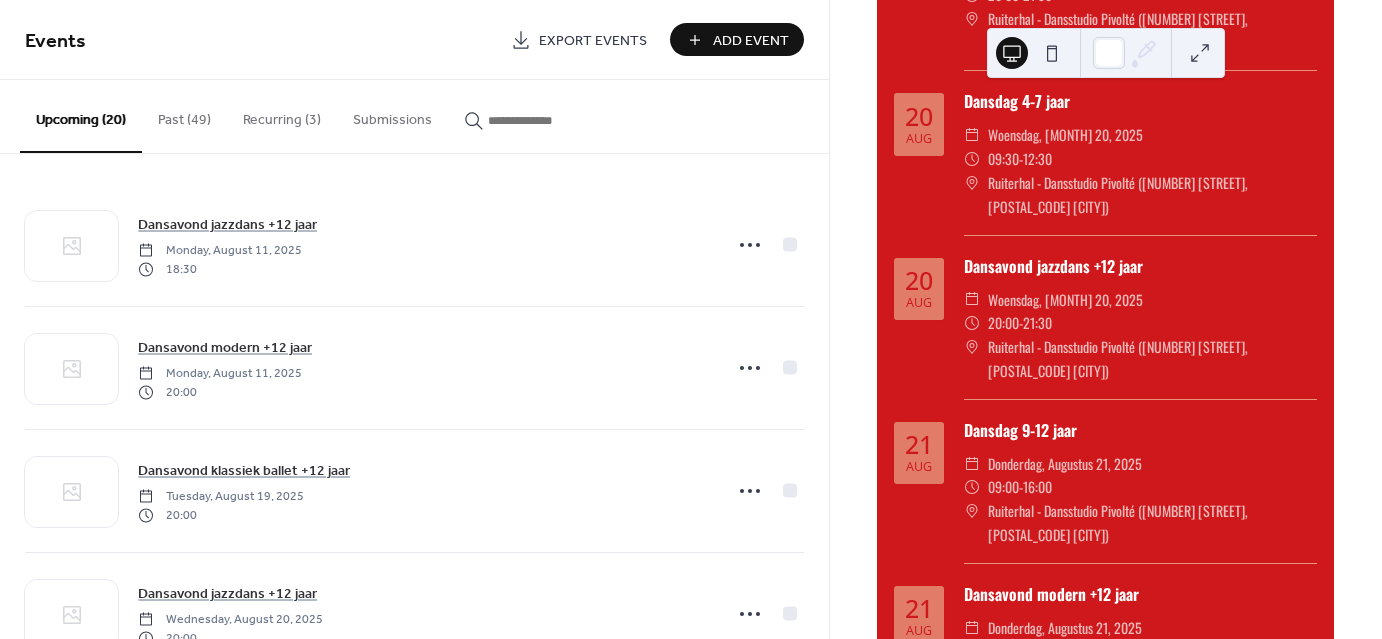 scroll, scrollTop: 1172, scrollLeft: 0, axis: vertical 